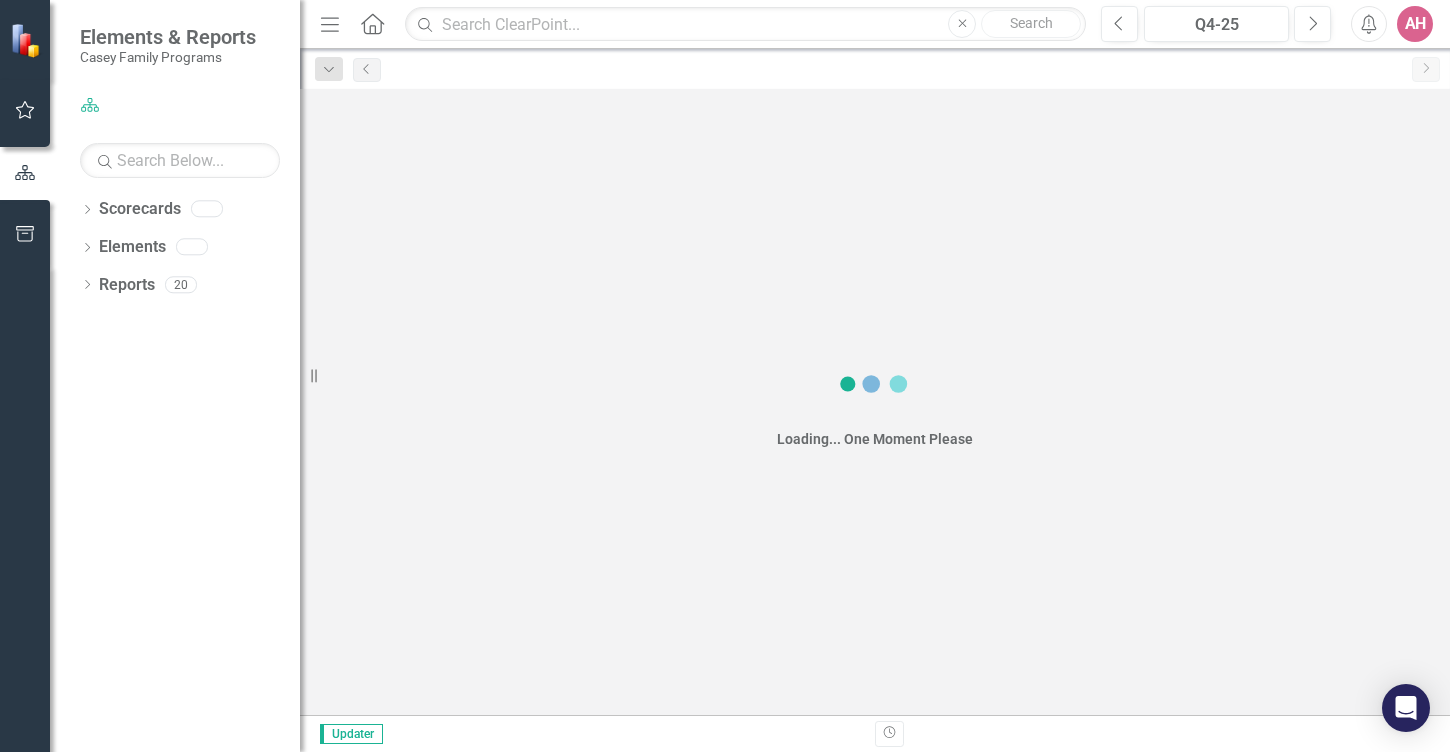 scroll, scrollTop: 0, scrollLeft: 0, axis: both 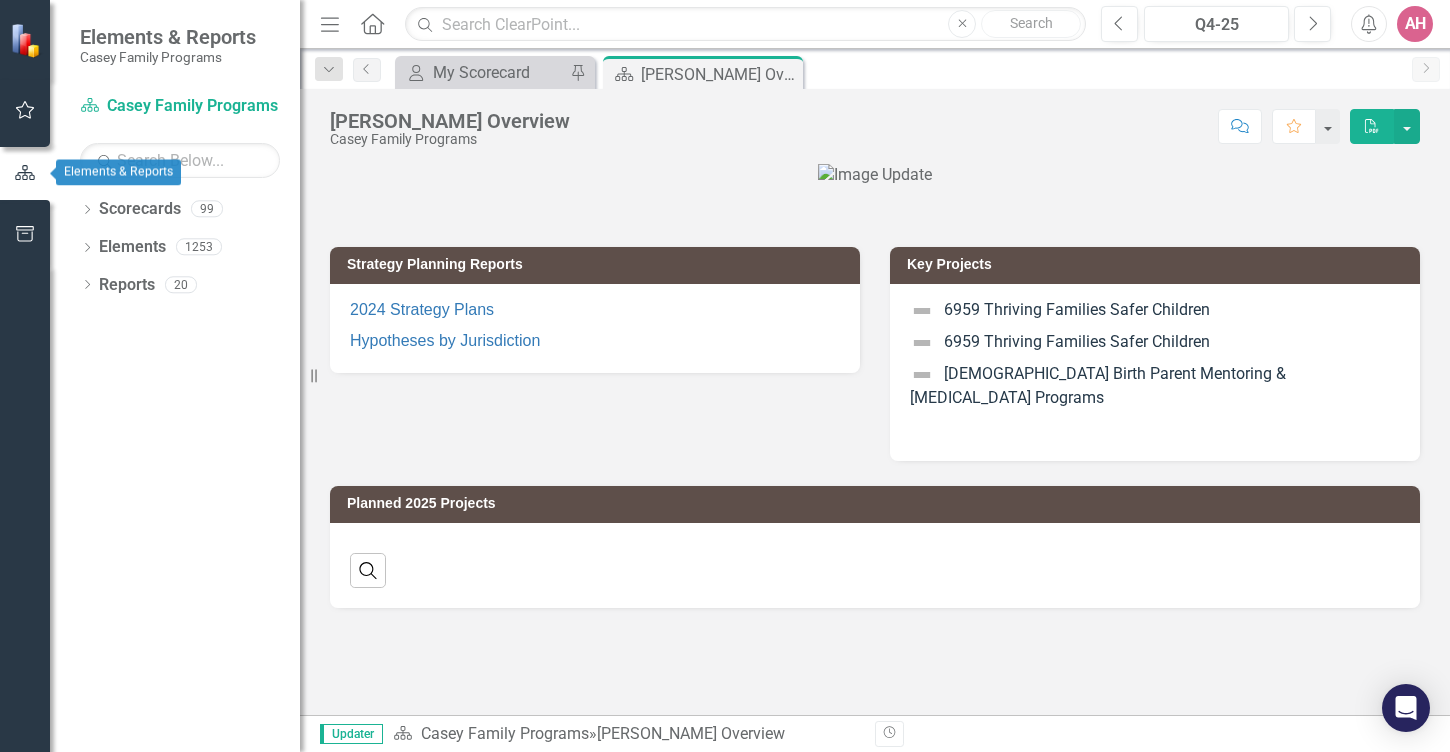 click 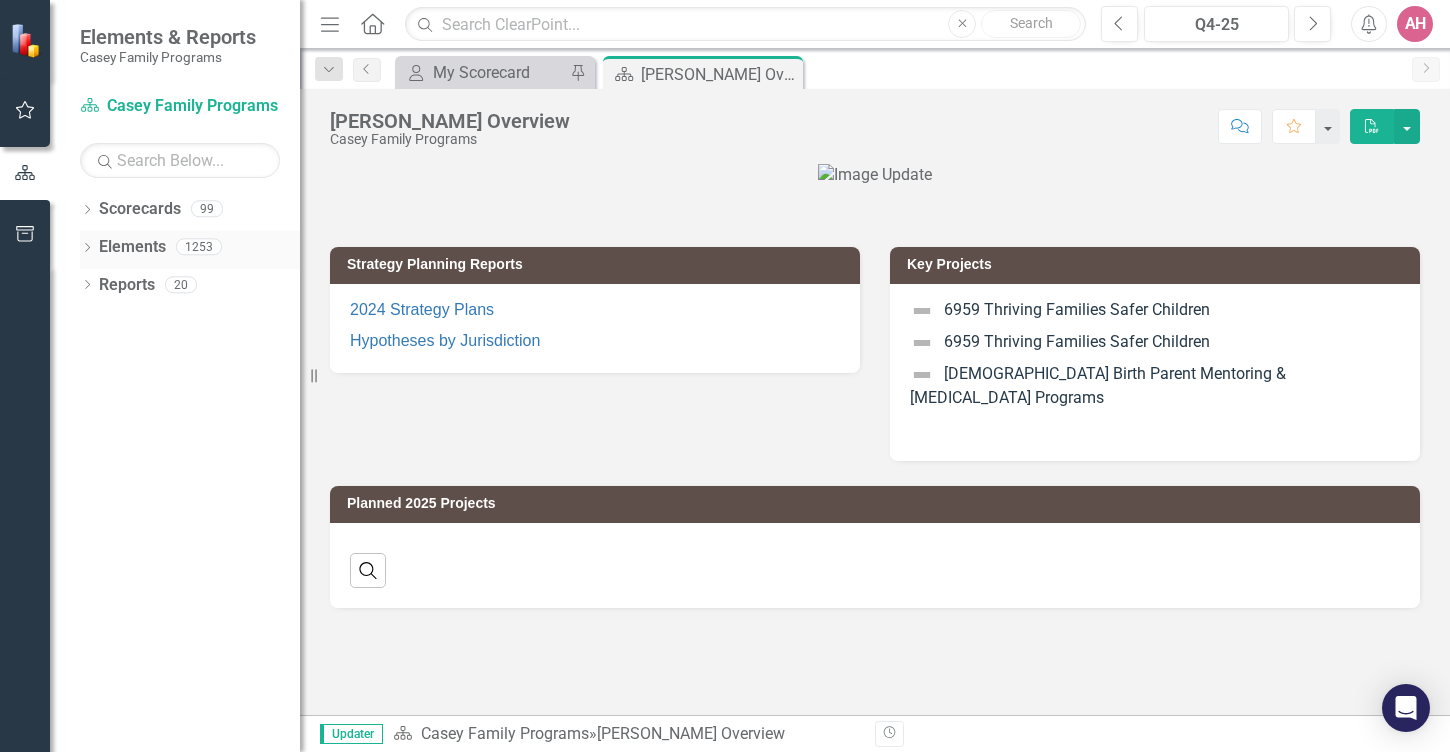 click on "Elements" at bounding box center (132, 247) 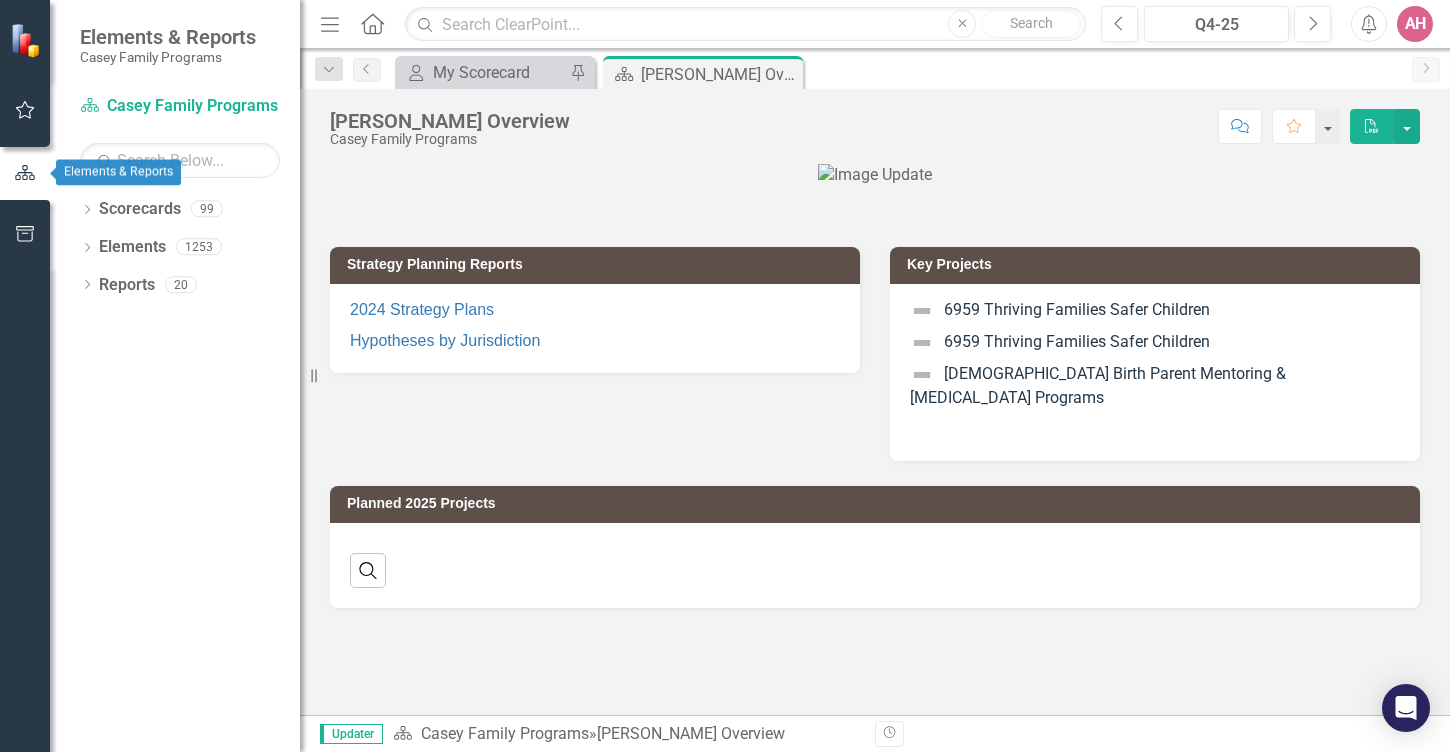 click 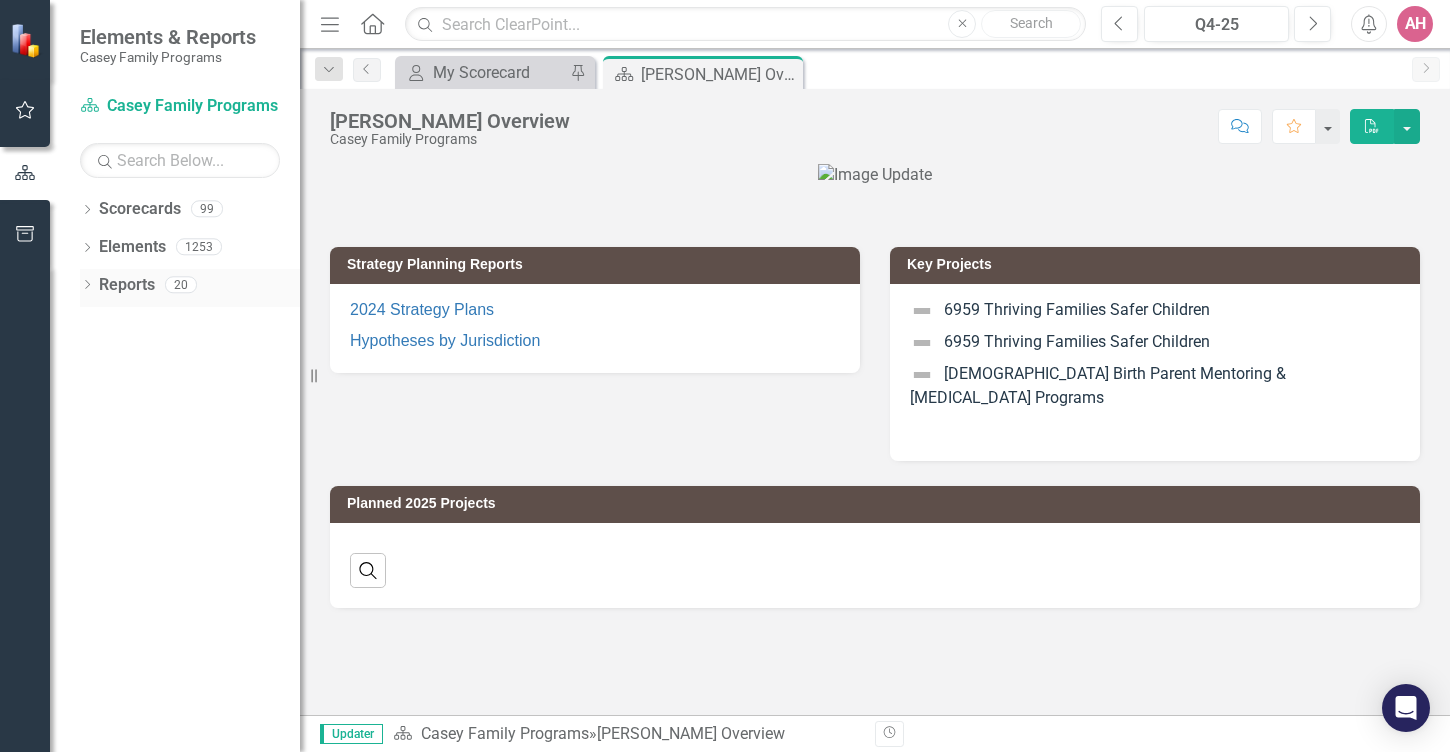 click on "Reports" at bounding box center [127, 285] 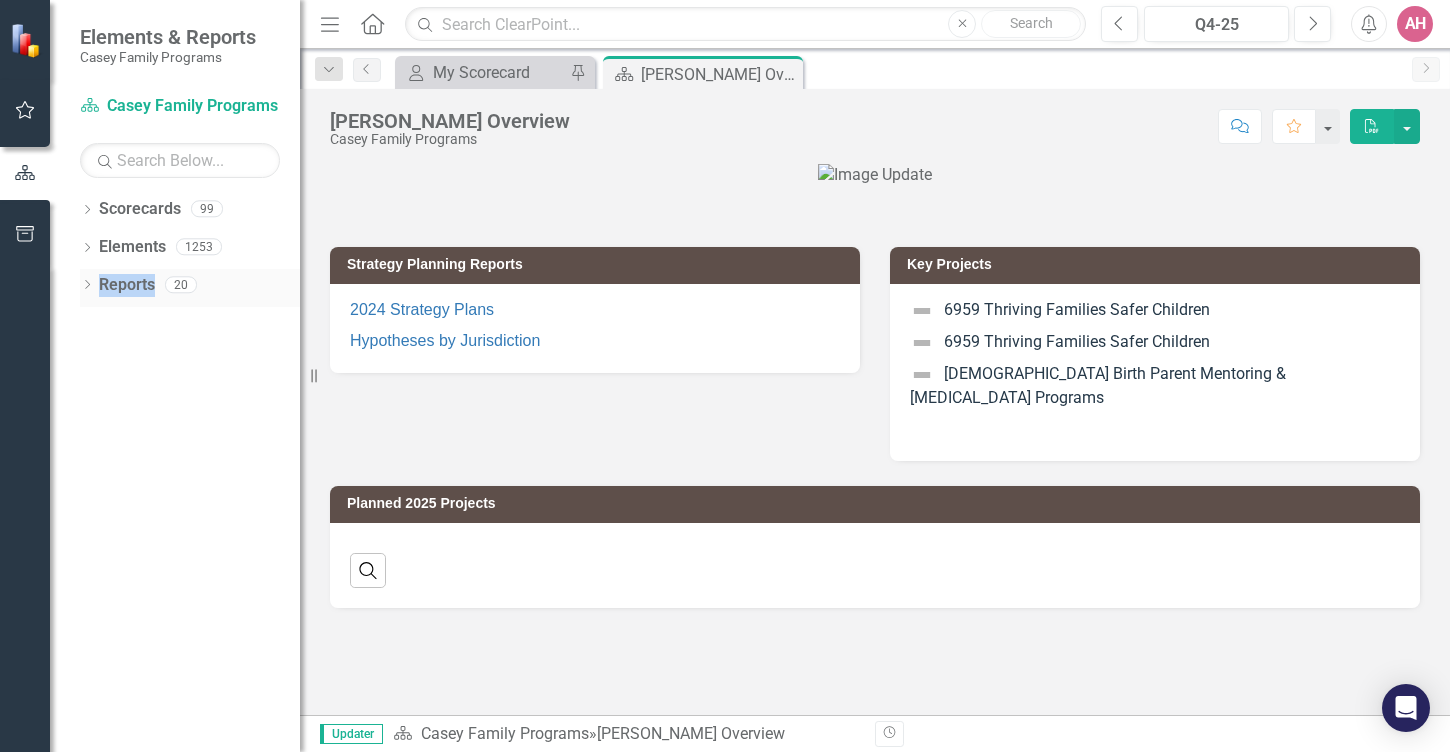 click on "Reports" at bounding box center [127, 285] 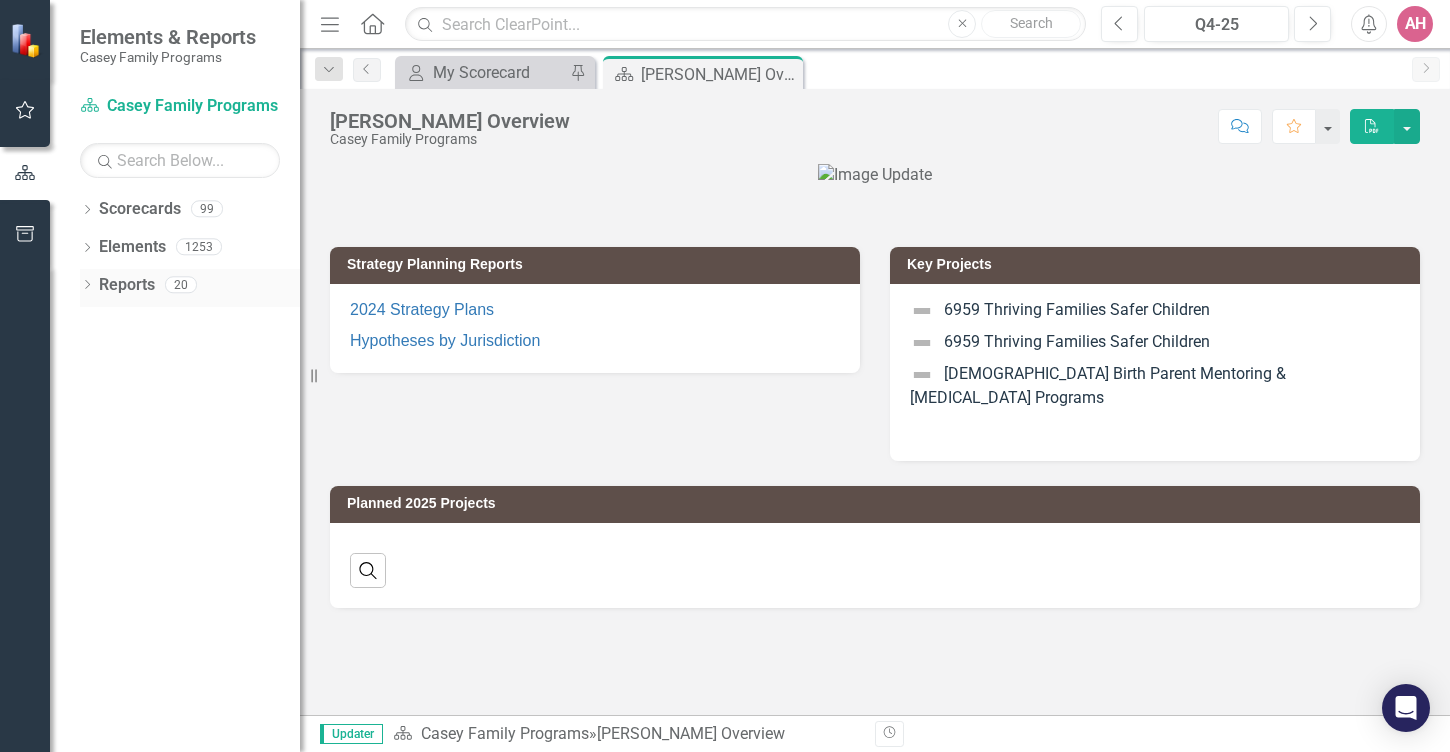 click on "20" at bounding box center (181, 284) 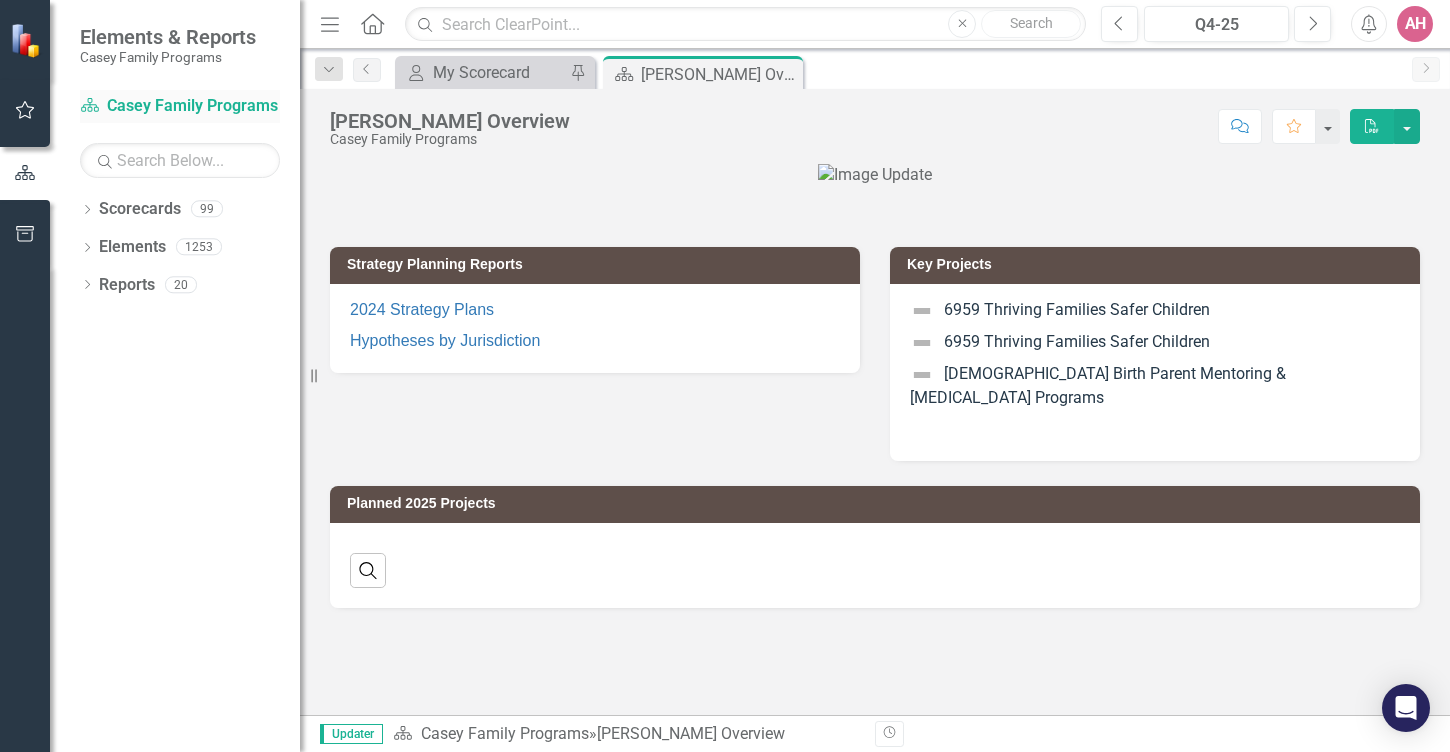 click on "Scorecard Casey Family Programs" at bounding box center (180, 106) 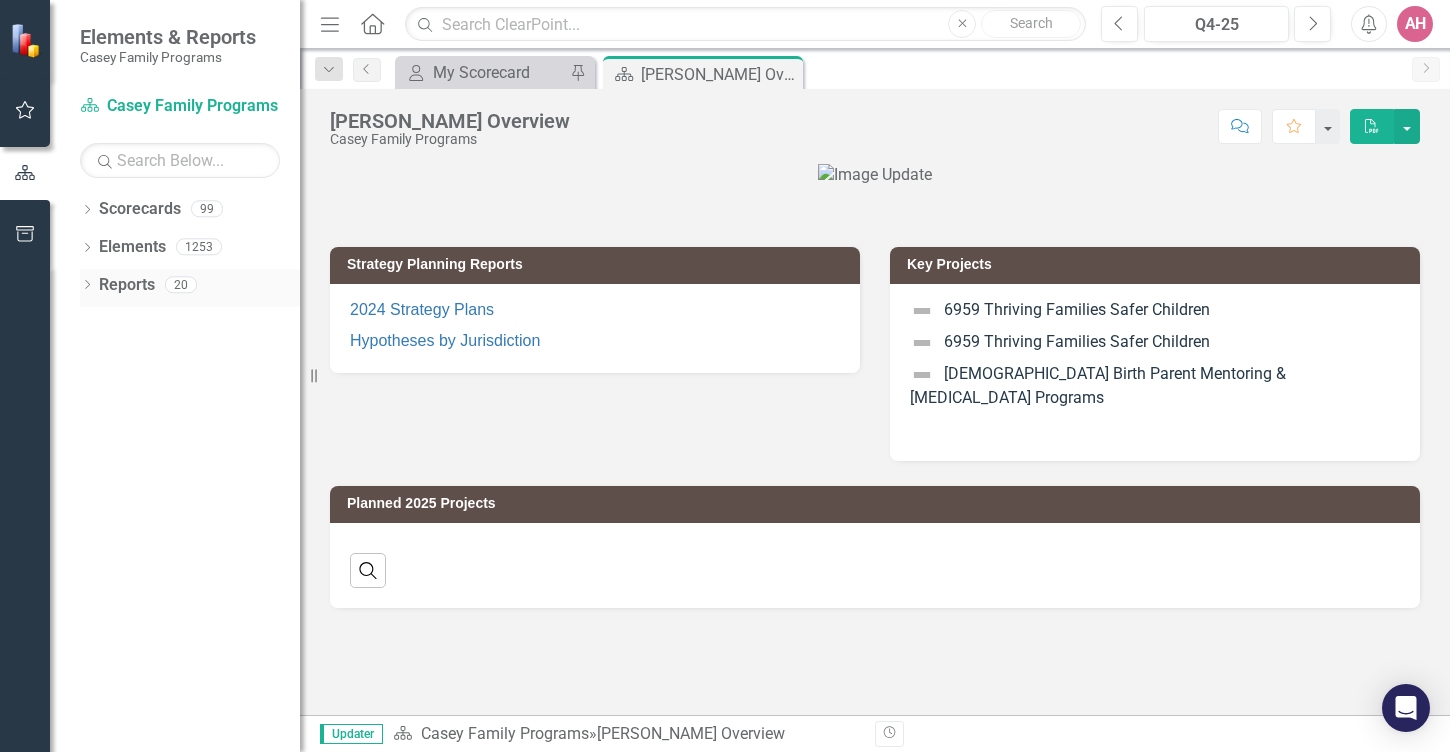 click on "Reports" at bounding box center (127, 285) 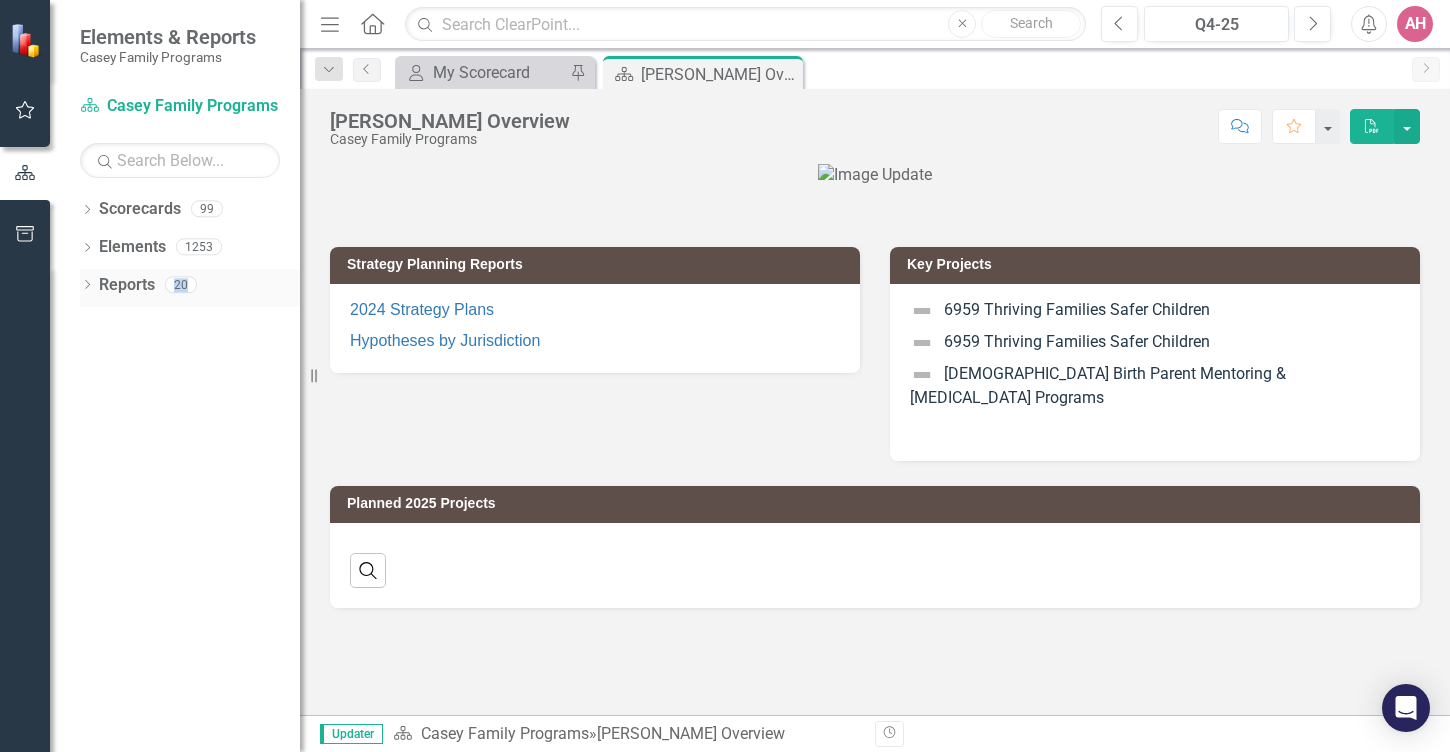 click on "20" at bounding box center (181, 284) 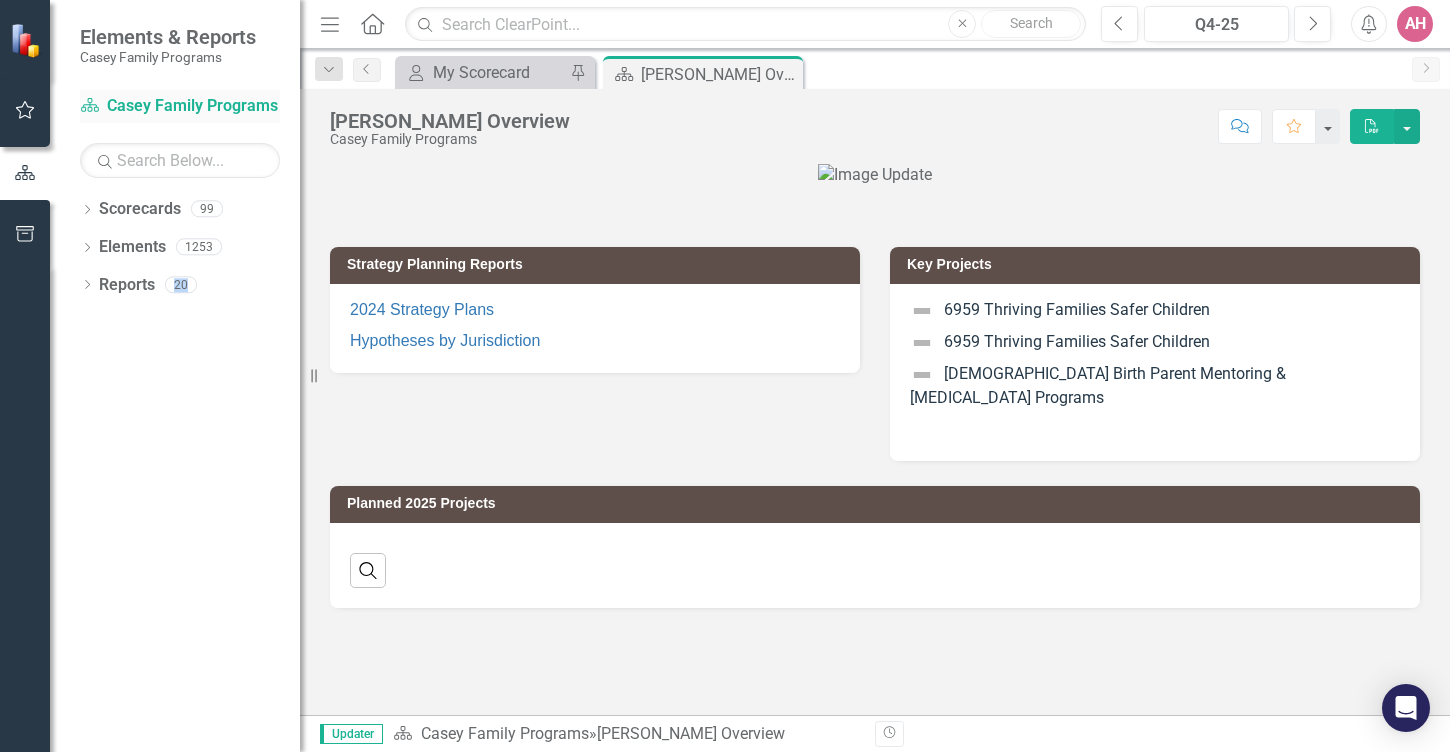 click on "Scorecard" 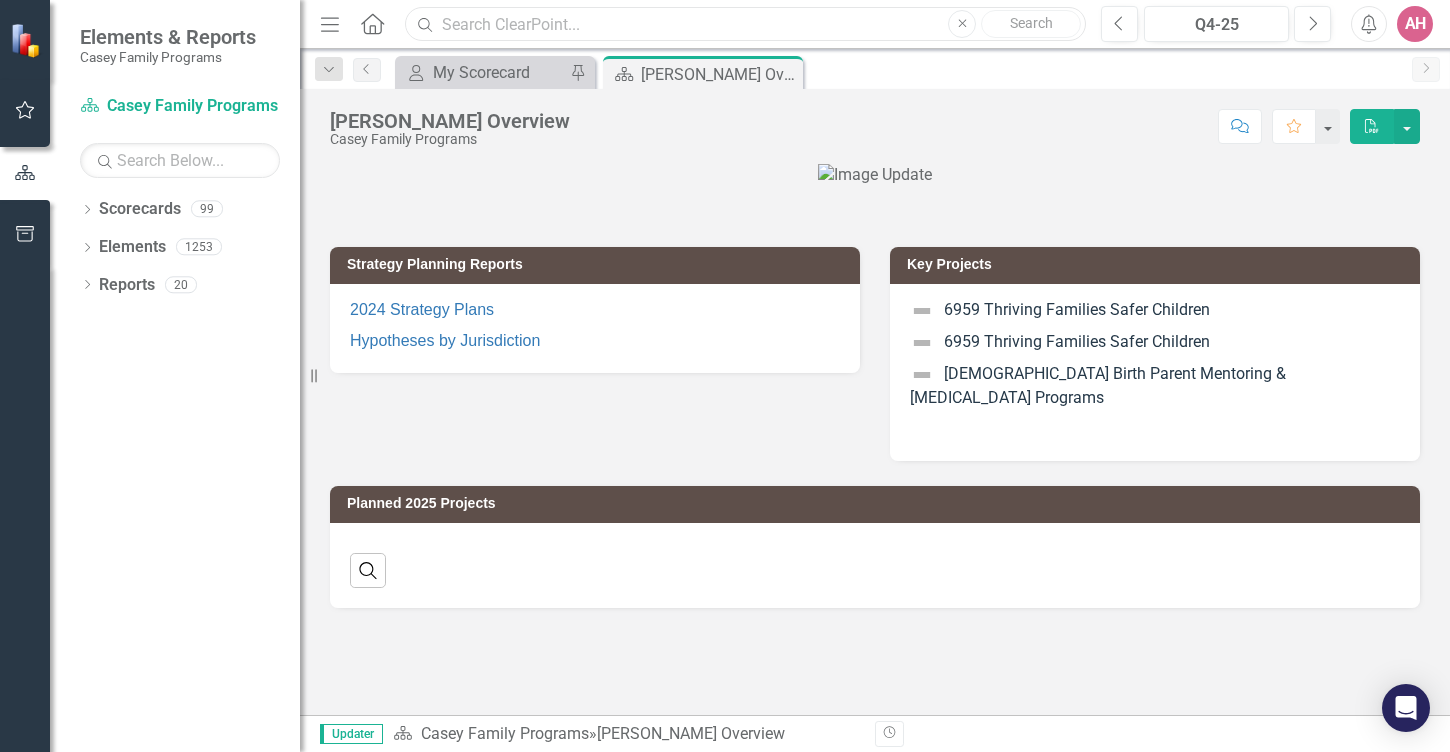 click at bounding box center [745, 24] 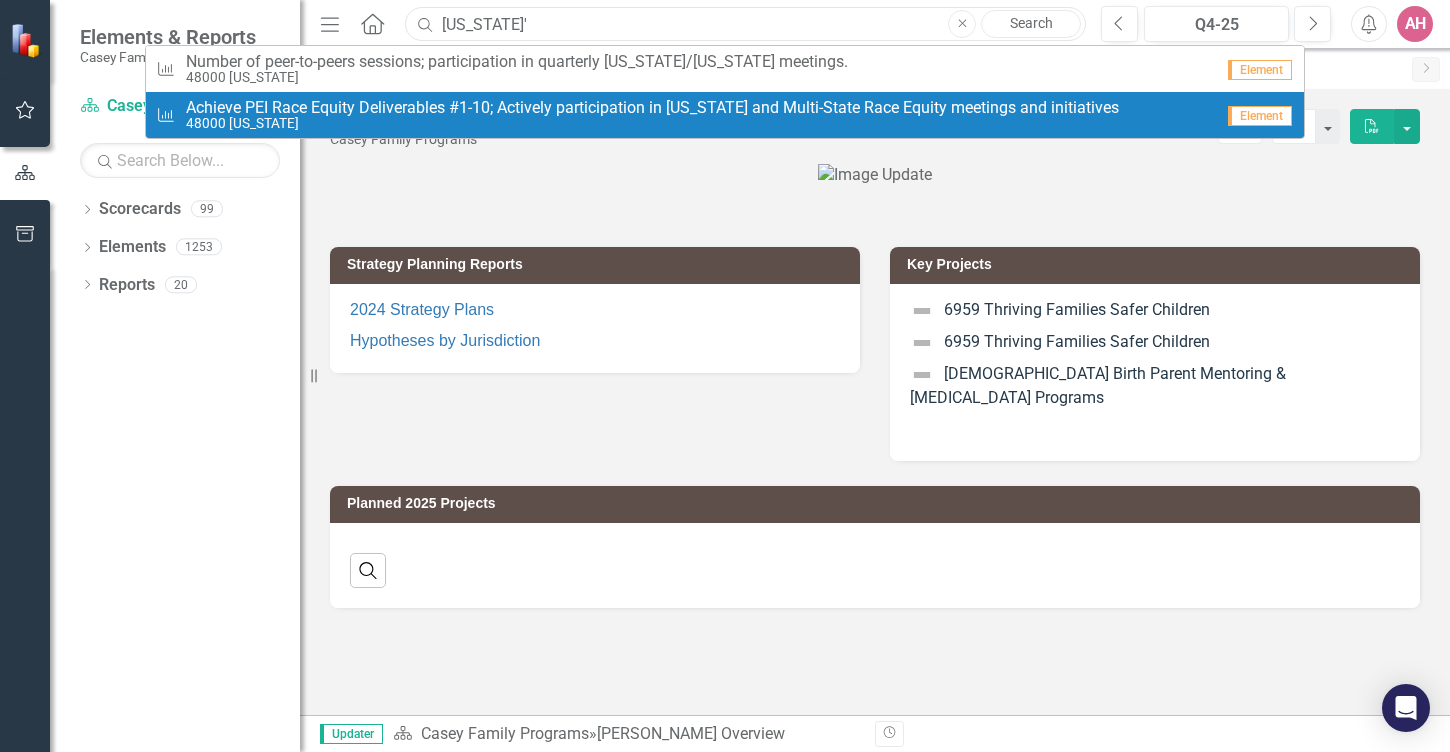 type on "texas'" 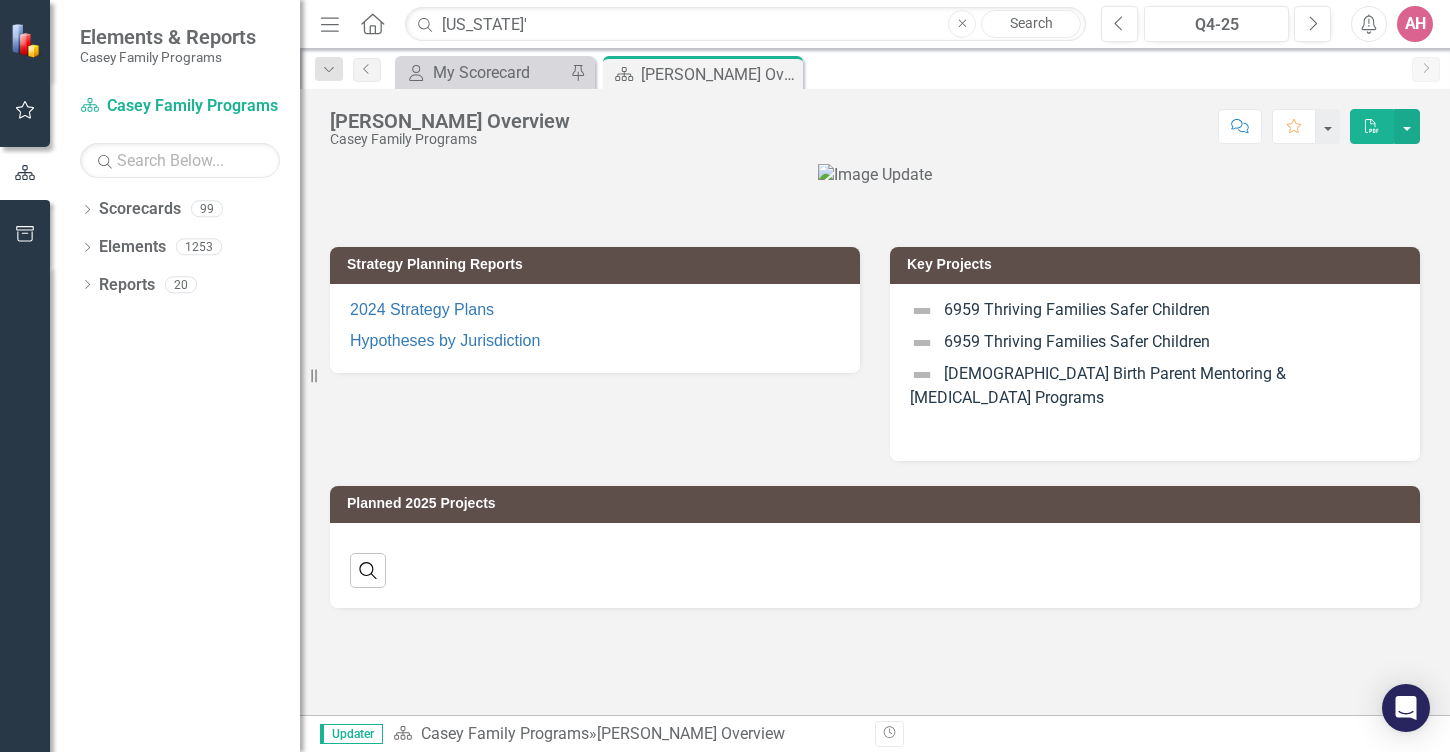 click on "Dropdown Scorecards 99 Dropdown Casey Family Programs Dropdown Strategic Consulting 1 00000 National/No Jurisdiction (SC1) Dropdown 08000 Colorado 08013 Boulder 15000 Hawaii 17000 Illinois Dropdown 27000 Minnesota 27139 Scott County 27123 Ramsey 27053 Hennepin 30000 Montana Dropdown 32000 Nevada 32003 Clark 32031 Washoe Dropdown 37000 North Carolina 37035 Catawba 37081 Guilford 37129 New Hanover 37147 Pitt 37183 Wake 37119 Mecklenburg County 38000 North Dakota 39000 Ohio 45000 South Carolina 46000 South Dakota 48000 Texas 49000 Utah 53000 Washington Dropdown Strategic Consulting 2 00000 National/No Jurisdiction (SC2) Dropdown 06000 California 06001 Alameda 06037 Los Angeles 06059 Orange 06065 Riverside 06067 Sacramento 06071 San Bernardino 06073 San Diego 06075 San Francisco 06085 Santa Clara 06111 Ventura 11001 Washington DC 31000 Nebraska 41000 Oregon 51000 Virginia 54000 West Virginia 55000 Wisconsin 72000 Puerto Rico 78000 Virgin Islands Dropdown Strategic Consulting 3 00000 National/No Jurisdiction (SC3)" at bounding box center (175, 472) 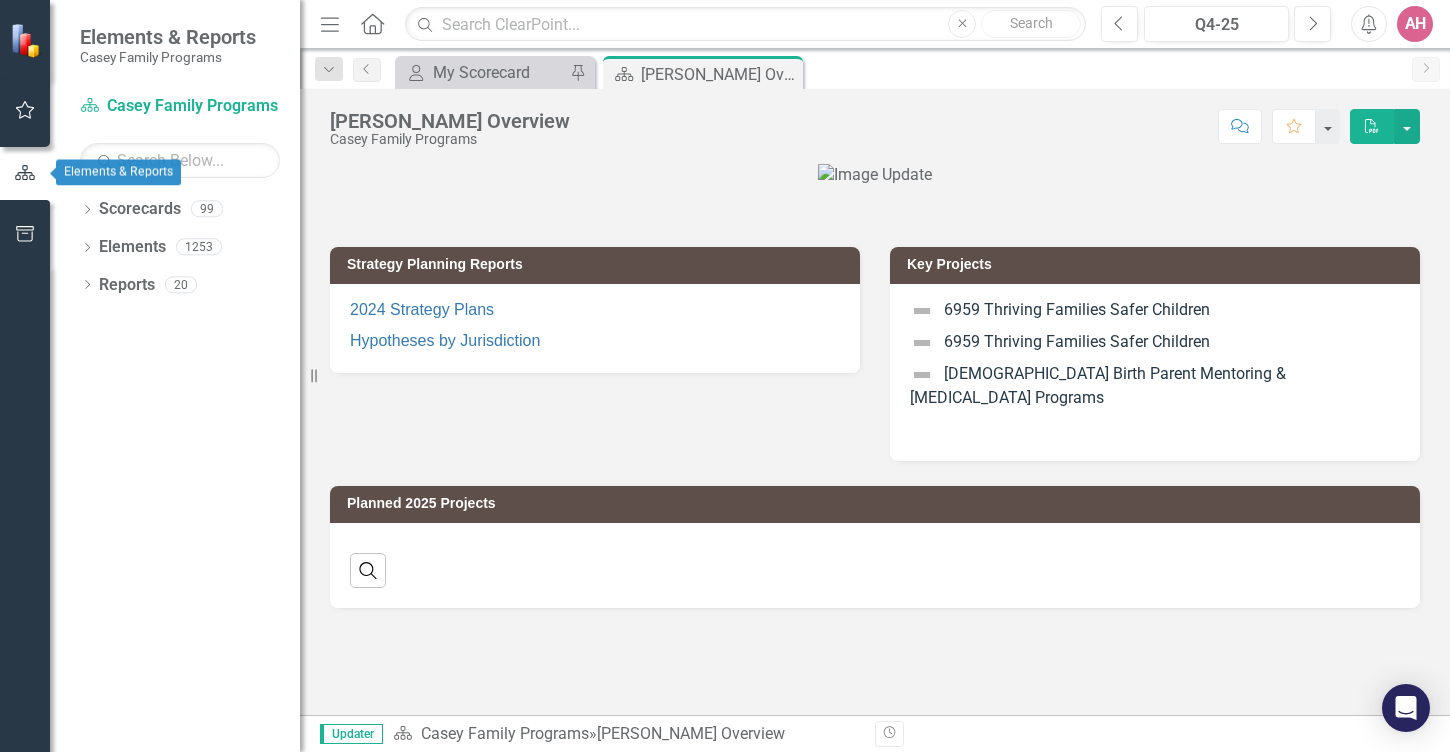 click 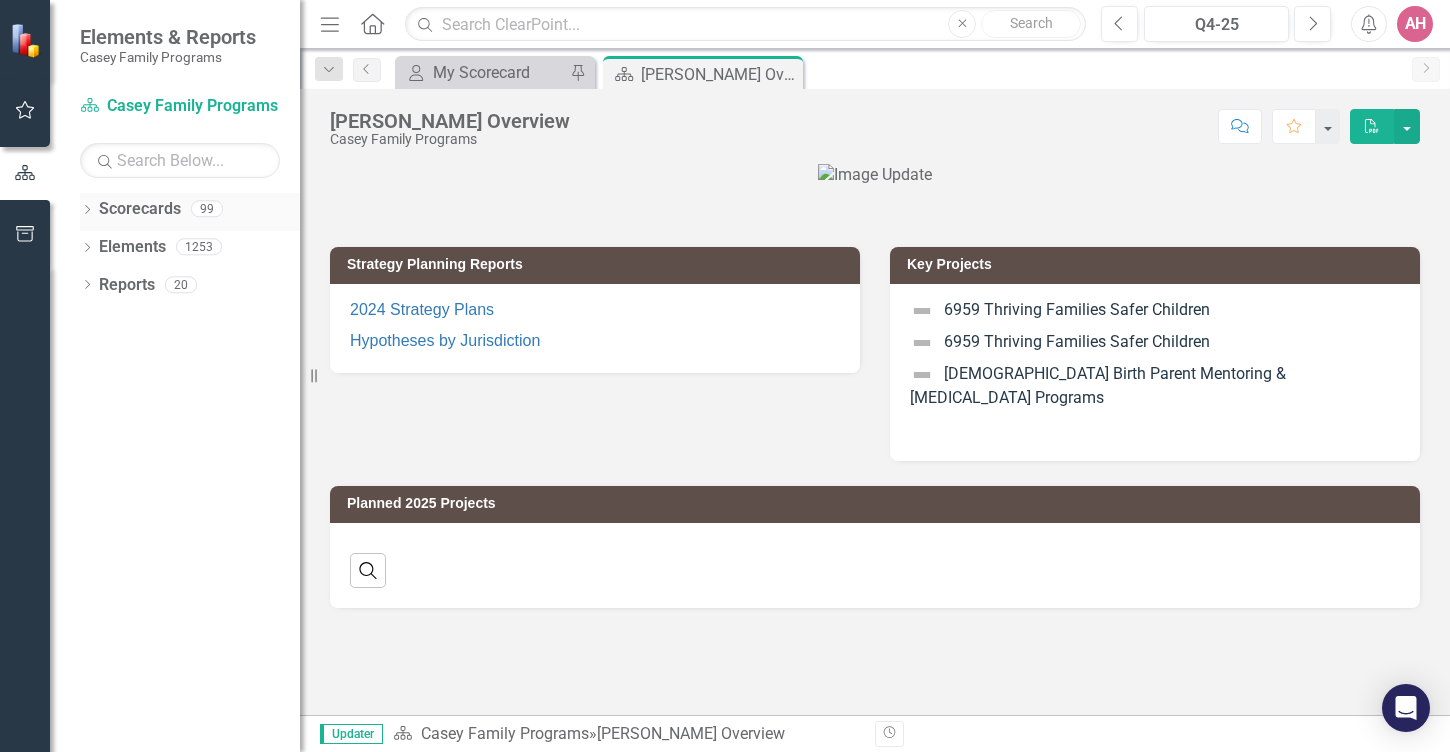 click 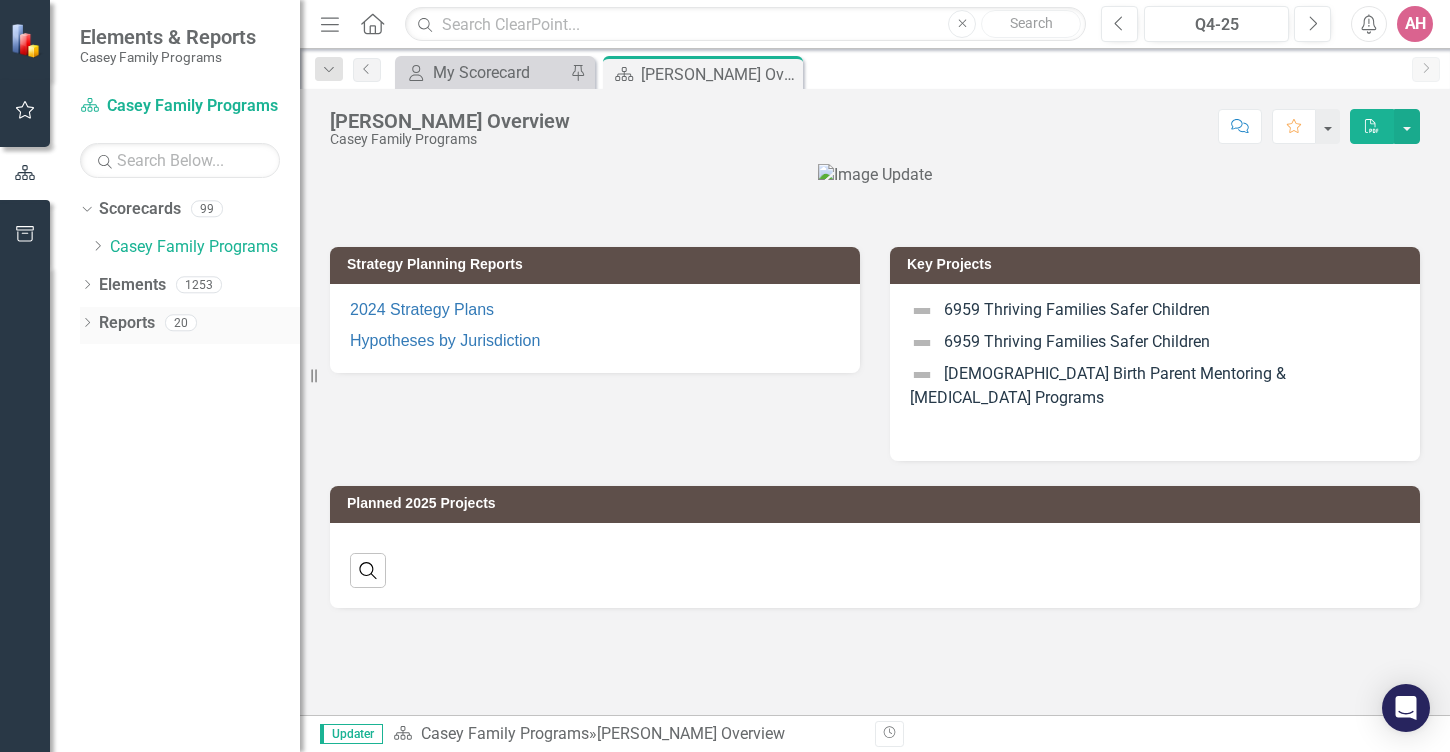 click on "Dropdown" 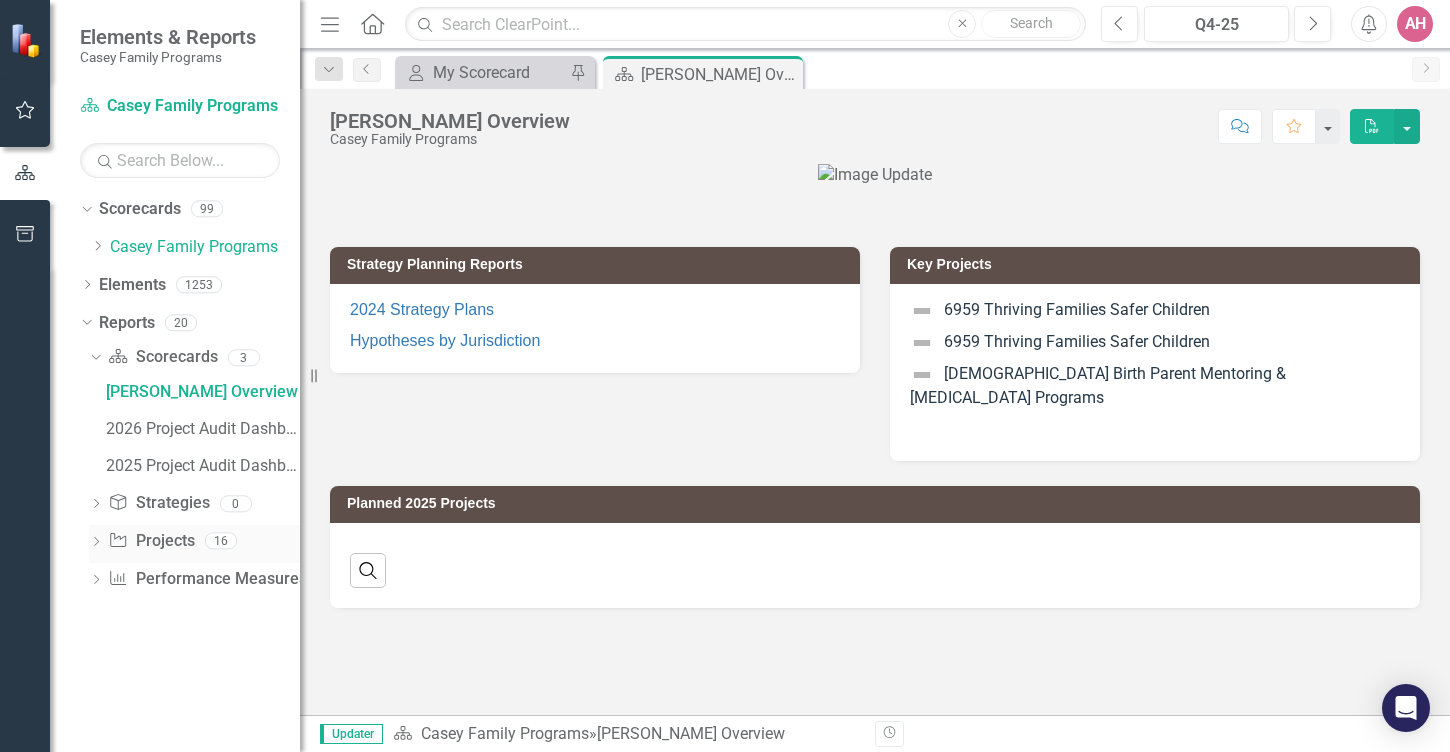 click on "Dropdown" 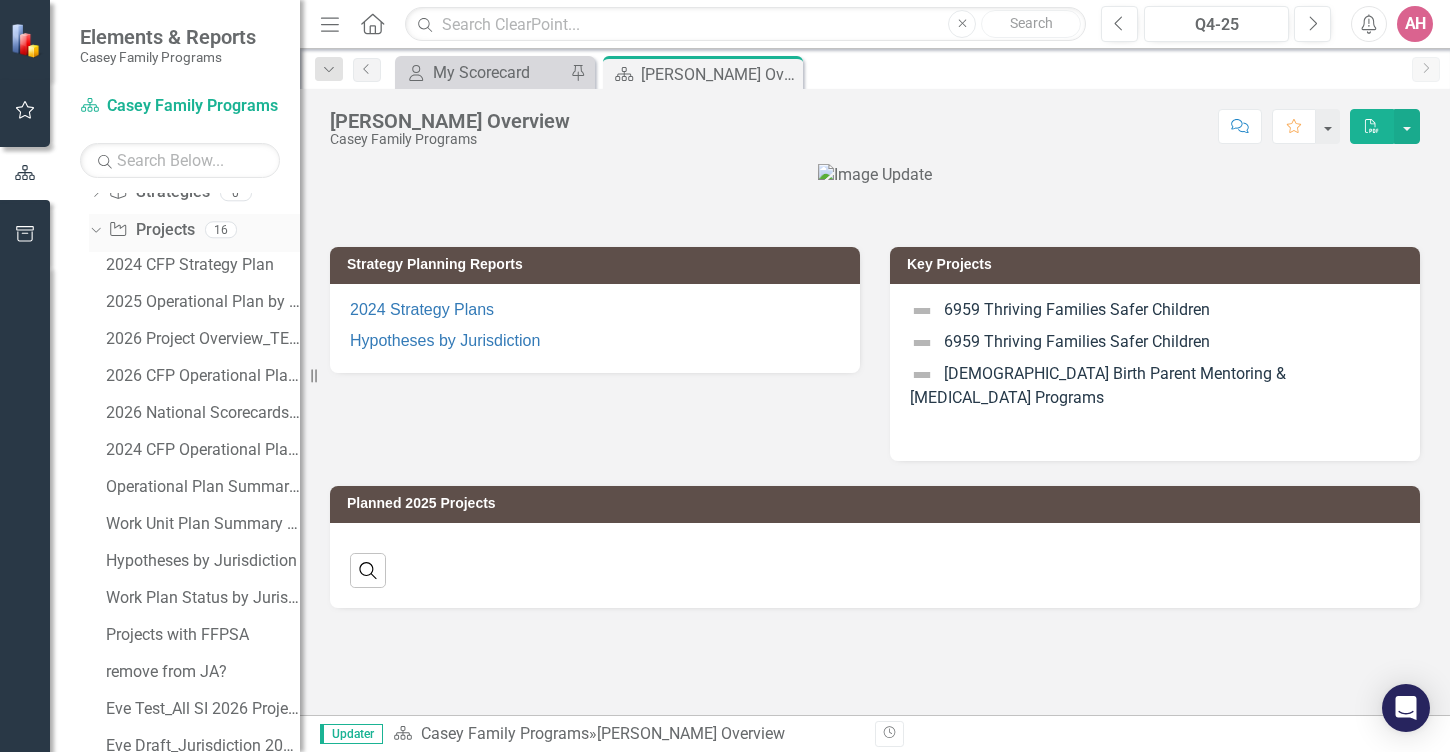 scroll, scrollTop: 360, scrollLeft: 0, axis: vertical 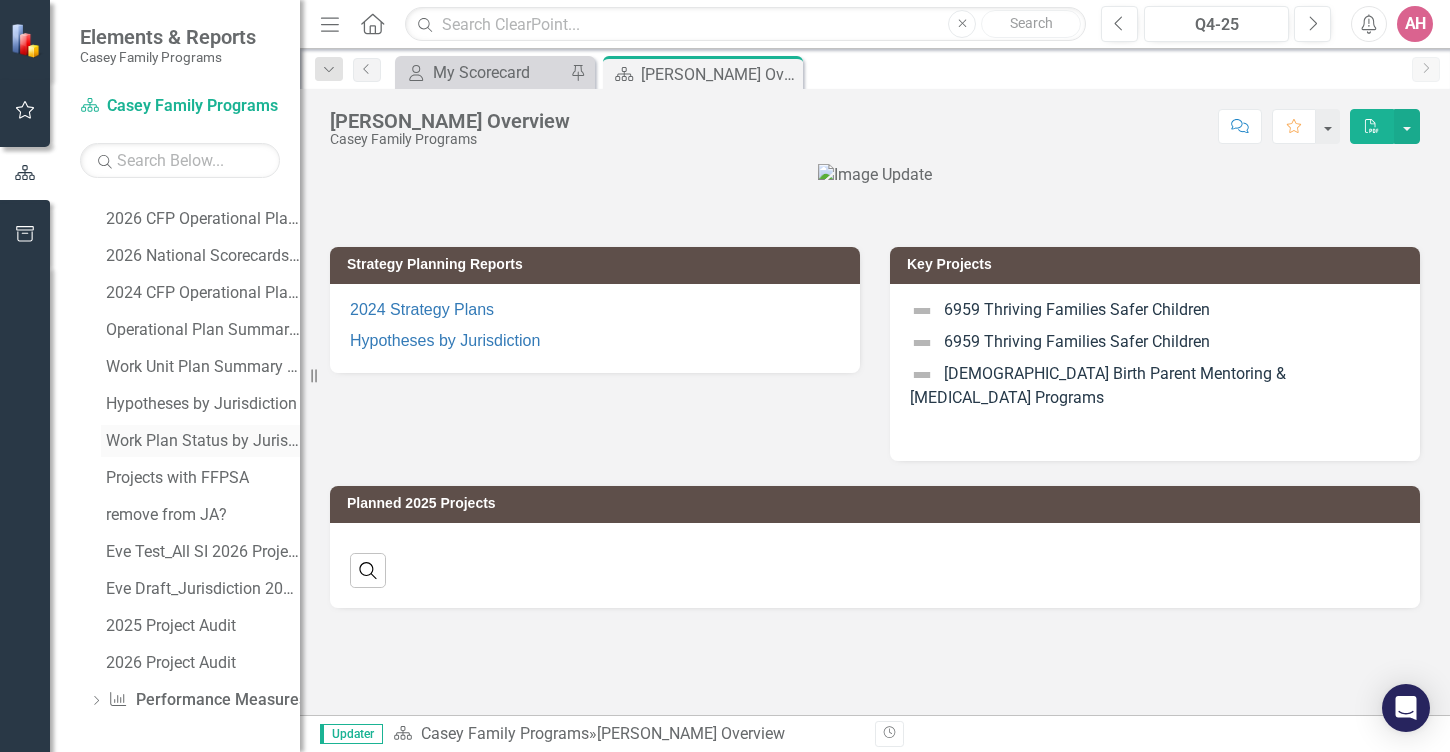 click on "Work Plan Status by Jurisdiction_DO NOT REMOVE" at bounding box center (203, 441) 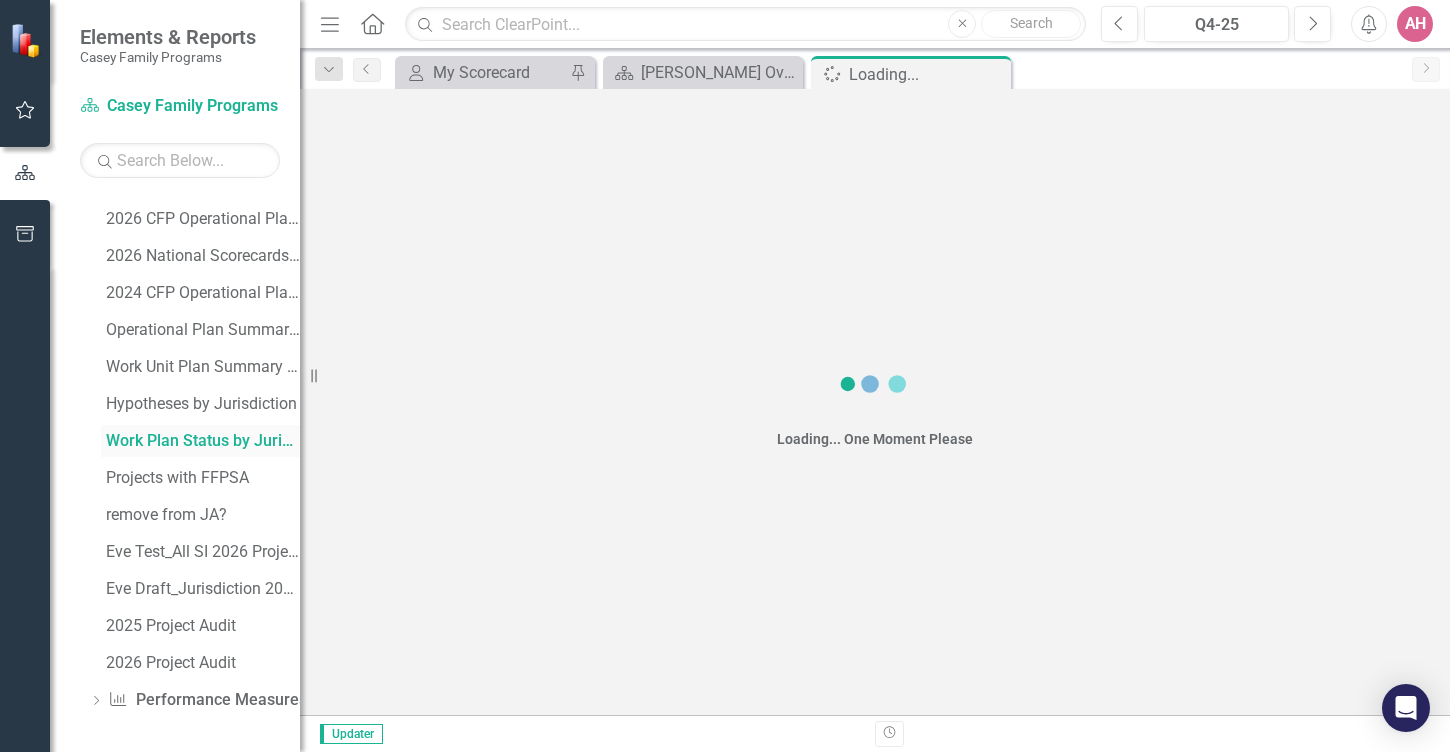 click on "2024 CFP Strategy Plan 2025 Operational Plan by Strategy (for Tricia) 2026 Project Overview_TEMPLATE 2026 CFP Operational Plan_active year 2026 only__USE REPORTING PERIOD 2026 National Scorecards Template 2024 CFP Operational Plan_active year 2024 only__USE REPORTING PERIOD Operational Plan Summary - By State Work Unit Plan Summary - By State Hypotheses by Jurisdiction Work Plan Status by Jurisdiction_DO NOT REMOVE Projects with FFPSA remove from JA? Eve Test_All SI 2026 Project Overview Report Eve Draft_Jurisdiction 2026 Project Overview Report 2025 Project Audit 2026 Project Audit" at bounding box center (194, 385) 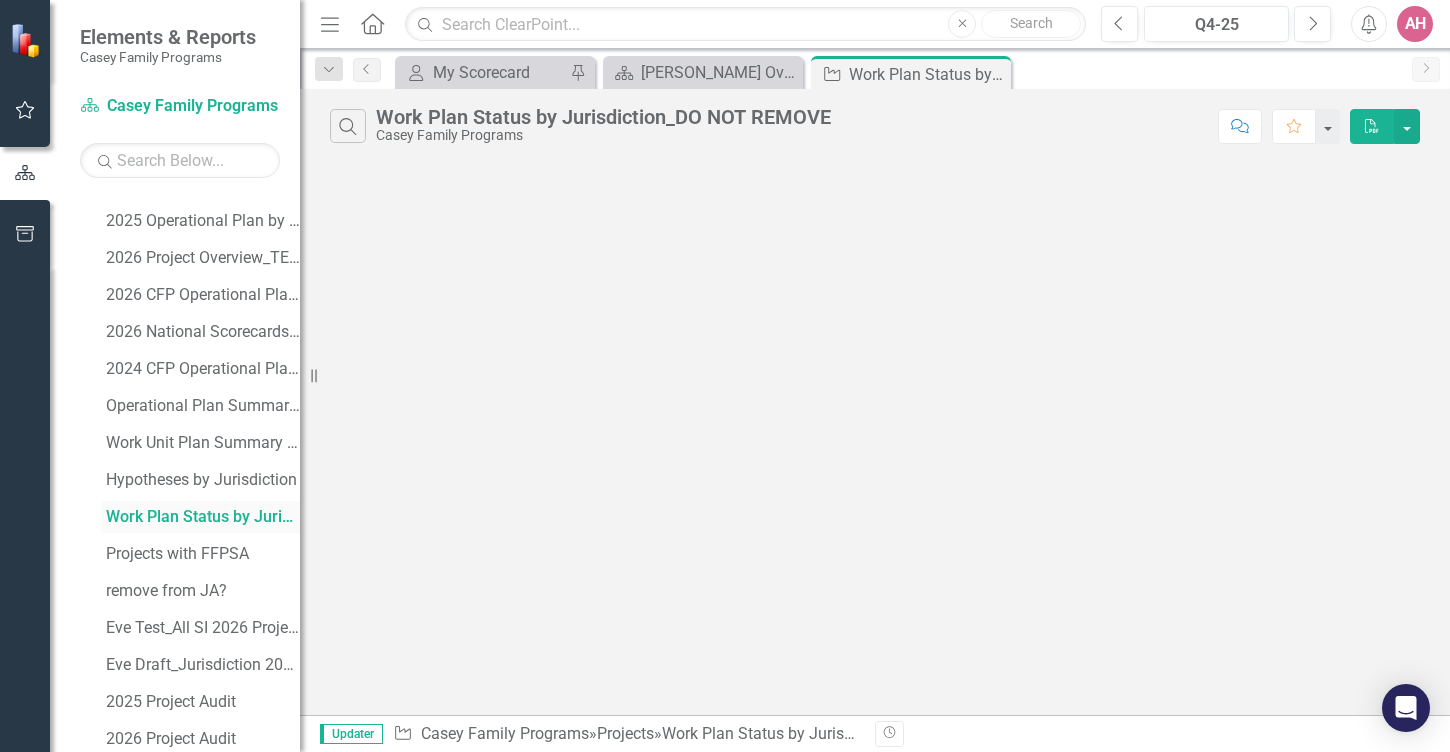 scroll, scrollTop: 360, scrollLeft: 0, axis: vertical 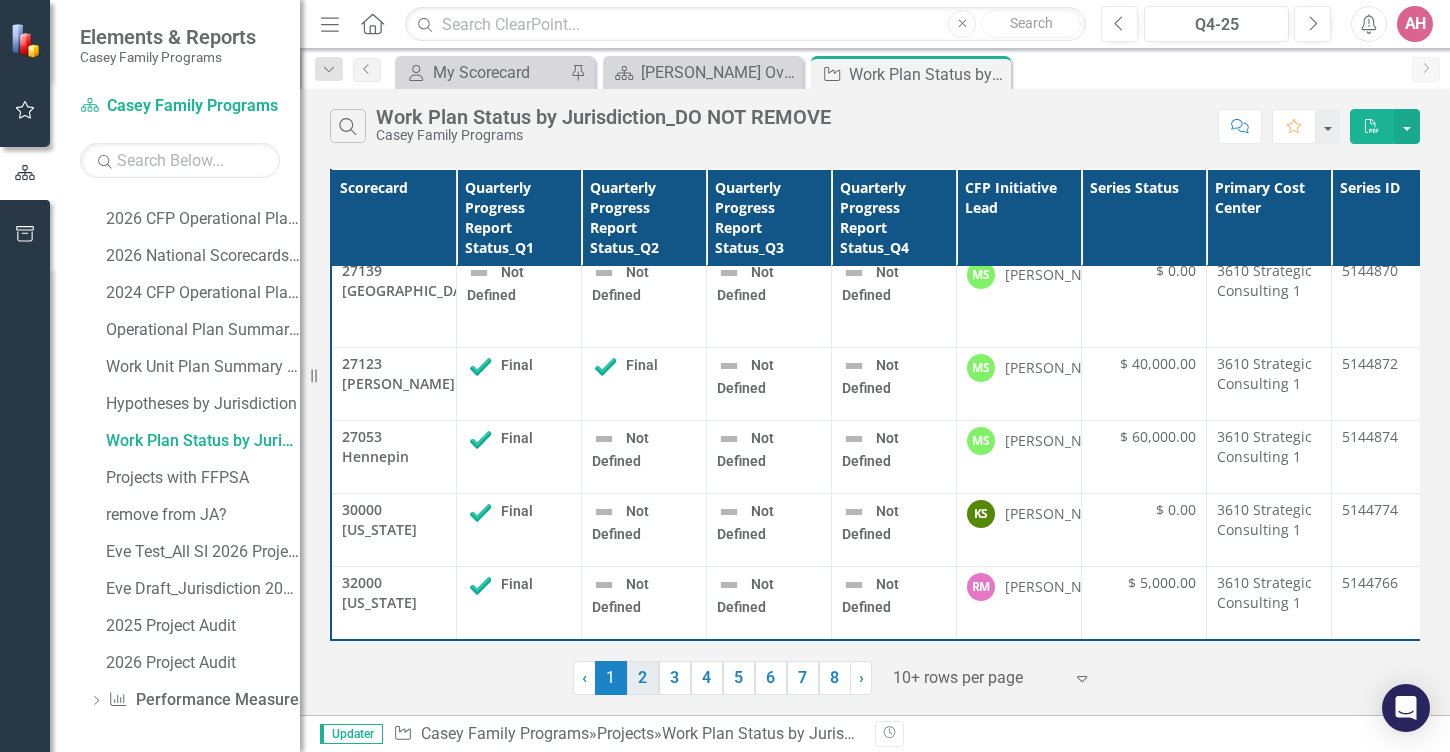 click on "2" at bounding box center (643, 678) 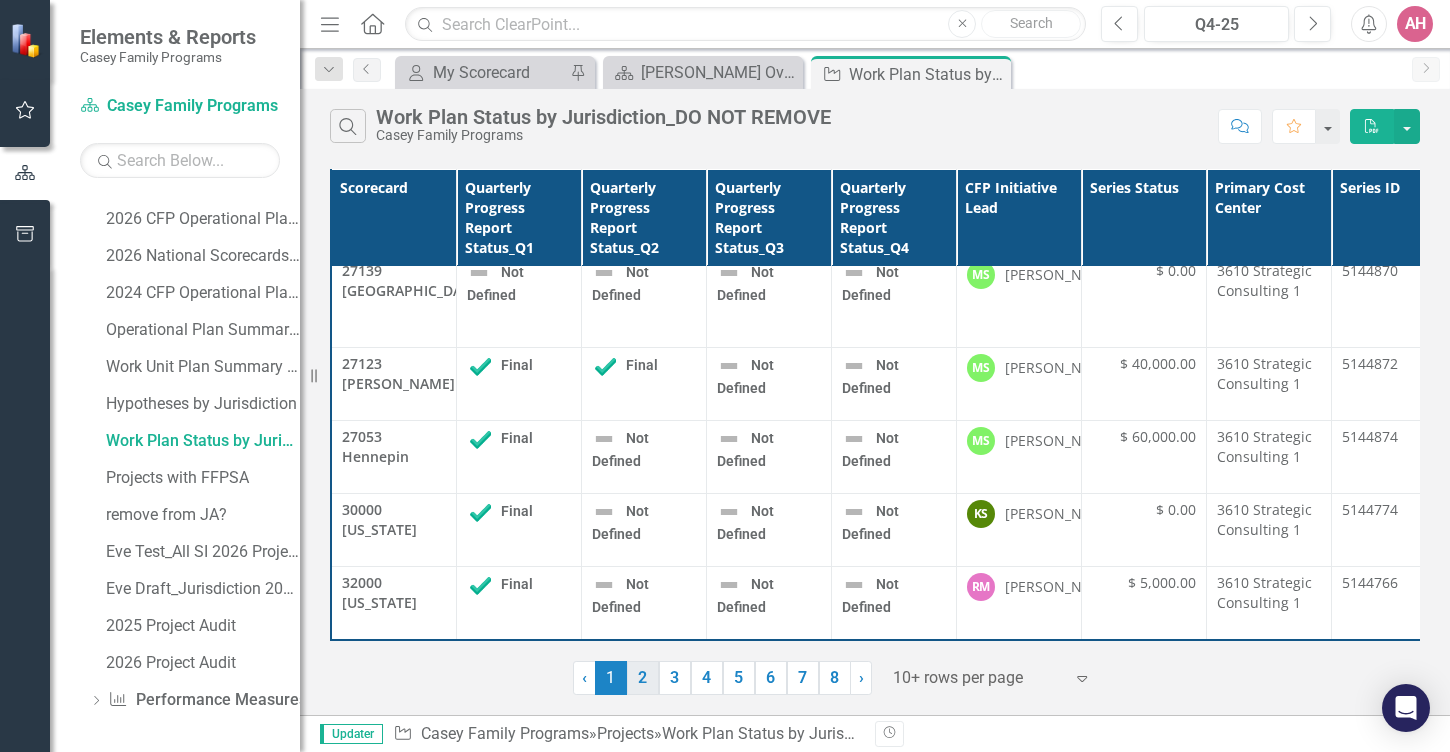 scroll, scrollTop: 0, scrollLeft: 0, axis: both 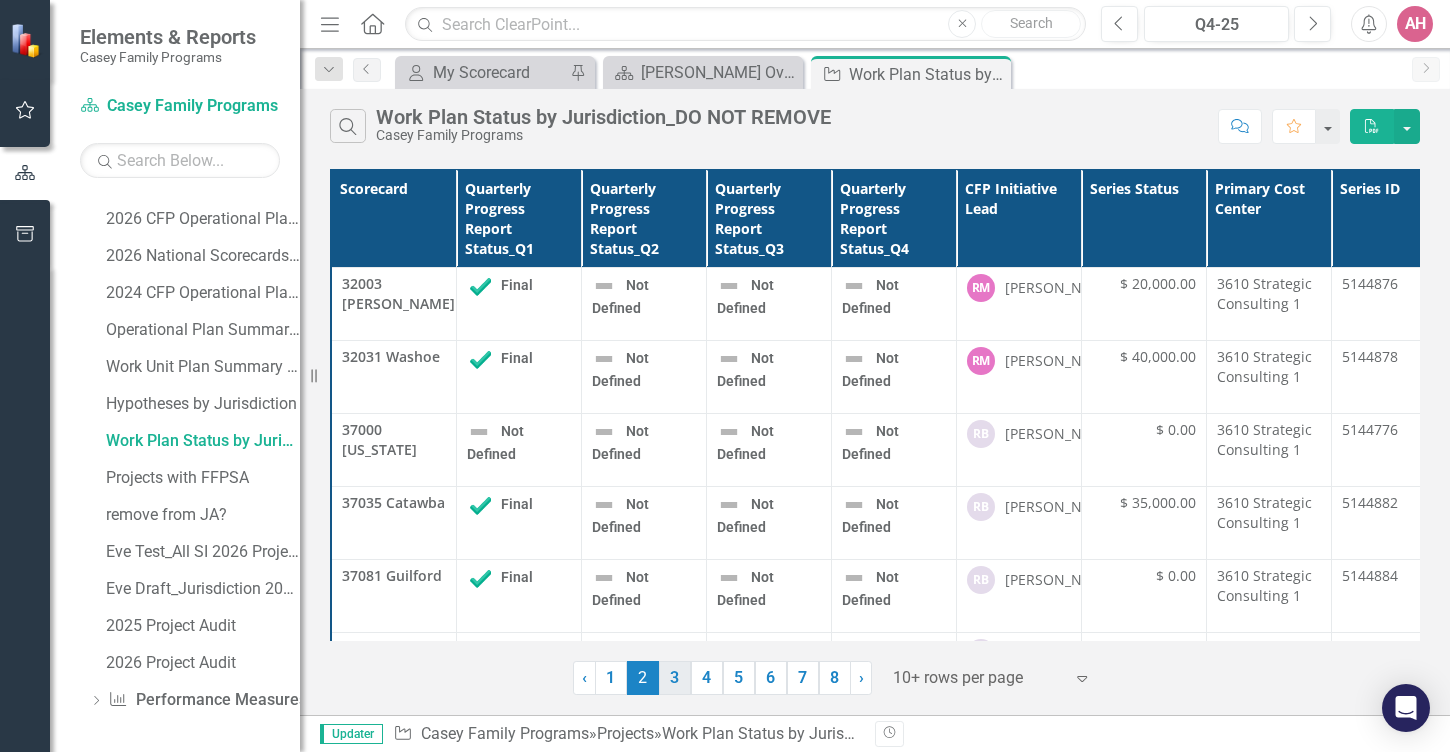 click on "3" at bounding box center (675, 678) 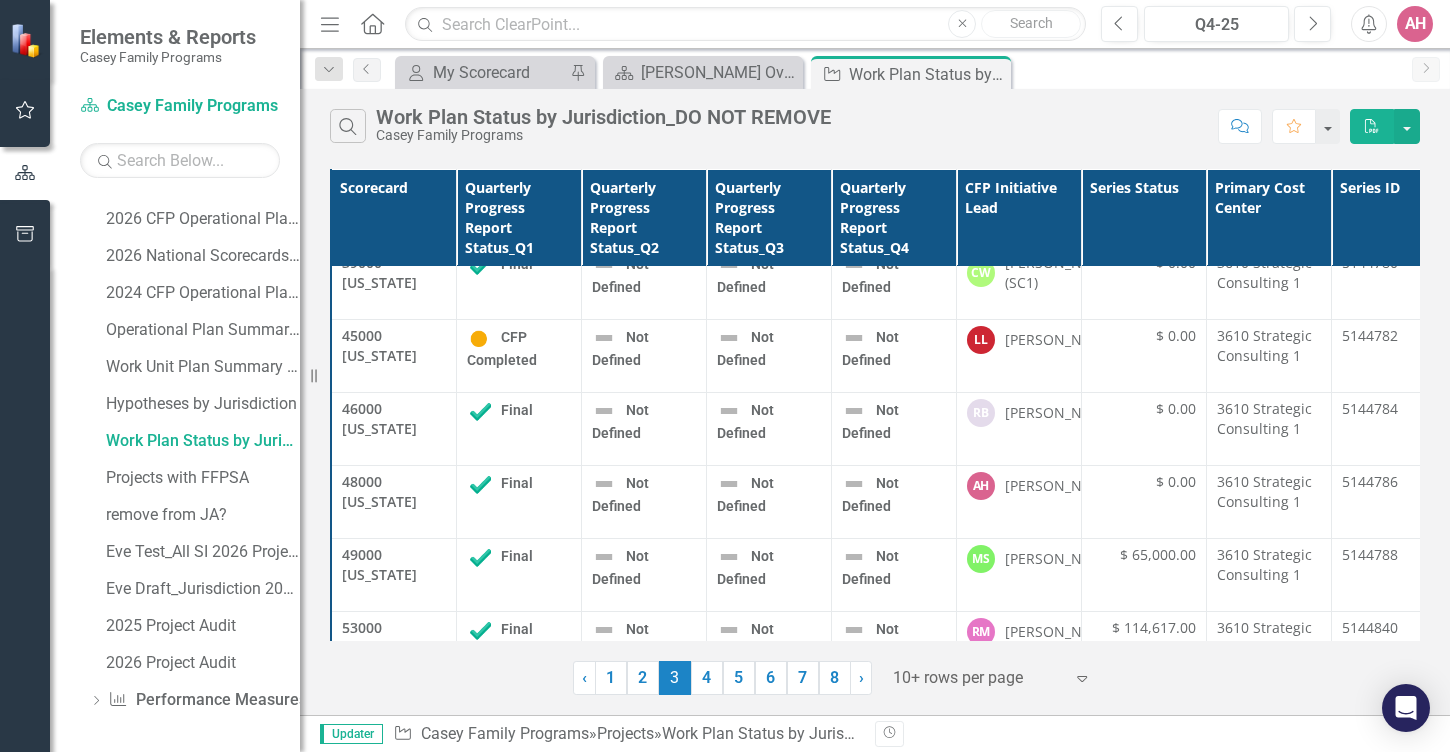 scroll, scrollTop: 24, scrollLeft: 0, axis: vertical 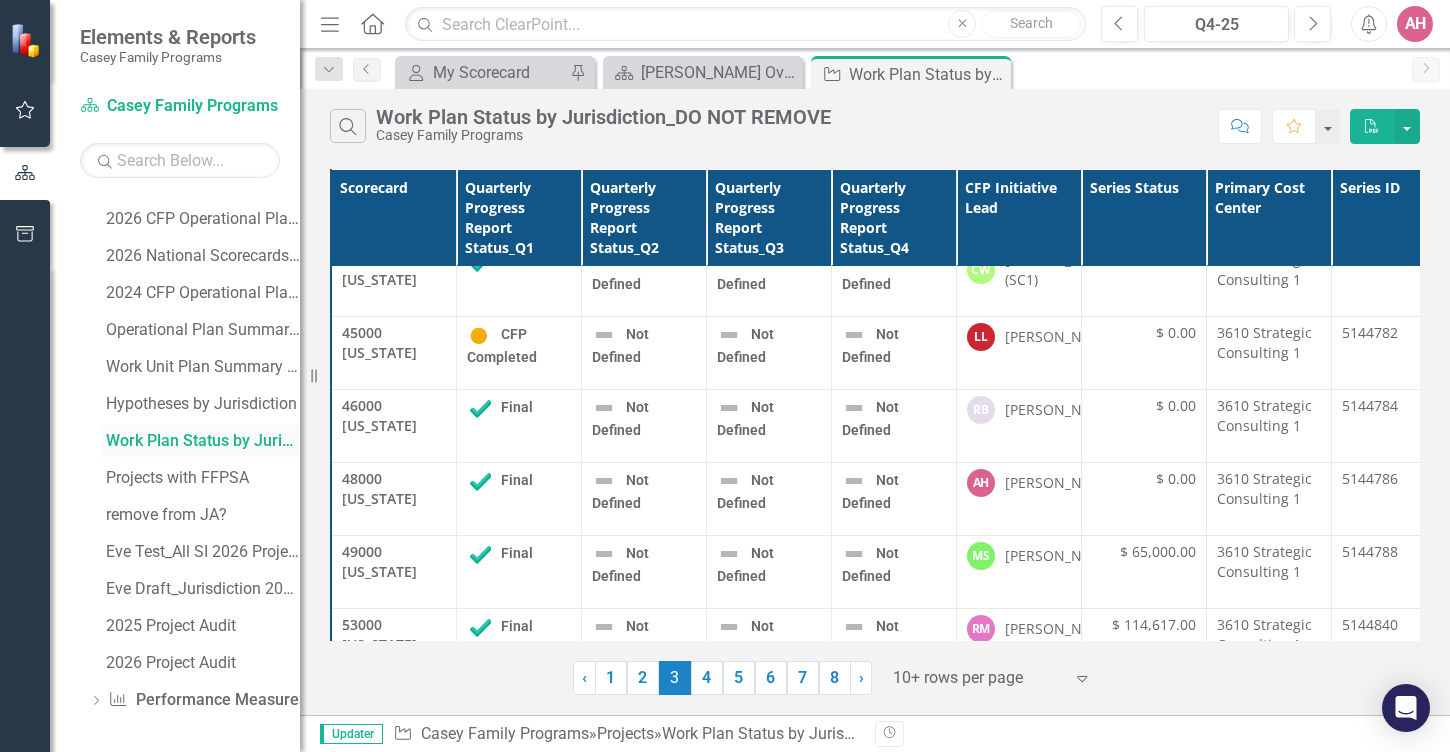 click on "Work Plan Status by Jurisdiction_DO NOT REMOVE" at bounding box center (203, 441) 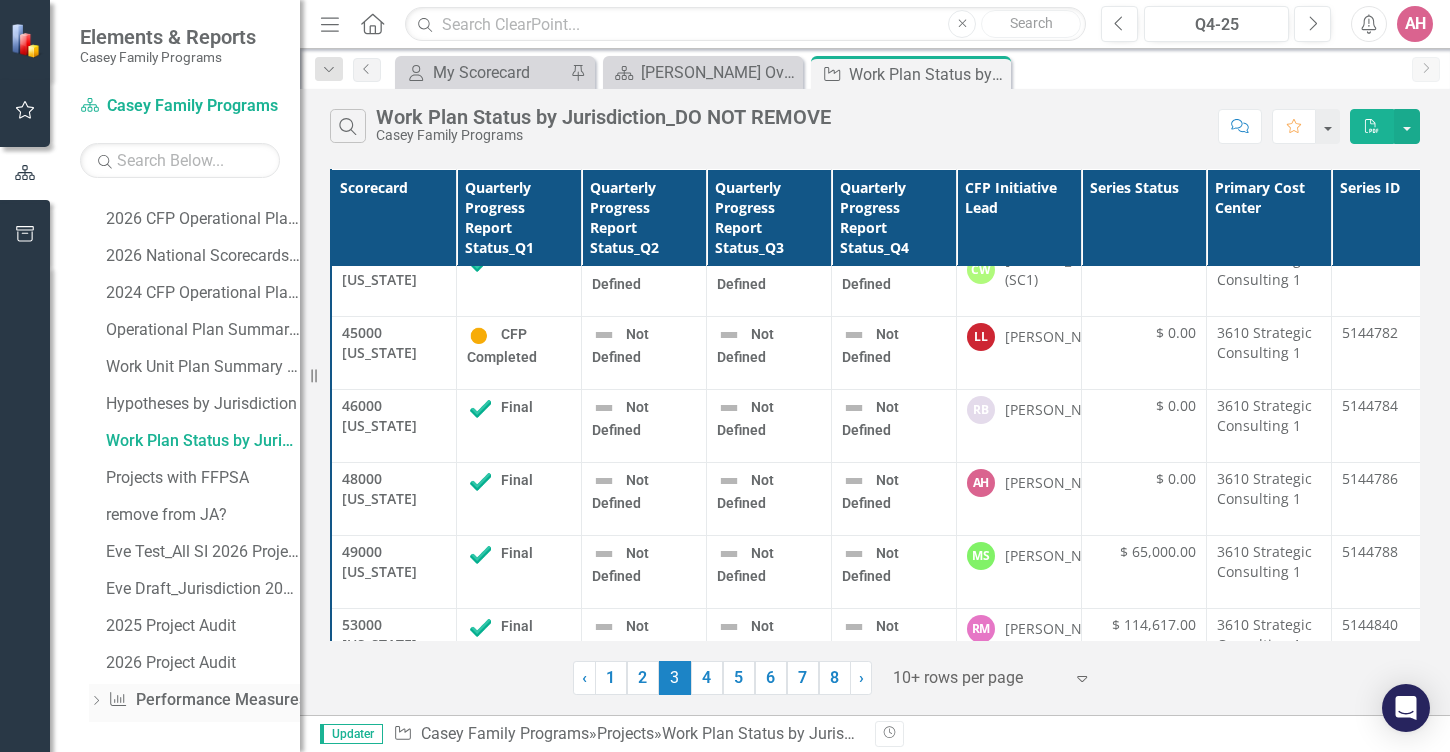 click on "Dropdown" 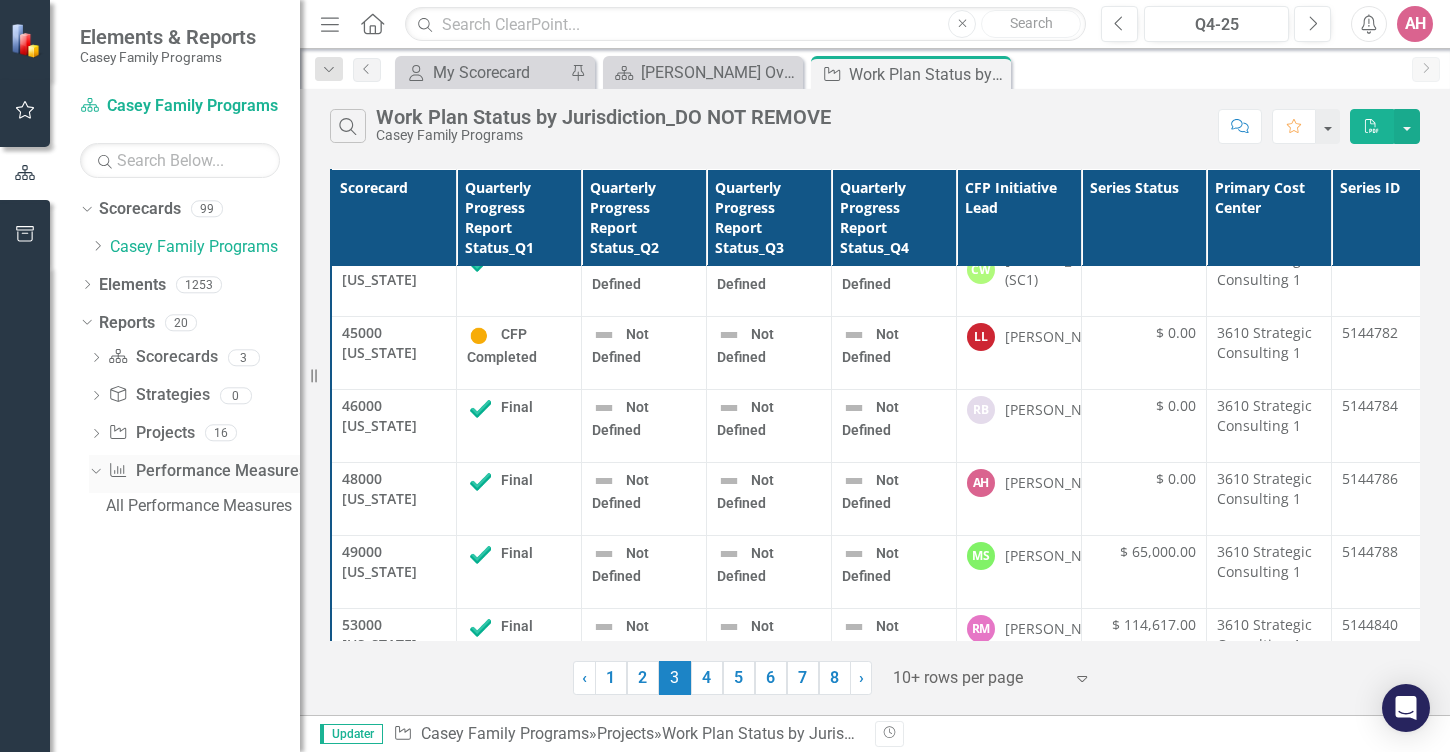 scroll, scrollTop: 0, scrollLeft: 0, axis: both 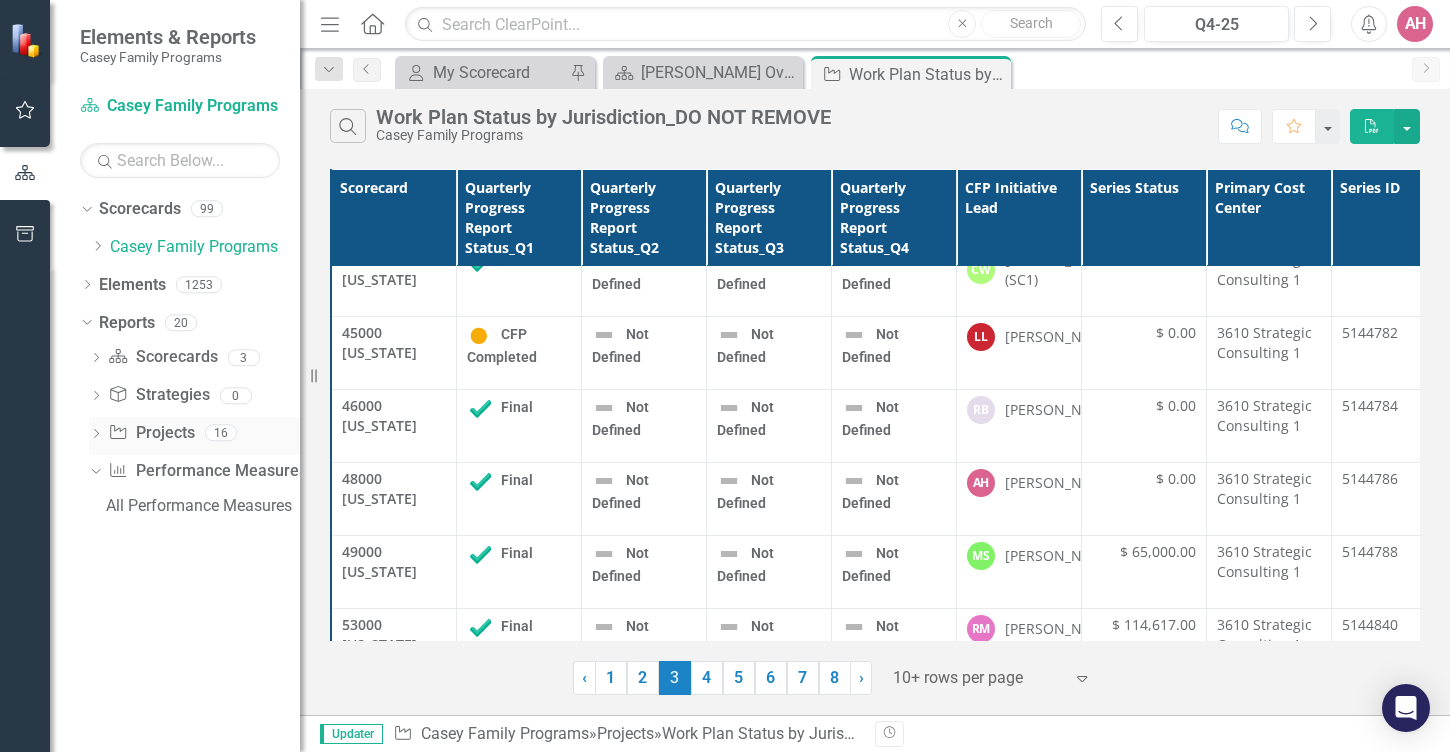 click on "Dropdown" 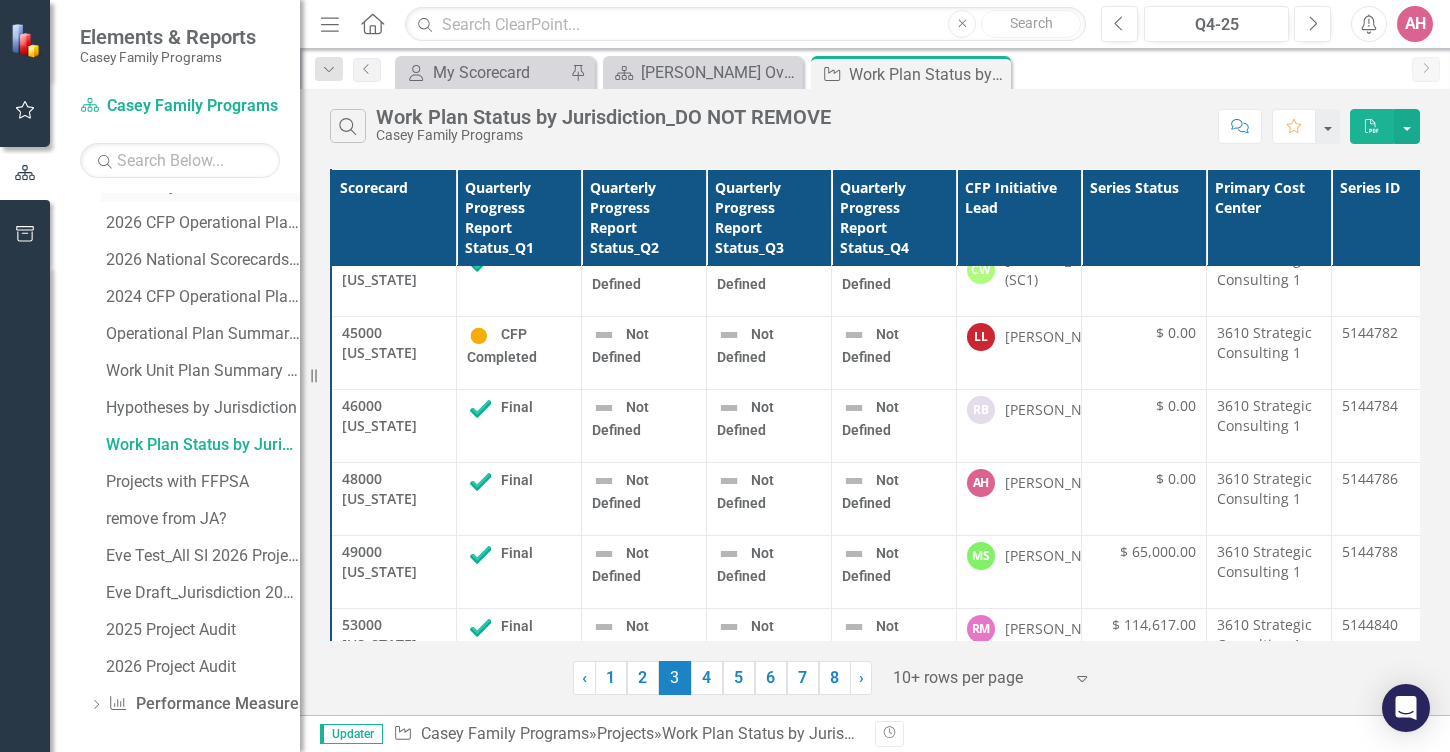 scroll, scrollTop: 360, scrollLeft: 0, axis: vertical 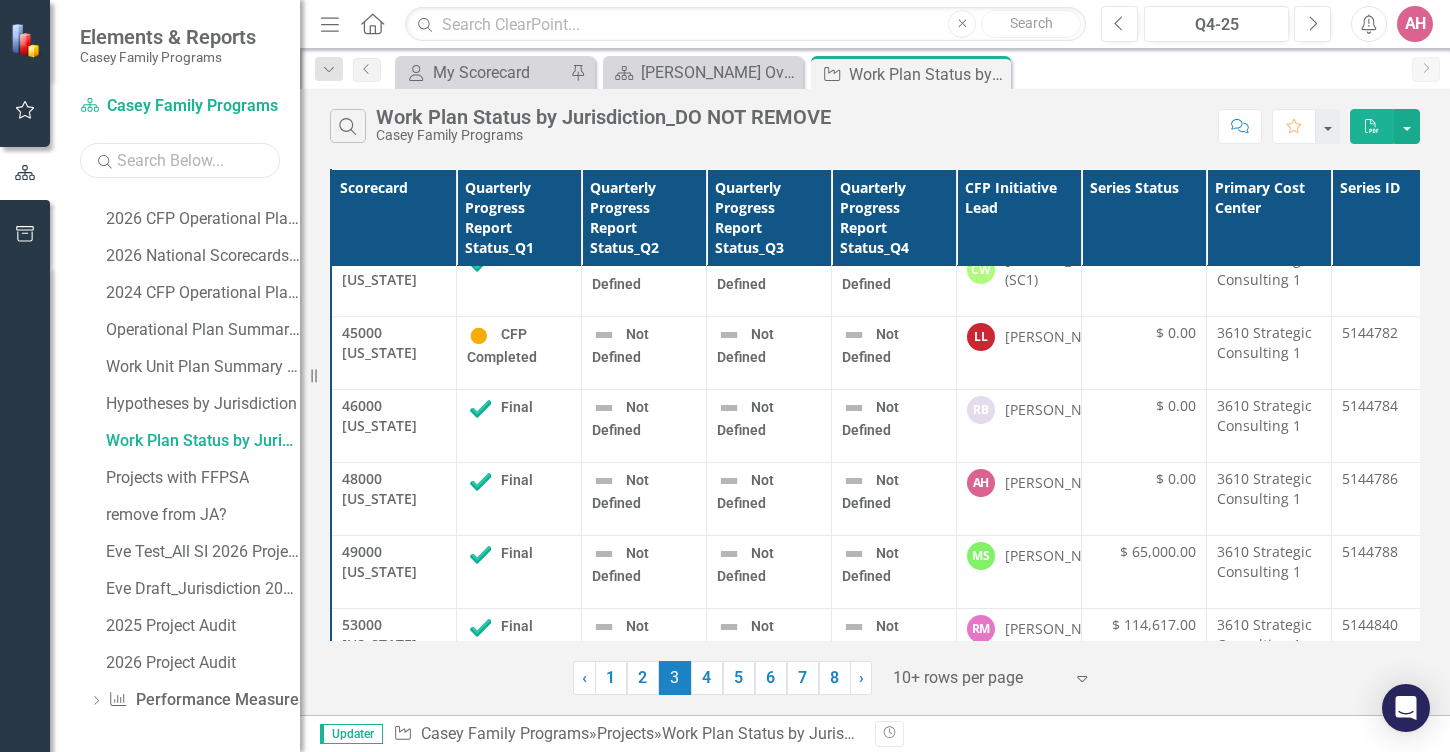 click at bounding box center (180, 160) 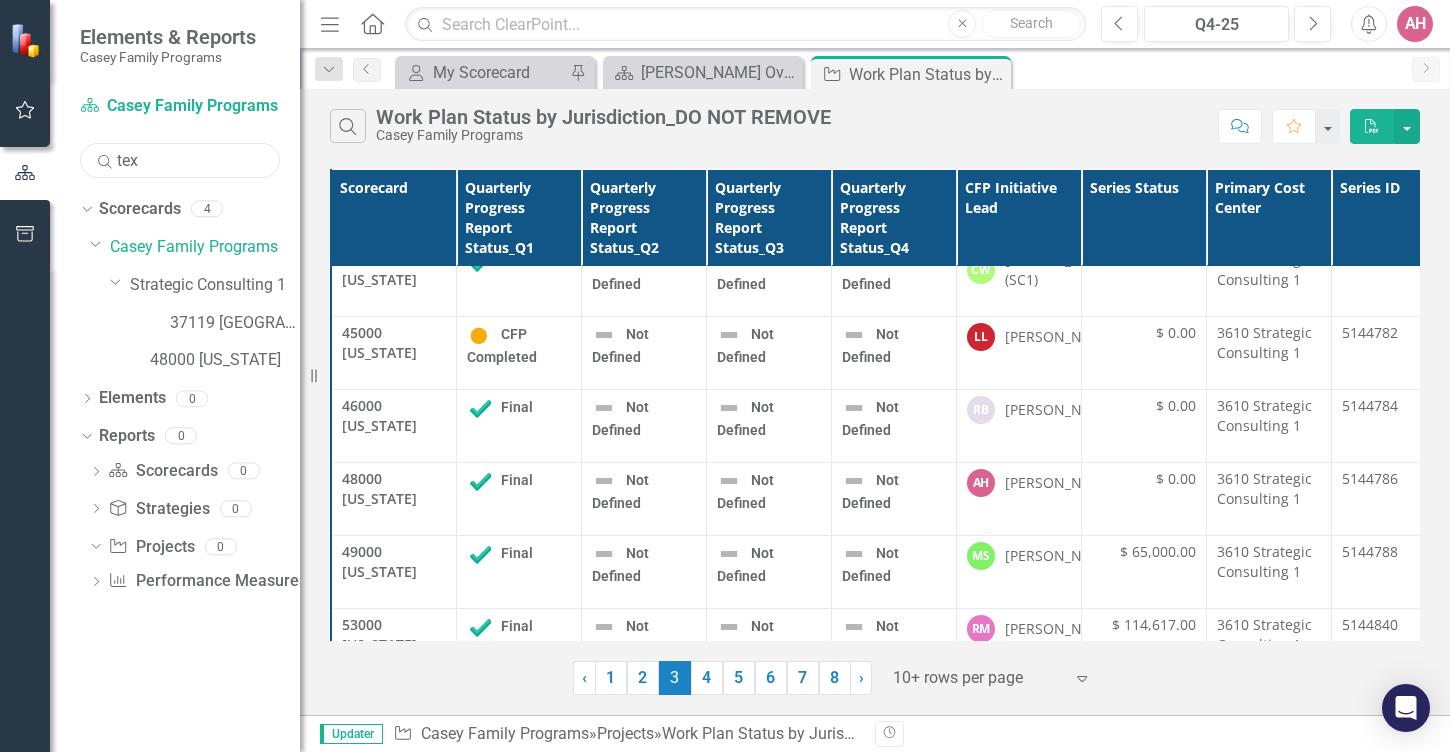 scroll, scrollTop: 0, scrollLeft: 0, axis: both 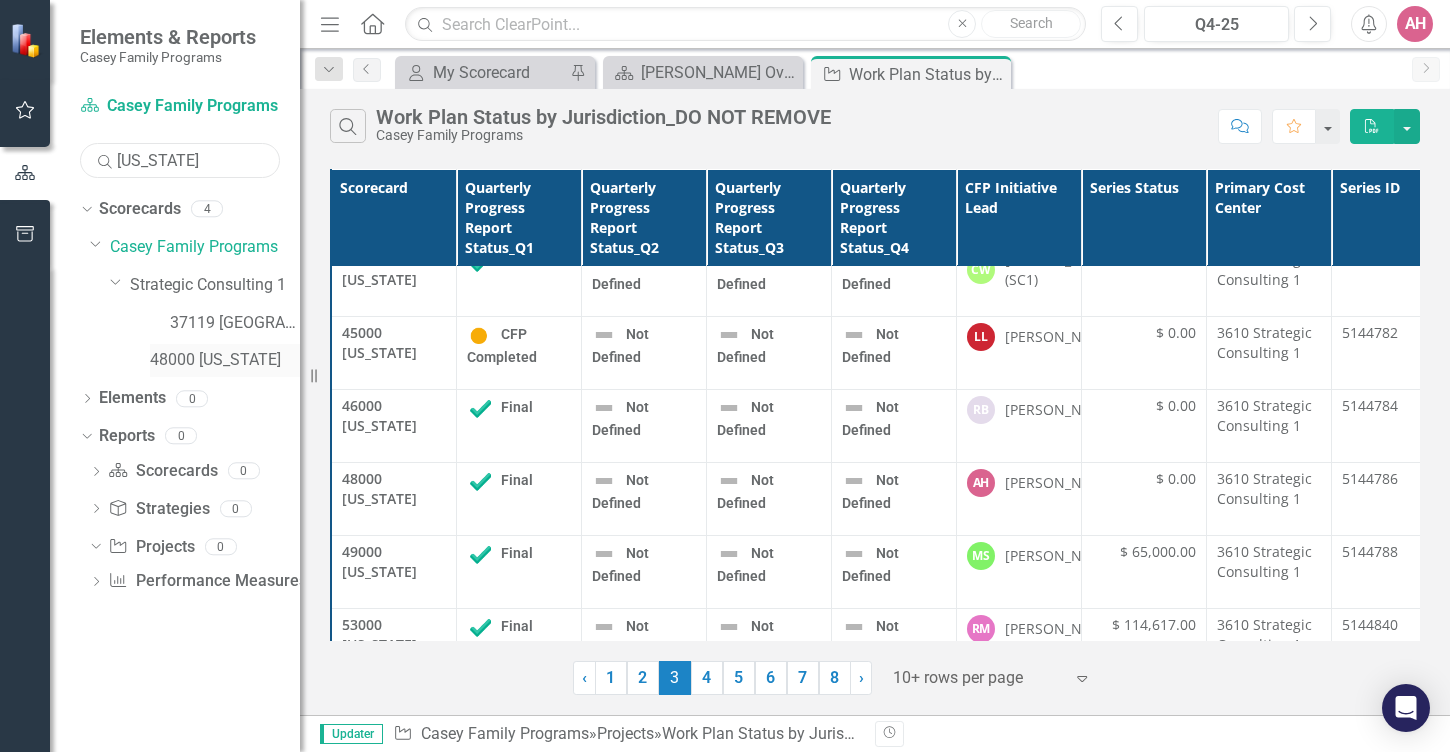 type on "texas" 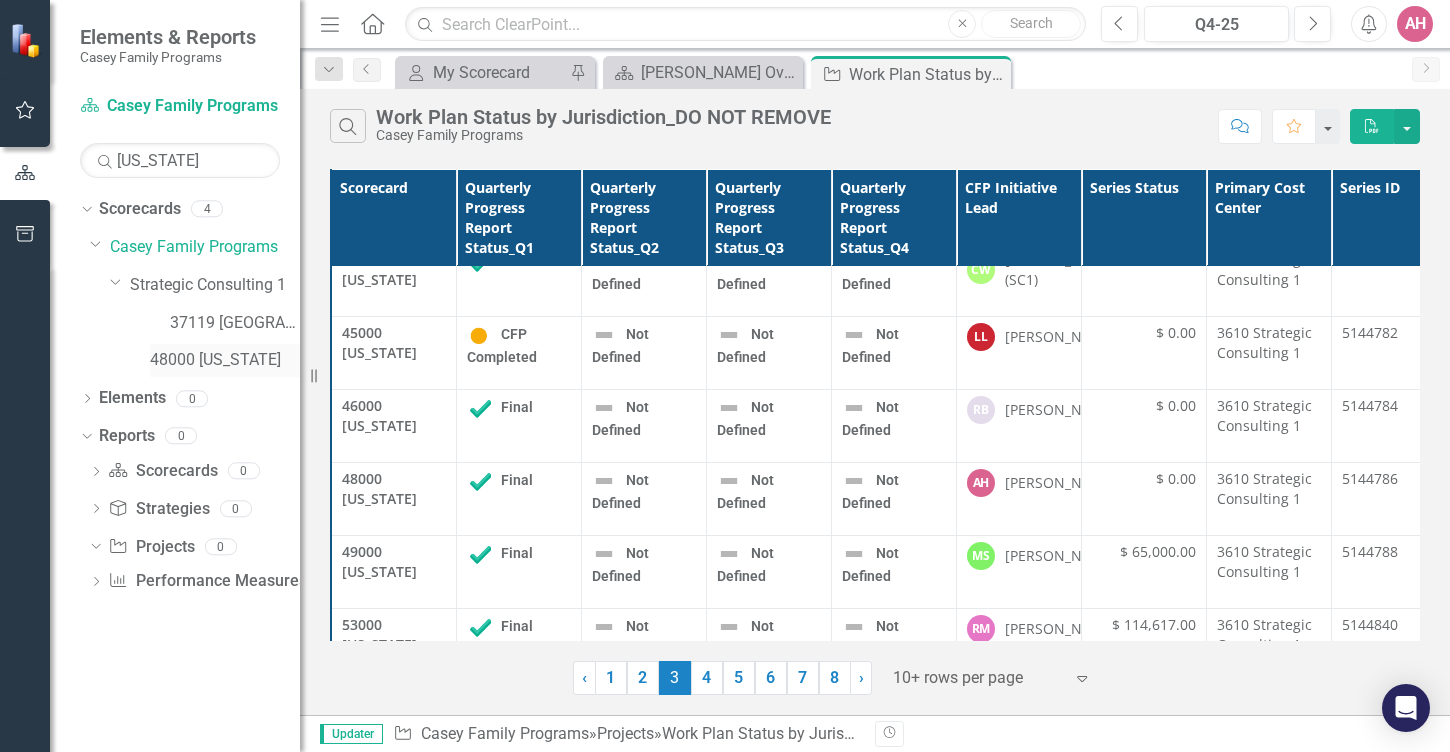 click on "48000 [US_STATE]" at bounding box center (225, 360) 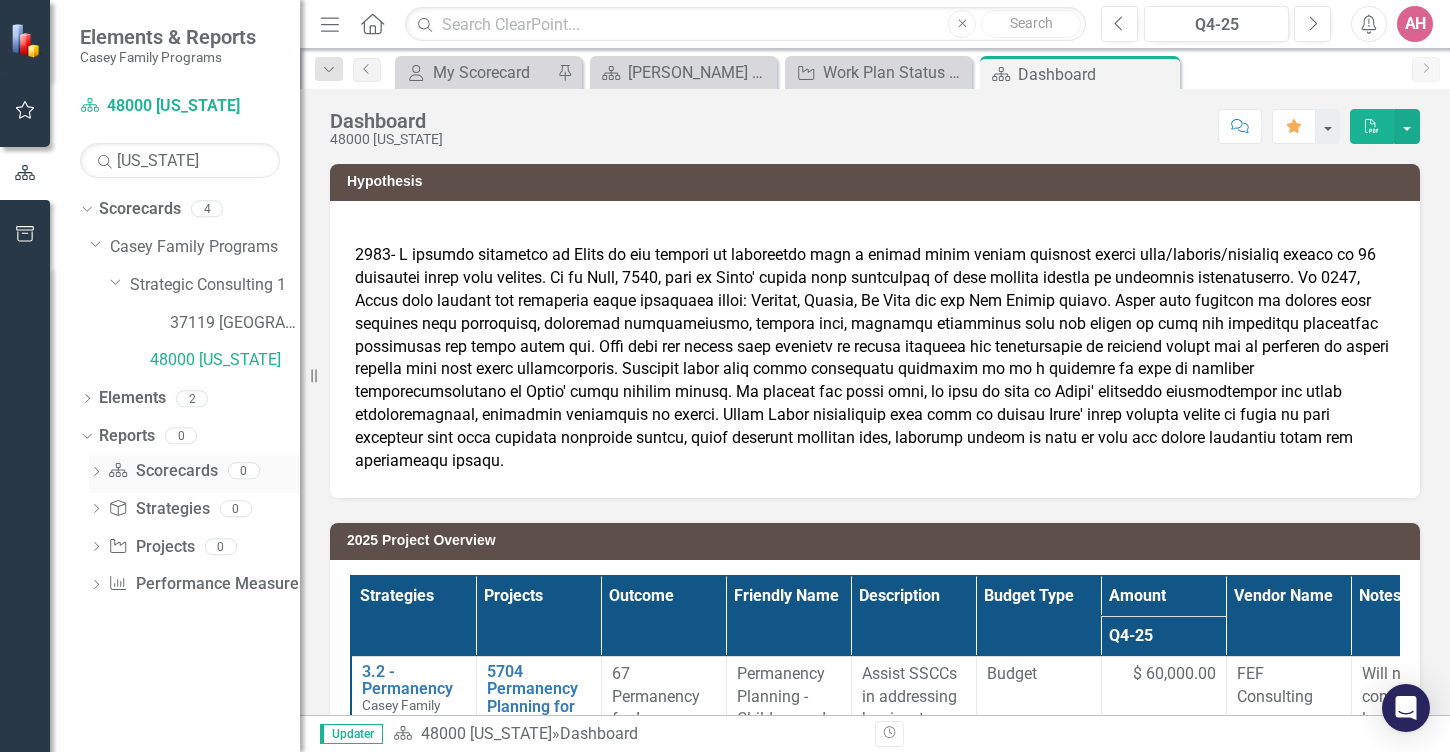 click on "Dropdown" 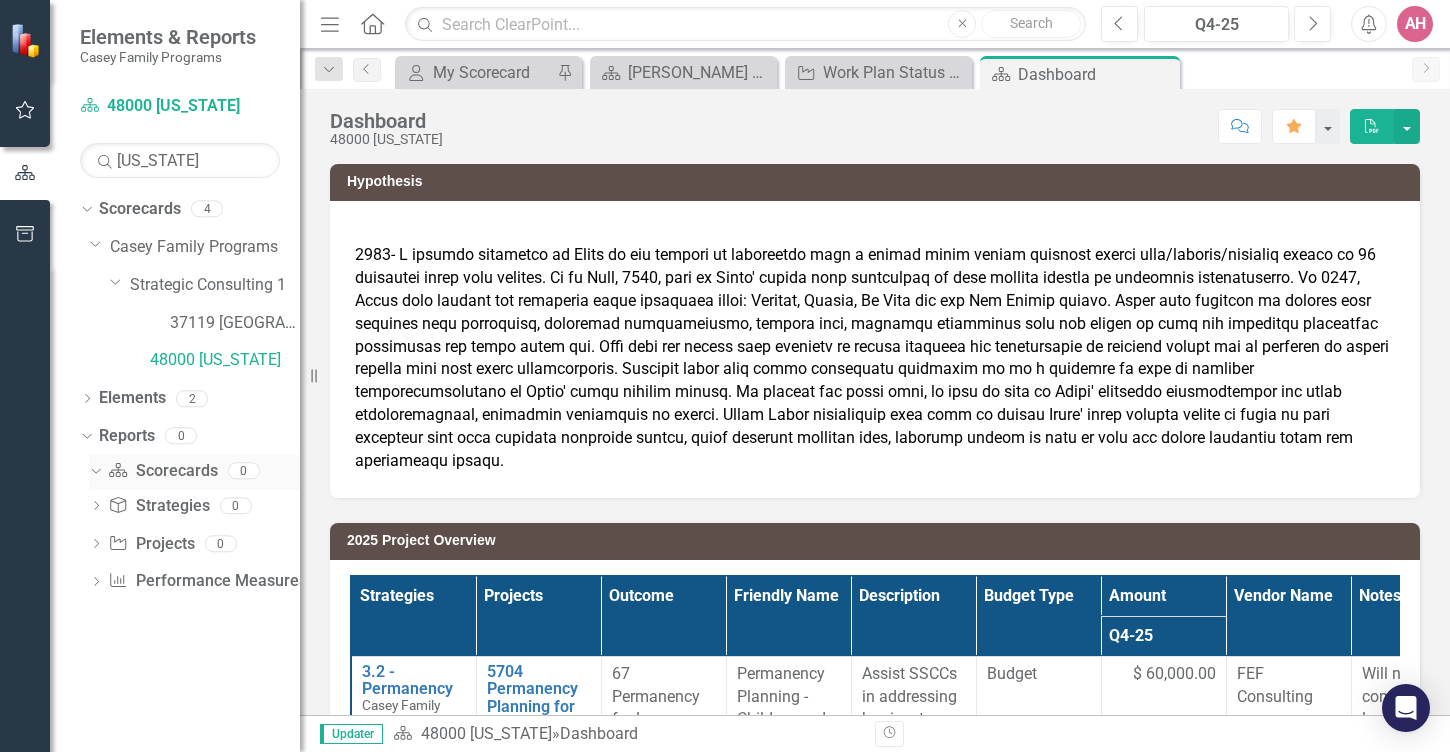 click on "Dropdown" at bounding box center (92, 470) 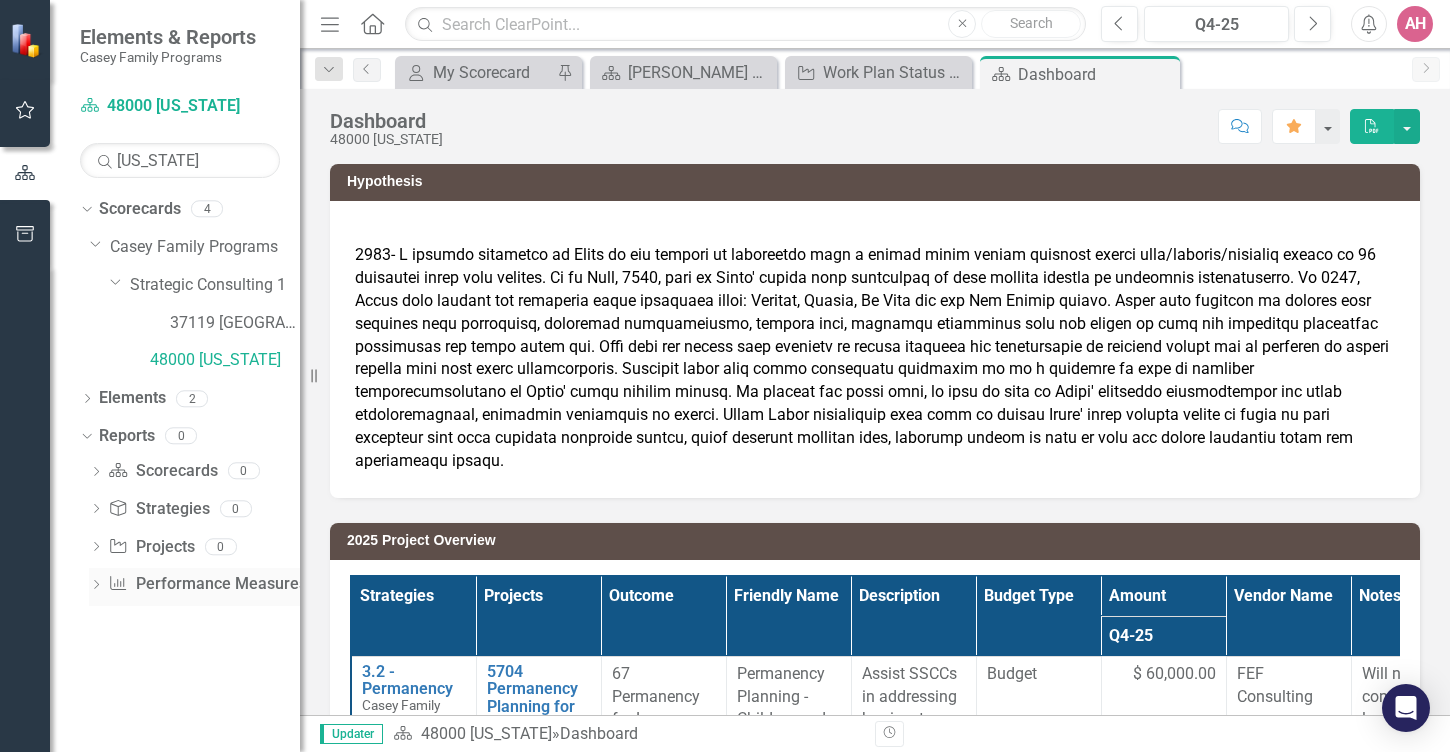 click on "Dropdown" 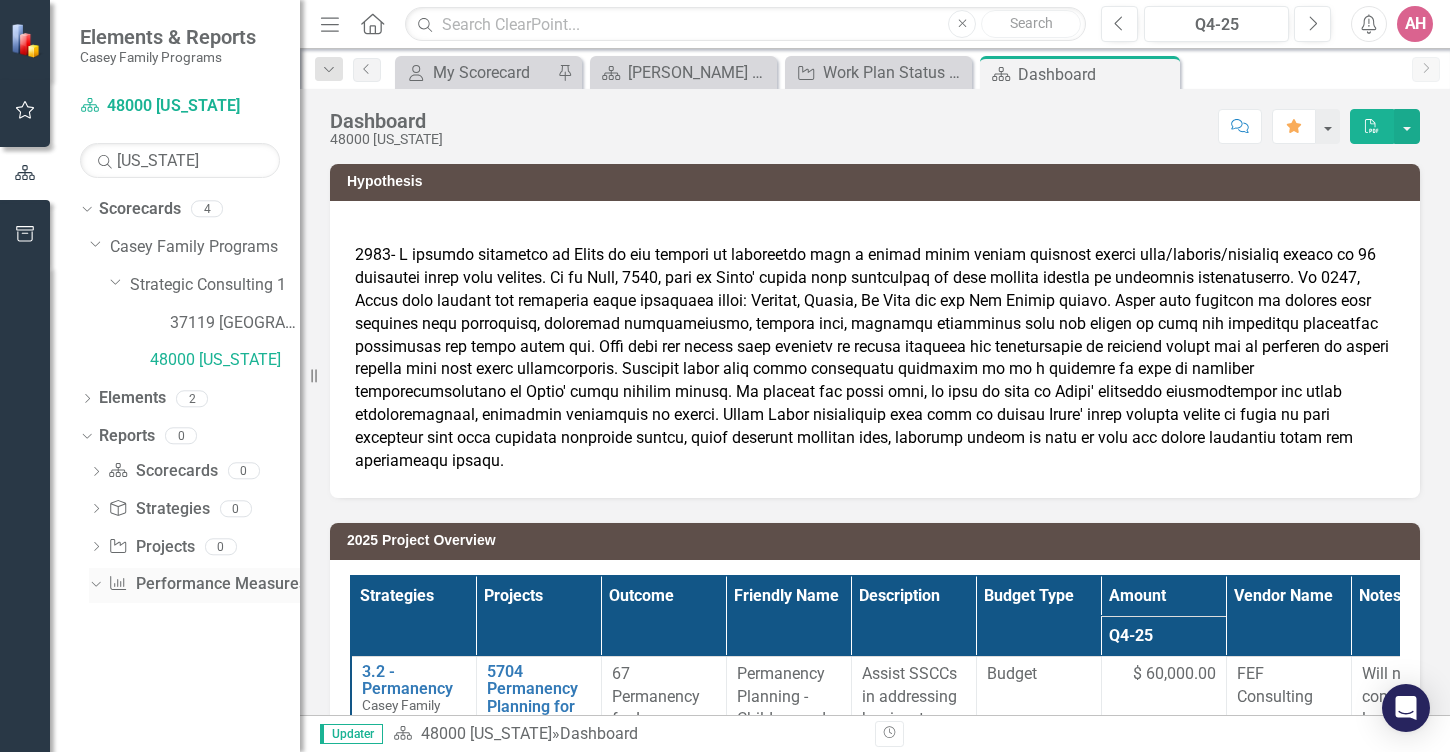 click on "Dropdown" 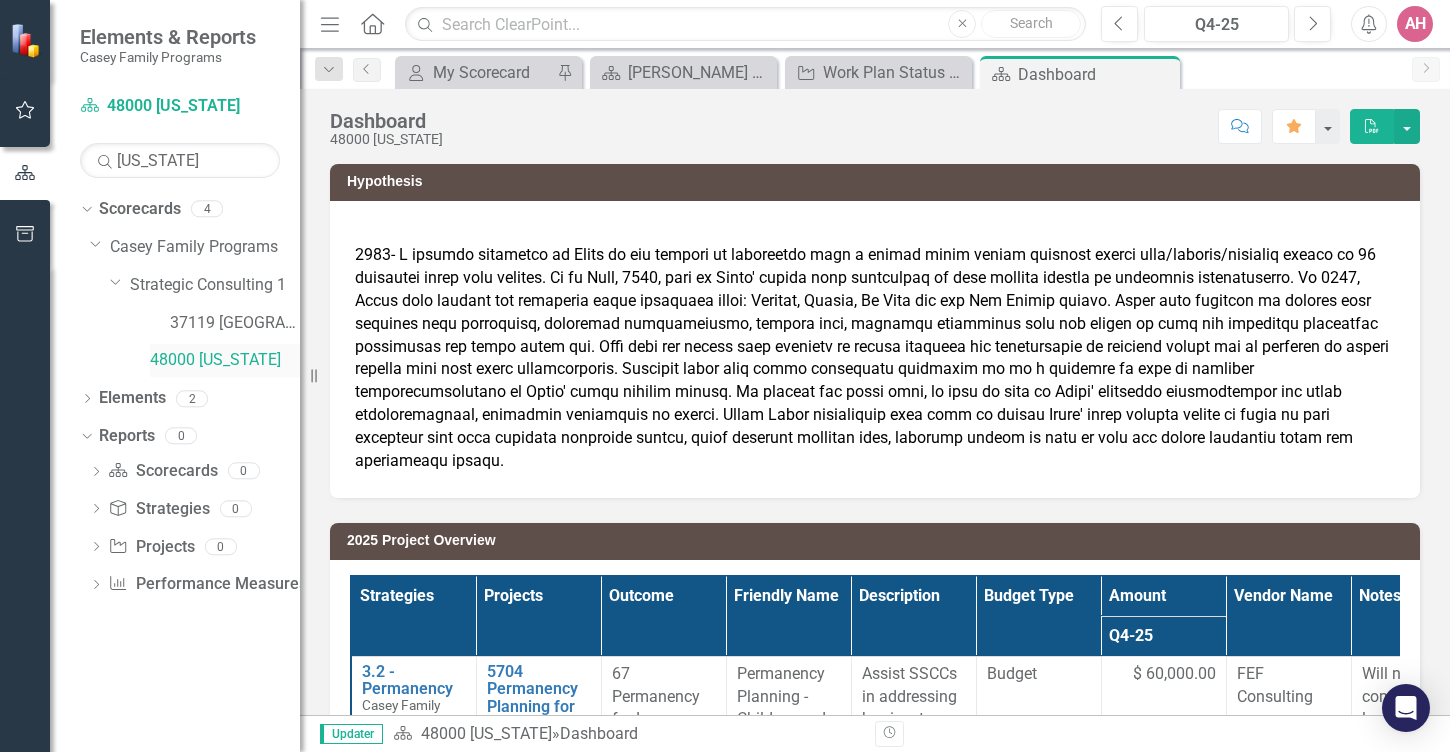 click on "48000 [US_STATE]" at bounding box center [225, 360] 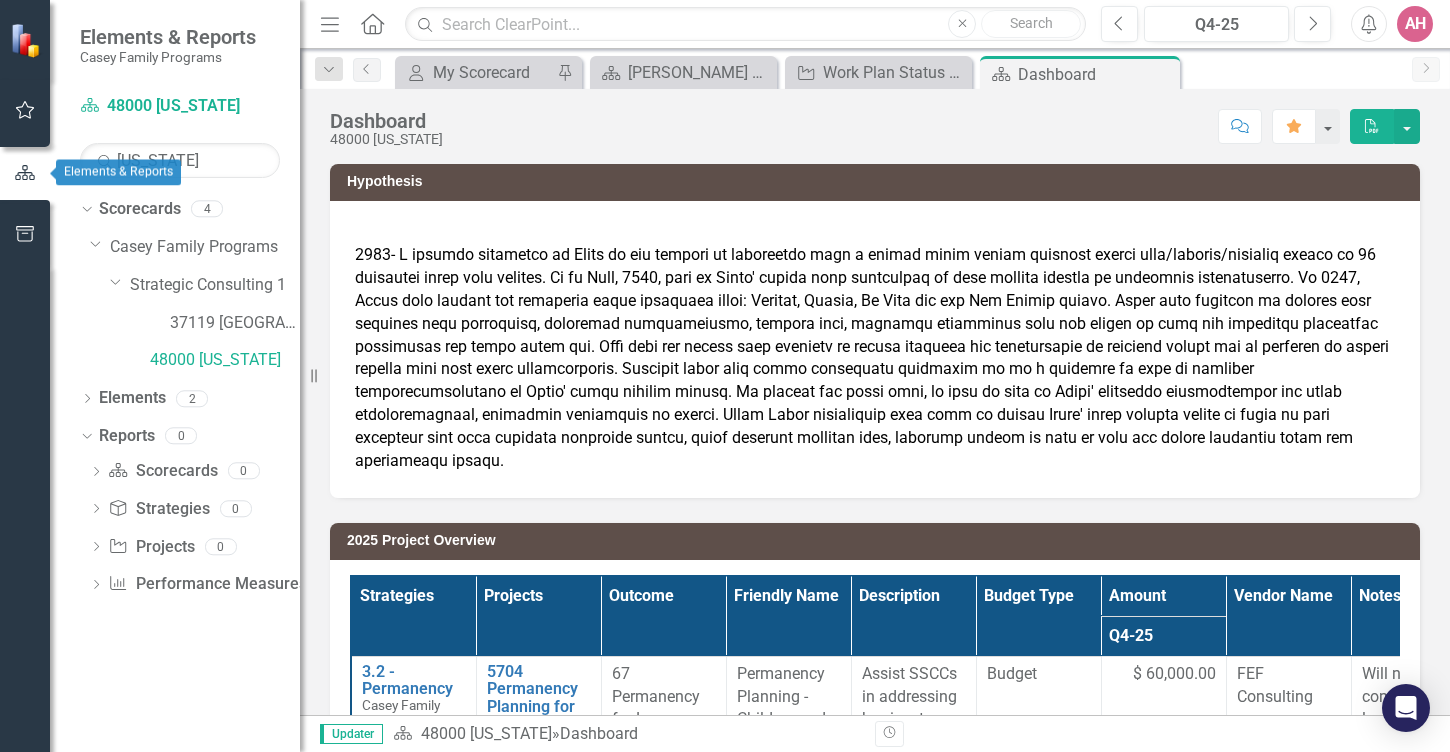 click 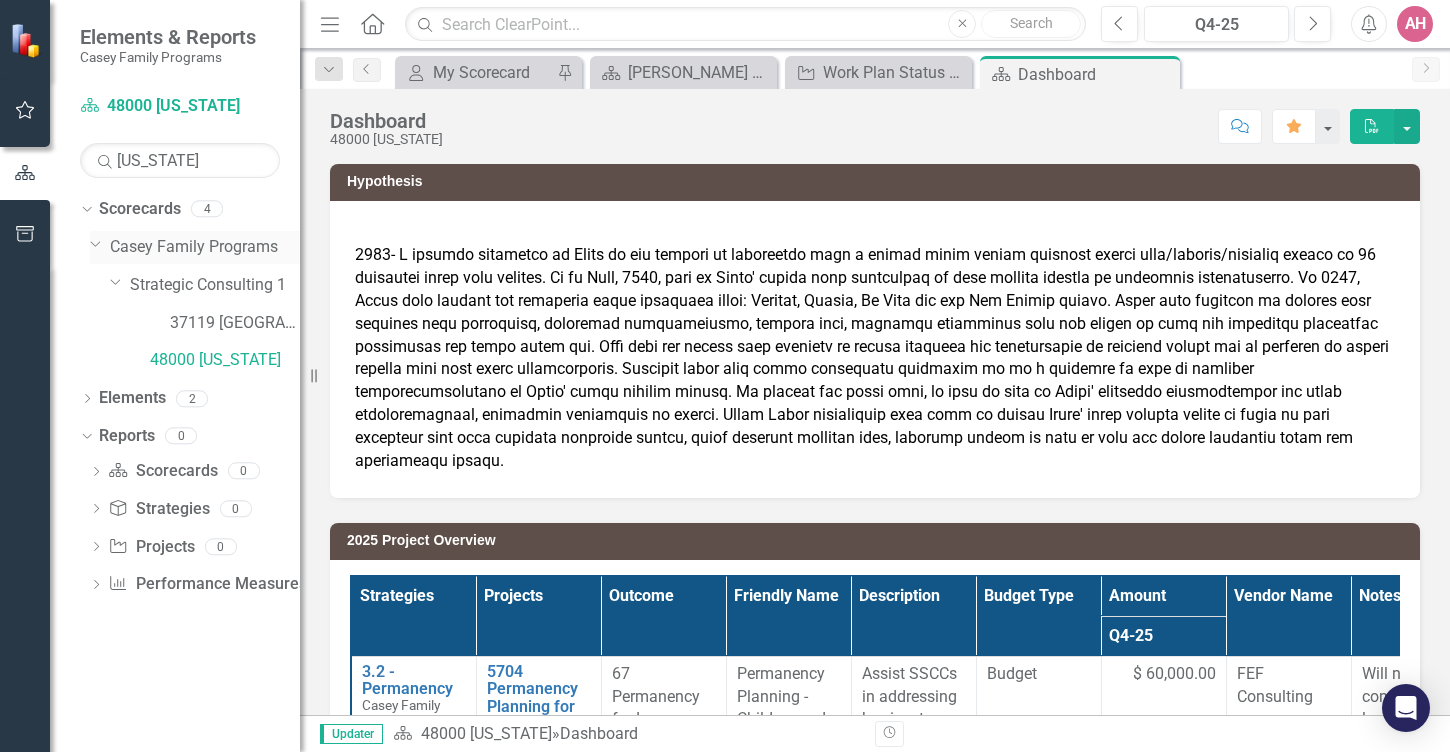click on "Dropdown" 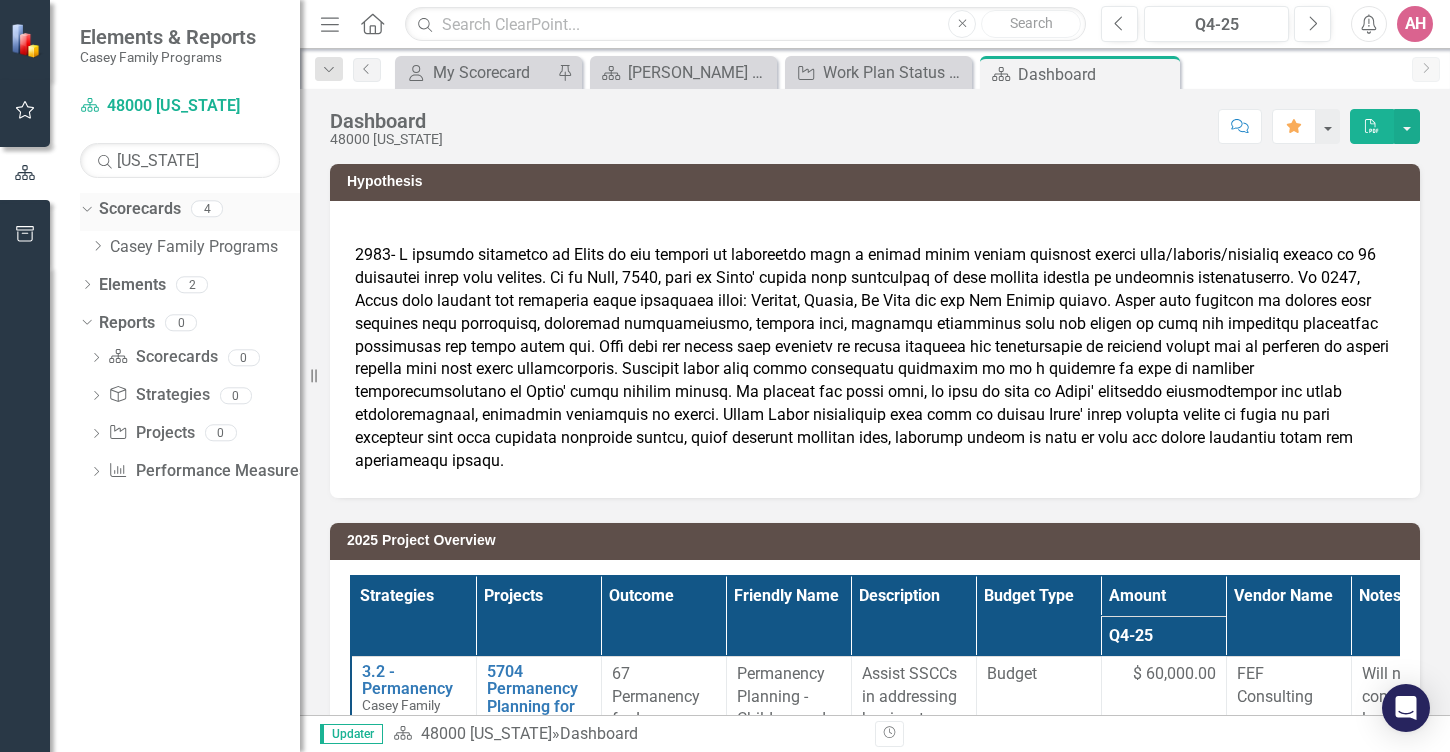click on "Dropdown" 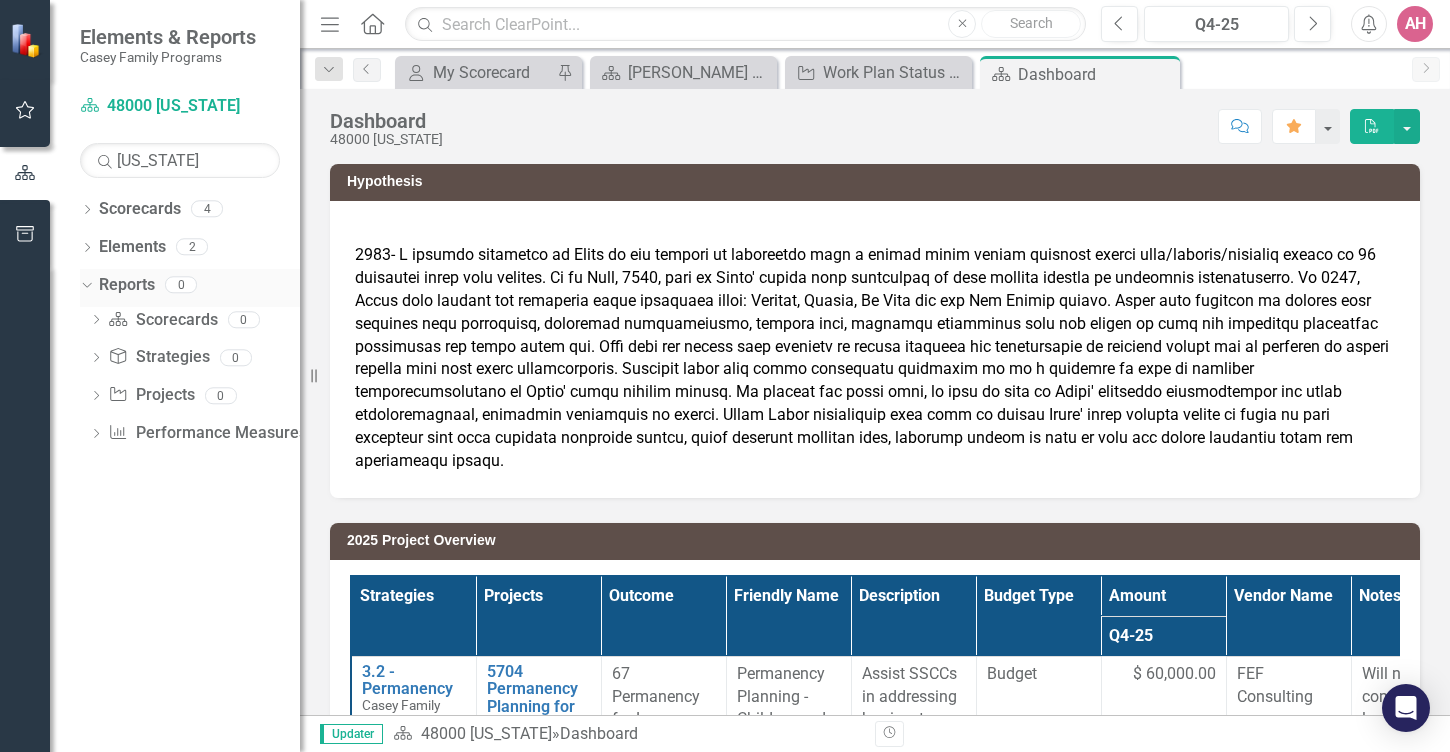 click on "Dropdown" 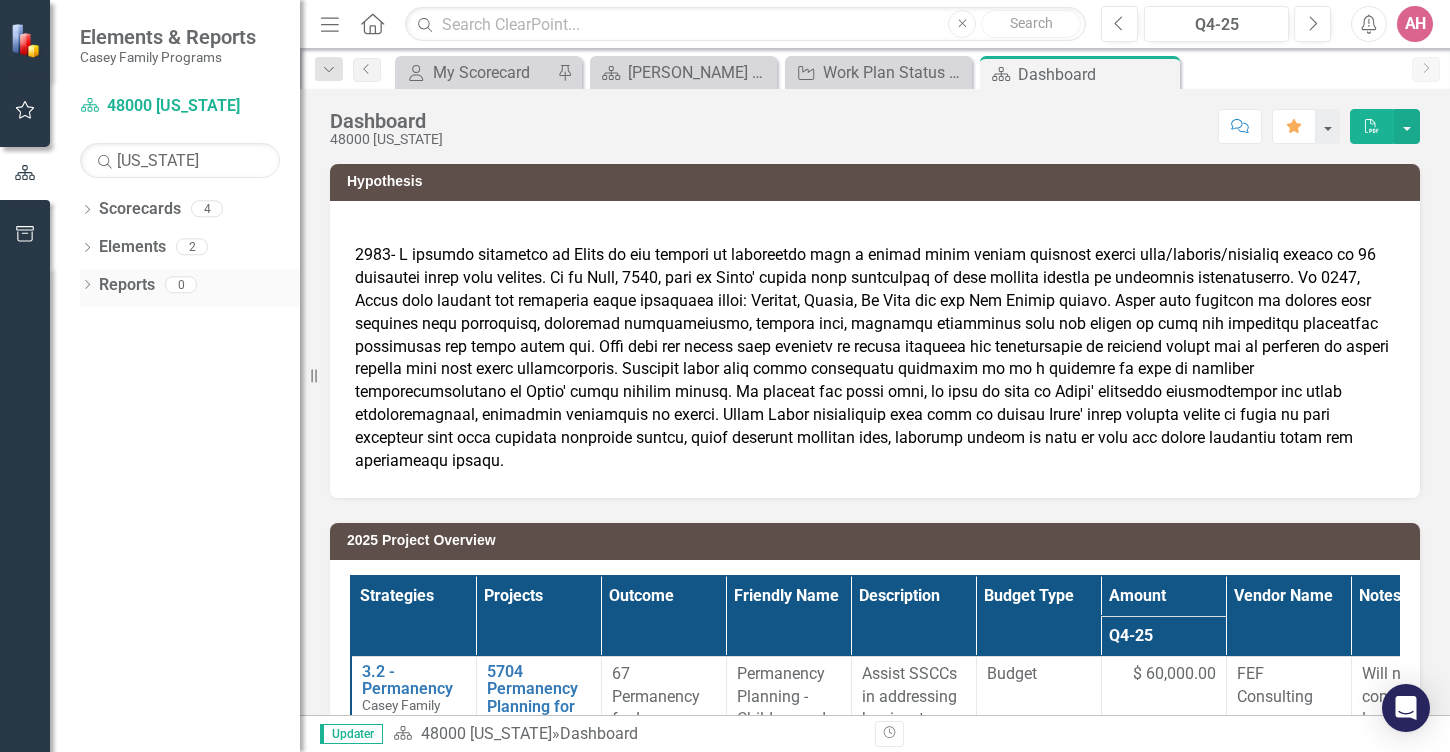 click on "Dropdown" 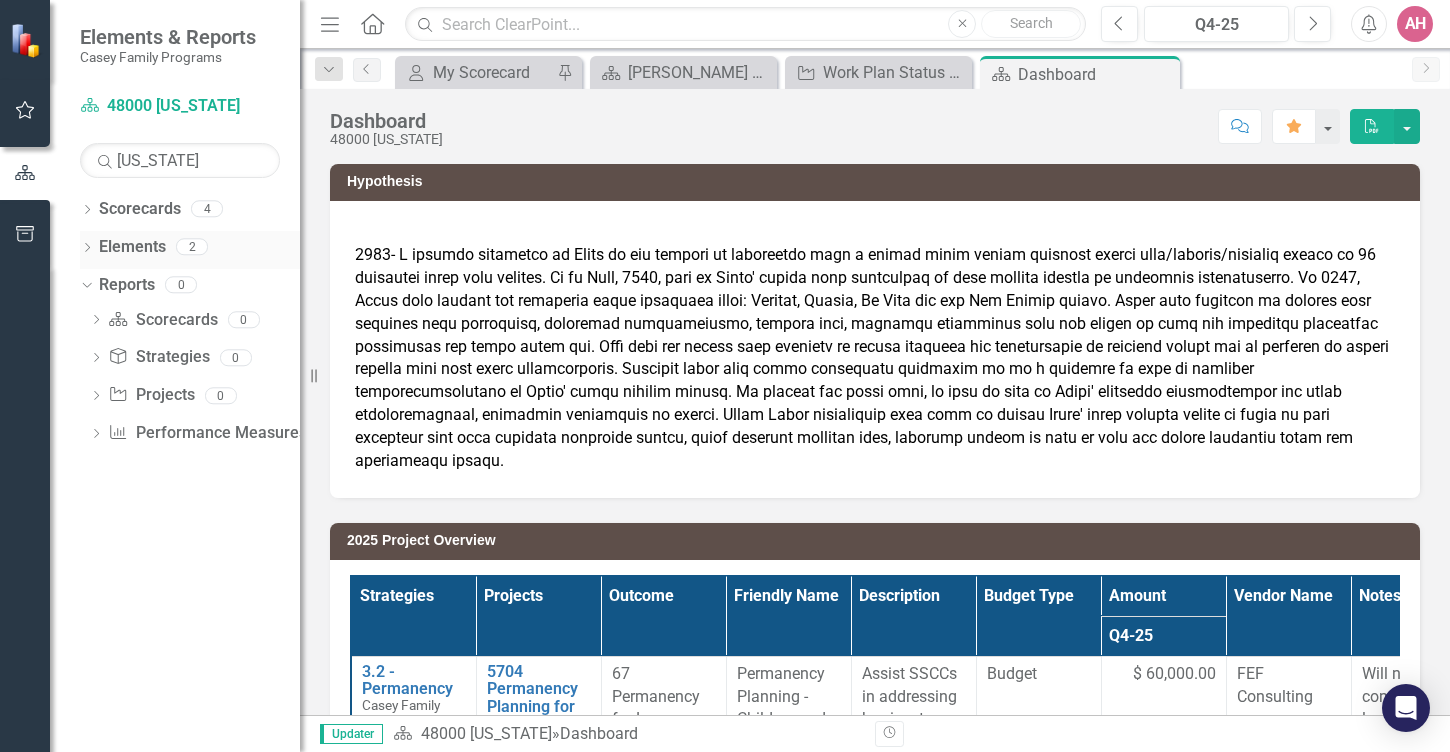click on "Dropdown" 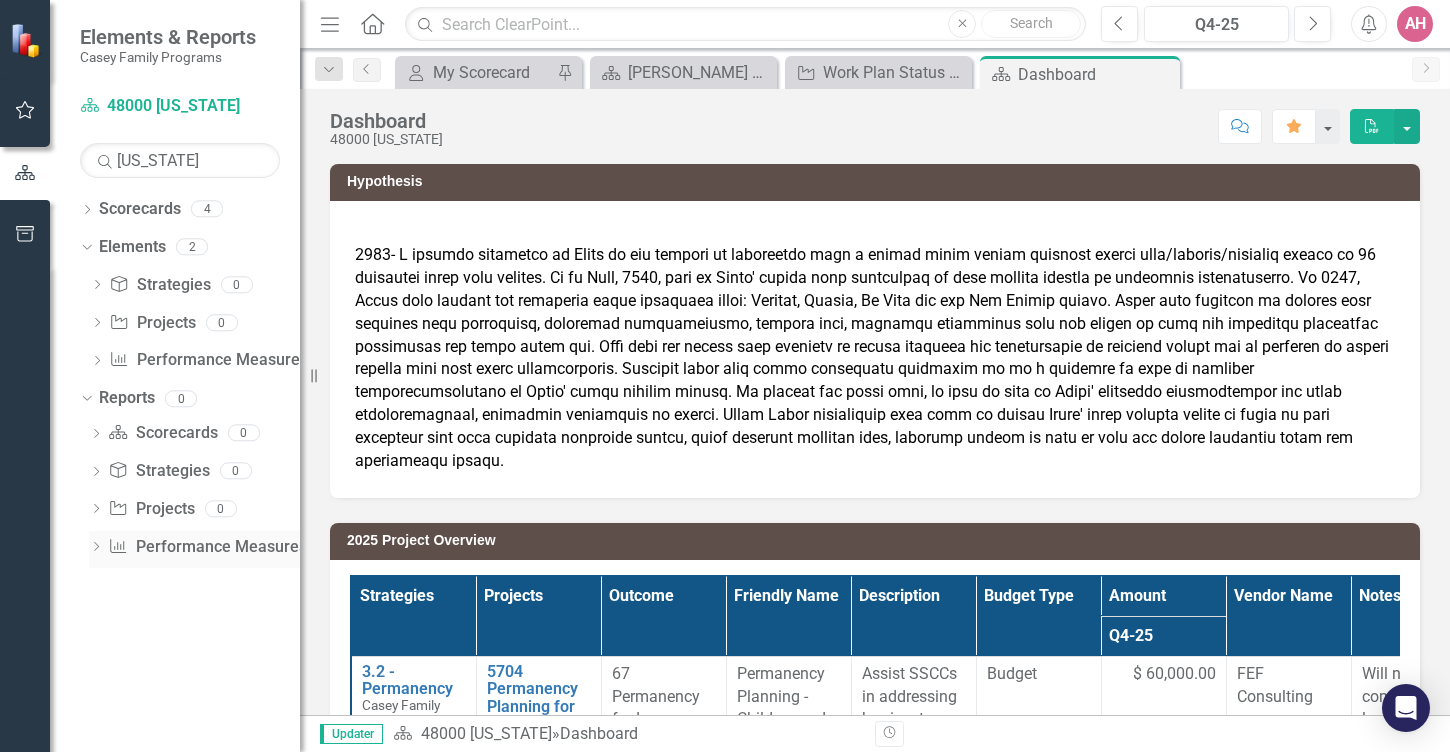 click on "Dropdown" 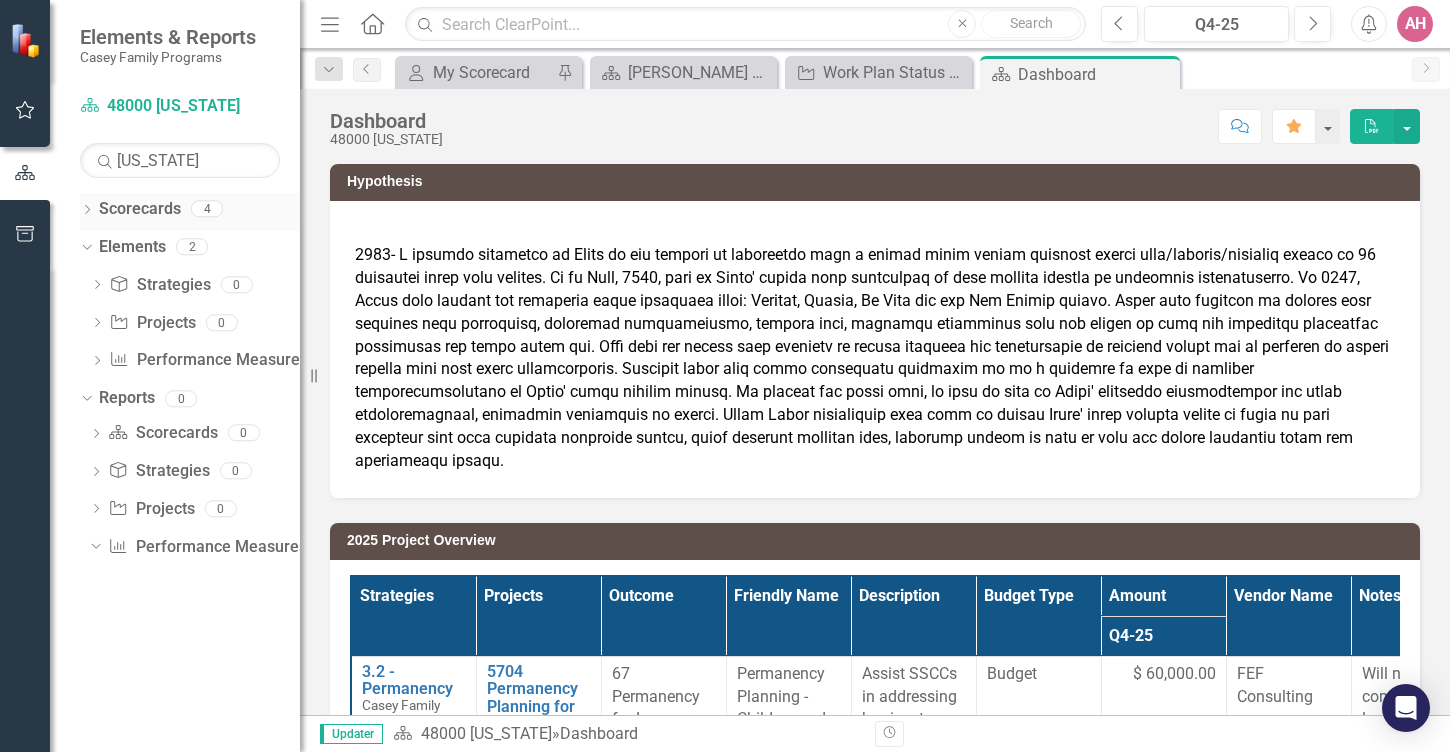 click 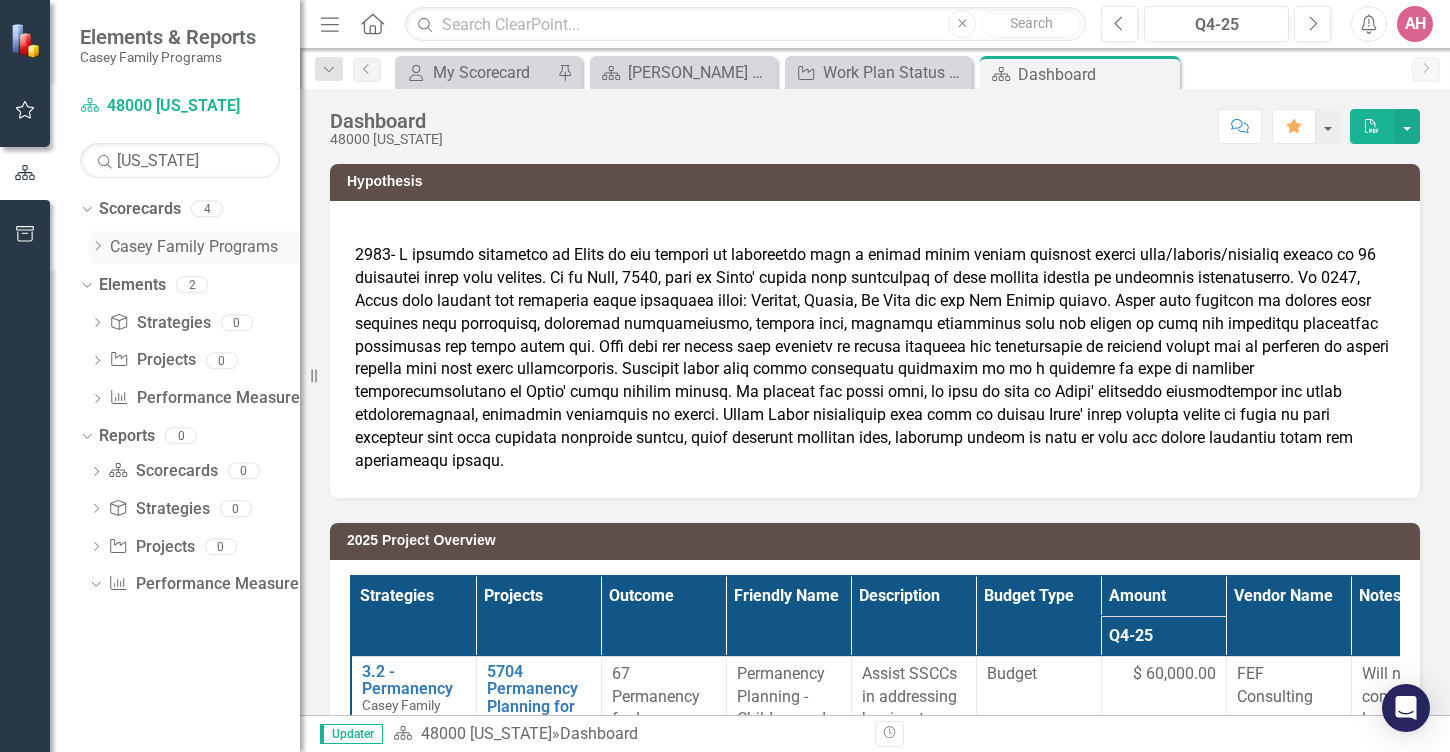 click on "Dropdown" 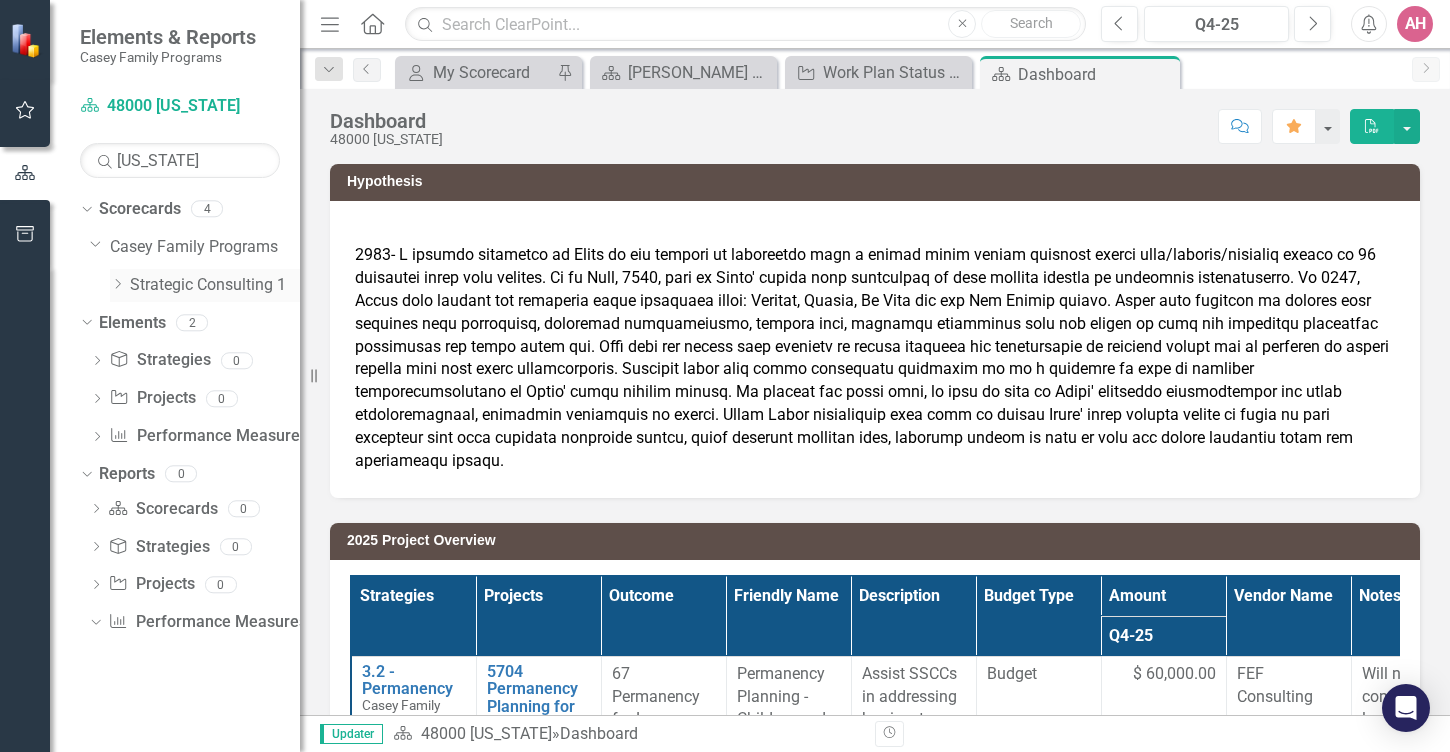 click 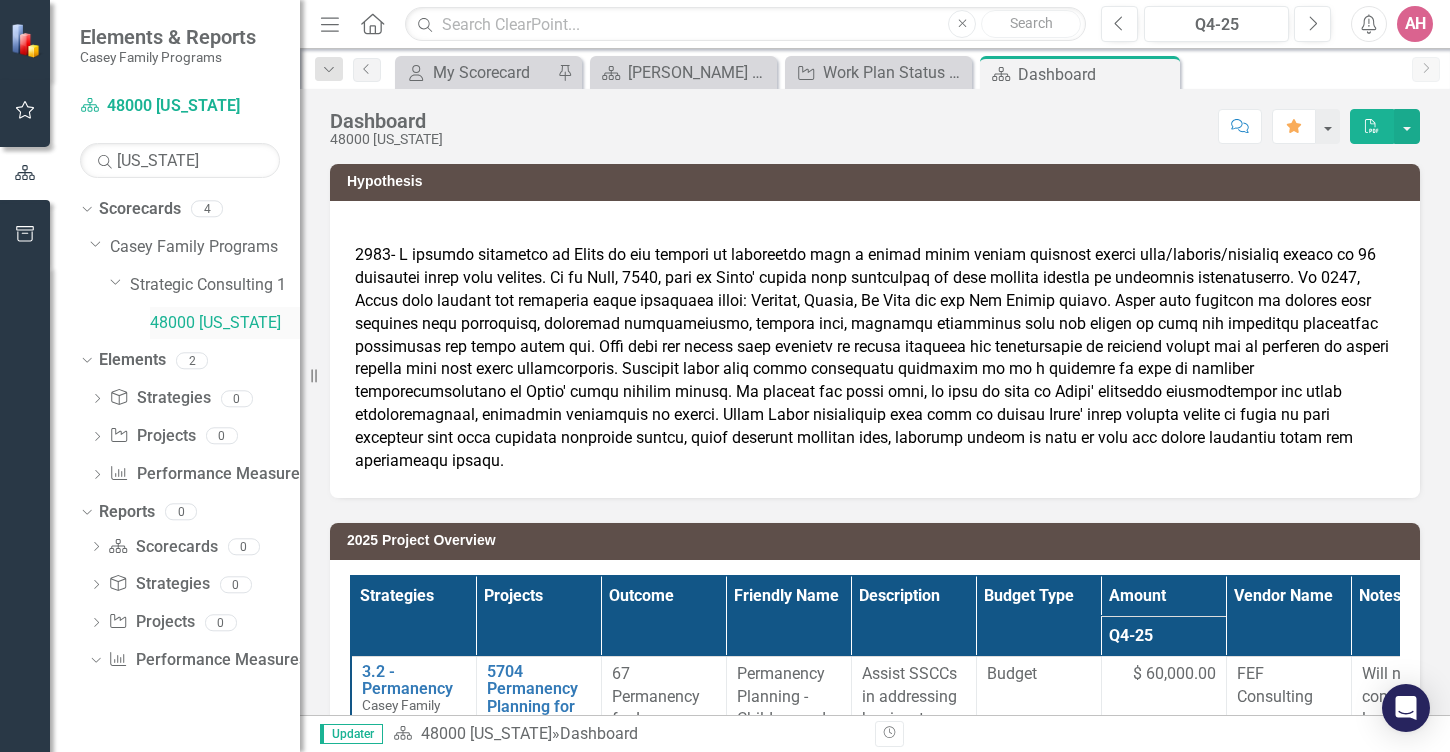 click on "48000 [US_STATE]" at bounding box center (225, 323) 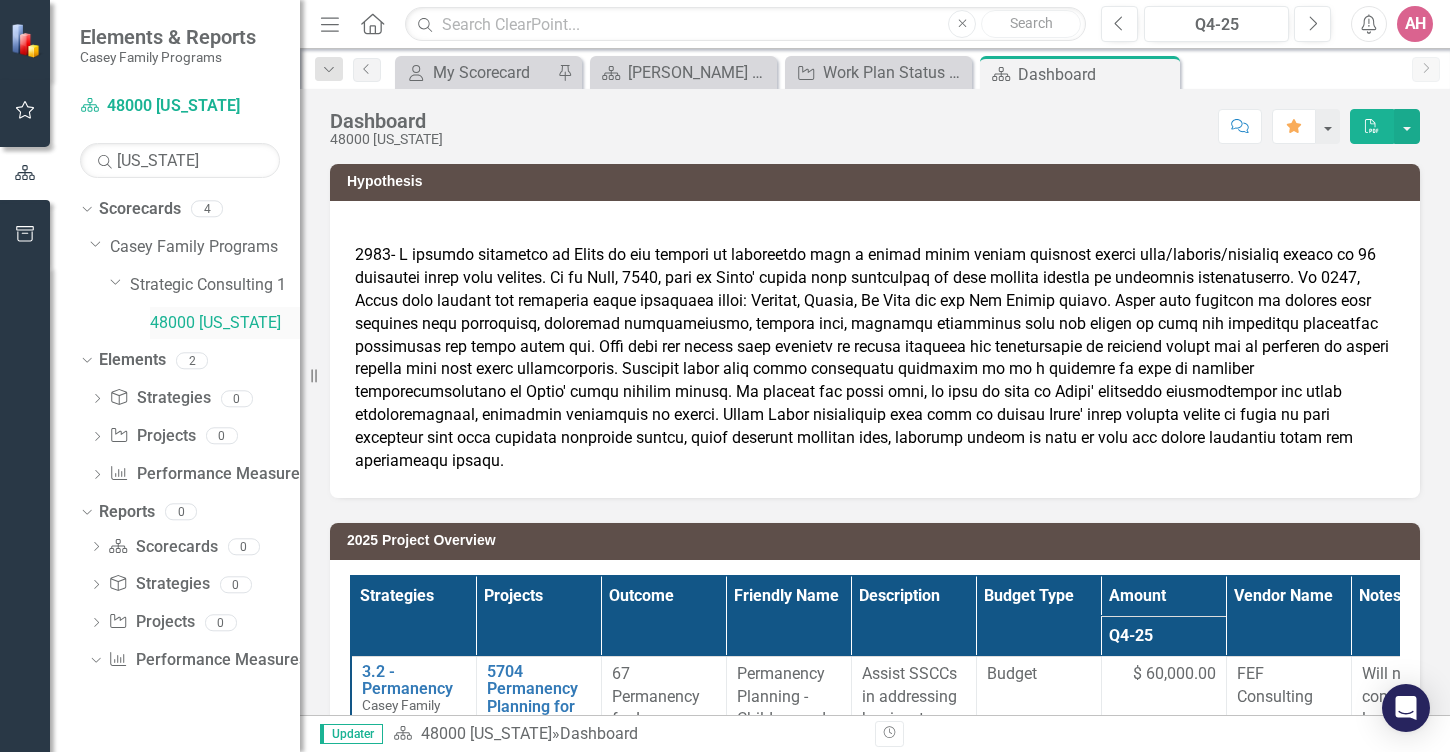 click on "48000 [US_STATE]" at bounding box center [225, 323] 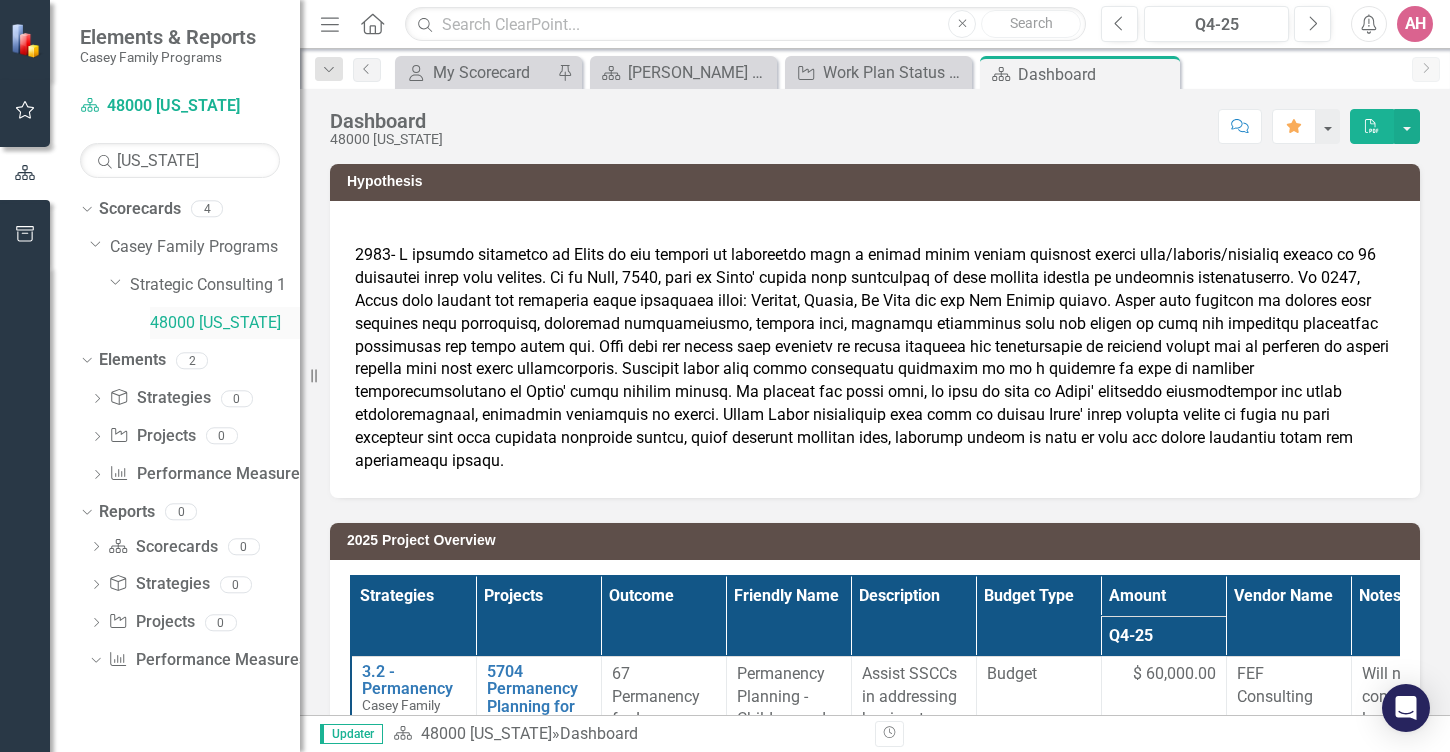 click on "48000 [US_STATE]" at bounding box center [225, 323] 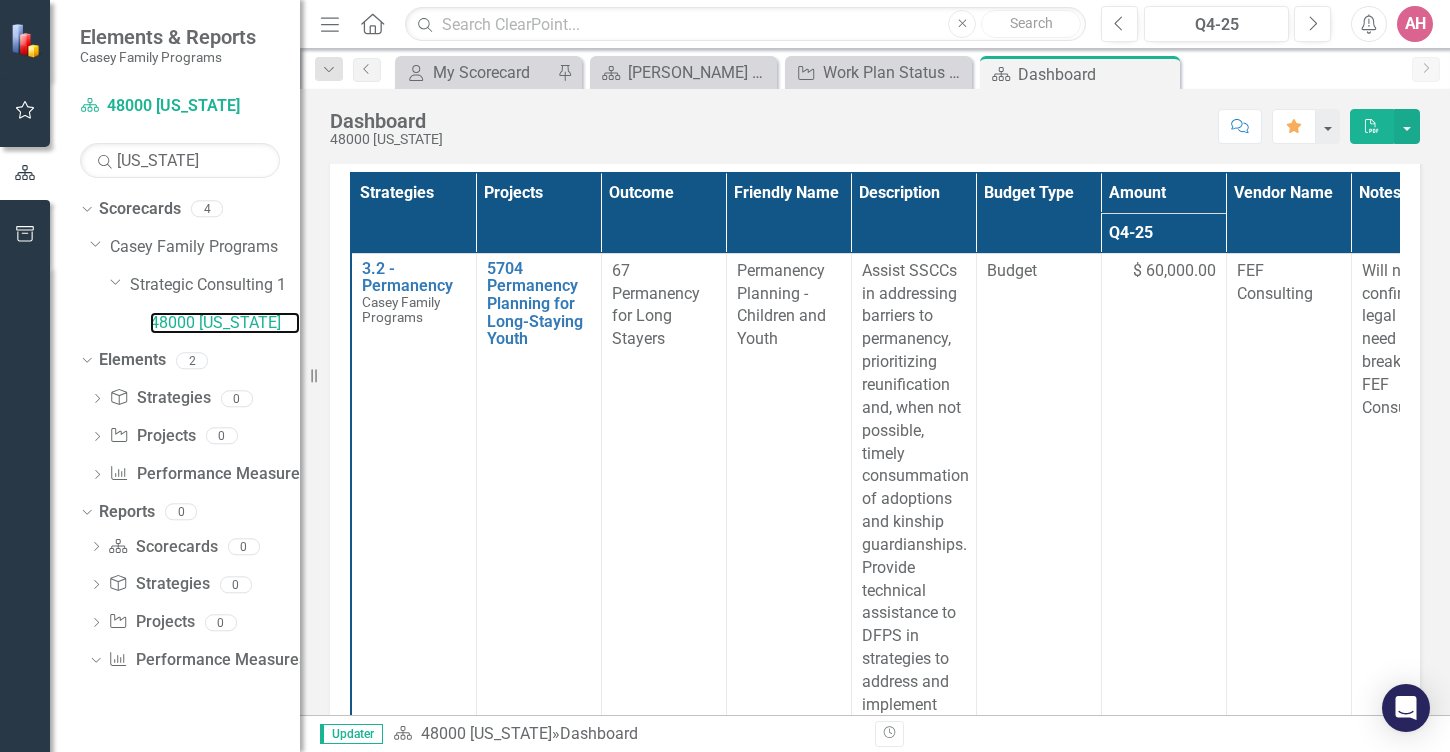 scroll, scrollTop: 441, scrollLeft: 0, axis: vertical 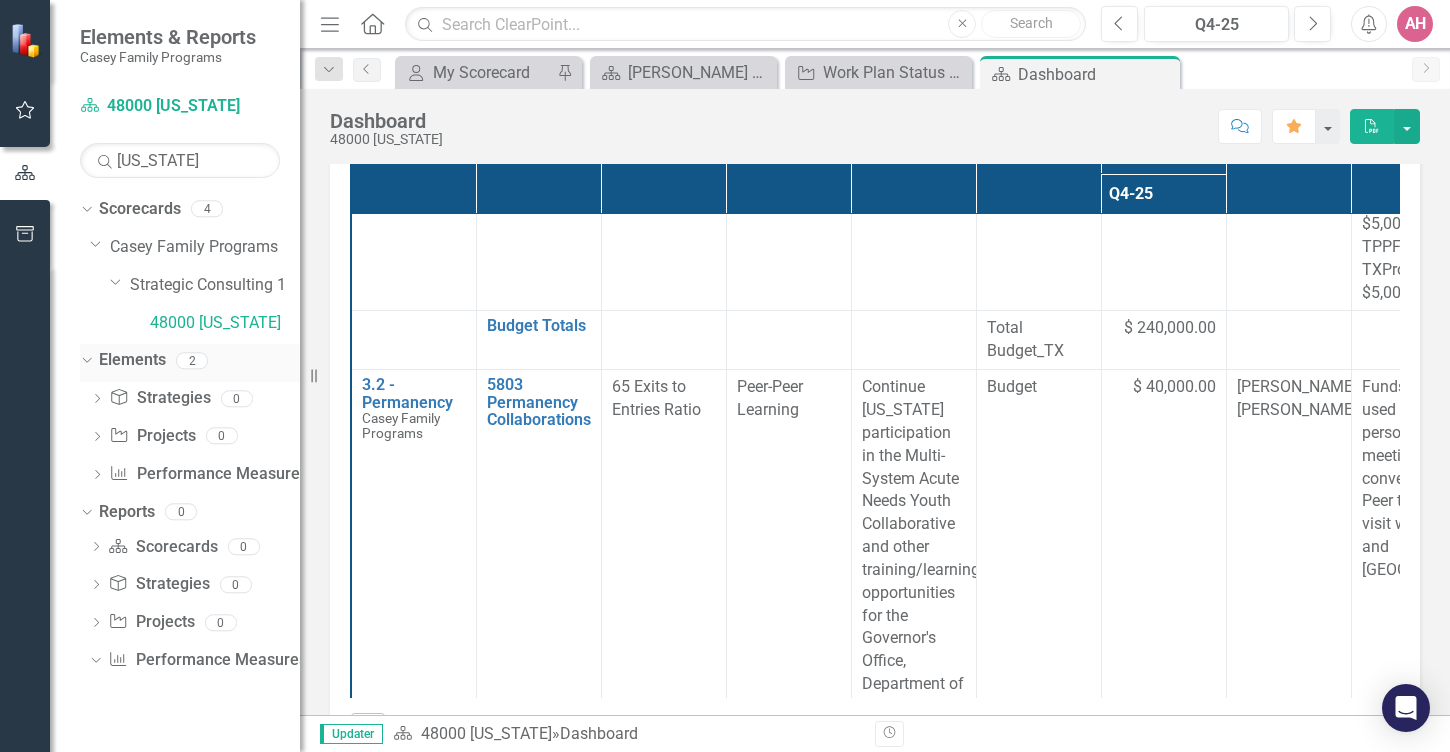 click on "Dropdown" 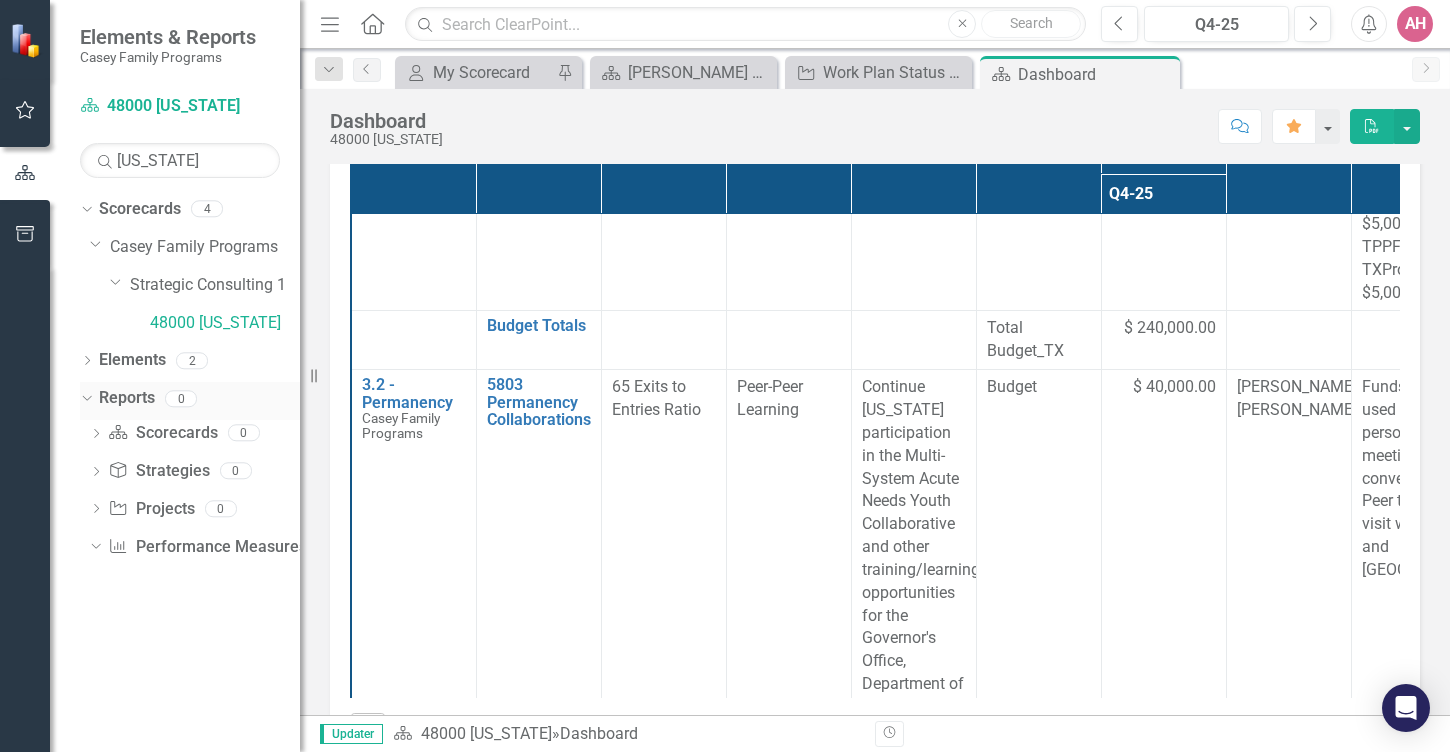 click on "Dropdown" 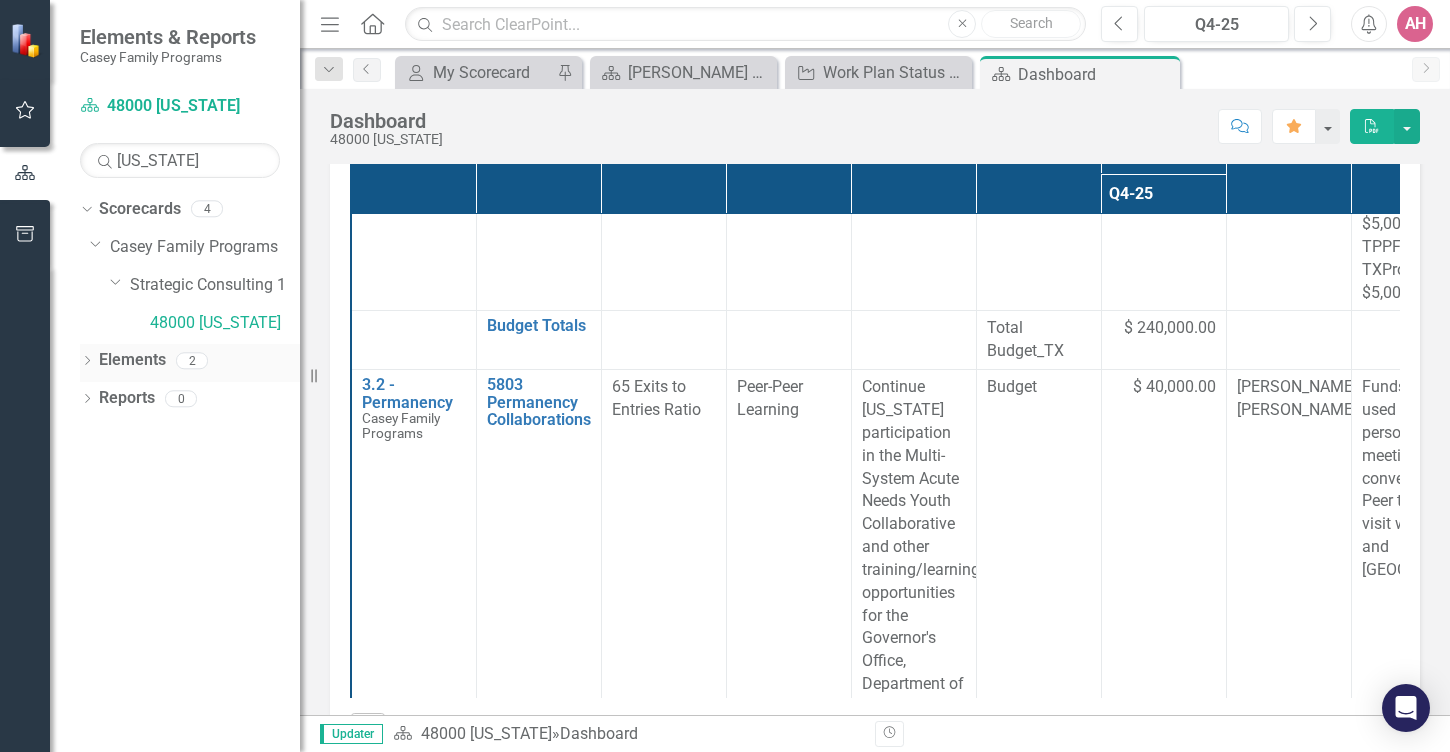 click on "Dropdown" 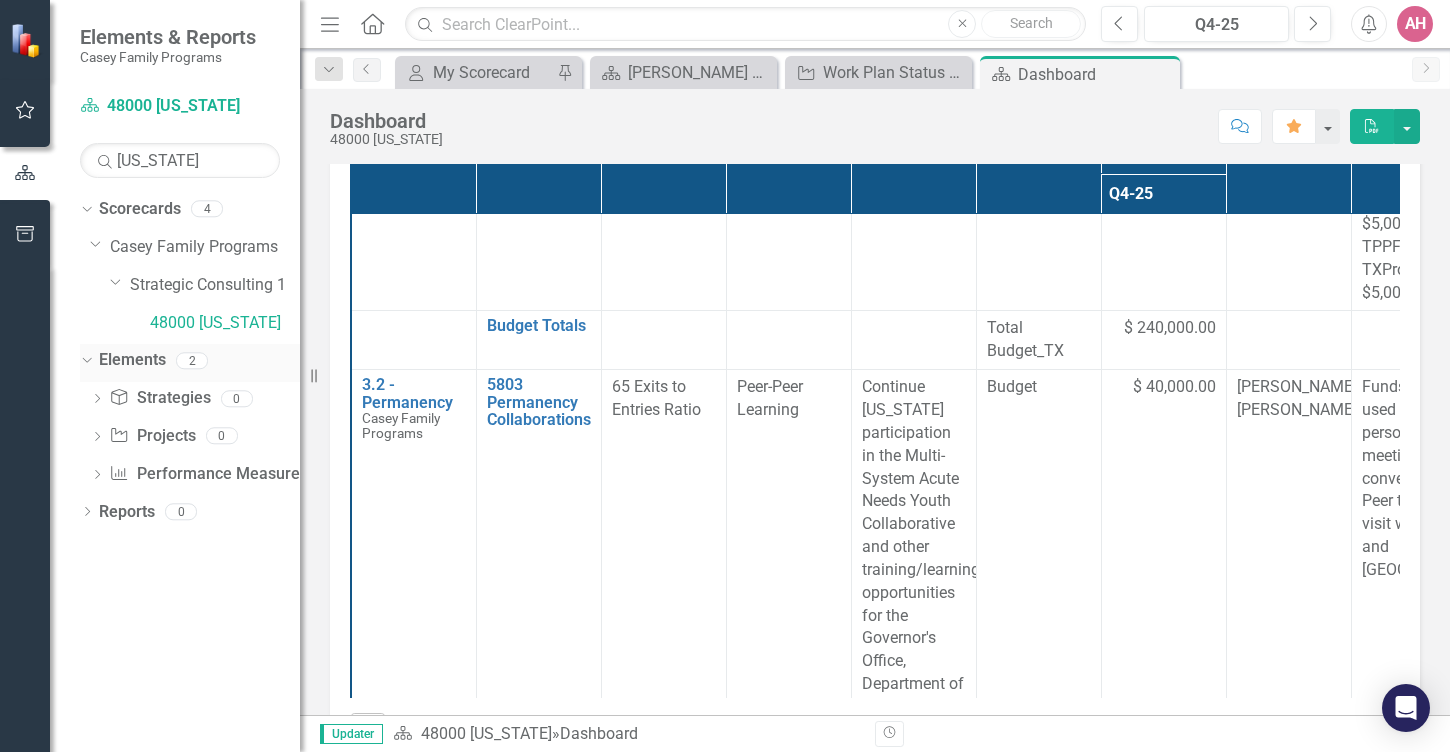 click on "Dropdown" 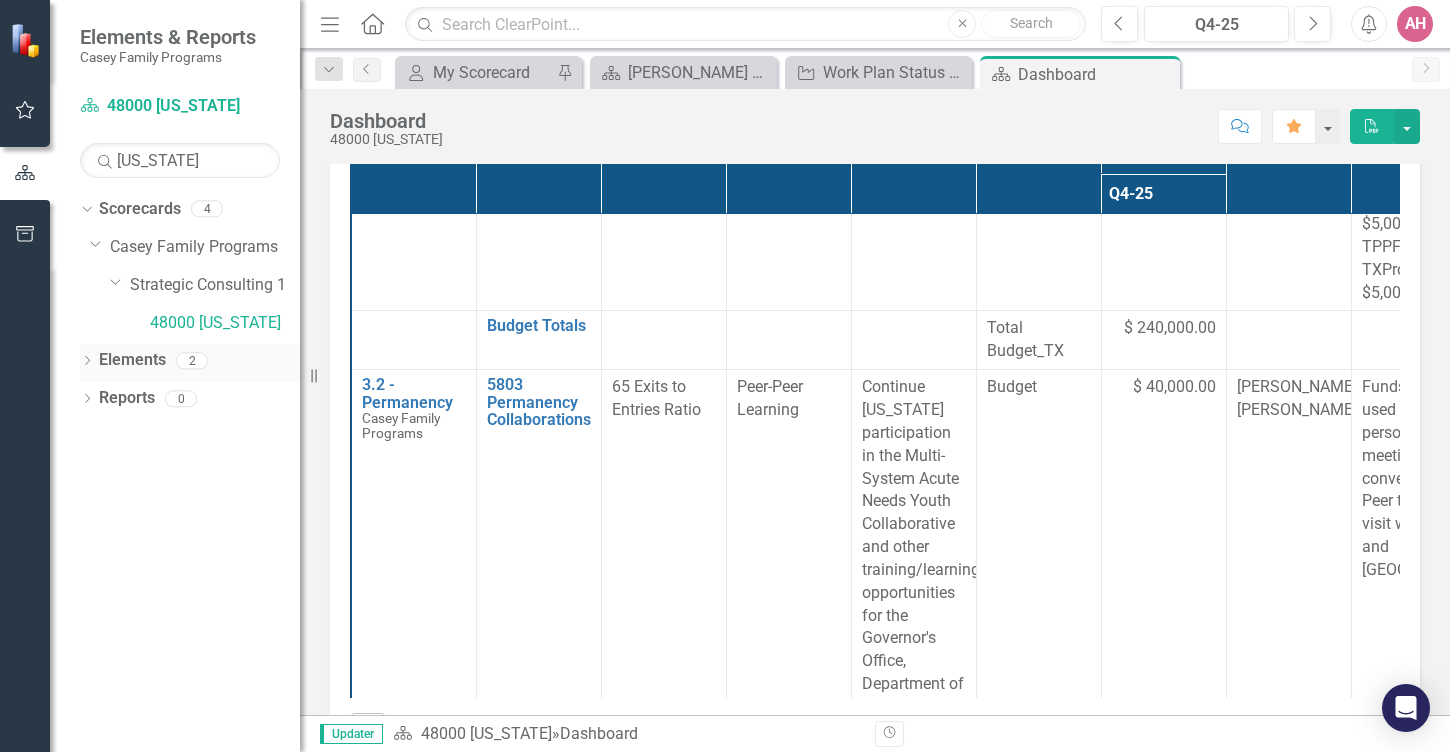 click on "Dropdown" 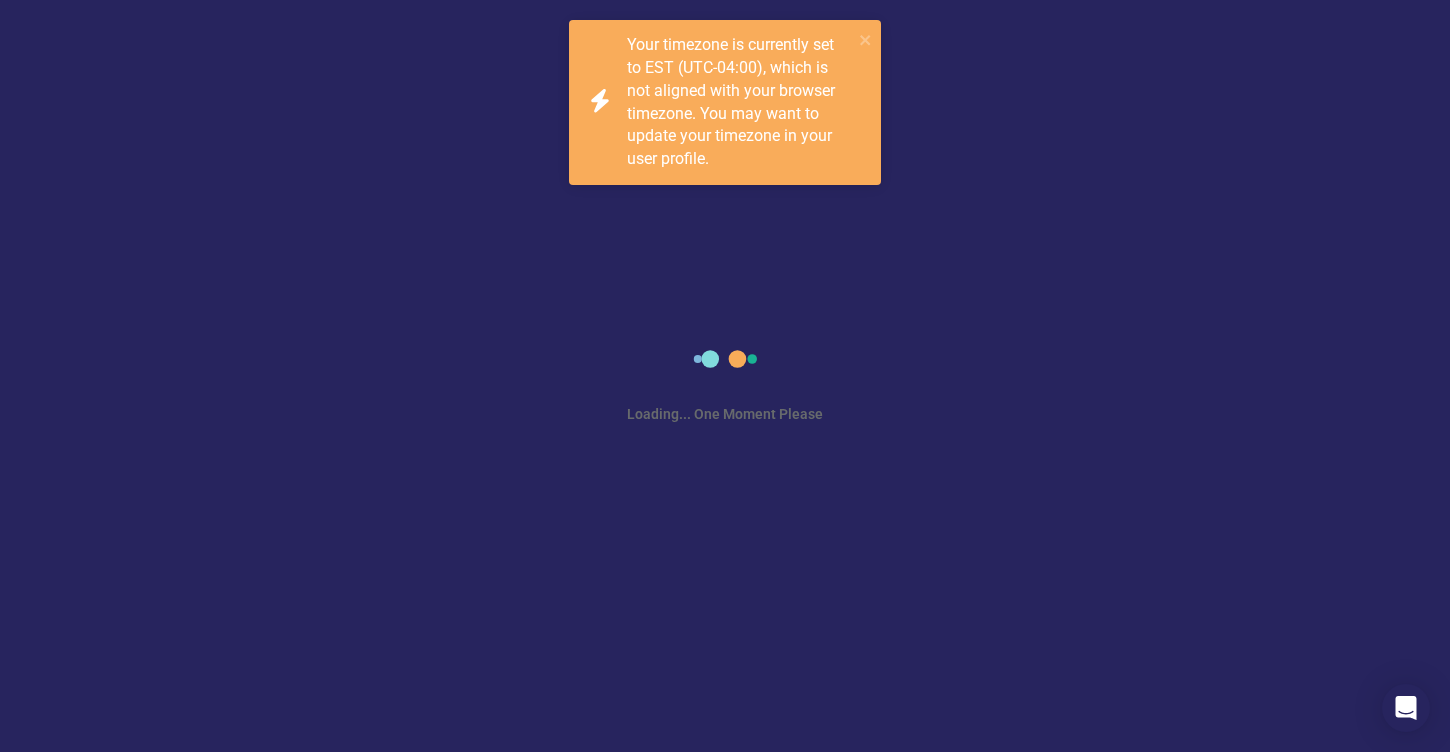scroll, scrollTop: 0, scrollLeft: 0, axis: both 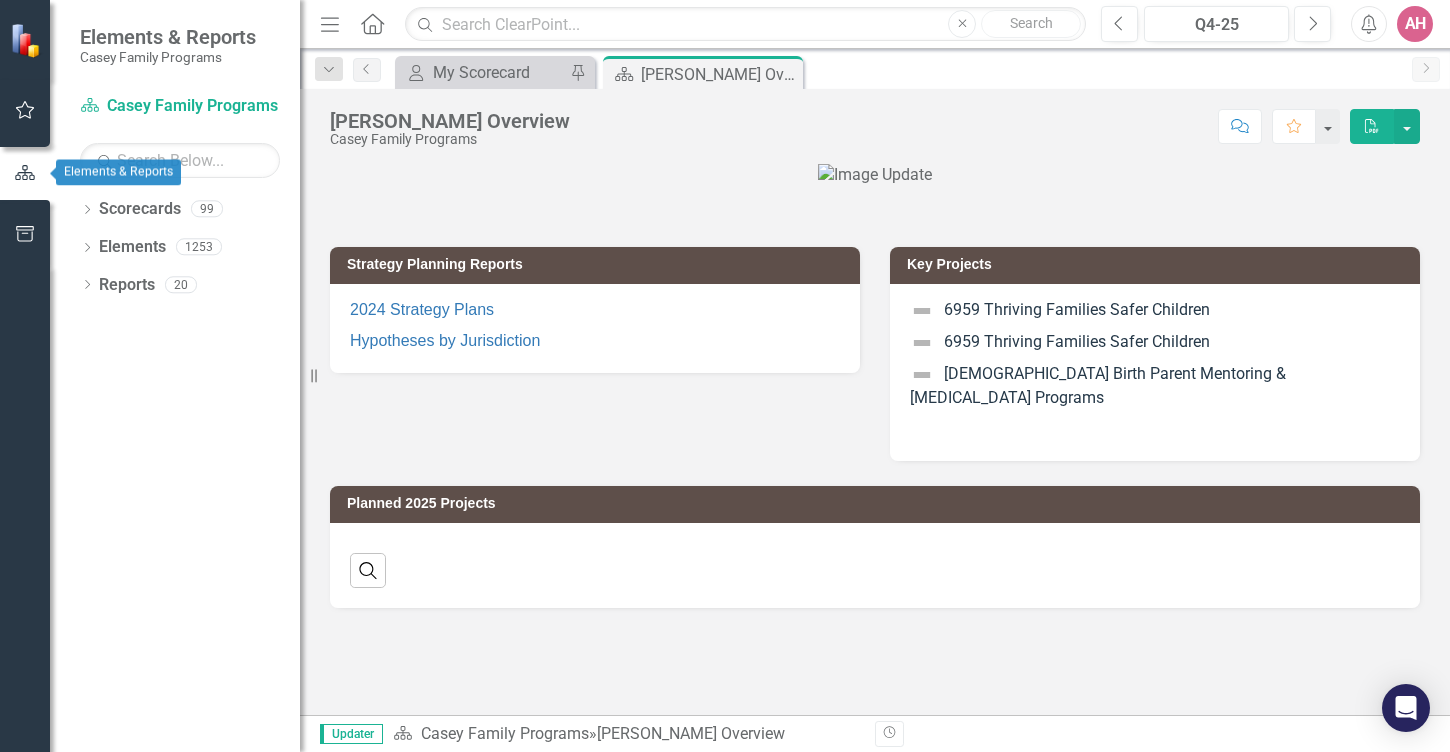 click 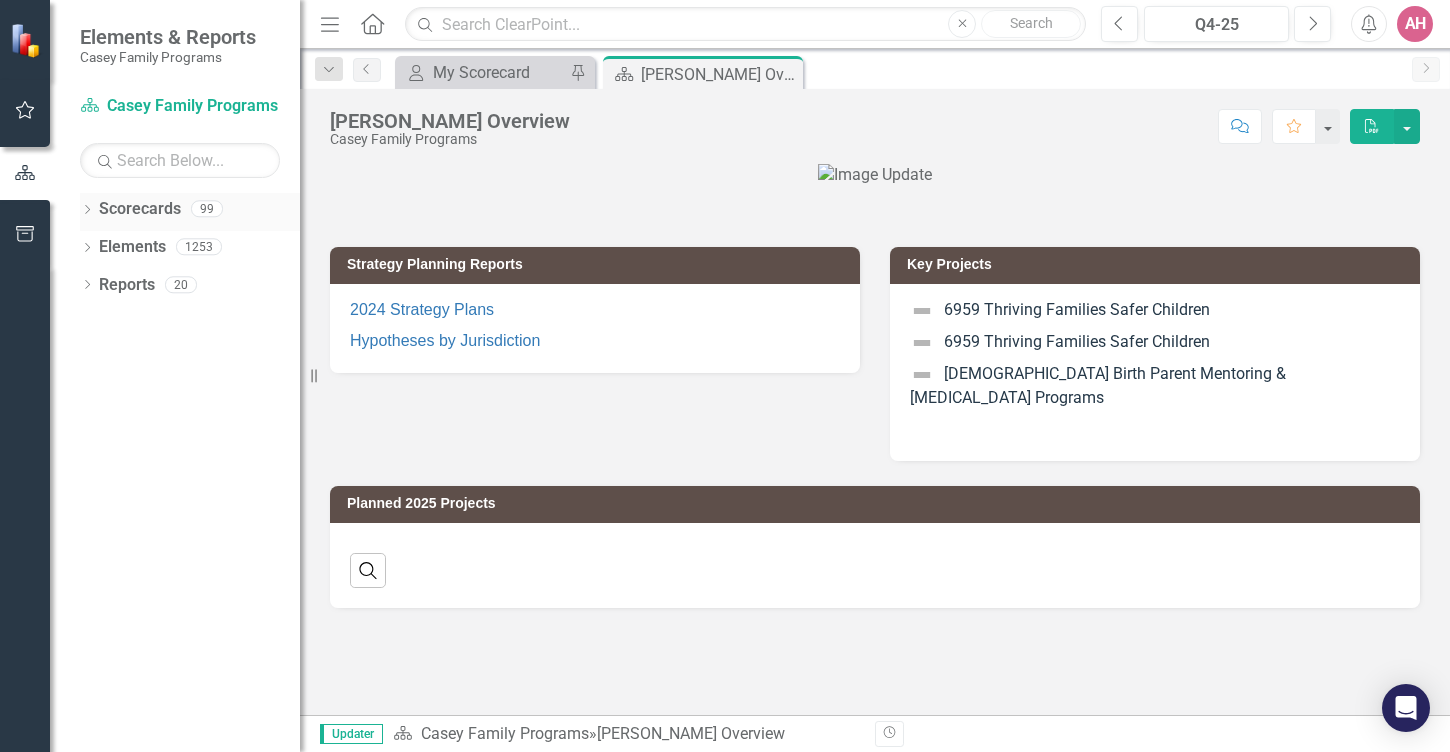 click on "Dropdown" 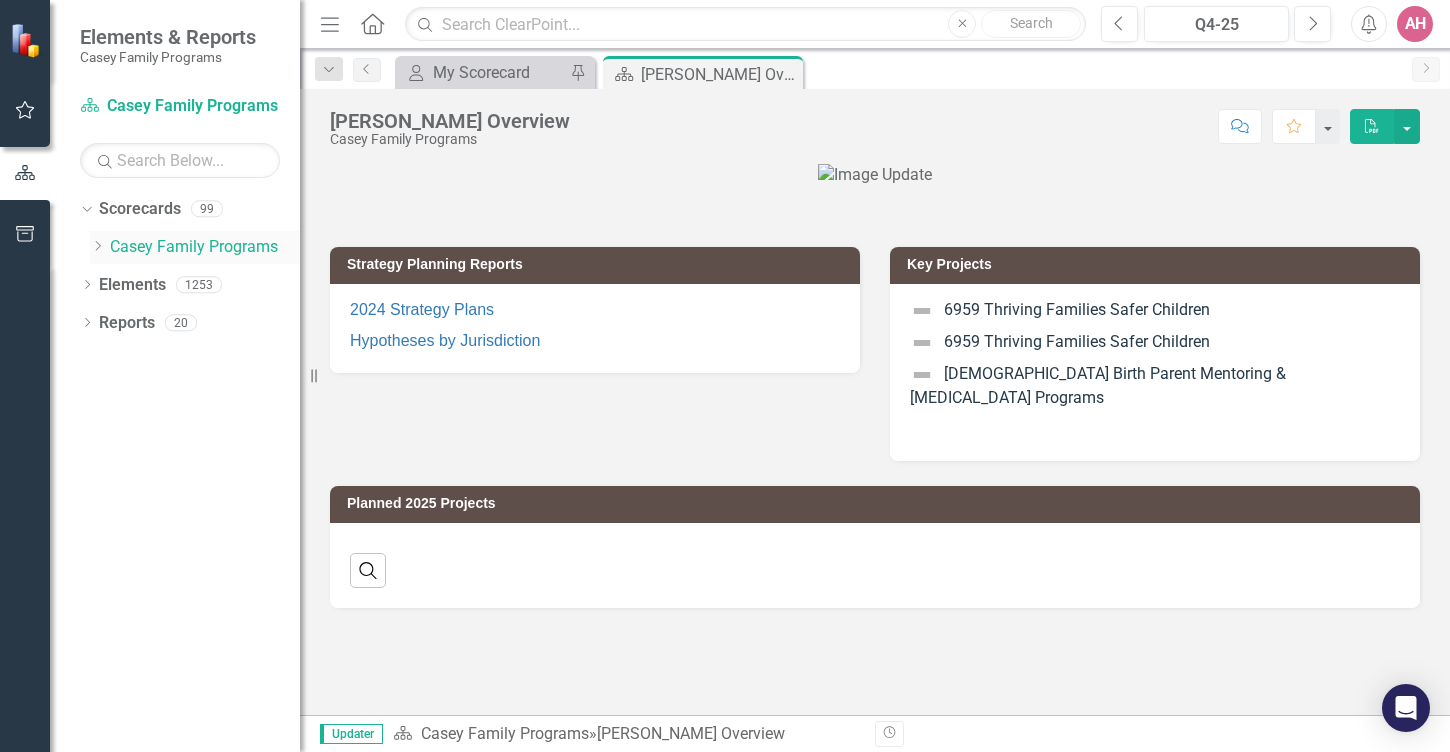 click on "Dropdown" 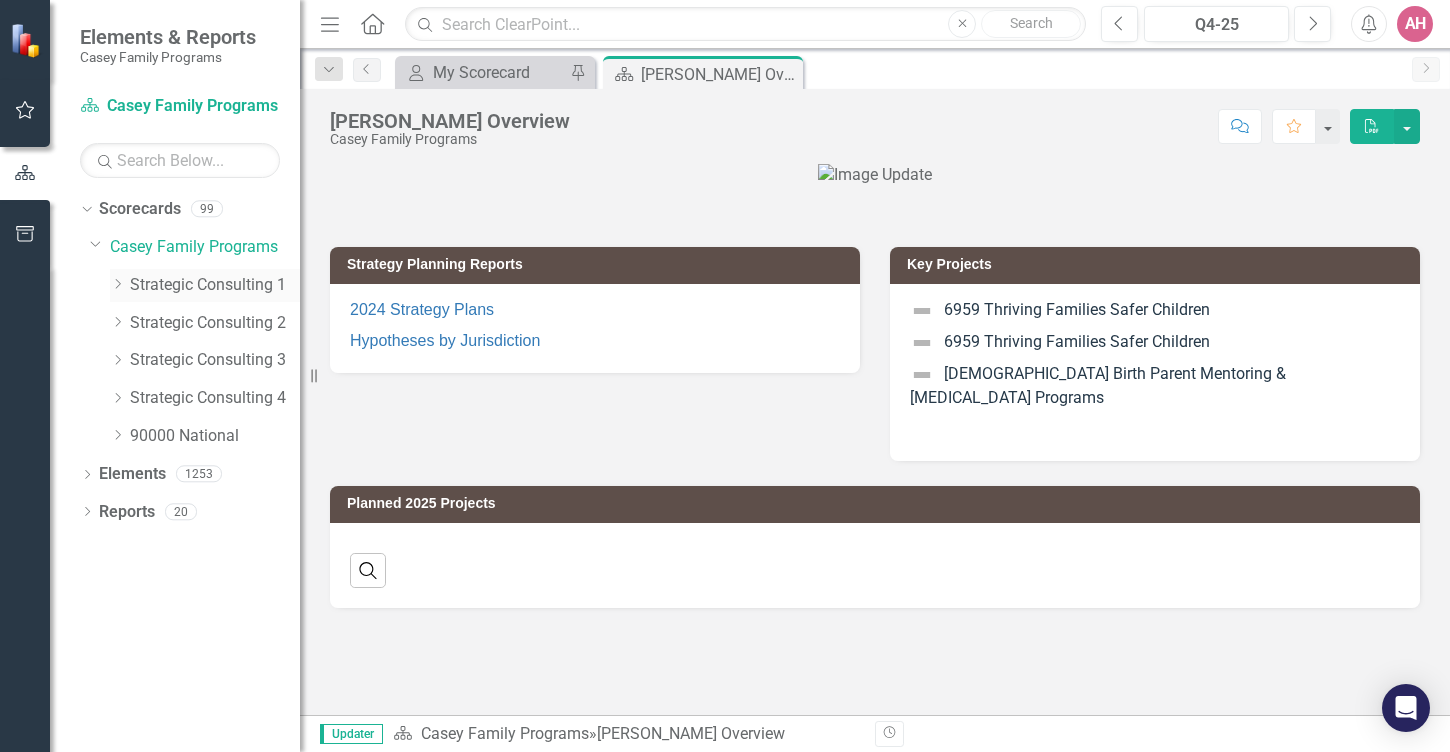 click 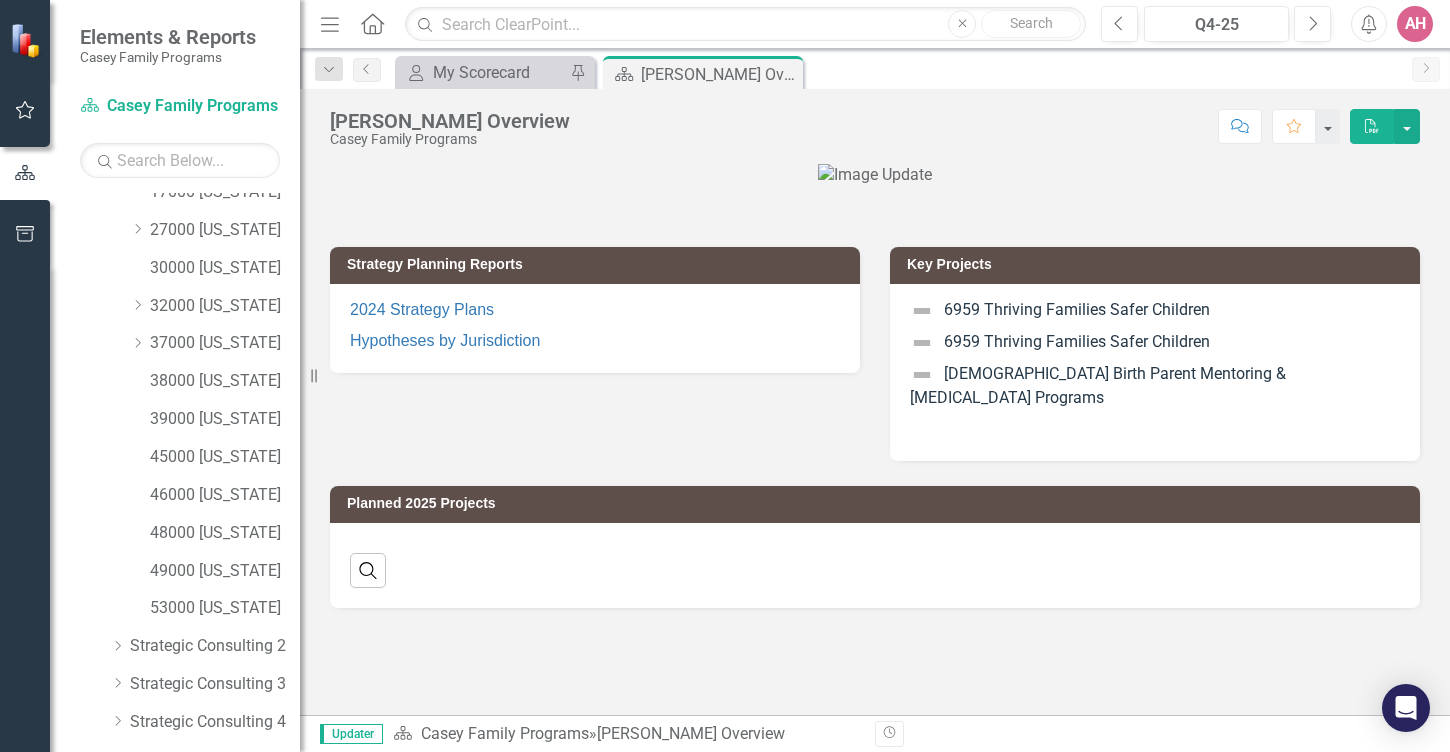 scroll, scrollTop: 254, scrollLeft: 0, axis: vertical 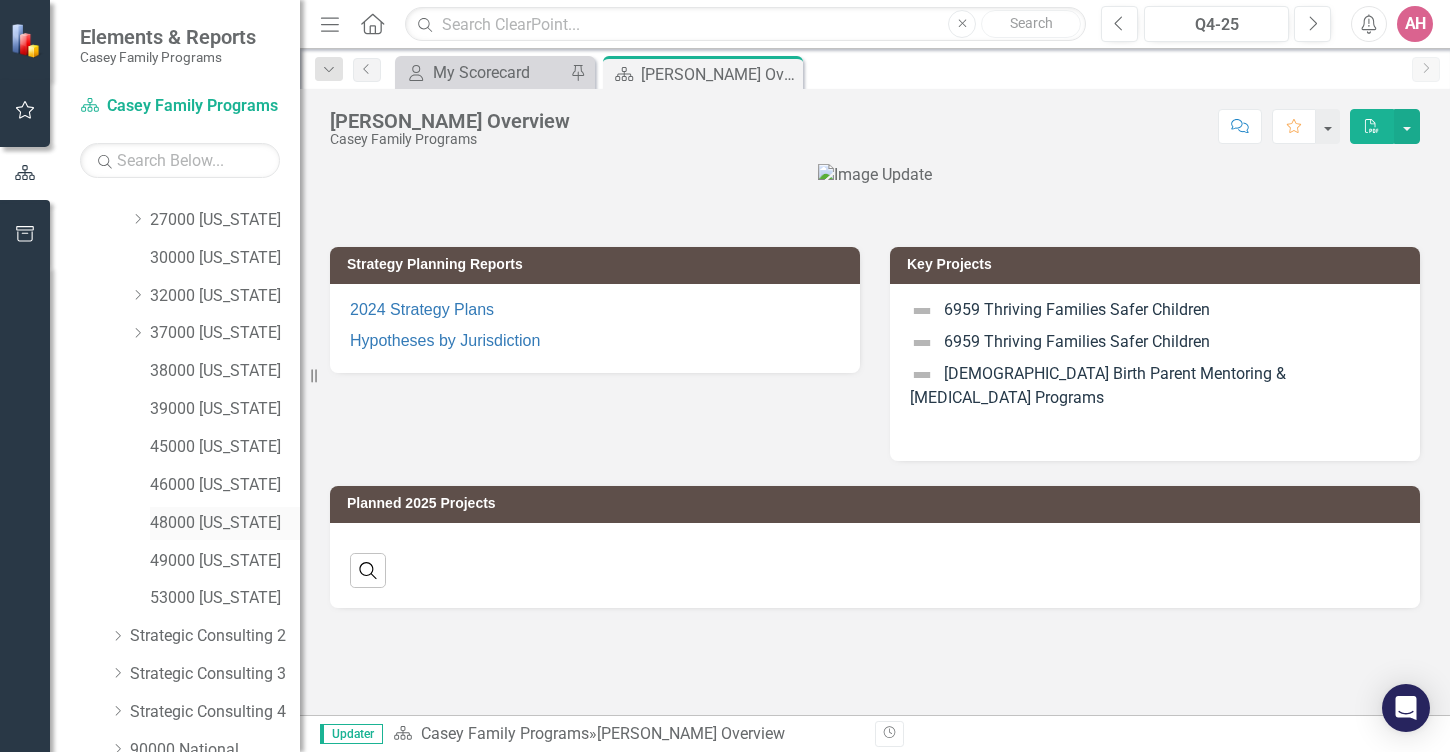 click on "48000 [US_STATE]" at bounding box center [225, 523] 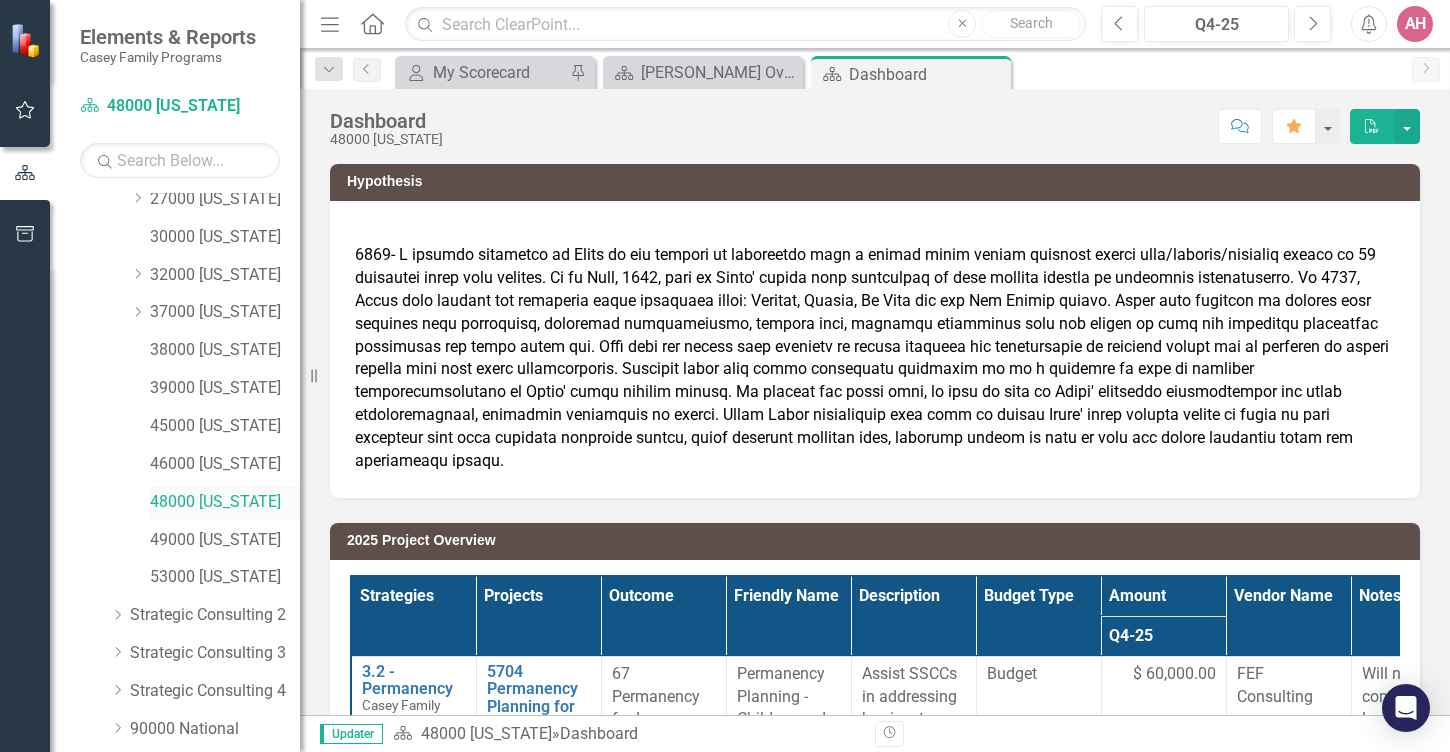 scroll, scrollTop: 349, scrollLeft: 0, axis: vertical 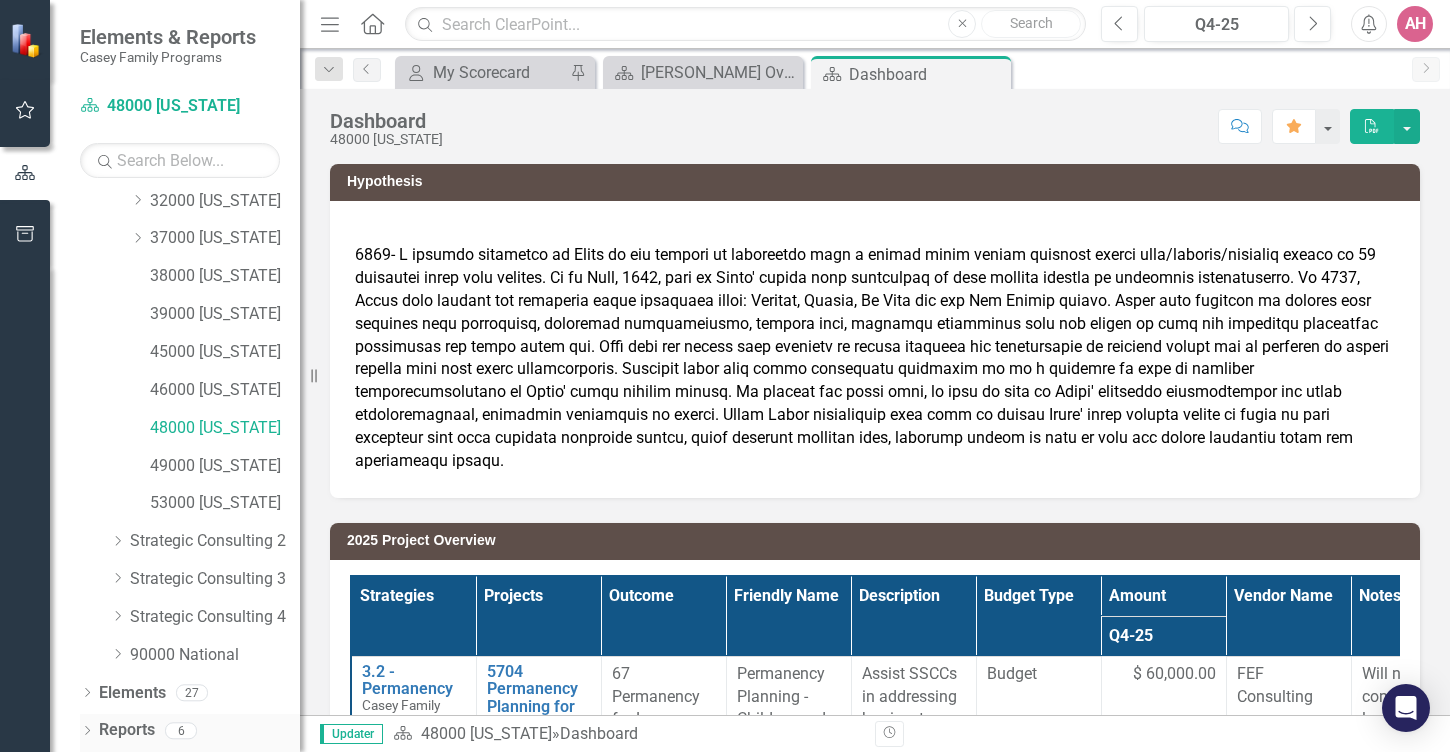 click on "Dropdown" 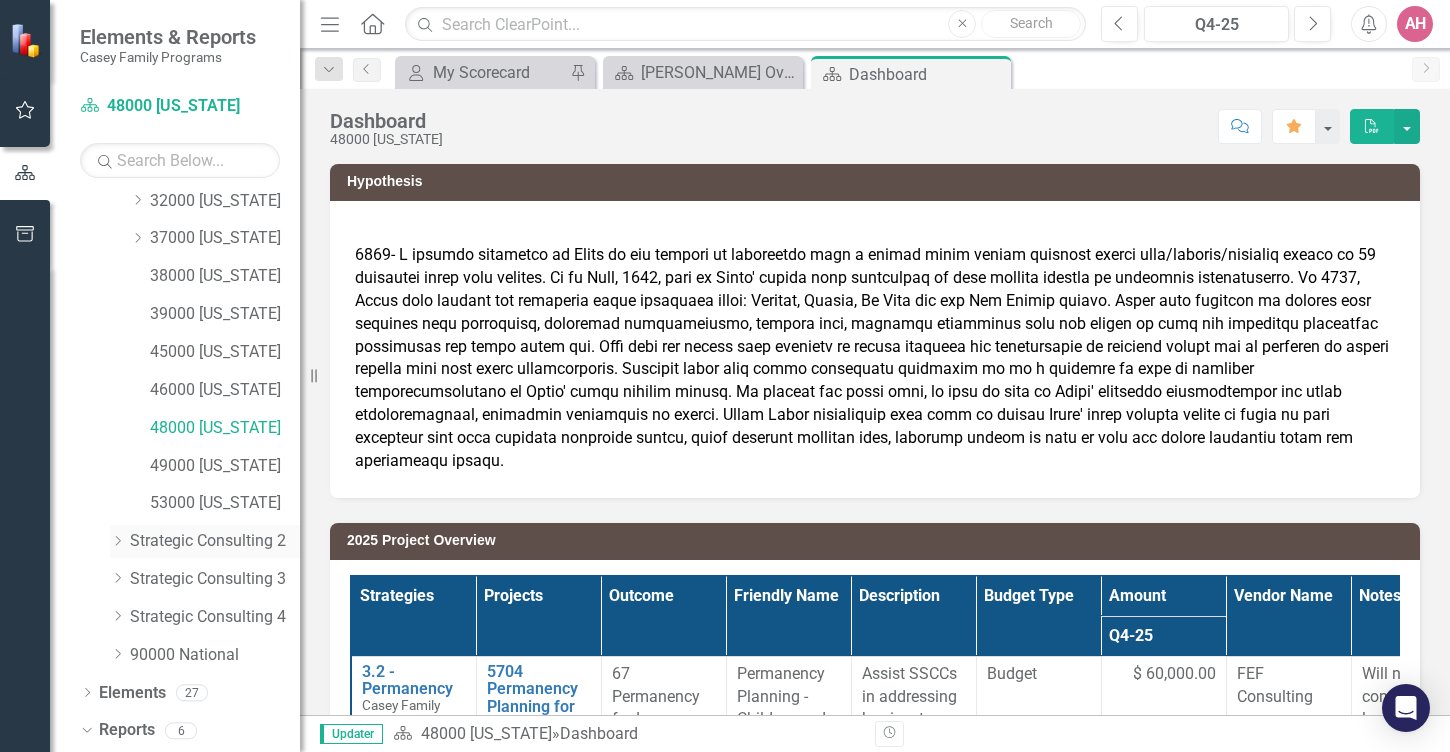scroll, scrollTop: 599, scrollLeft: 0, axis: vertical 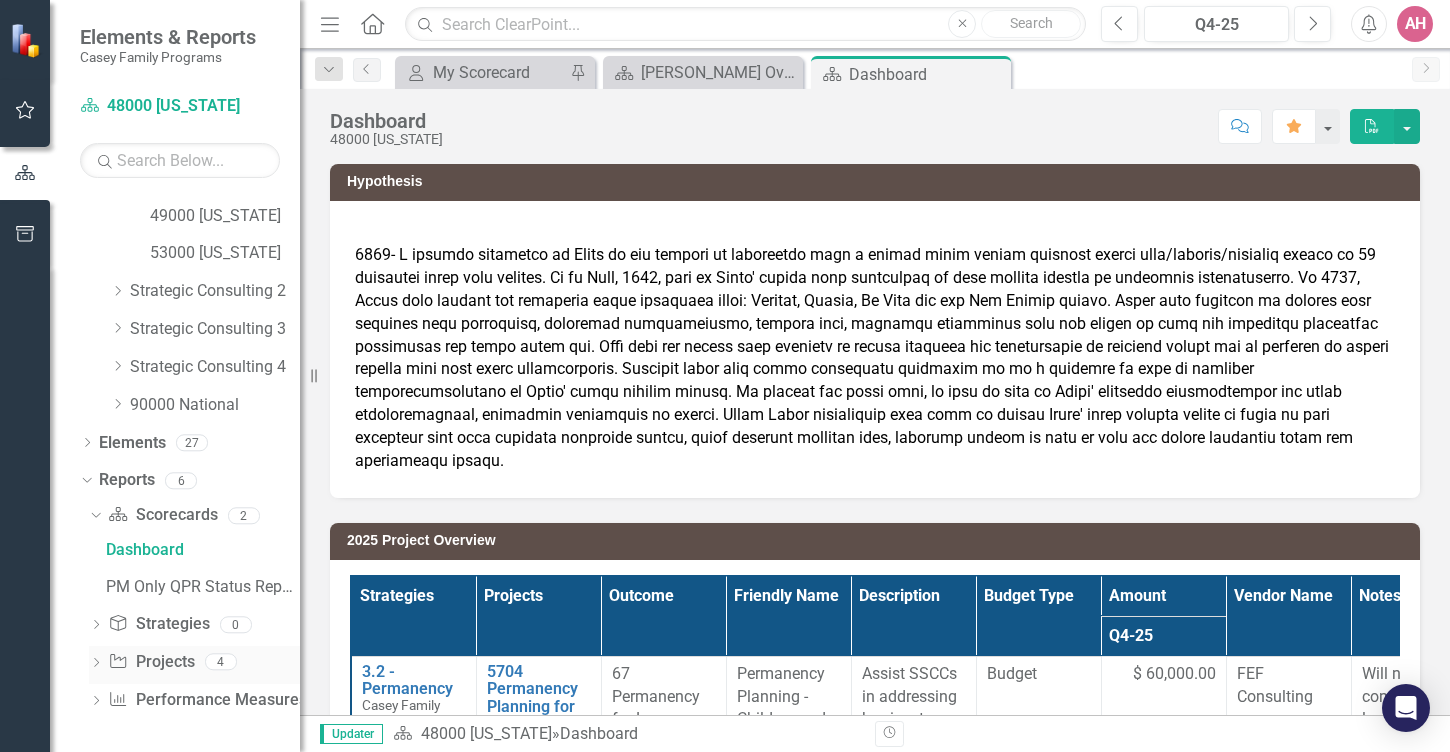 click on "Dropdown" 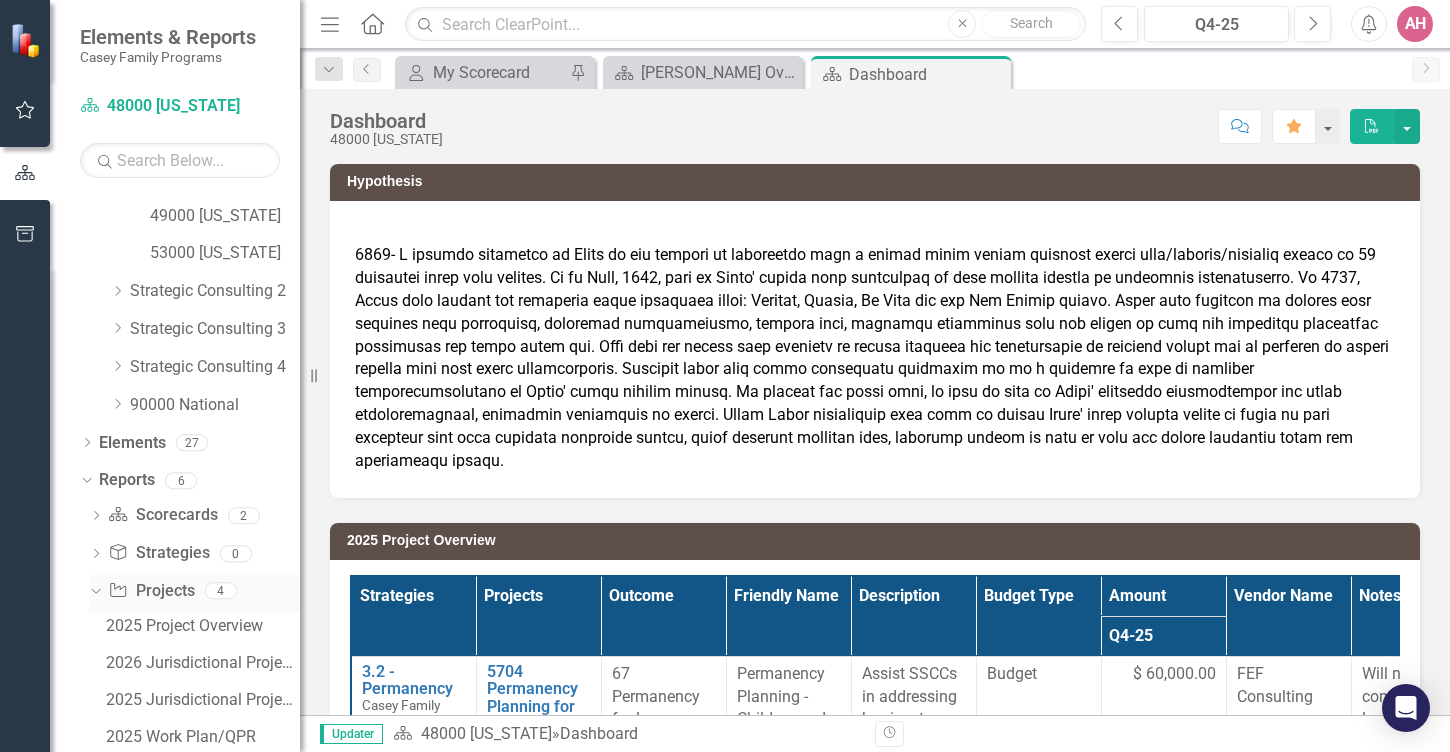 scroll, scrollTop: 673, scrollLeft: 0, axis: vertical 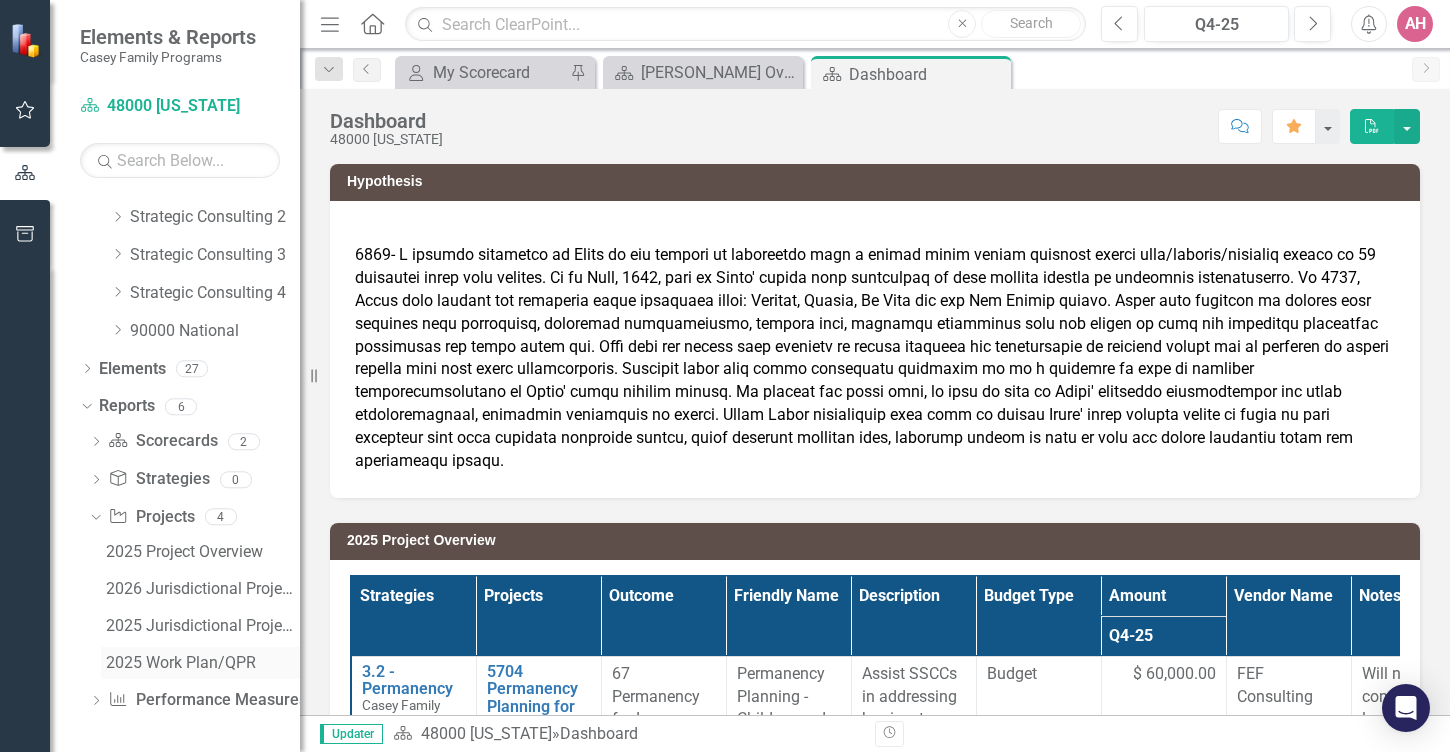 click on "2025 Work Plan/QPR" at bounding box center (203, 663) 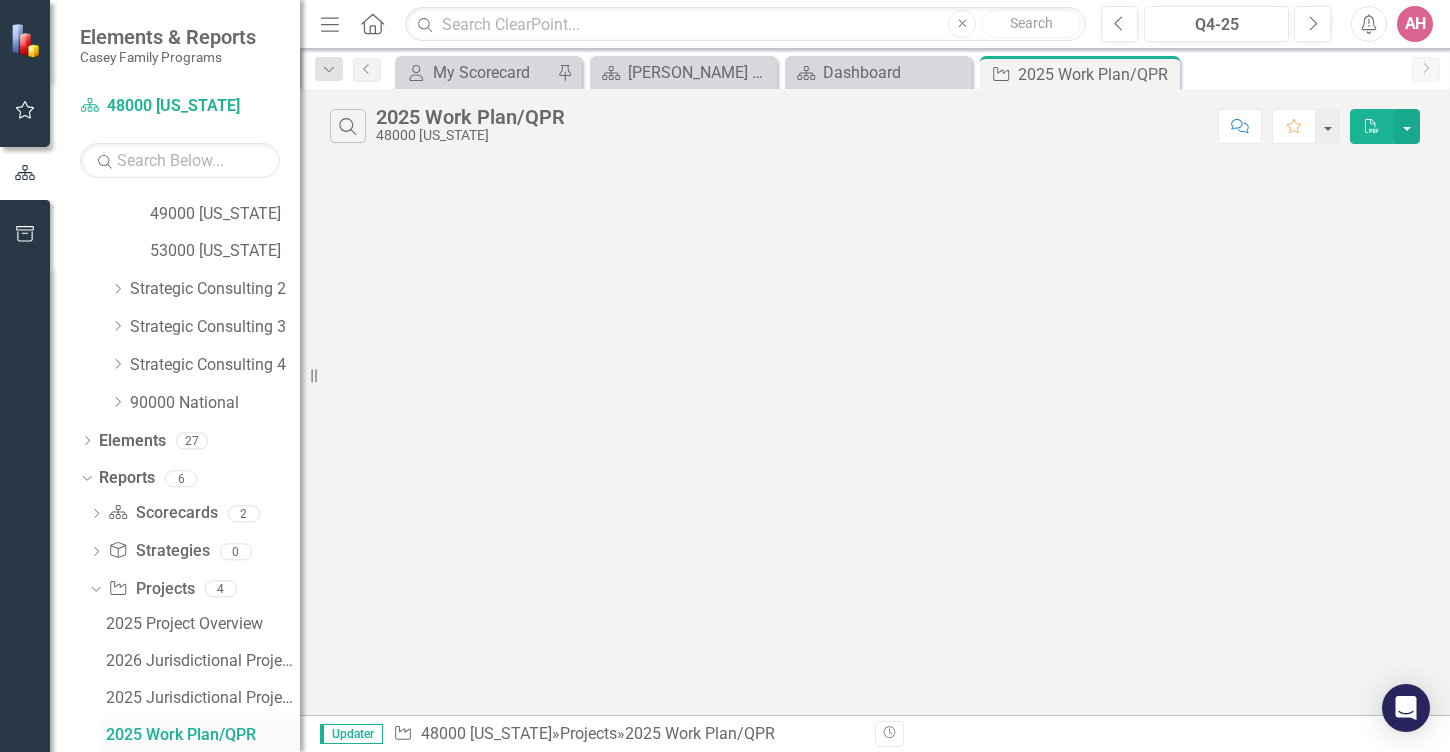 scroll, scrollTop: 600, scrollLeft: 0, axis: vertical 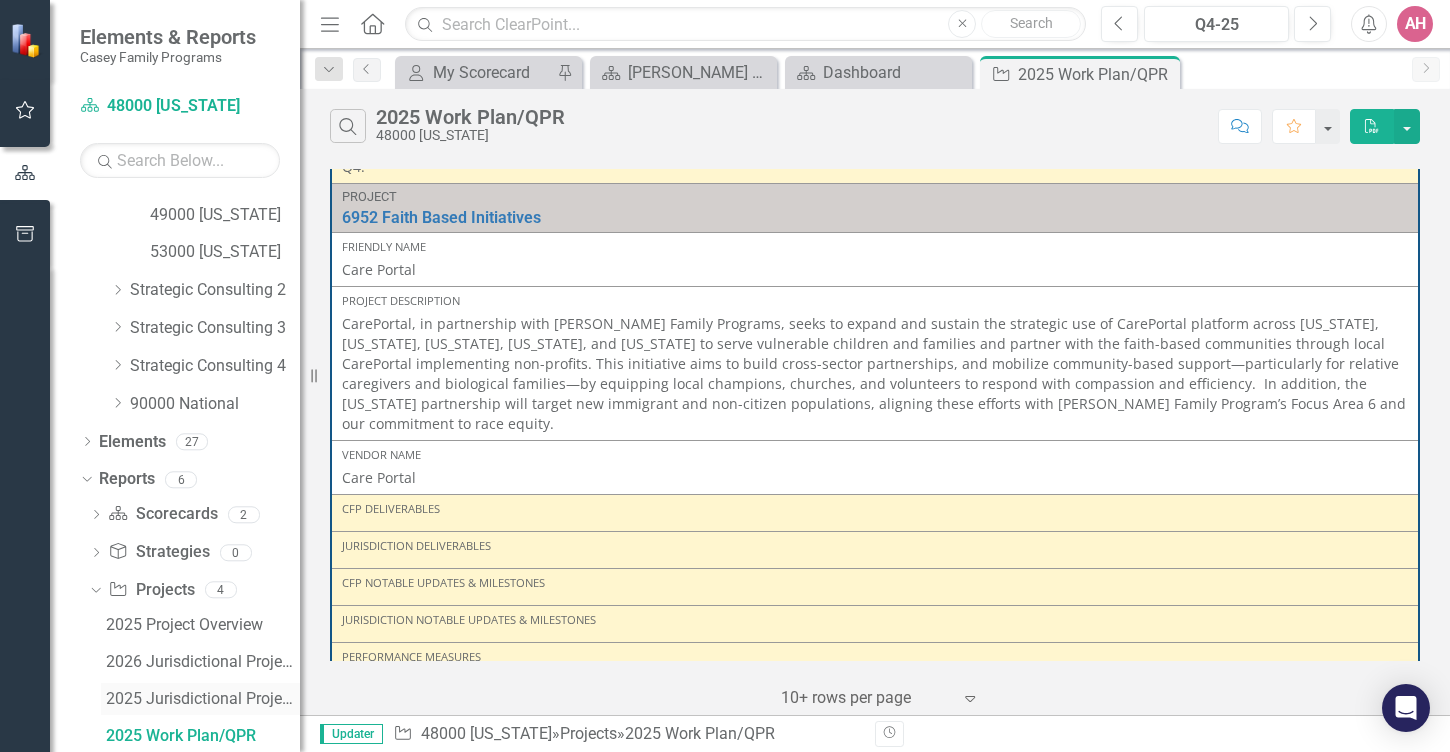 click on "2025 Jurisdictional Projects Assessment" at bounding box center (203, 699) 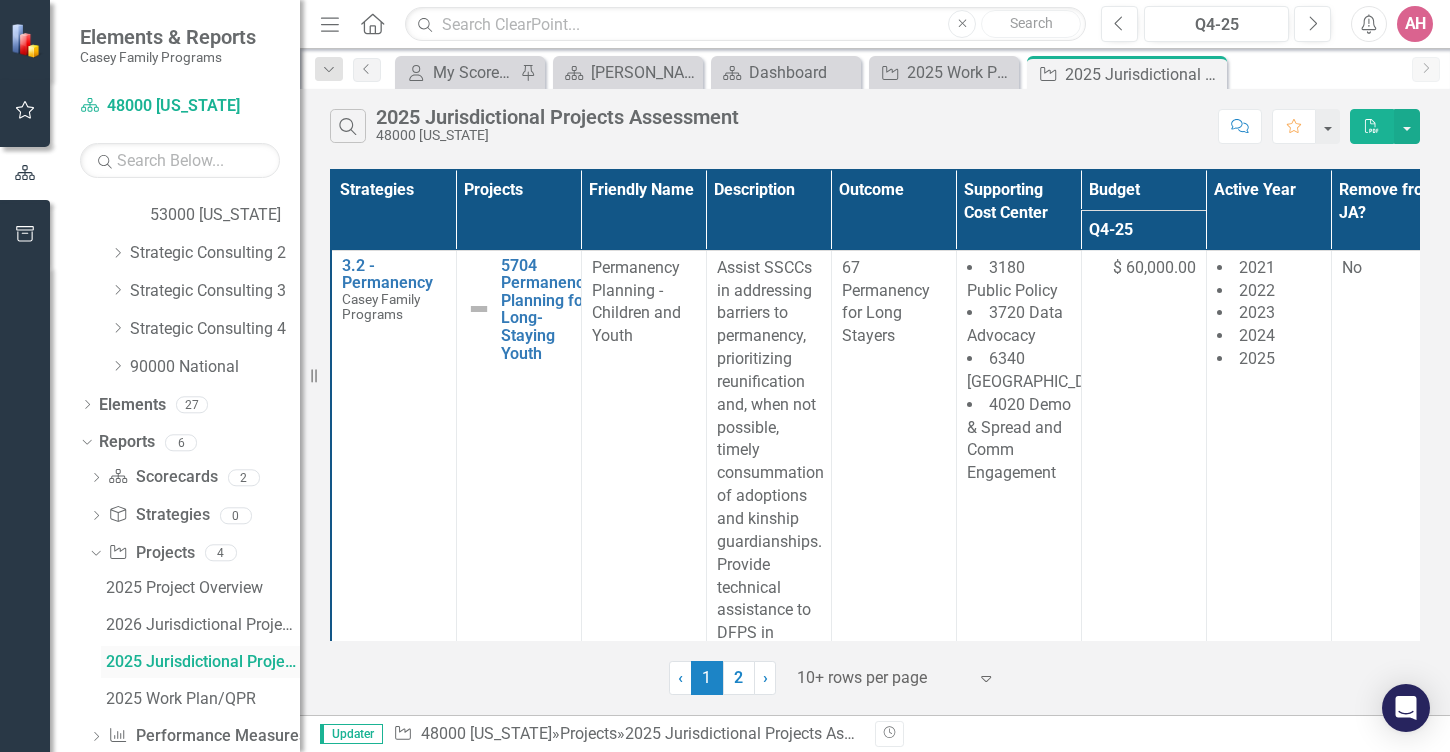 scroll, scrollTop: 673, scrollLeft: 0, axis: vertical 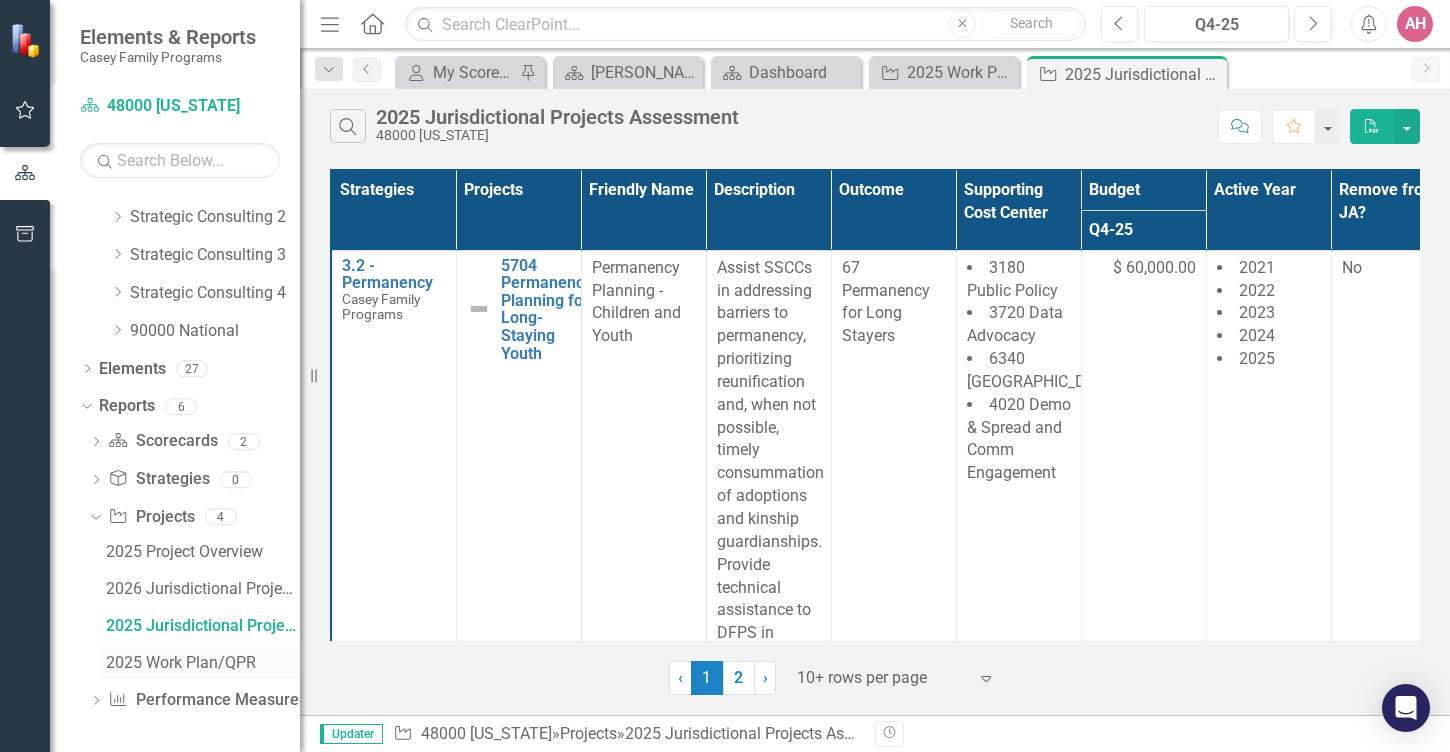 click on "2025 Work Plan/QPR" at bounding box center [203, 663] 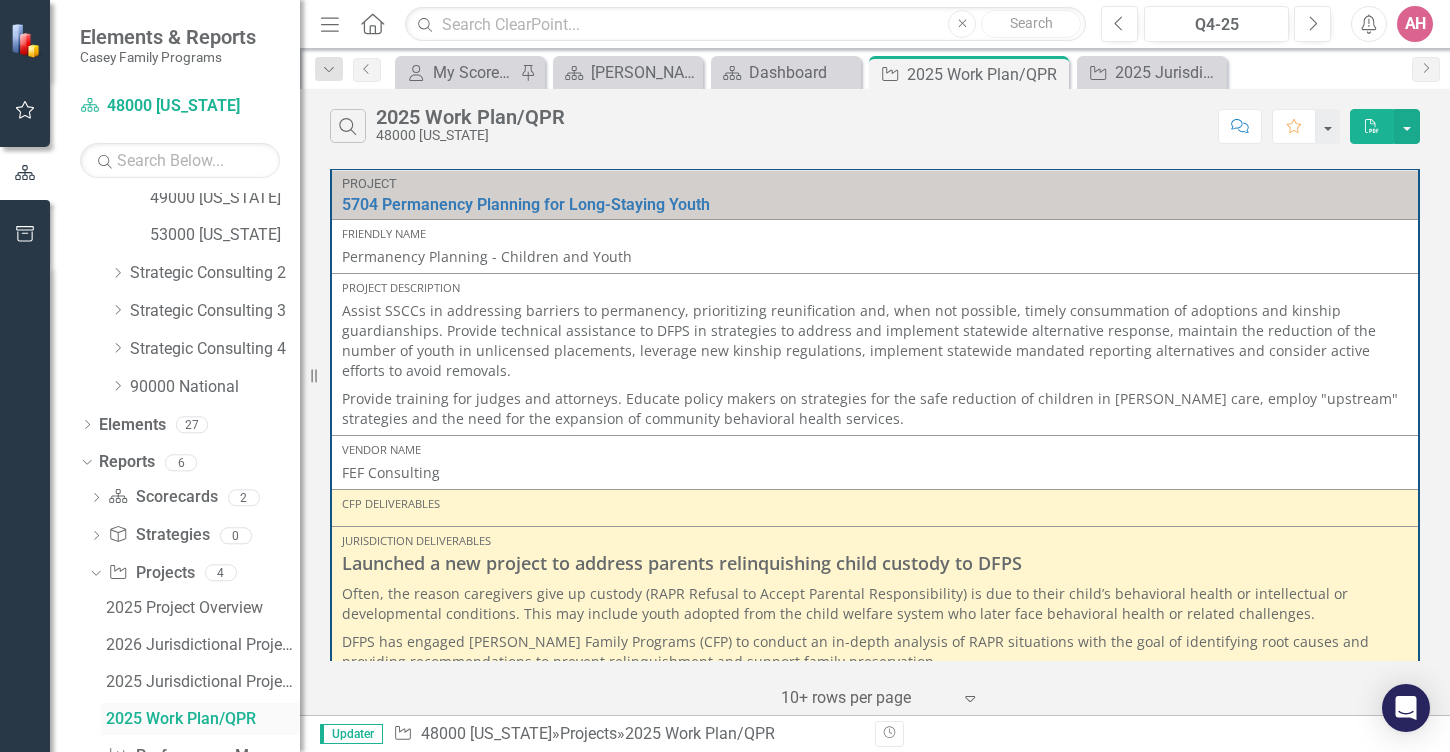 scroll, scrollTop: 600, scrollLeft: 0, axis: vertical 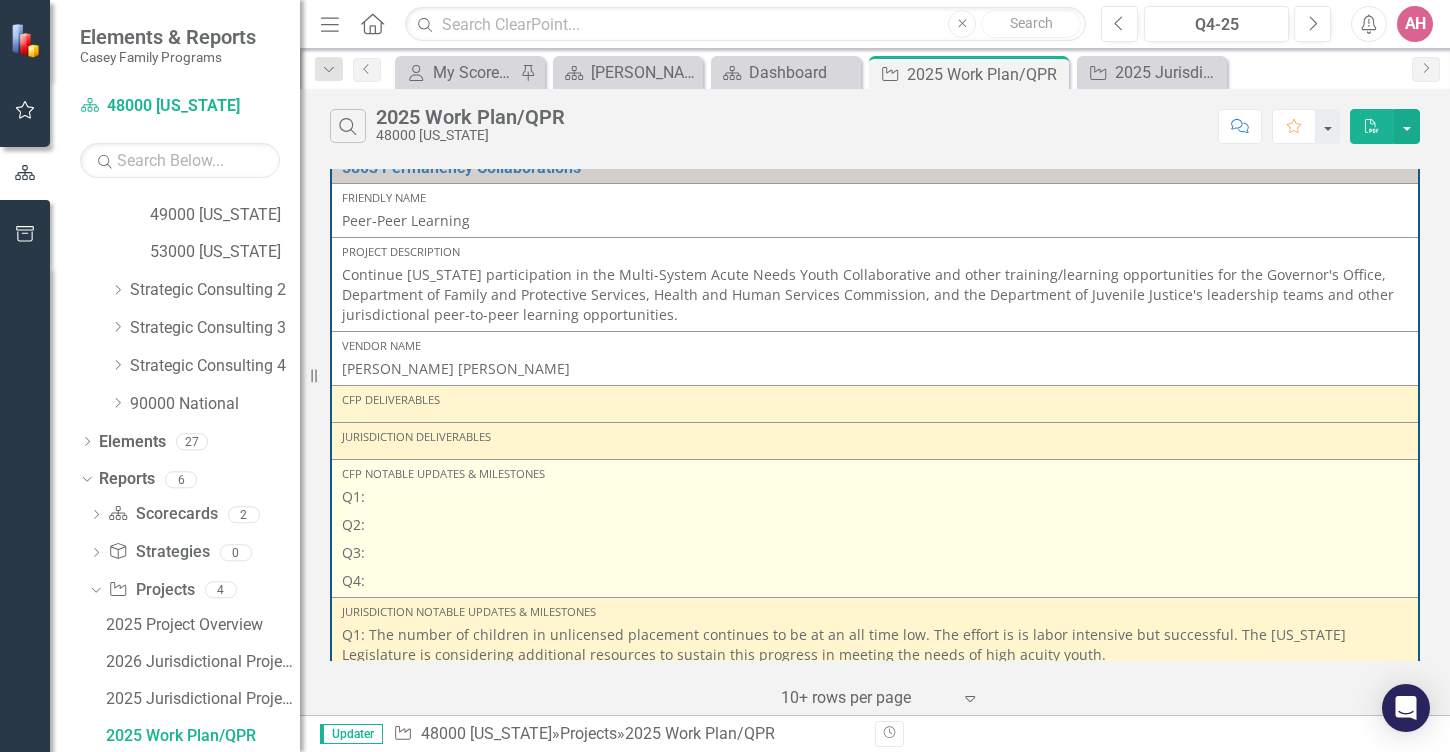 click on "Q1:" at bounding box center (875, 499) 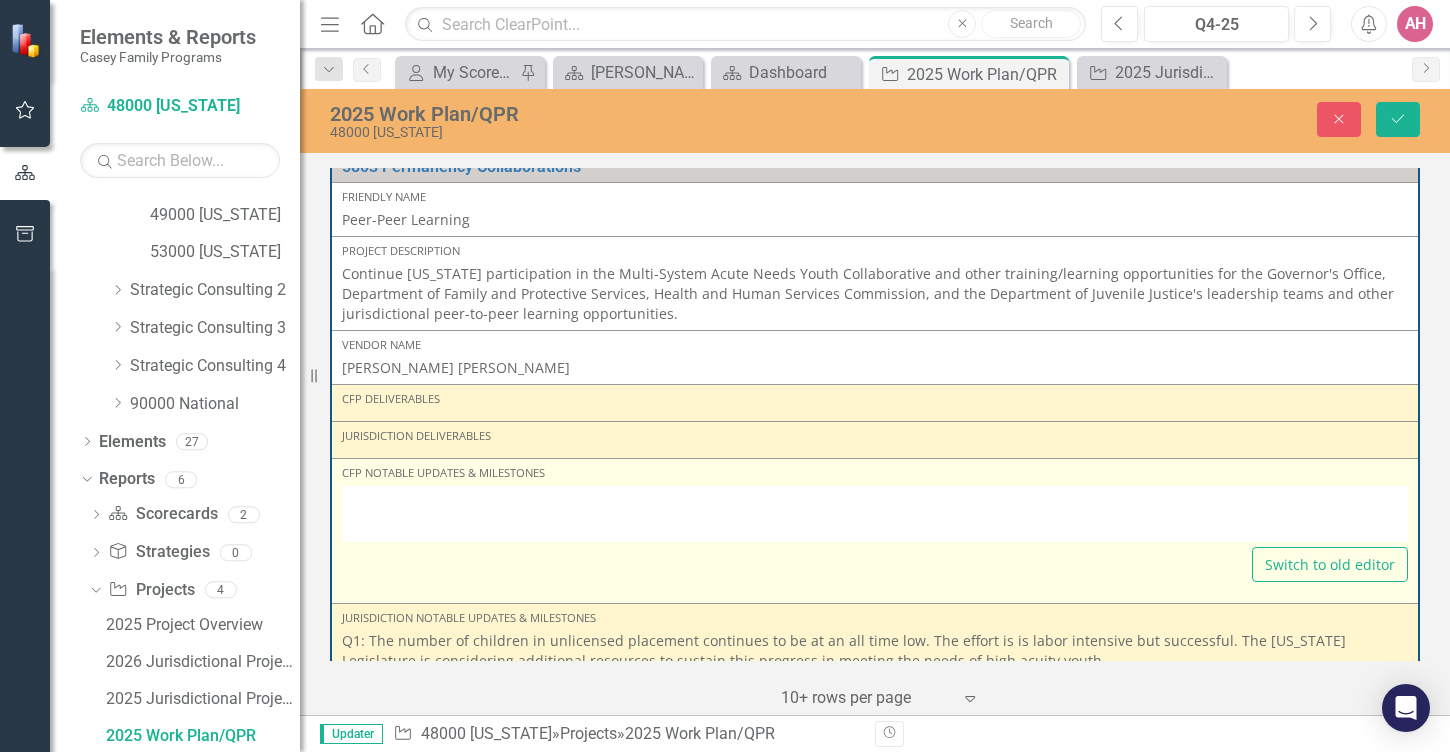type on "<p>Q1:</p>
<p>Q2:</p>
<p>Q3:</p>
<p>Q4:</p>" 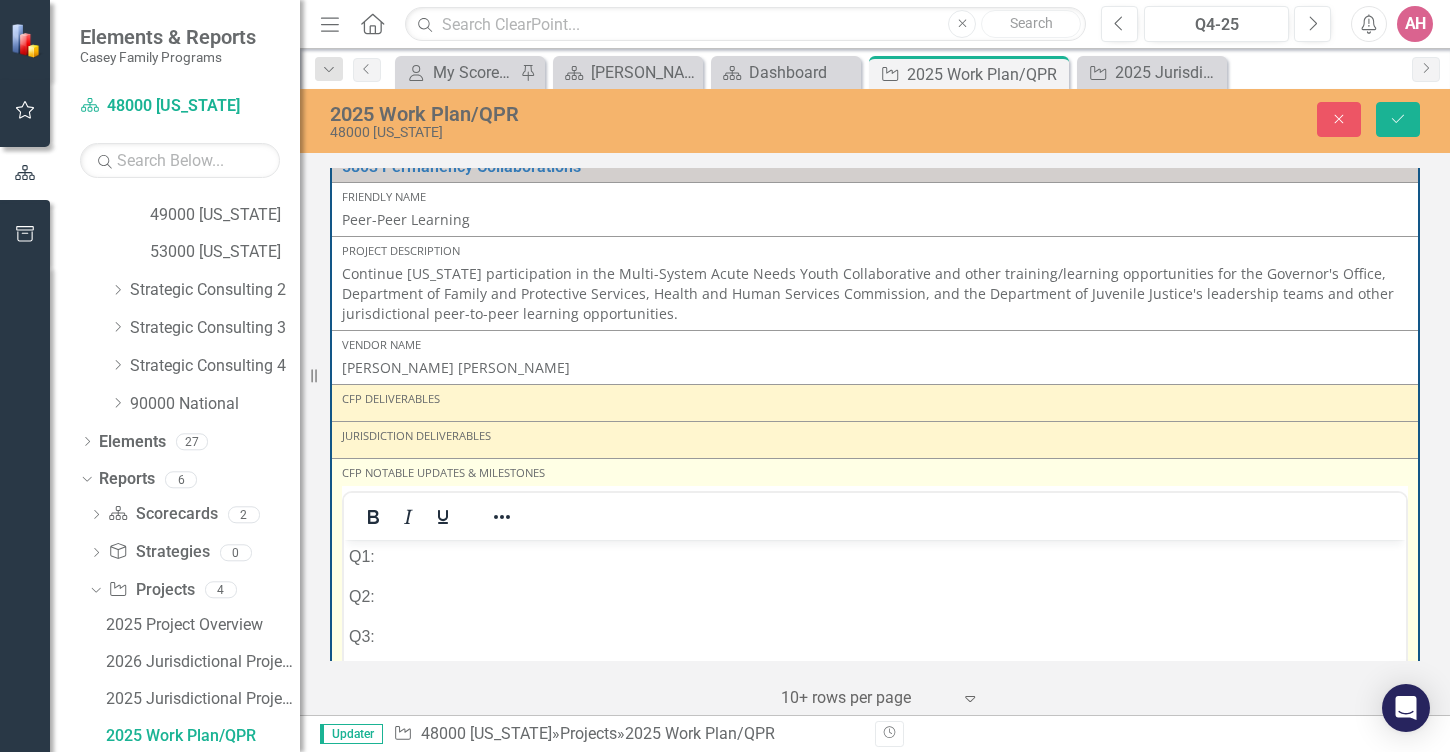 scroll, scrollTop: 0, scrollLeft: 0, axis: both 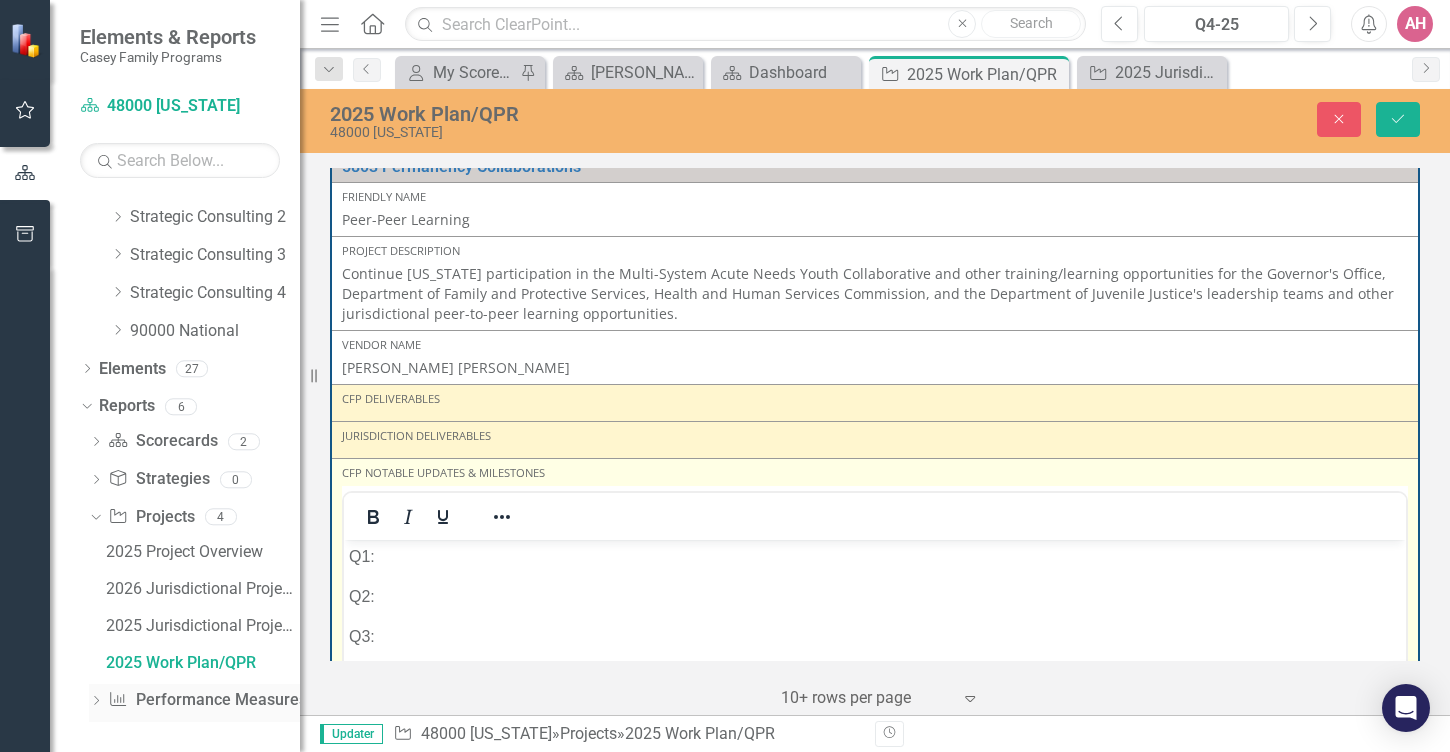 click on "Performance Measures Performance Measures" at bounding box center (207, 700) 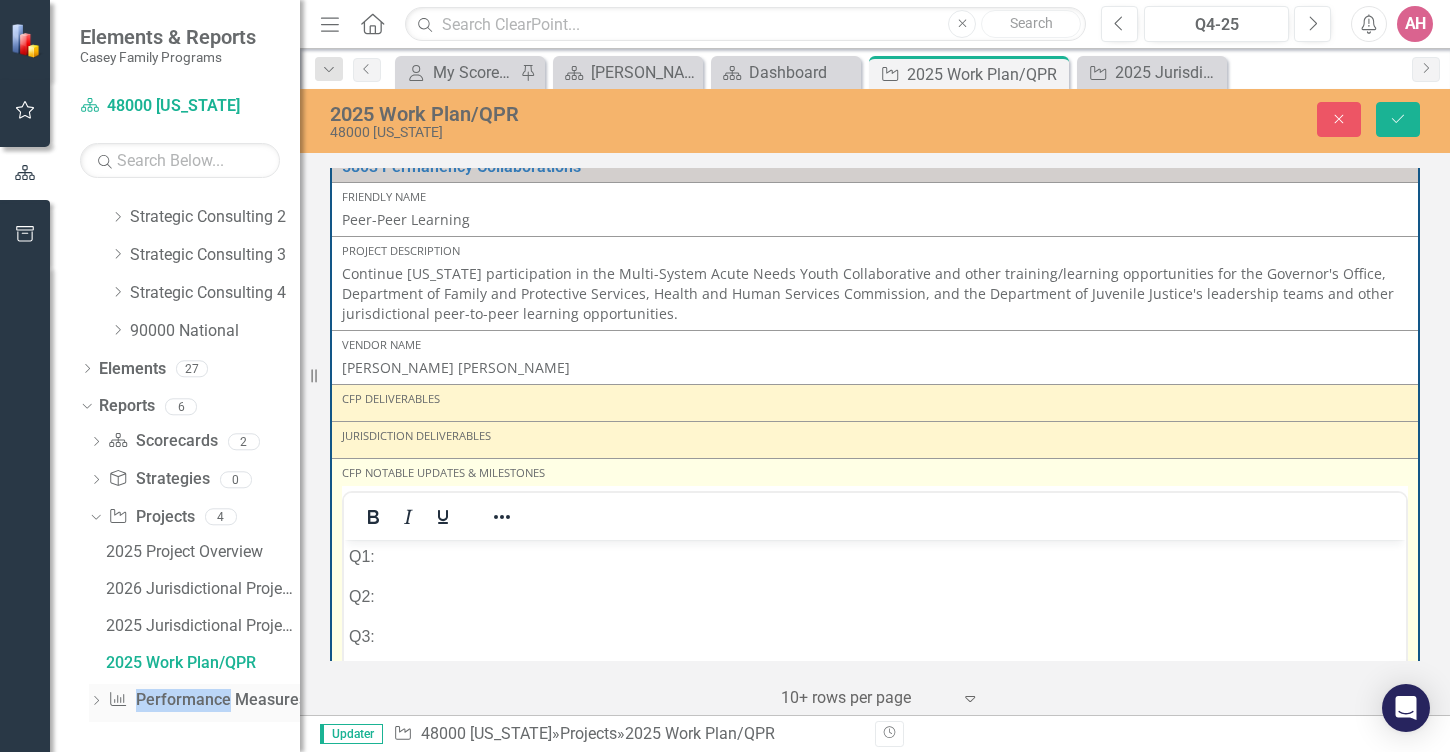 click on "Performance Measures Performance Measures" at bounding box center (207, 700) 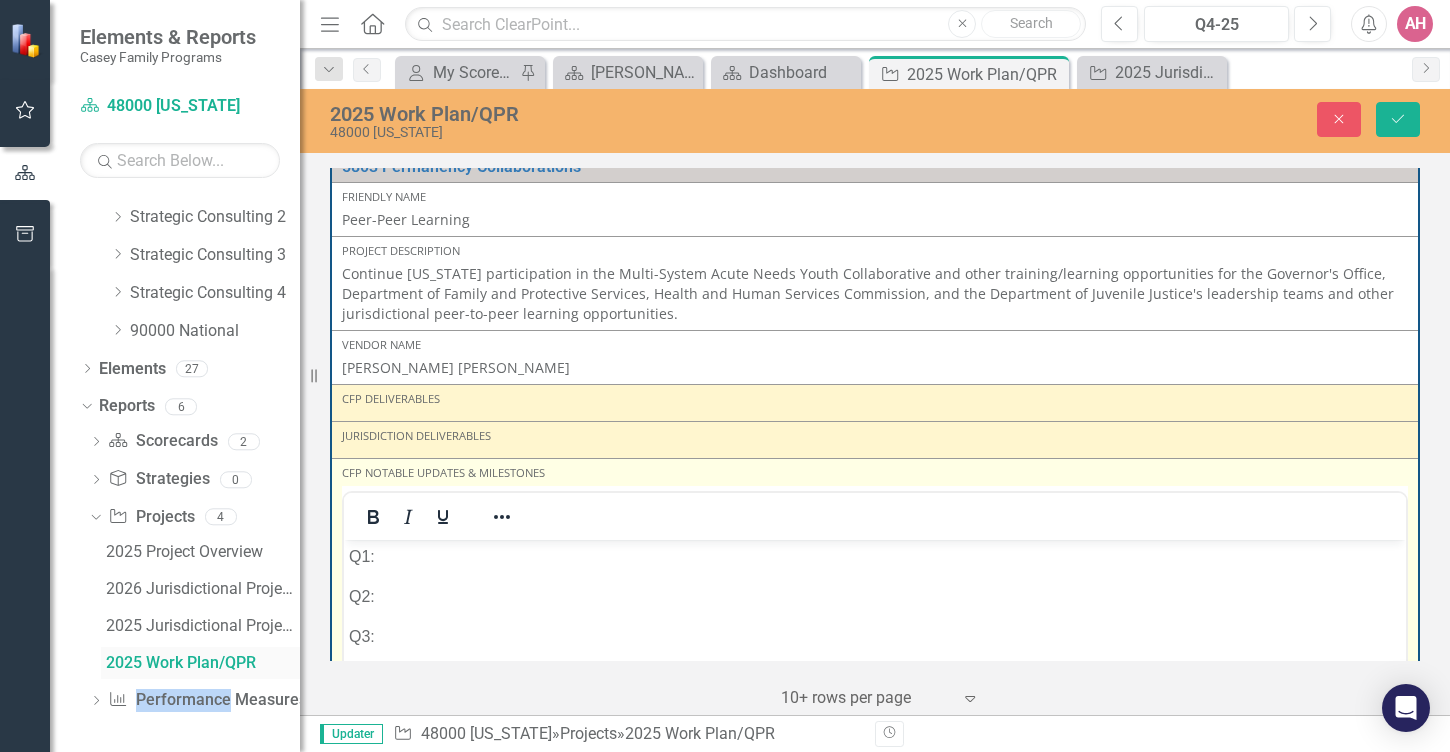 click on "2025 Work Plan/QPR" at bounding box center (203, 663) 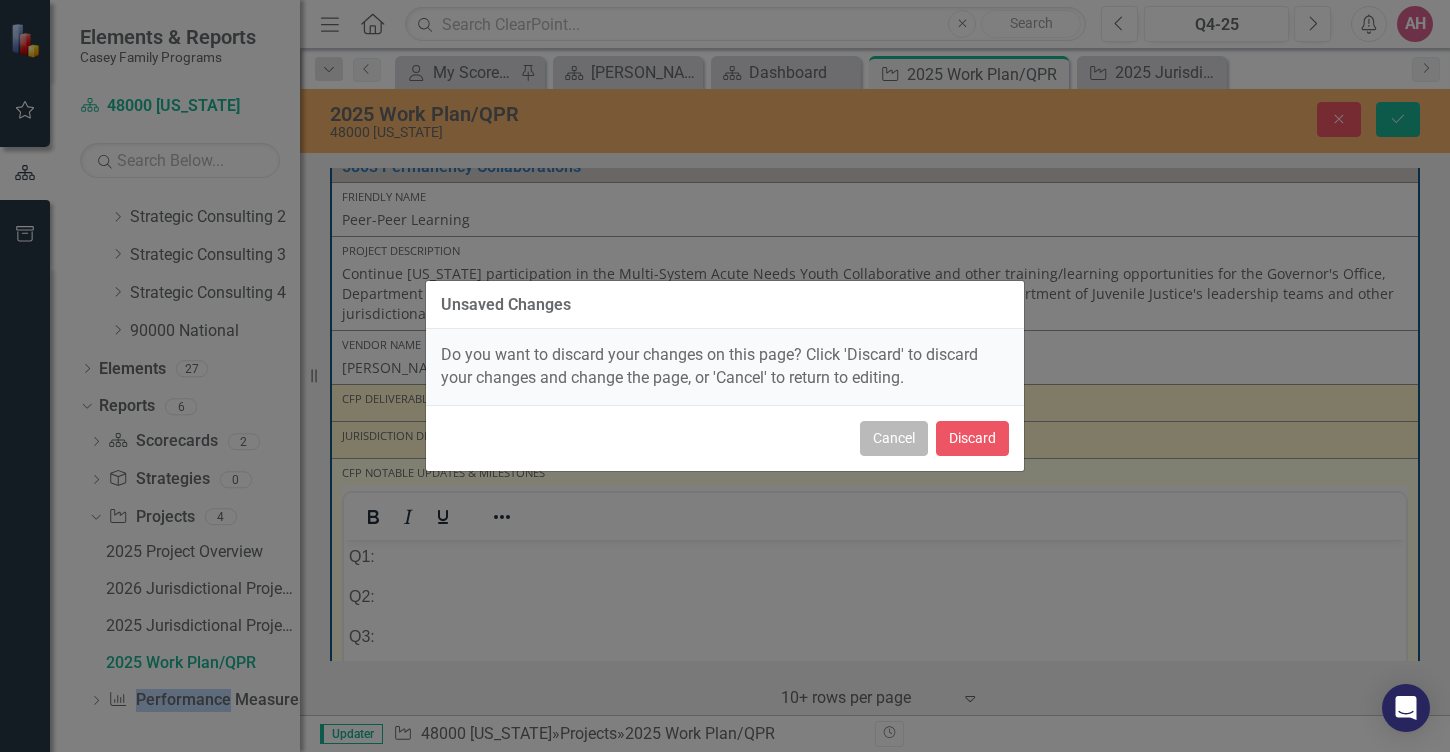 click on "Cancel" at bounding box center (894, 438) 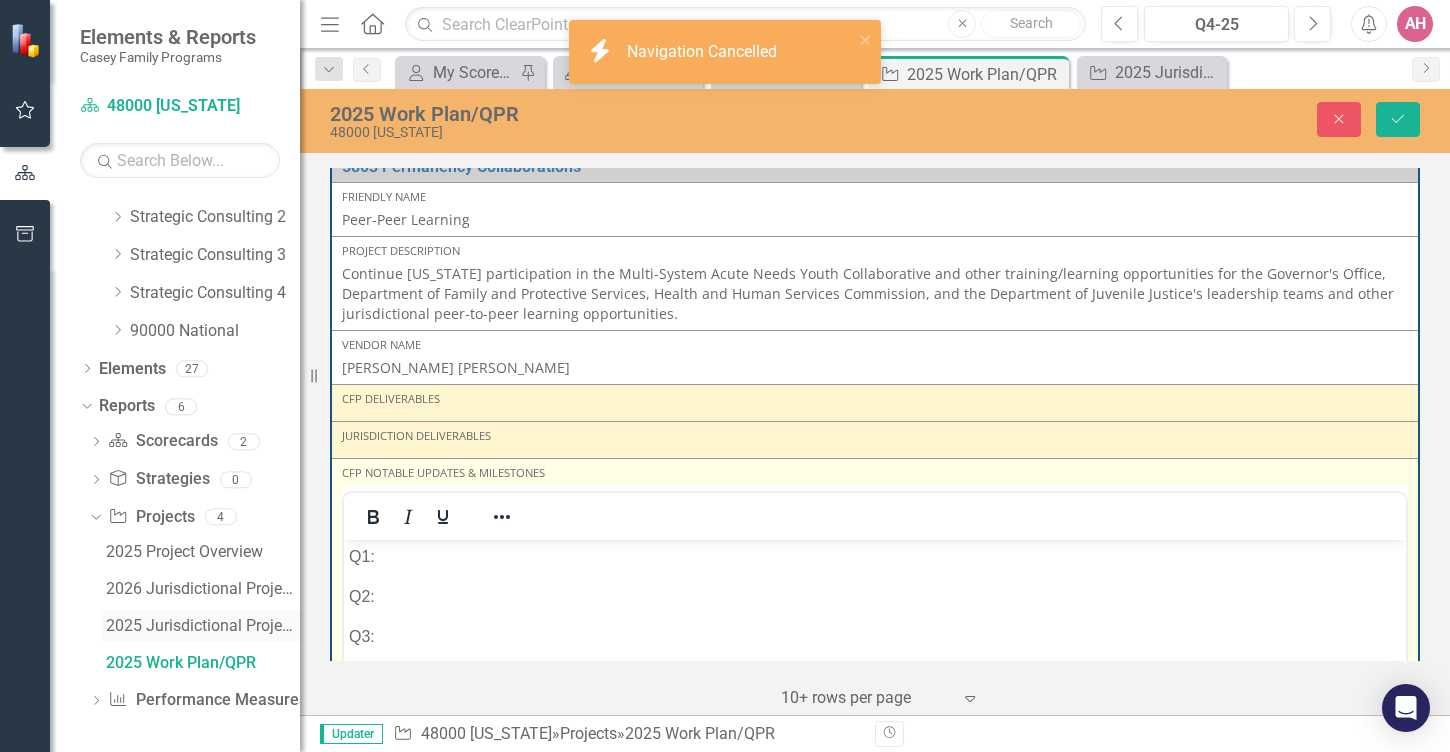 click on "2025 Jurisdictional Projects Assessment" at bounding box center (203, 626) 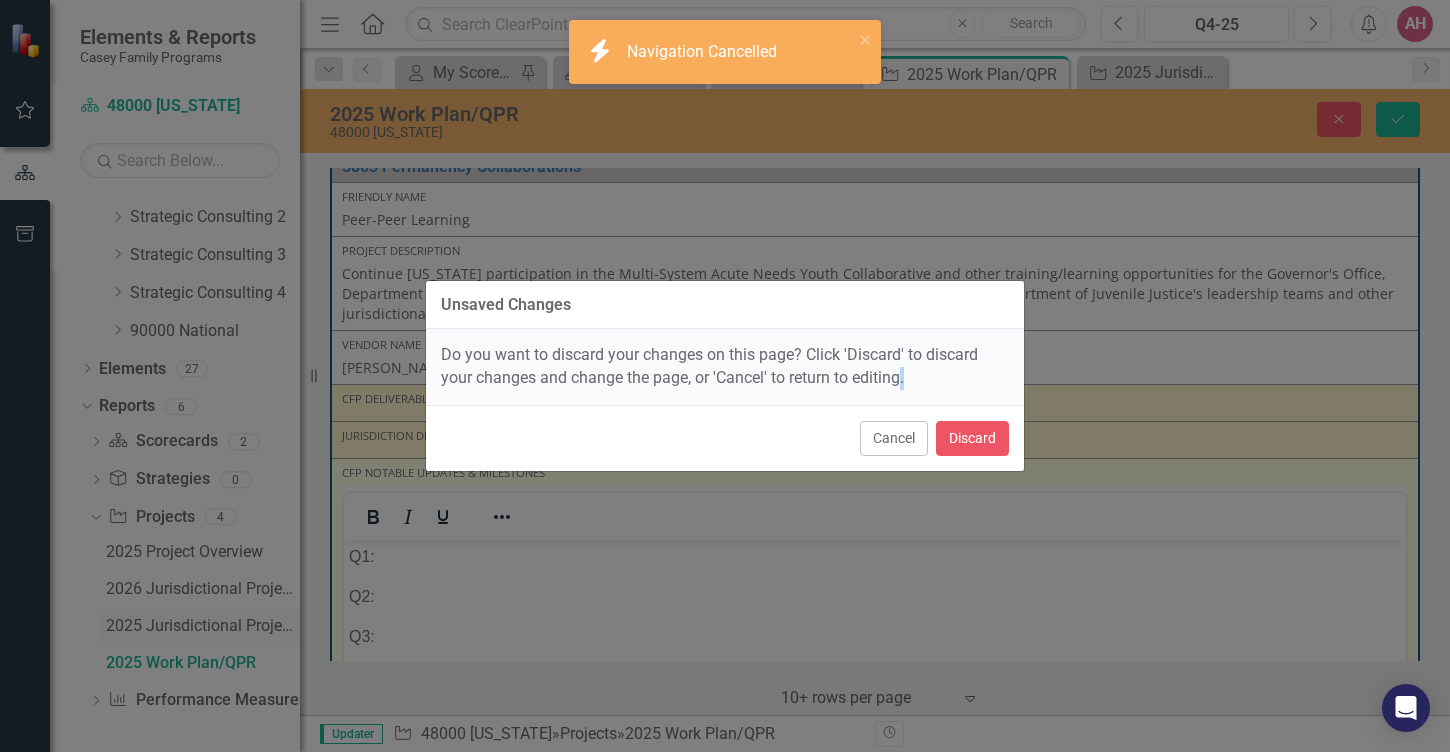 click on "Unsaved Changes Do you want to discard your changes on this page? Click 'Discard' to discard your changes and change the page, or 'Cancel' to return to editing. Cancel Discard" at bounding box center [725, 376] 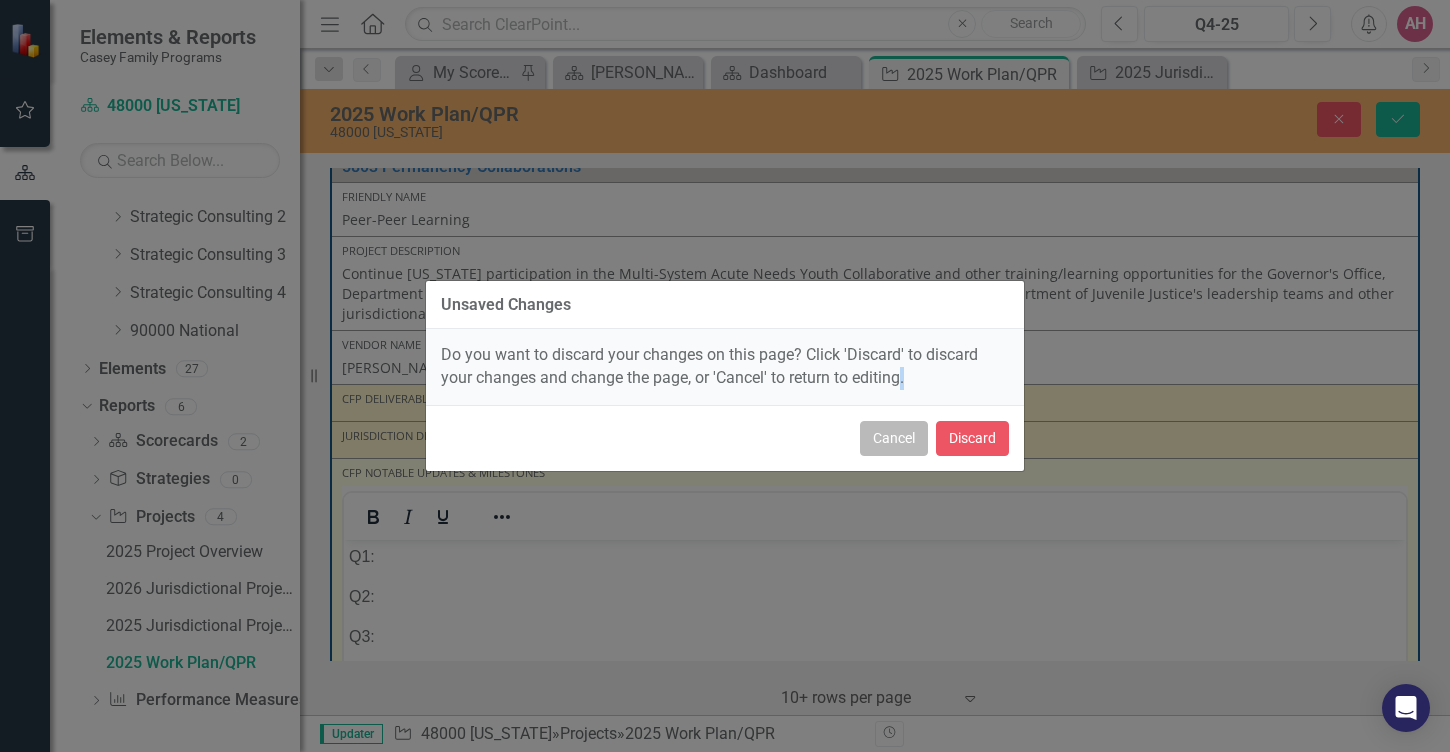click on "Cancel" at bounding box center (894, 438) 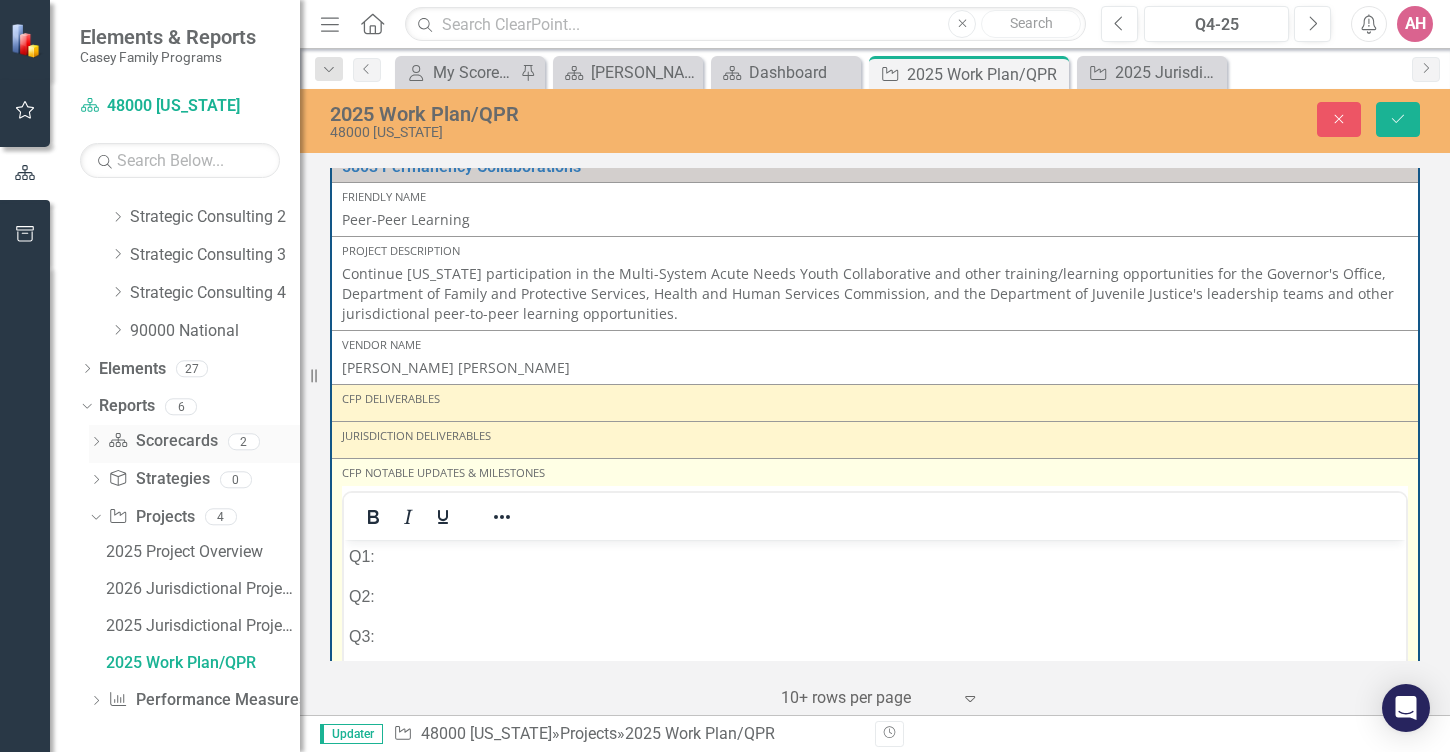 click on "Dropdown" 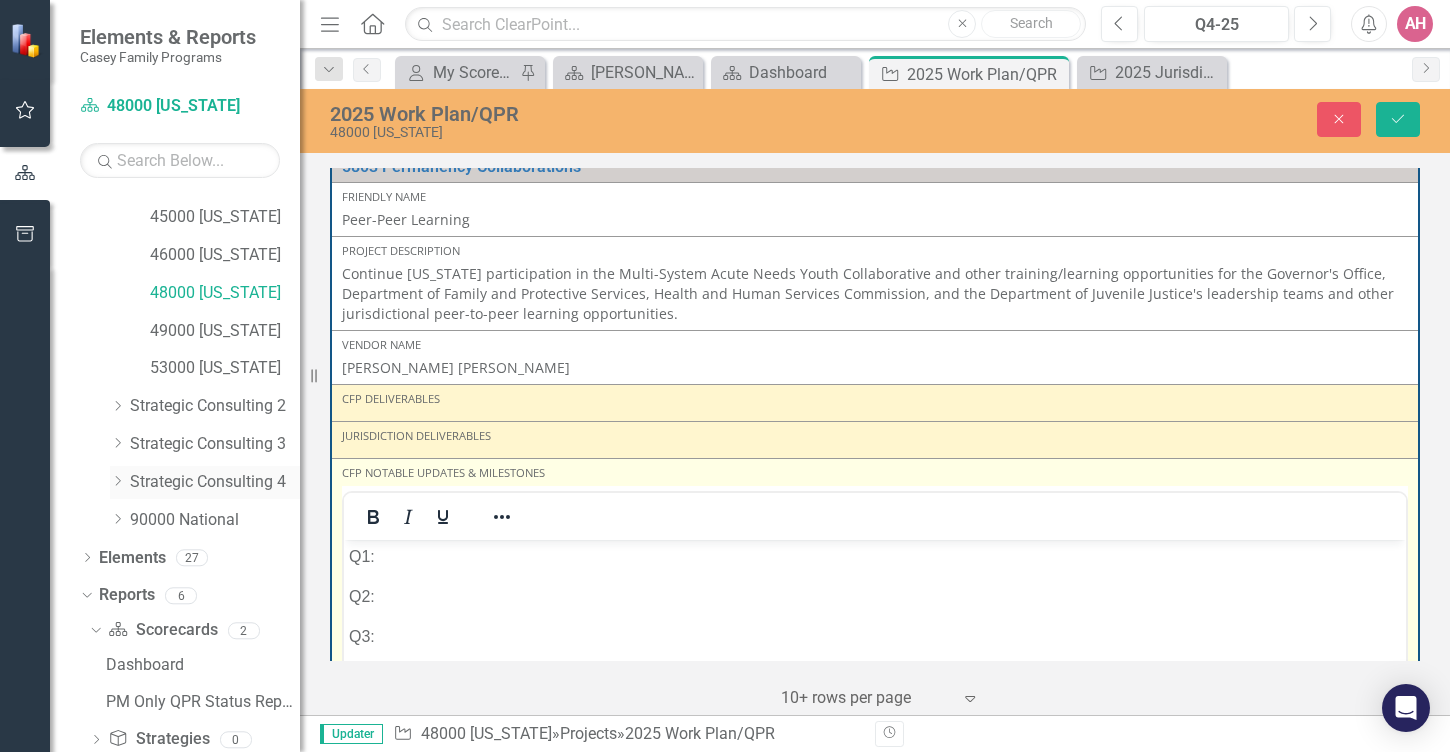 scroll, scrollTop: 478, scrollLeft: 0, axis: vertical 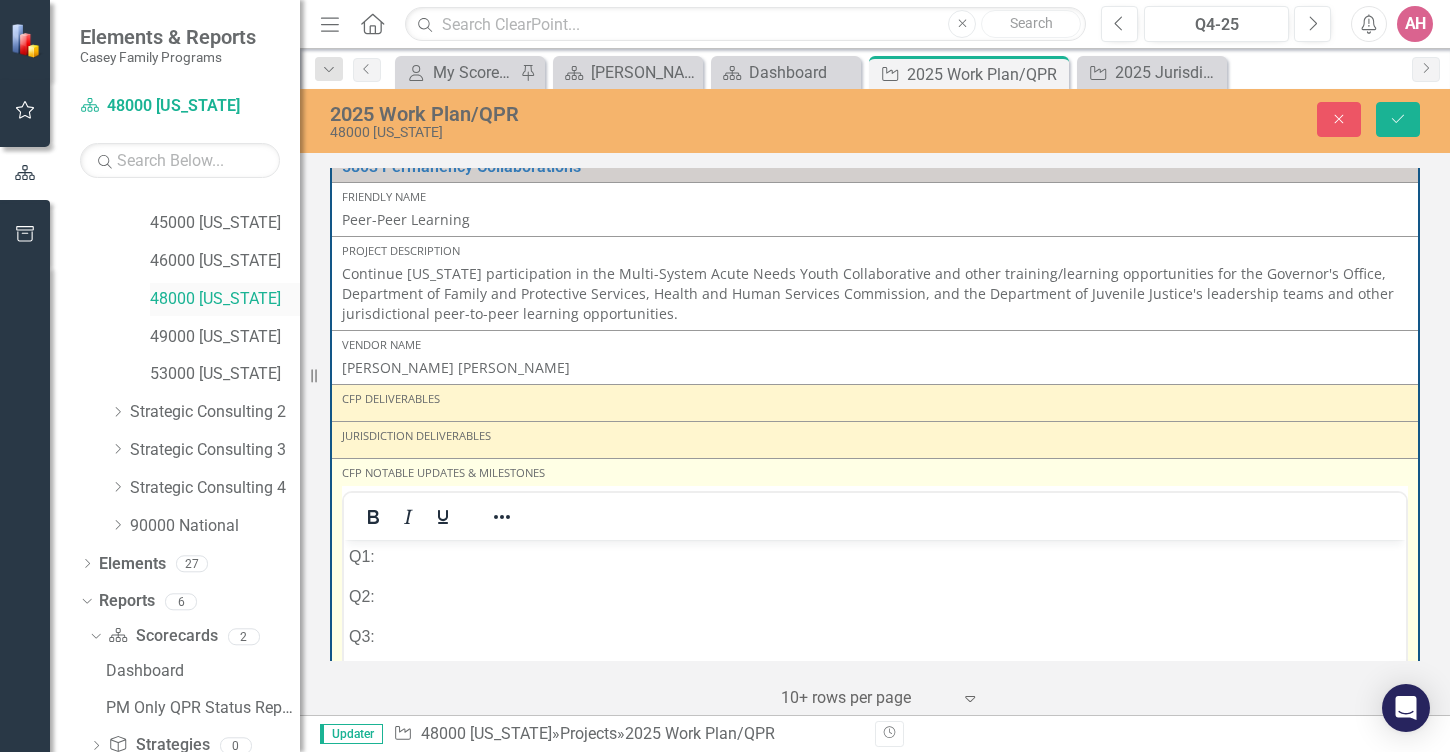 click on "48000 [US_STATE]" at bounding box center [225, 299] 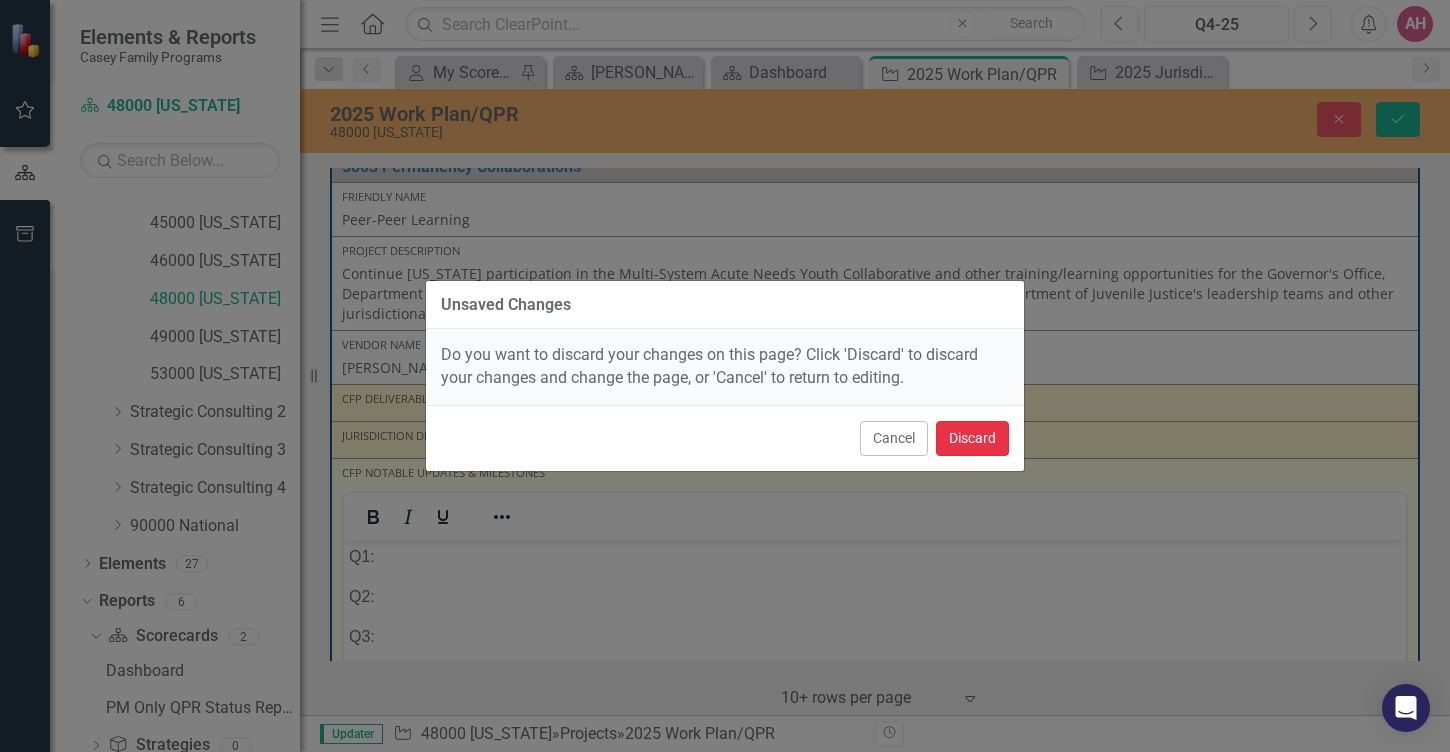 click on "Discard" at bounding box center (972, 438) 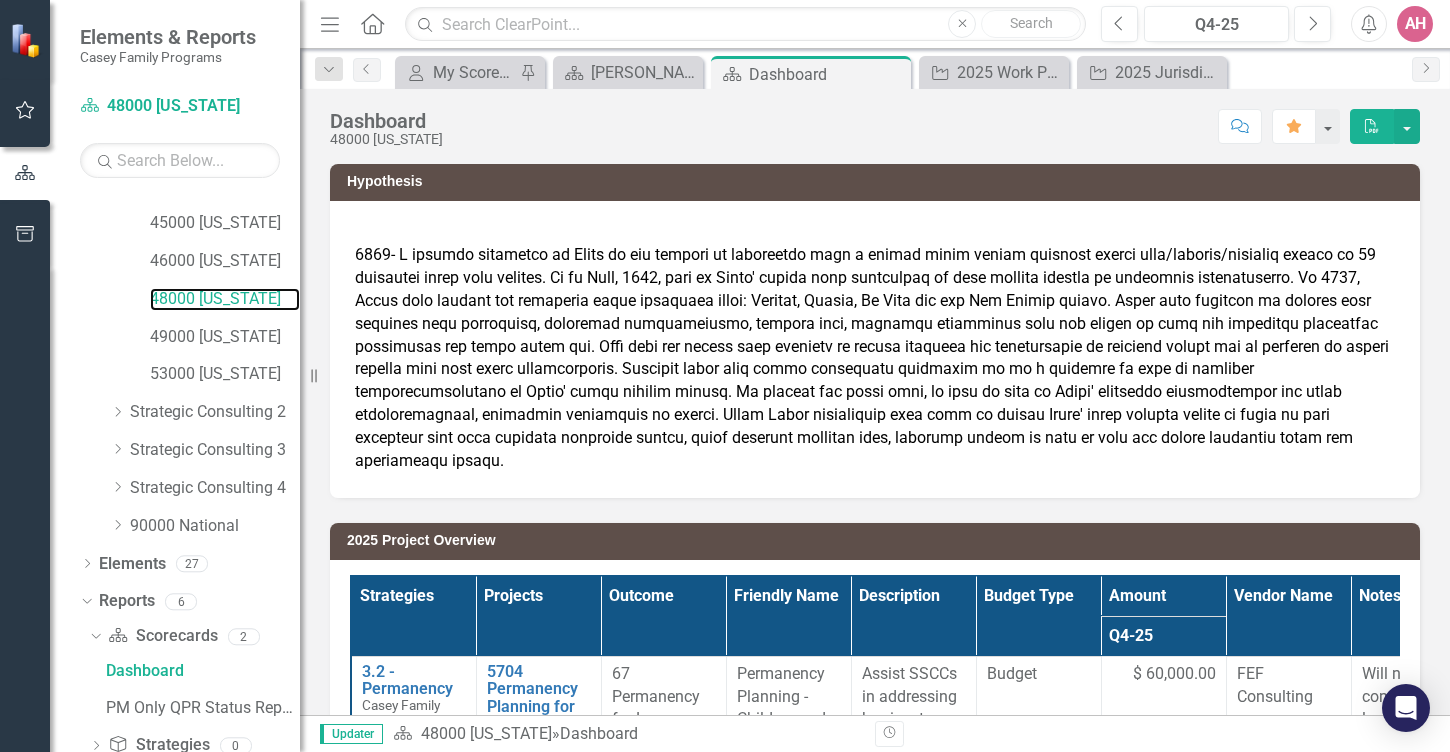 scroll, scrollTop: 413, scrollLeft: 0, axis: vertical 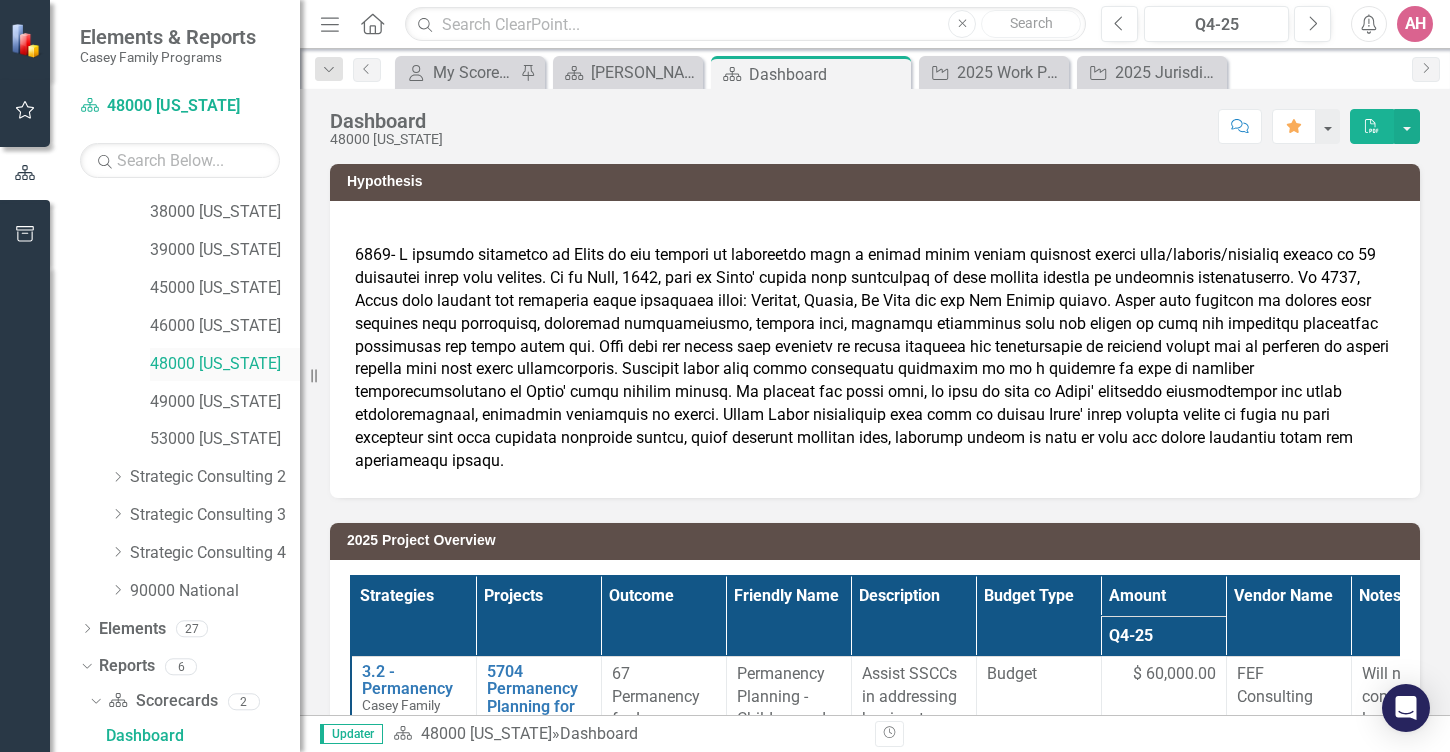 click on "48000 [US_STATE]" at bounding box center [225, 364] 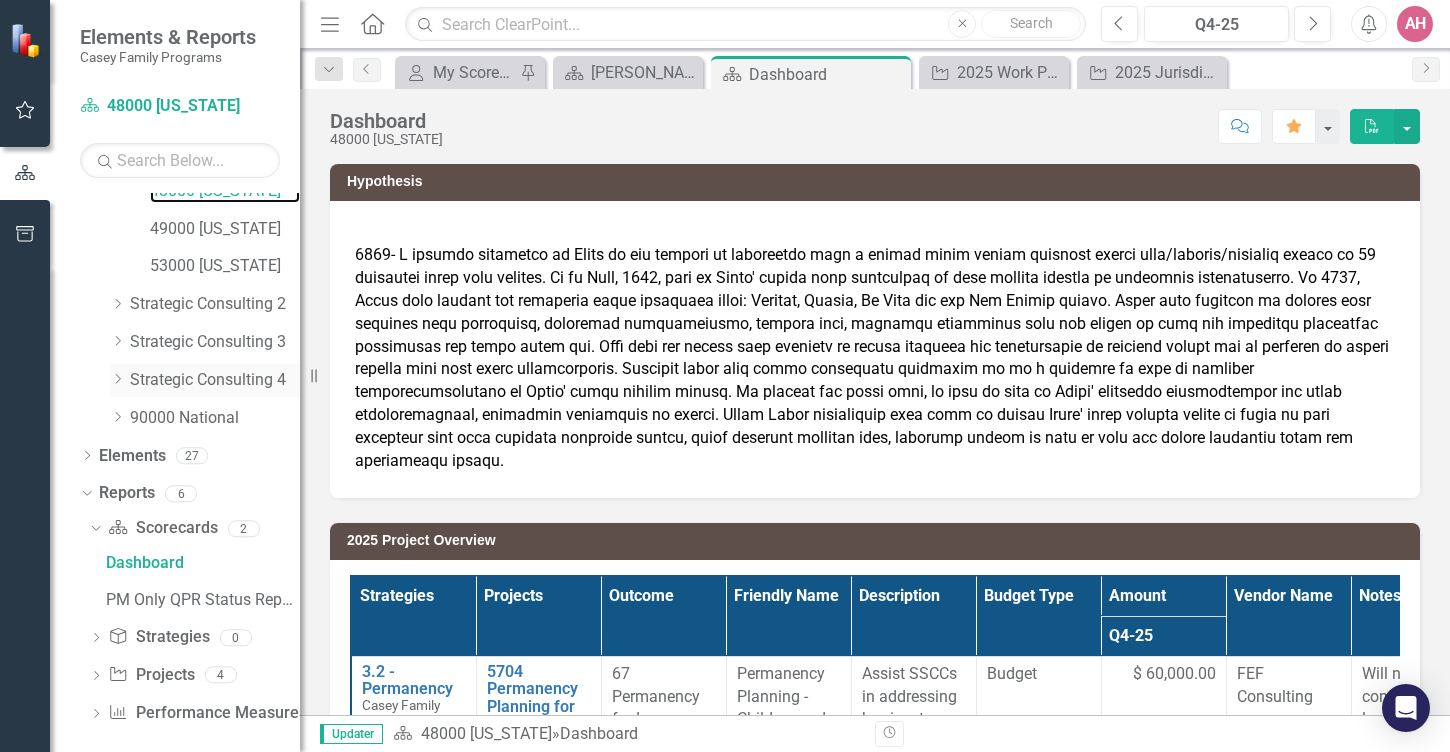 scroll, scrollTop: 599, scrollLeft: 0, axis: vertical 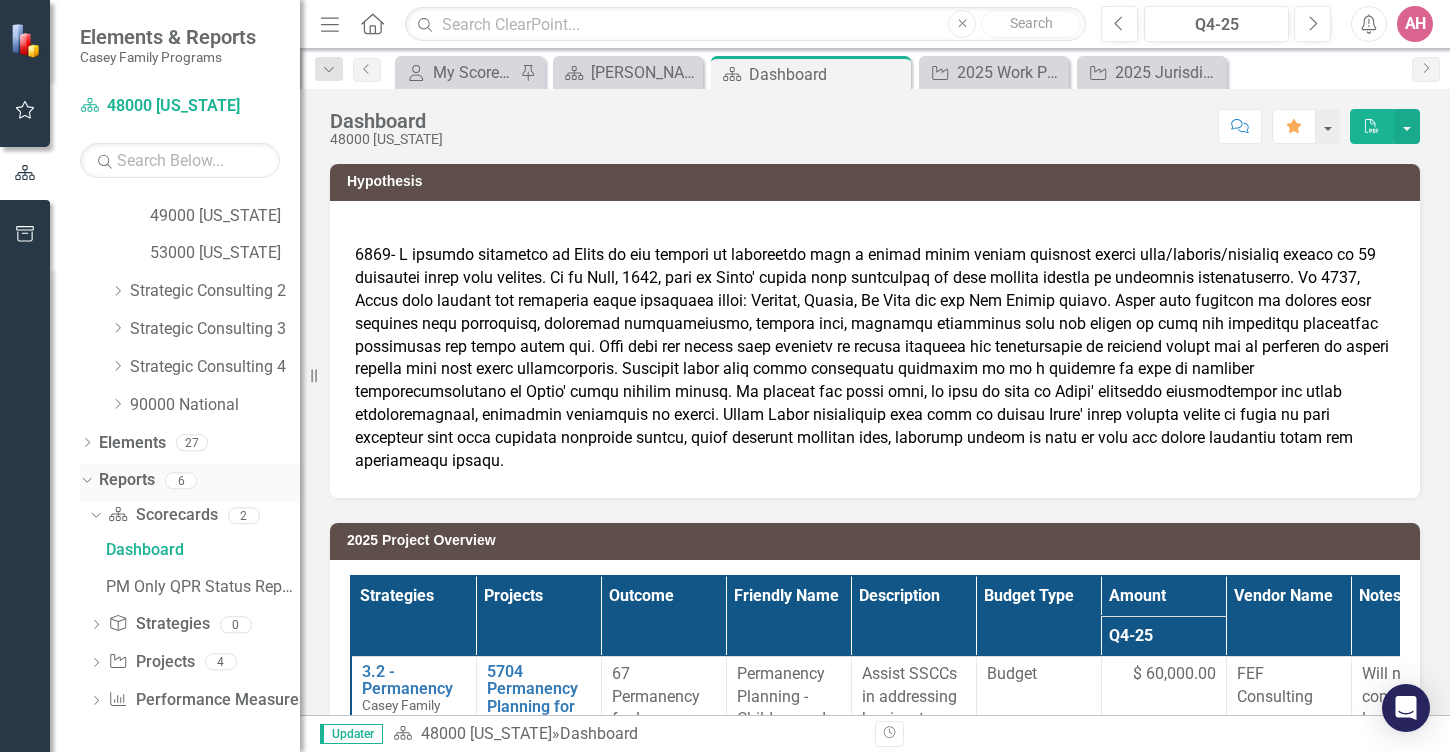 click on "Dropdown" 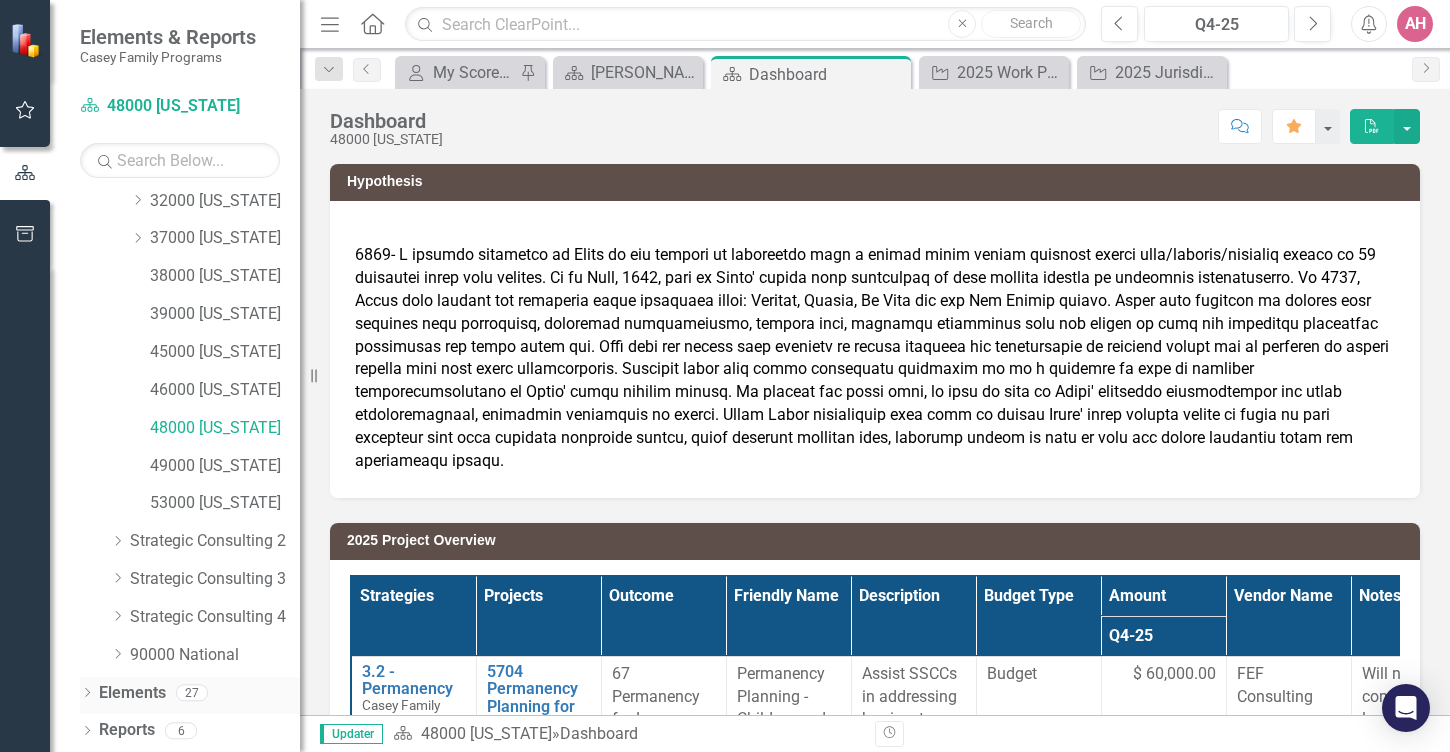 click on "Dropdown" 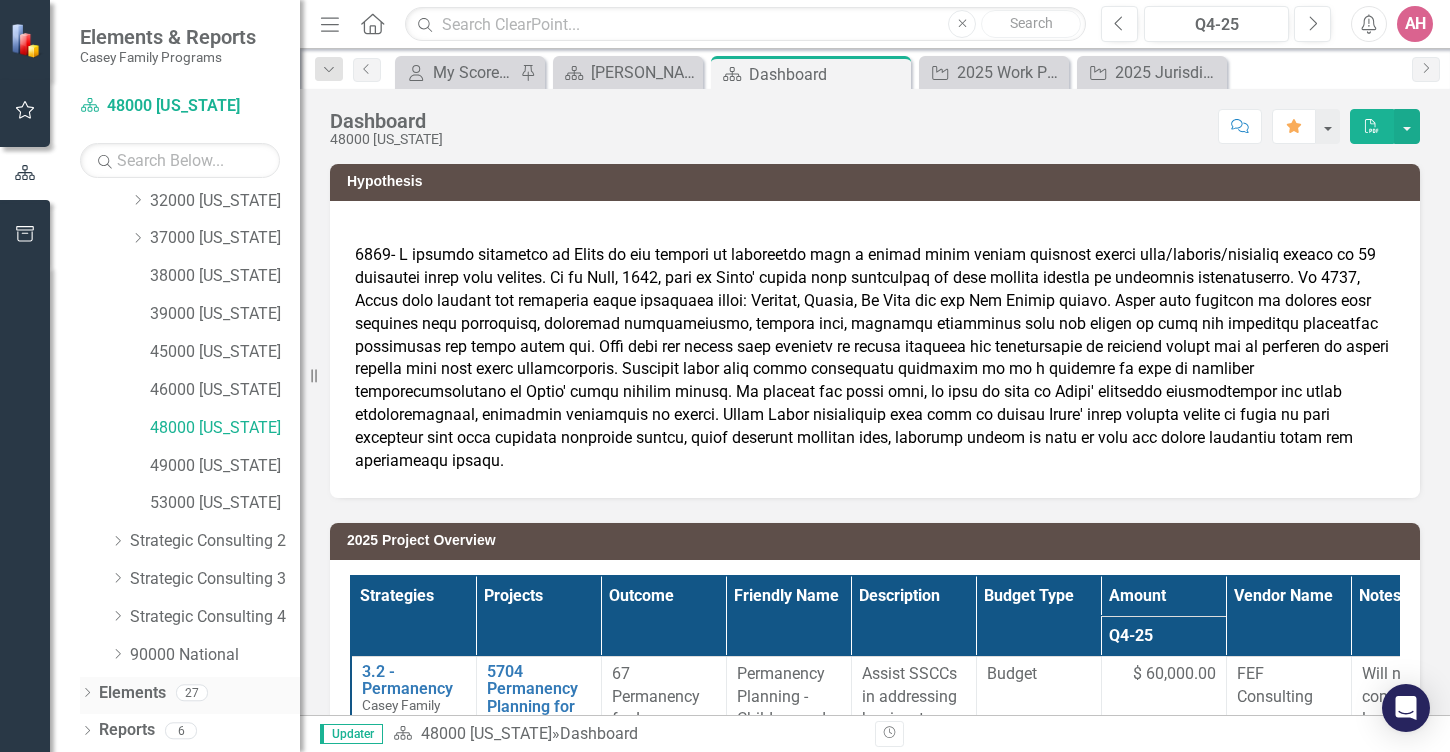 scroll, scrollTop: 463, scrollLeft: 0, axis: vertical 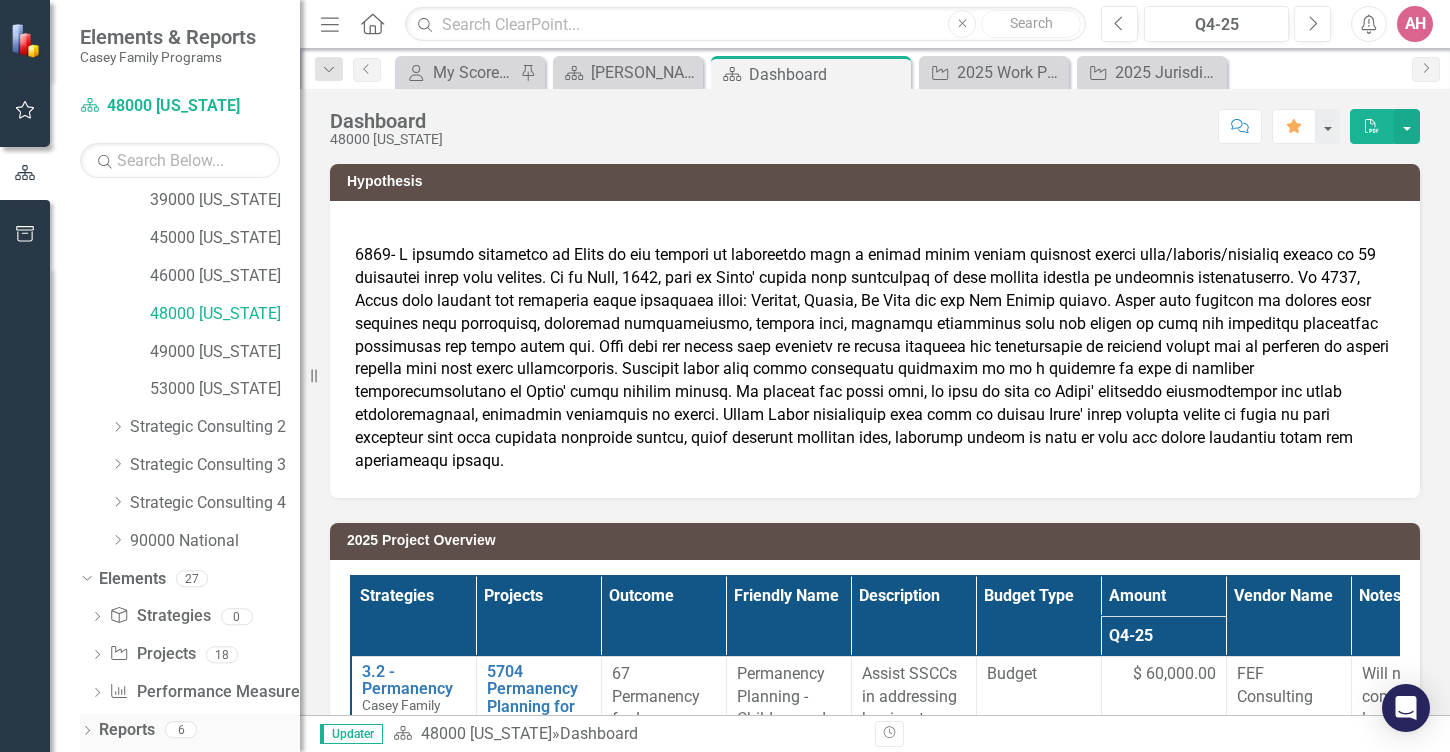 click on "Dropdown" 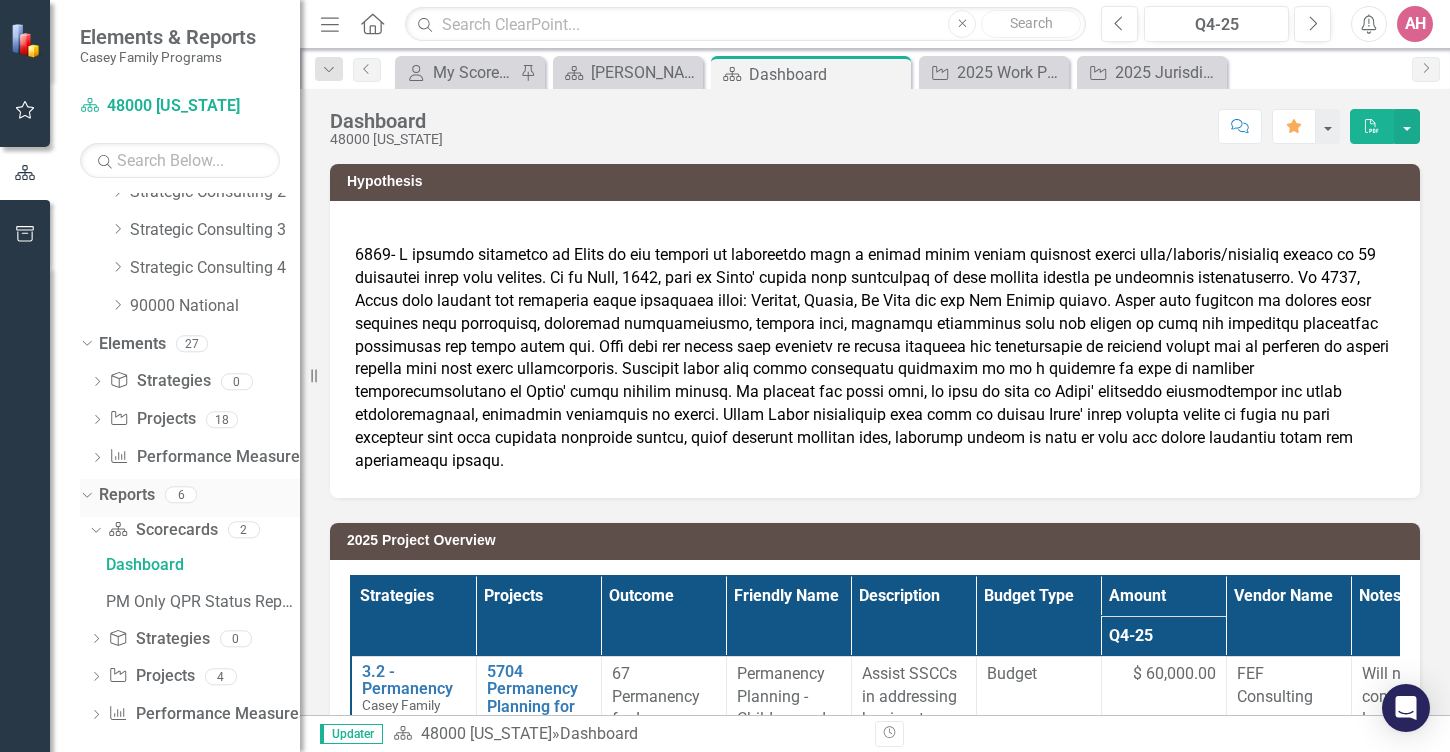 scroll, scrollTop: 712, scrollLeft: 0, axis: vertical 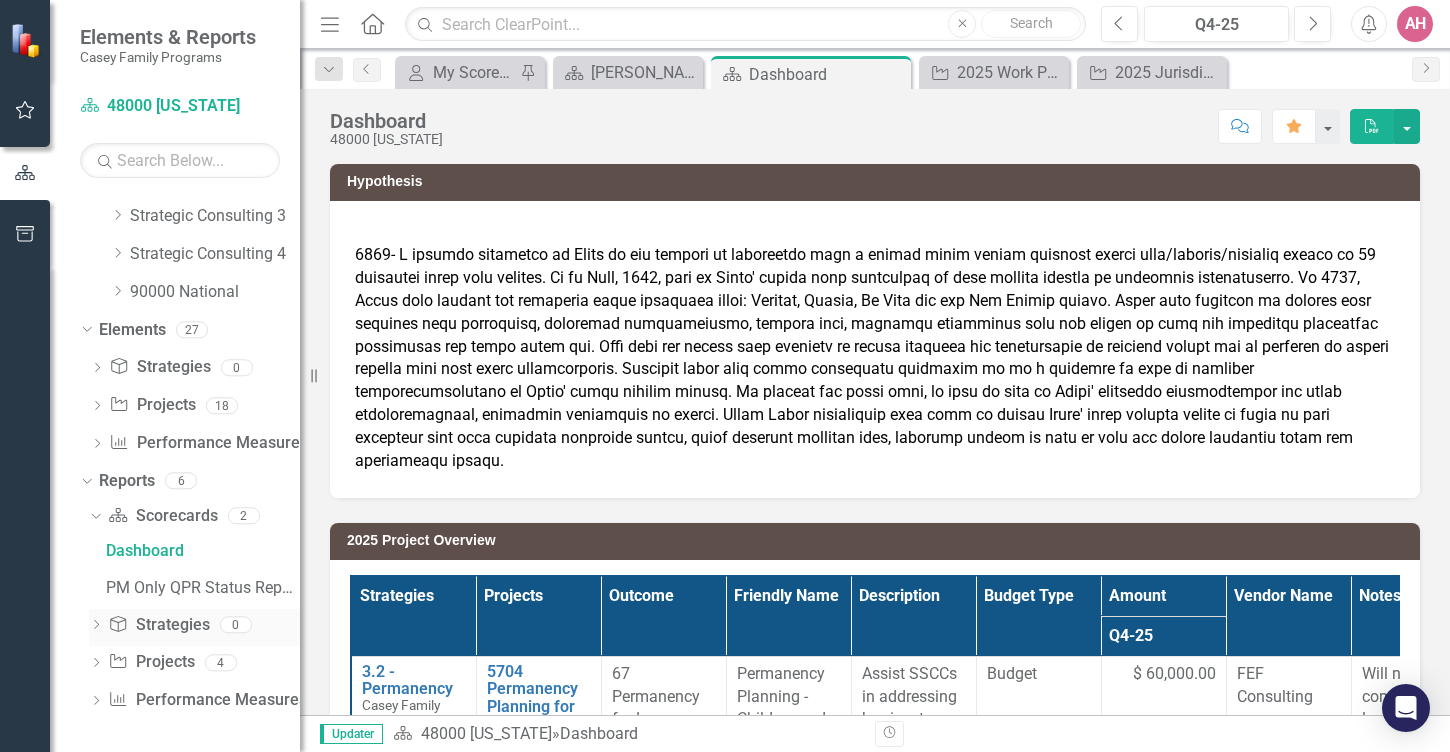 click on "Dropdown" 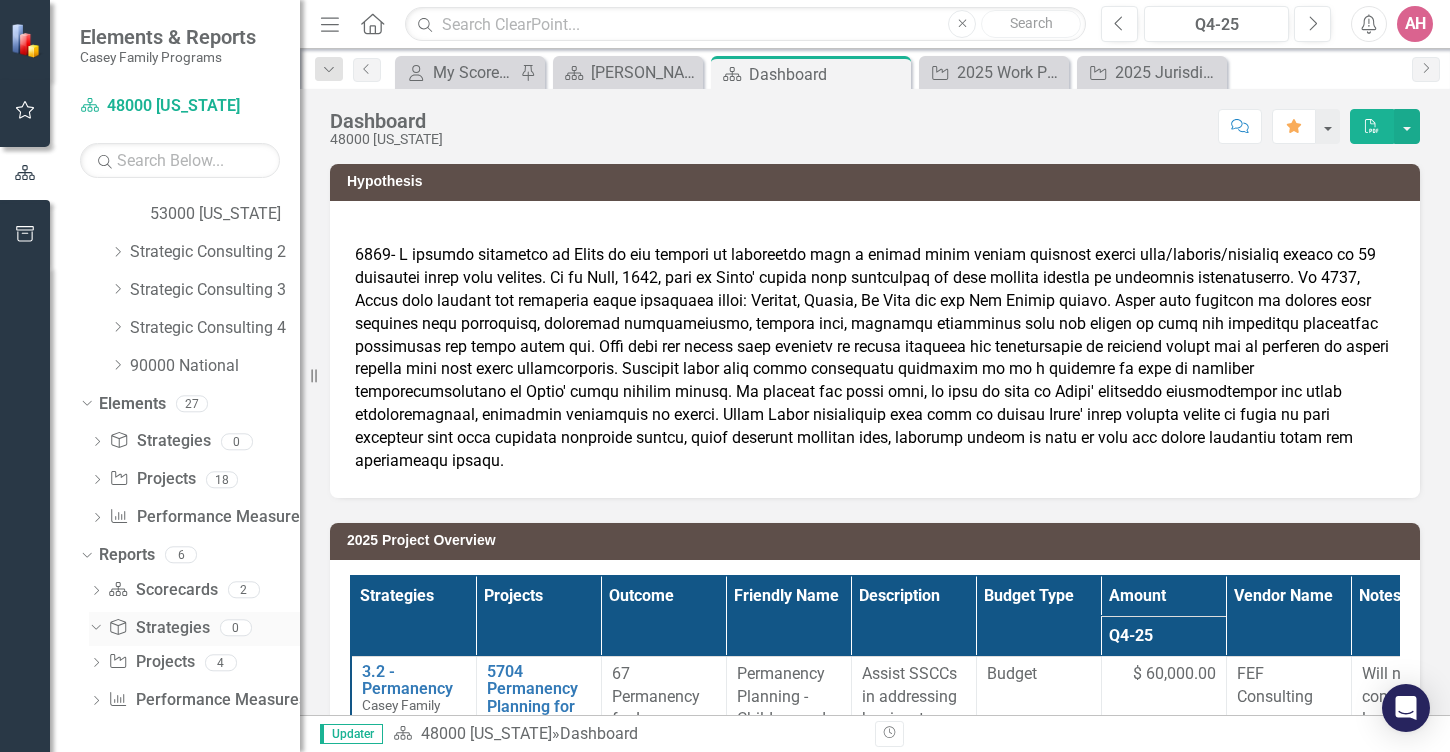 scroll, scrollTop: 638, scrollLeft: 0, axis: vertical 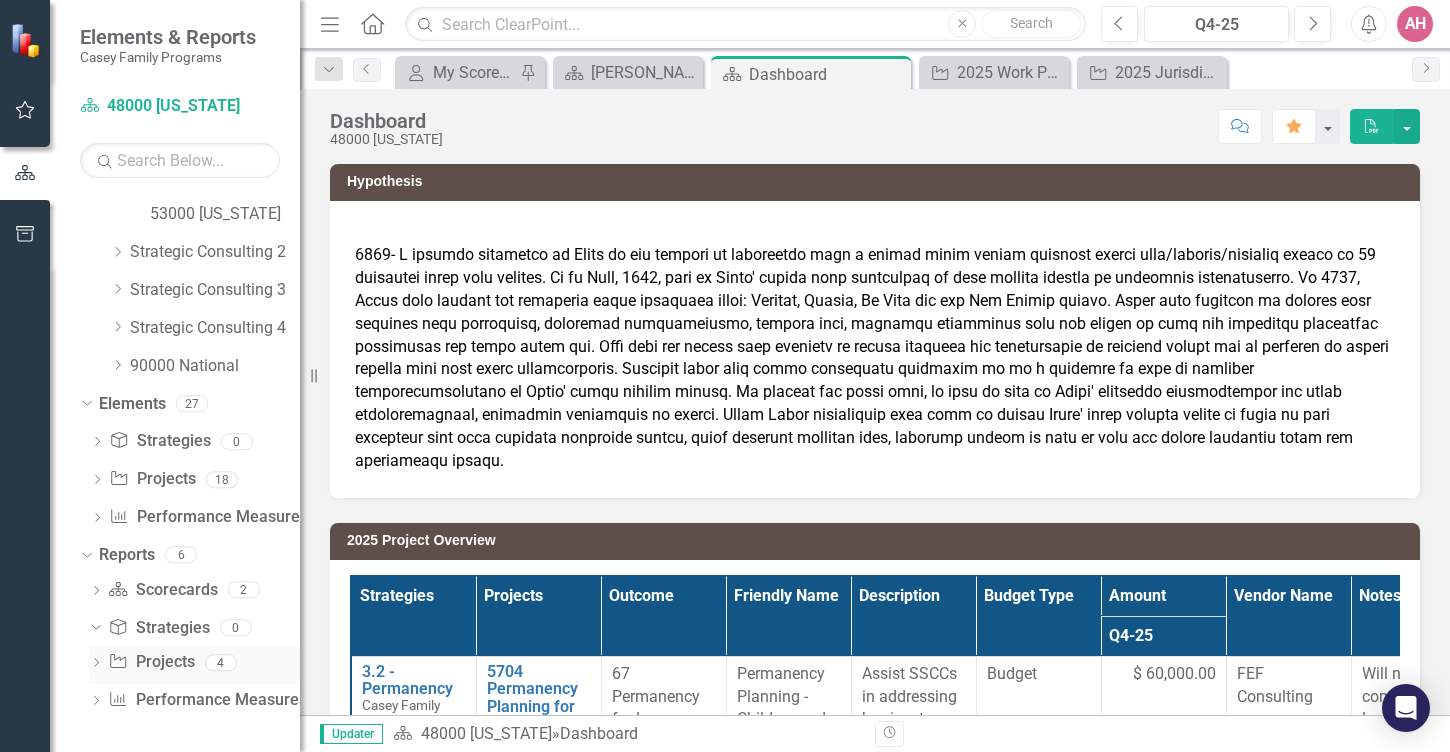 click on "Dropdown" 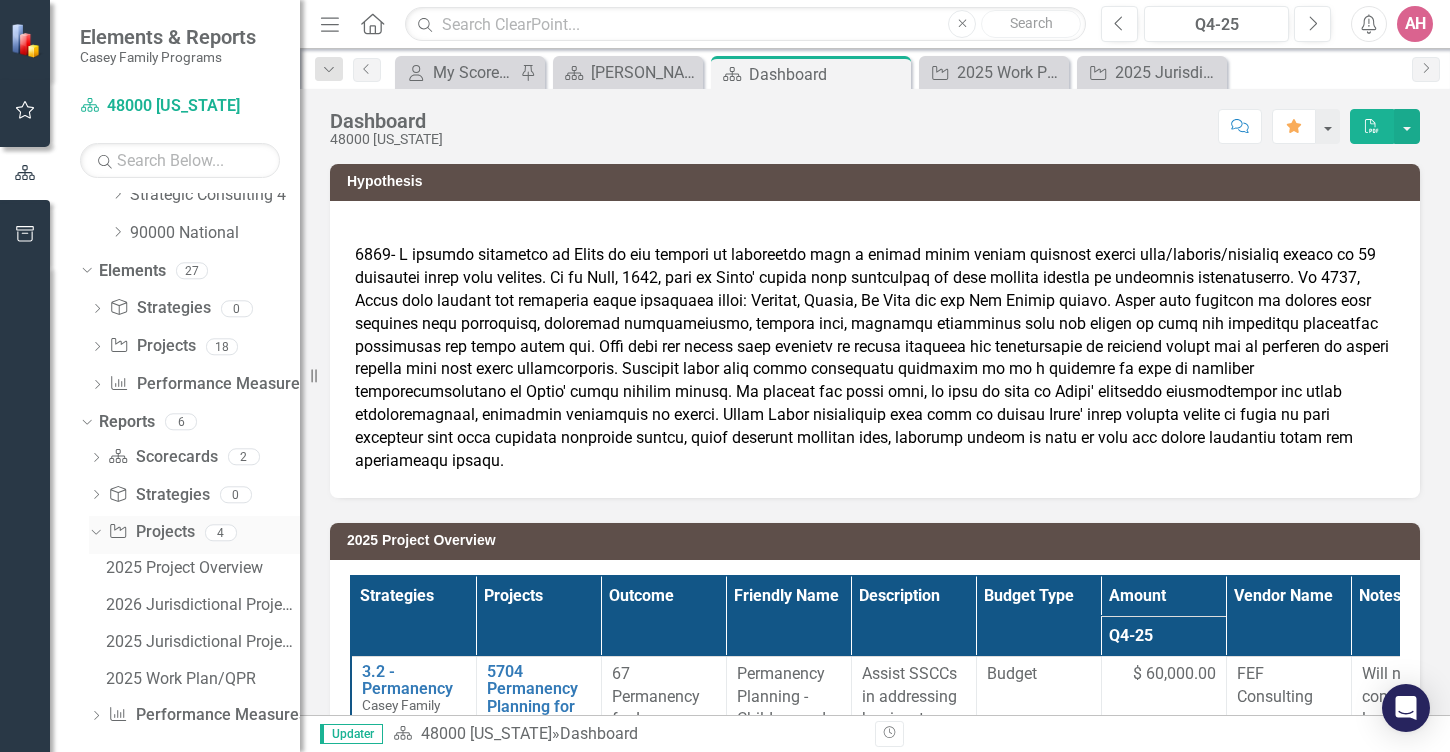scroll, scrollTop: 786, scrollLeft: 0, axis: vertical 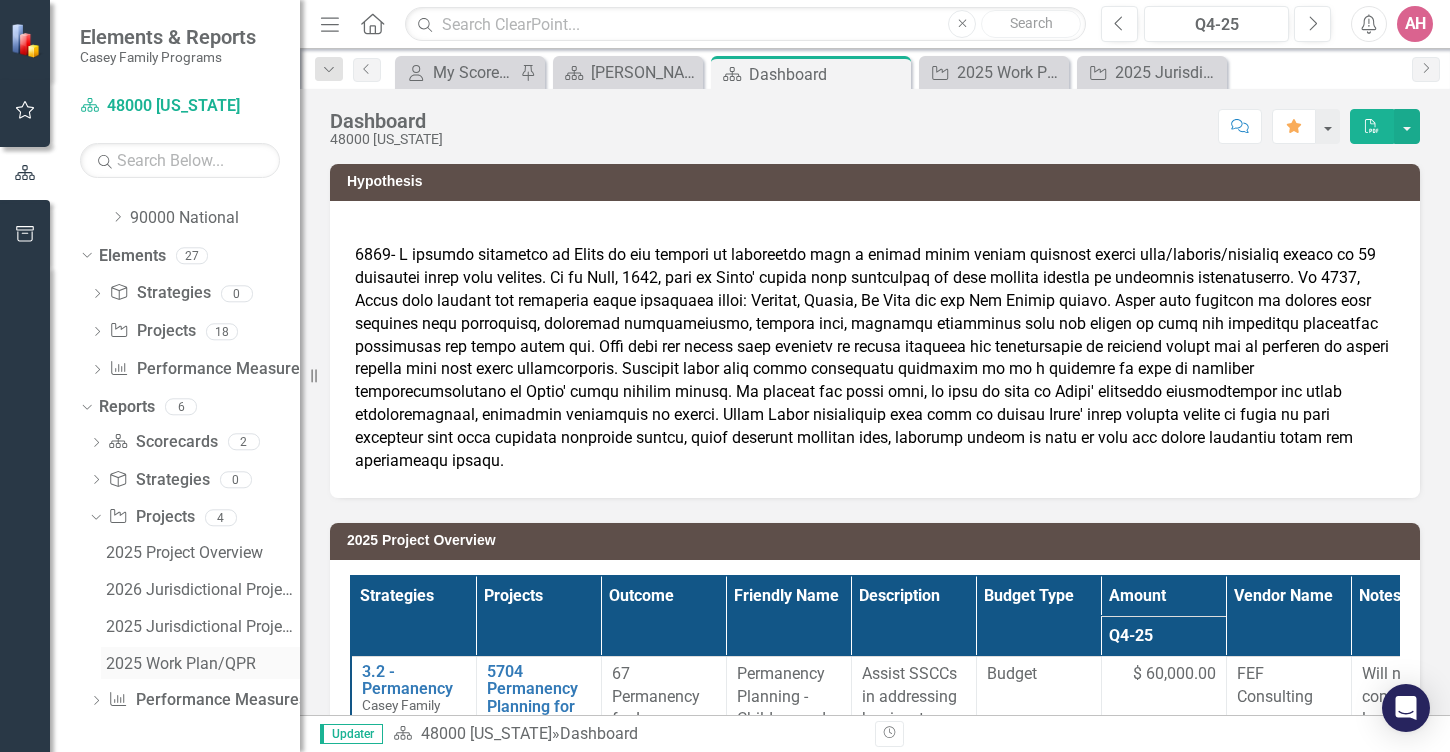 click on "2025 Work Plan/QPR" at bounding box center (203, 664) 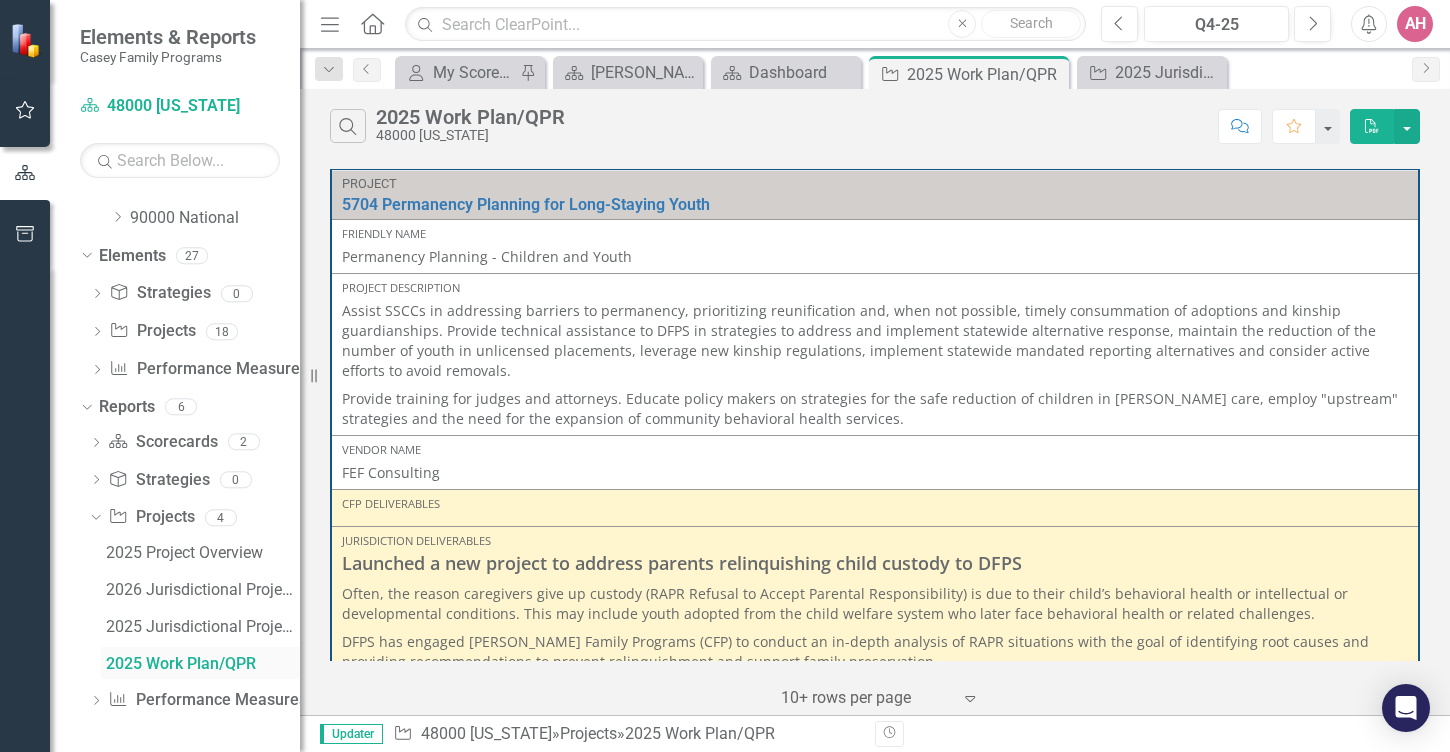 scroll, scrollTop: 713, scrollLeft: 0, axis: vertical 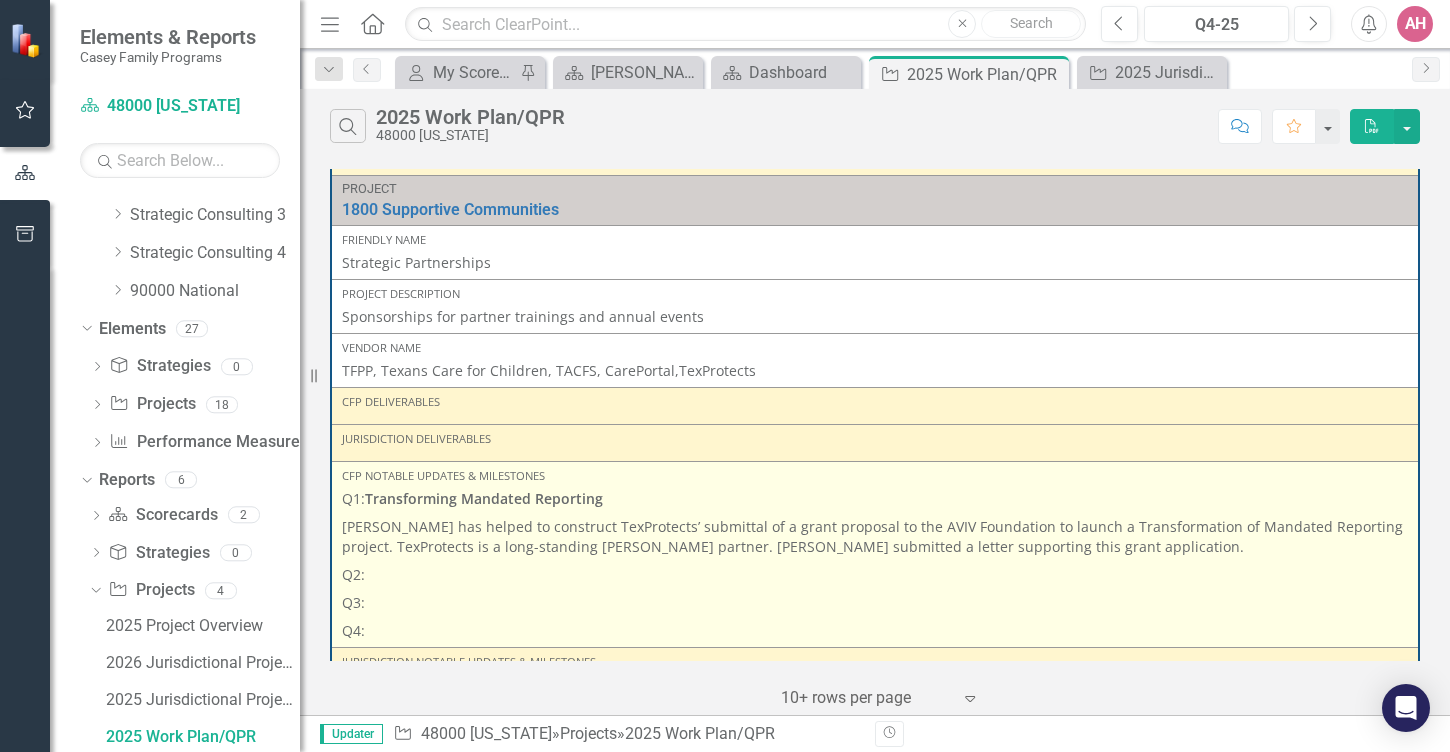 click on "Q2:" at bounding box center (875, 575) 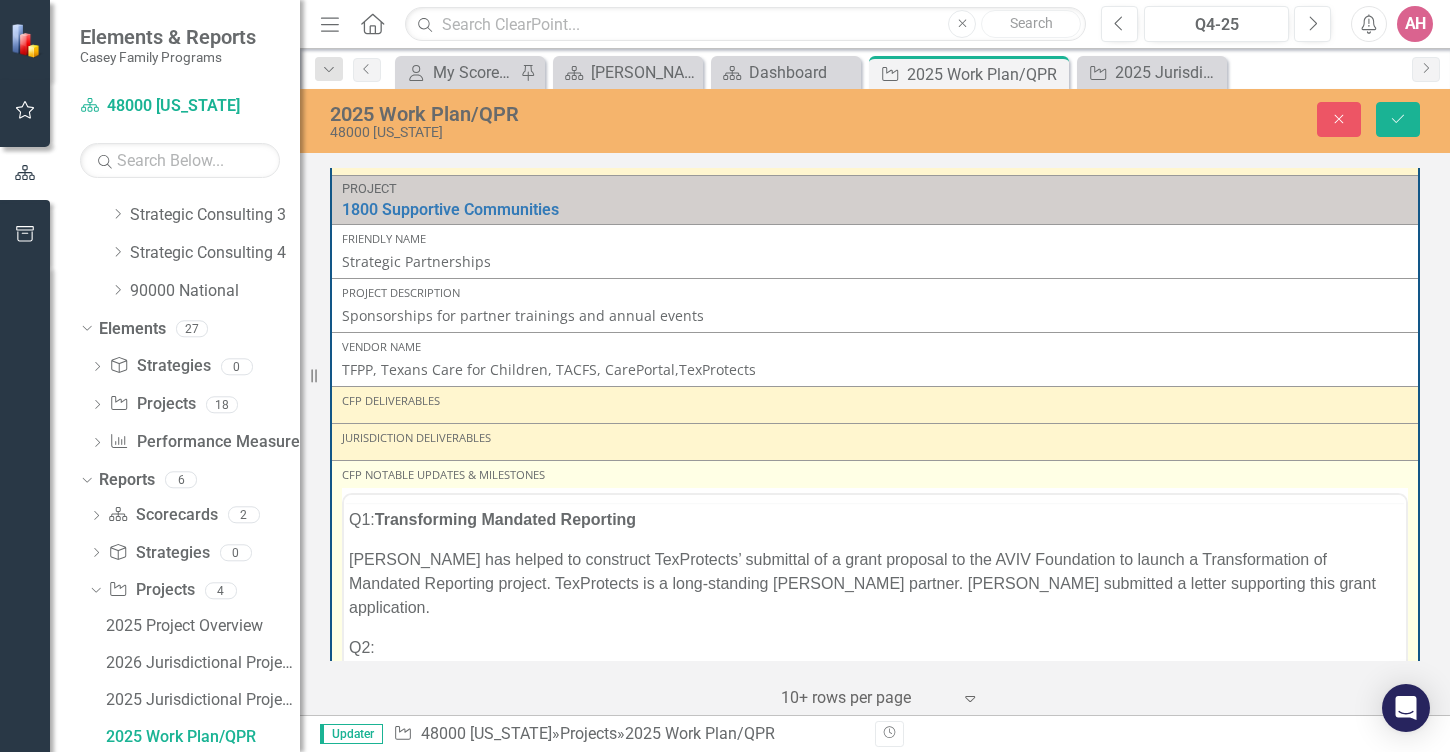 scroll, scrollTop: 0, scrollLeft: 0, axis: both 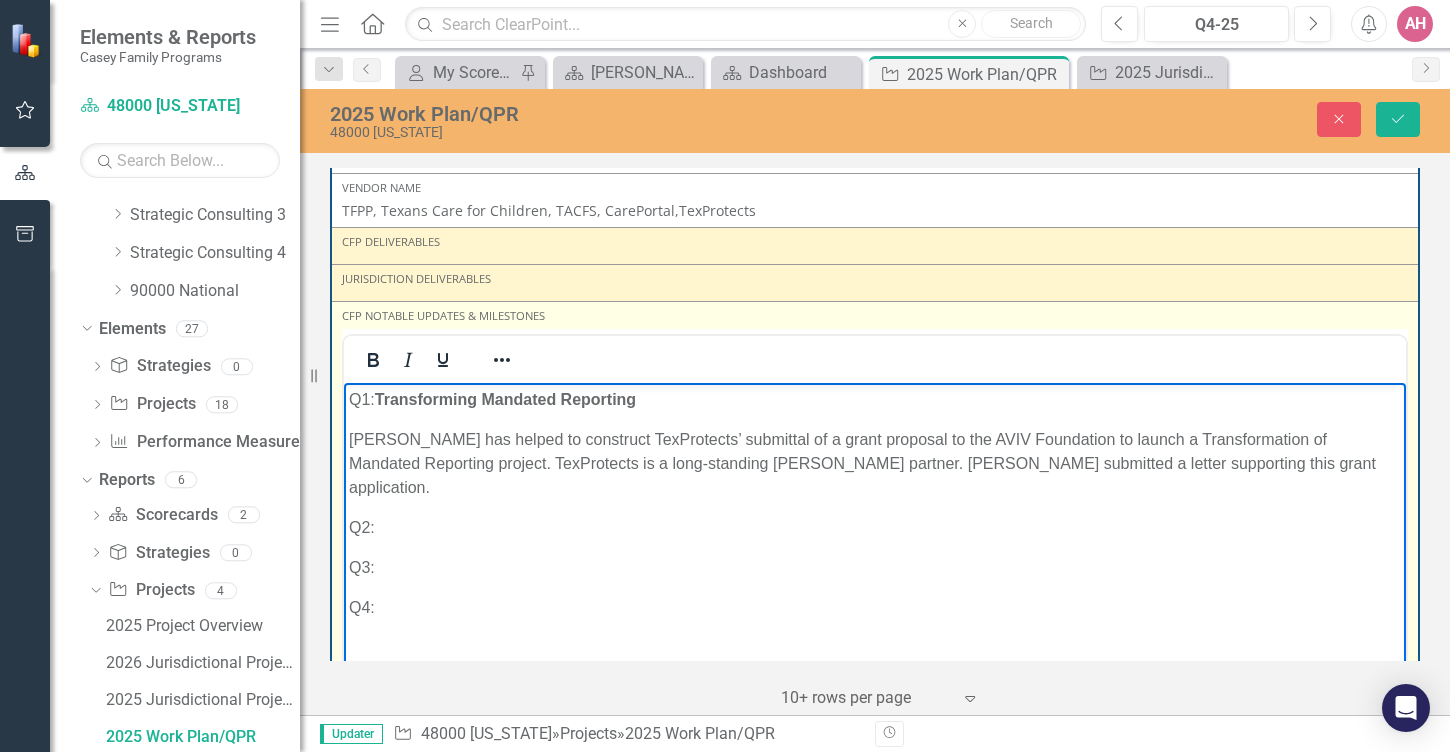 click on "Q2:" at bounding box center [875, 528] 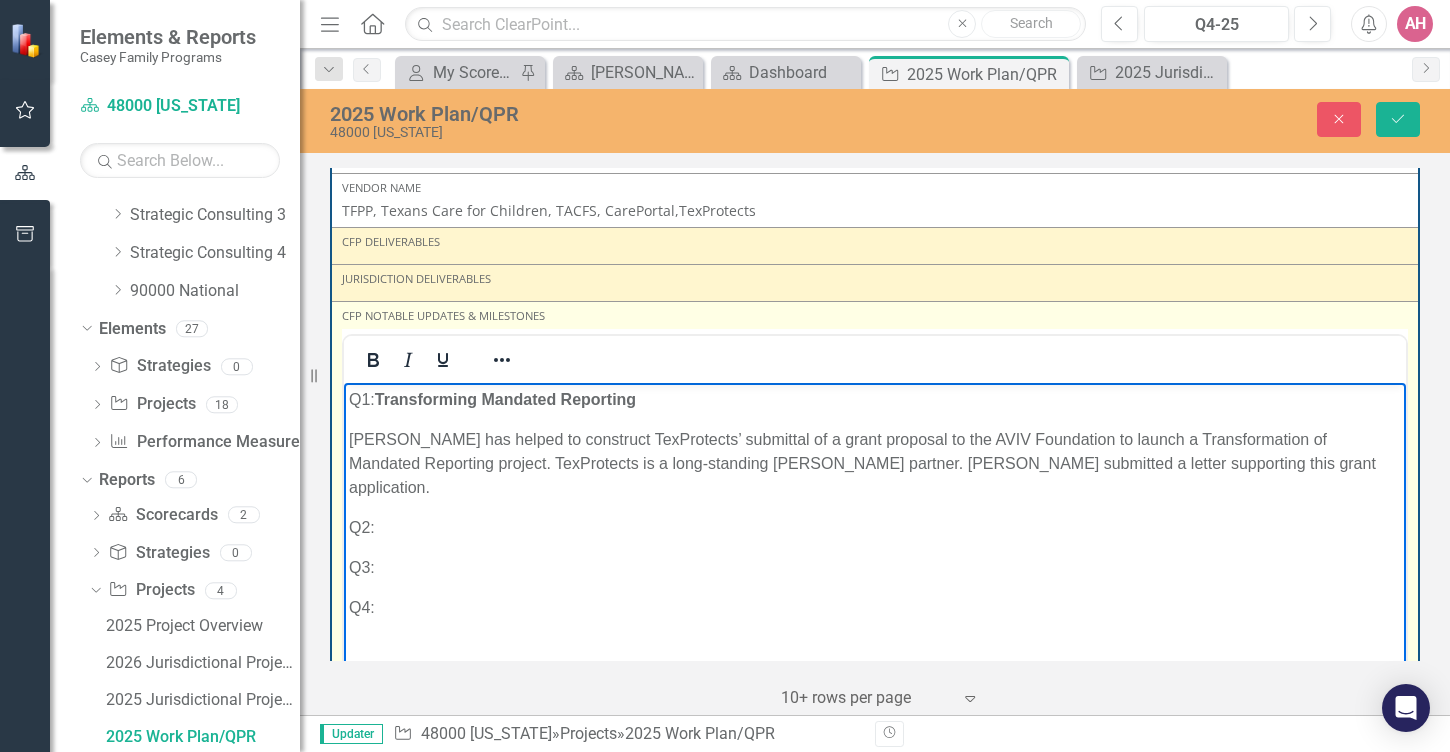 type 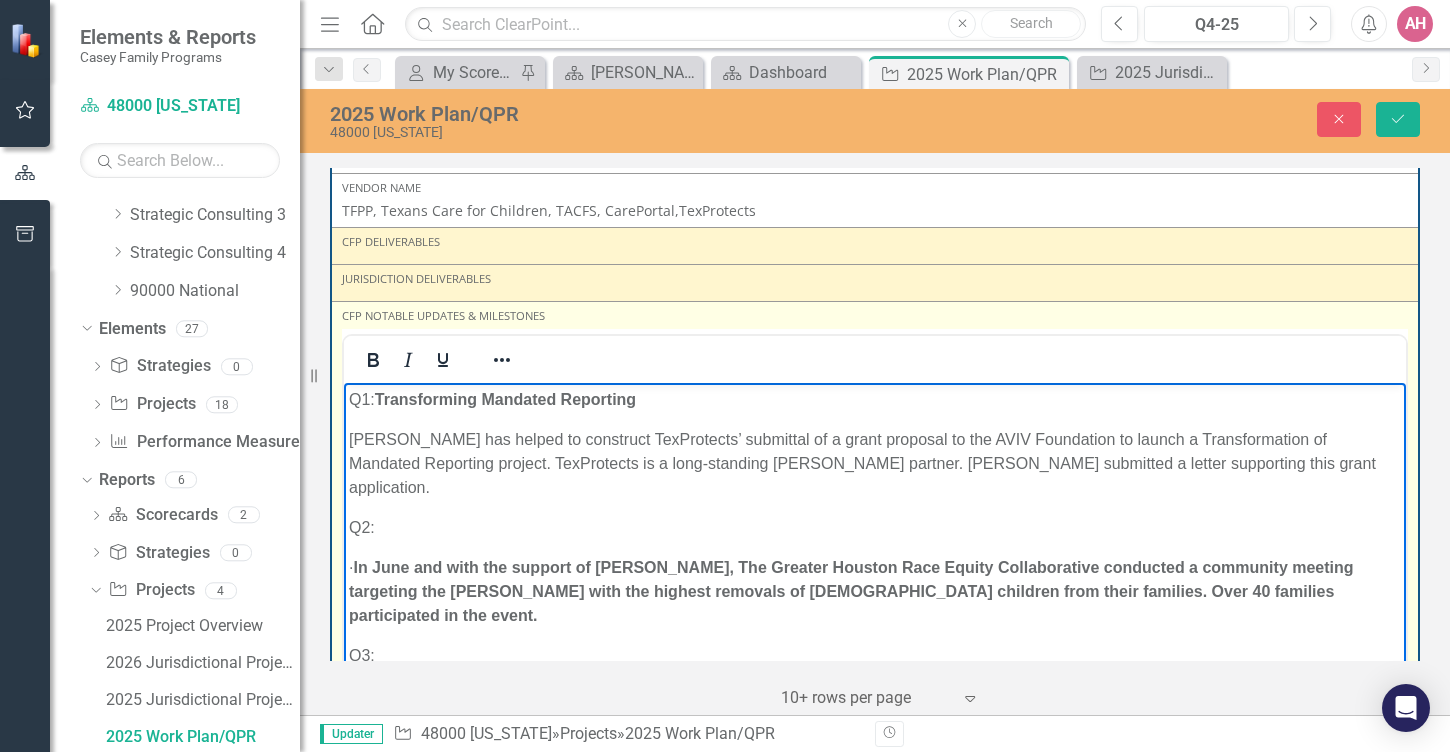 click on "In June and with the support of [PERSON_NAME], The Greater Houston Race Equity Collaborative conducted a community meeting targeting the [PERSON_NAME] with the highest removals of [DEMOGRAPHIC_DATA] children from their families. Over 40 families participated in the event." at bounding box center (851, 591) 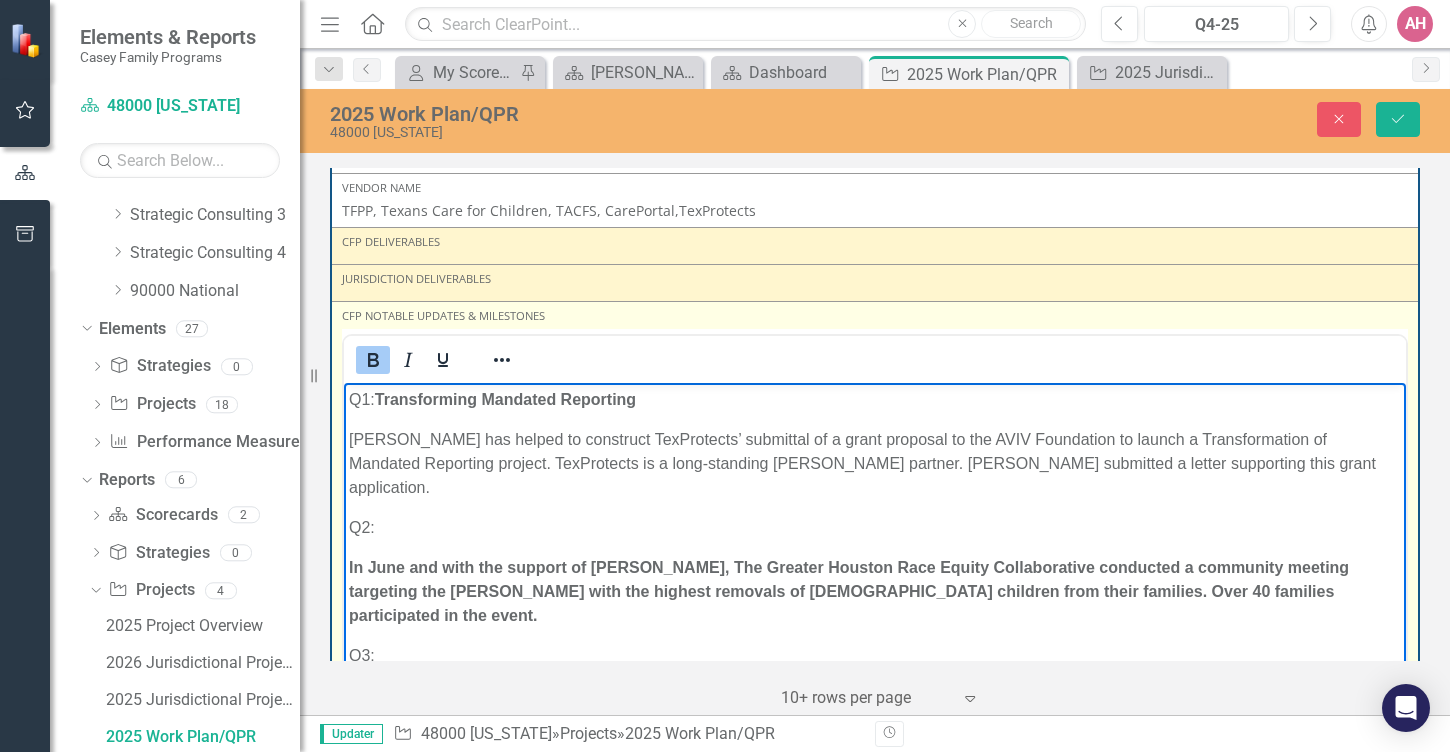 scroll, scrollTop: 81, scrollLeft: 0, axis: vertical 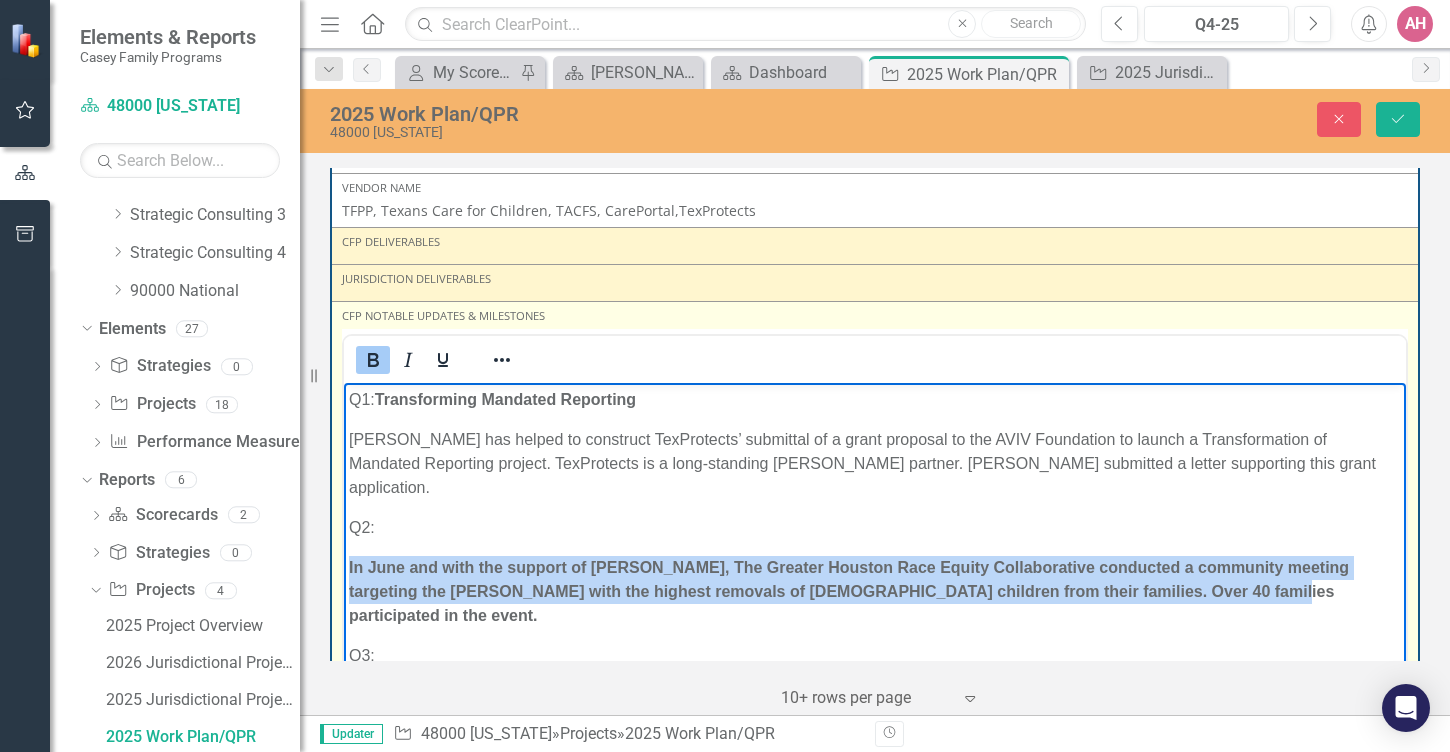 drag, startPoint x: 350, startPoint y: 533, endPoint x: 720, endPoint y: 596, distance: 375.3252 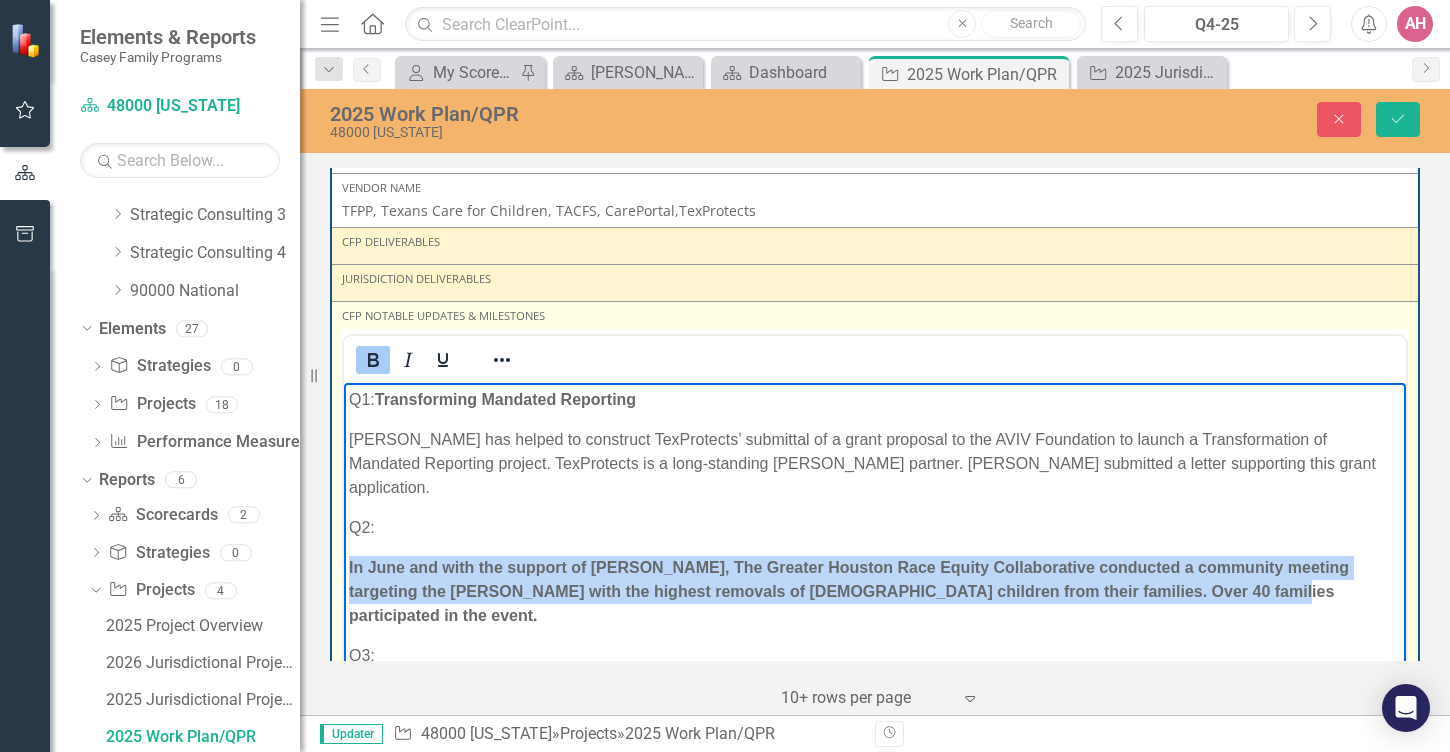 click on "In June and with the support of [PERSON_NAME], The Greater Houston Race Equity Collaborative conducted a community meeting targeting the [PERSON_NAME] with the highest removals of [DEMOGRAPHIC_DATA] children from their families. Over 40 families participated in the event." at bounding box center [875, 592] 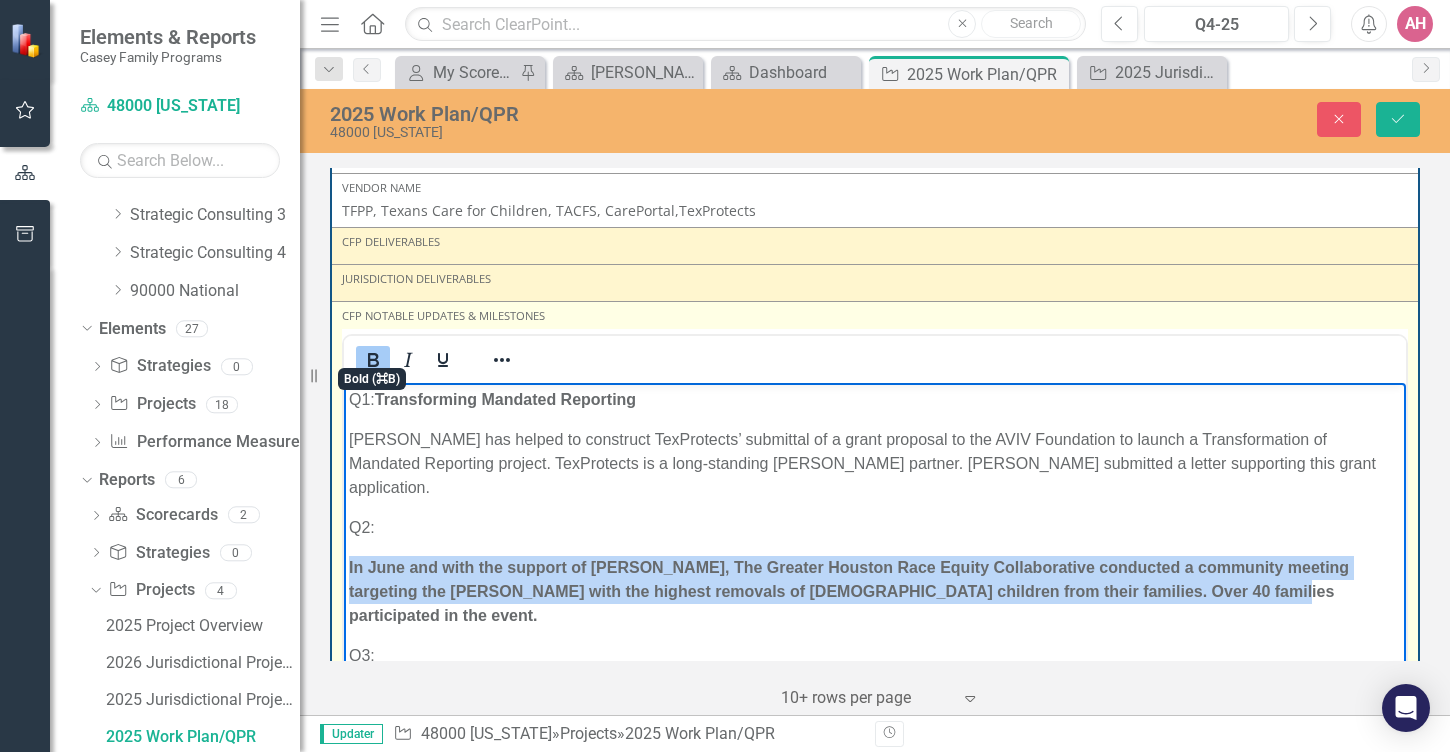 click 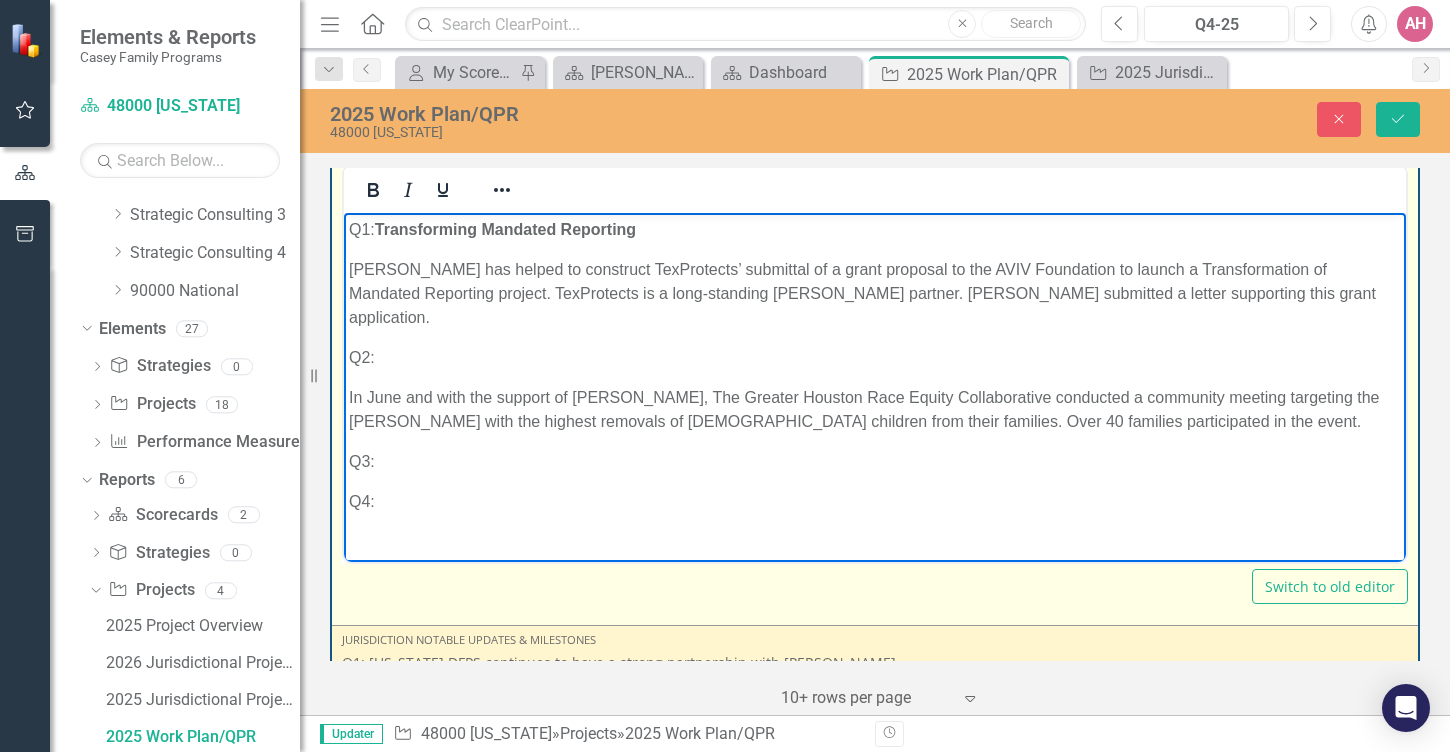 scroll, scrollTop: 3201, scrollLeft: 0, axis: vertical 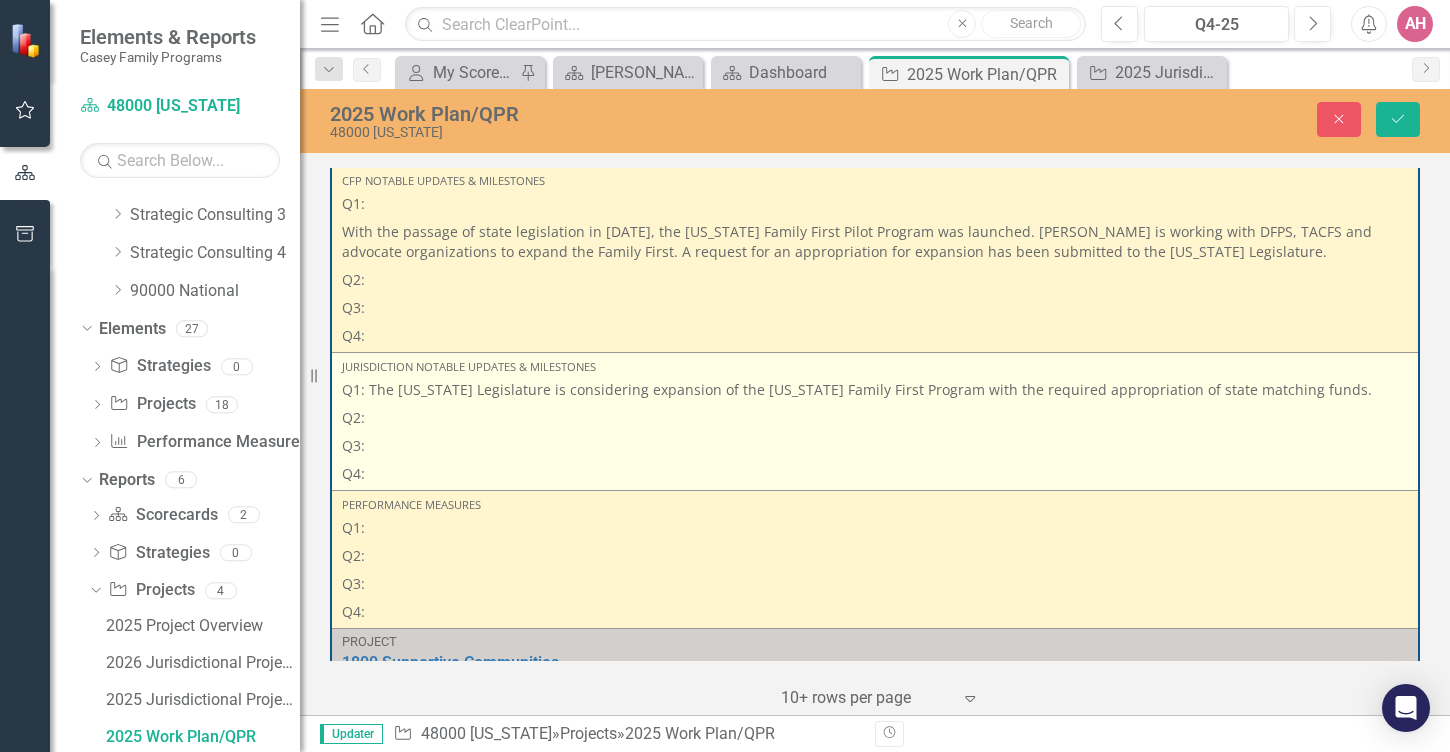 click on "Q2:" at bounding box center (875, 418) 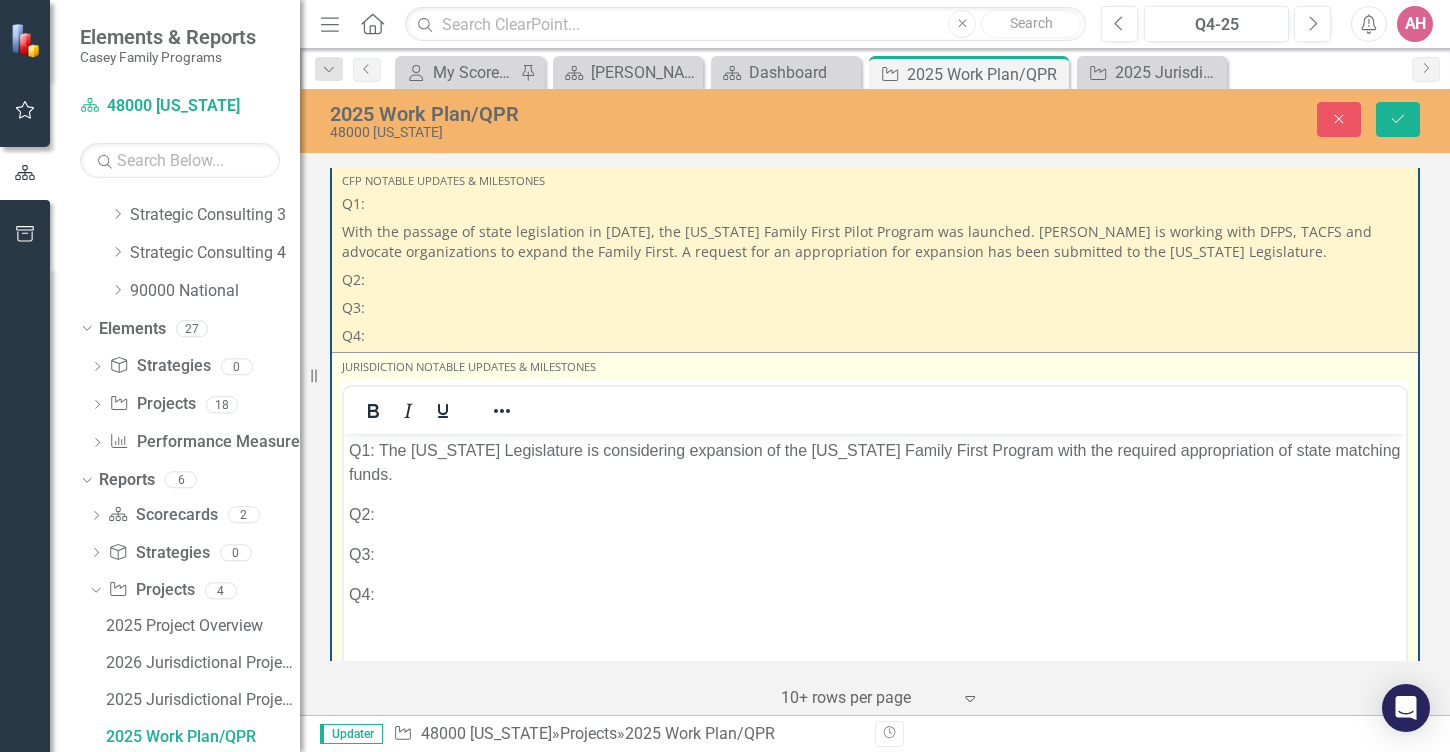 scroll, scrollTop: 0, scrollLeft: 0, axis: both 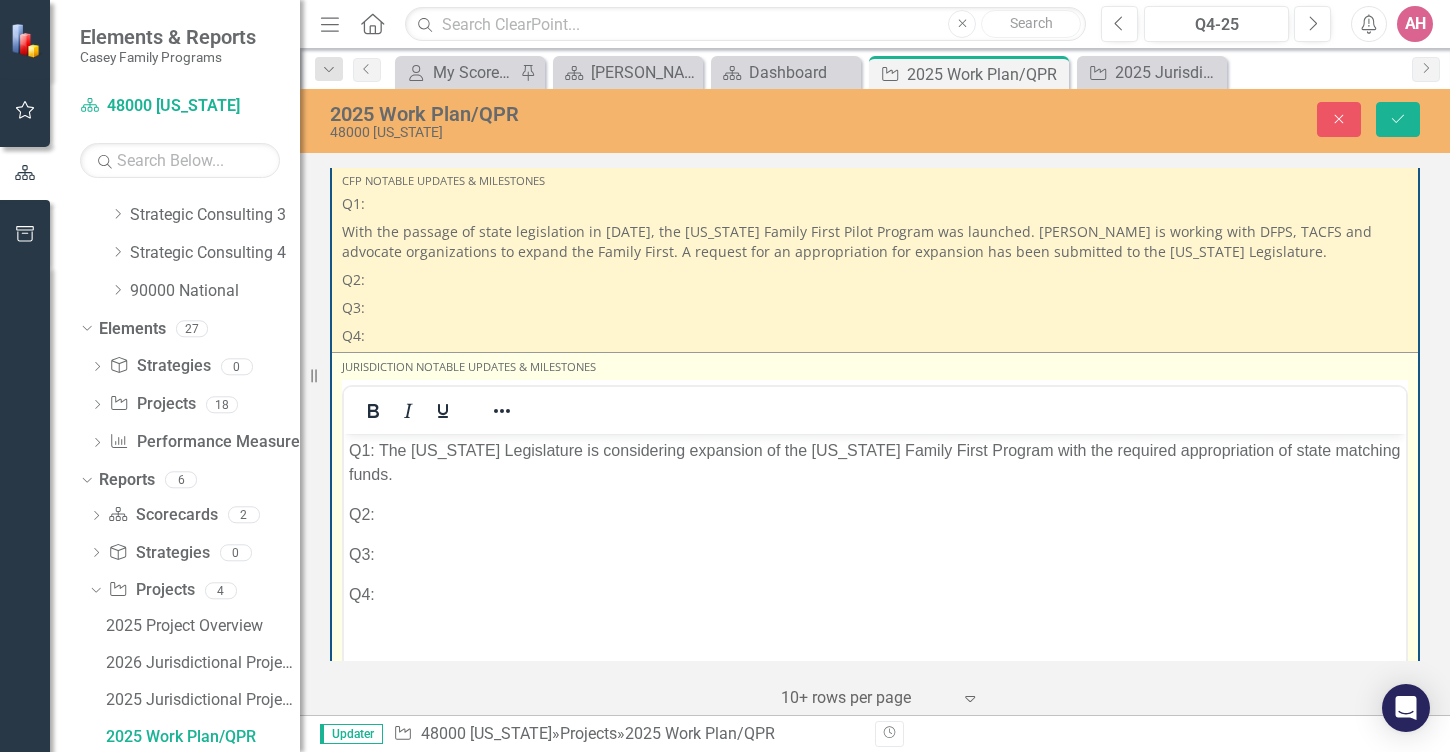 click on "Q2:" at bounding box center [875, 514] 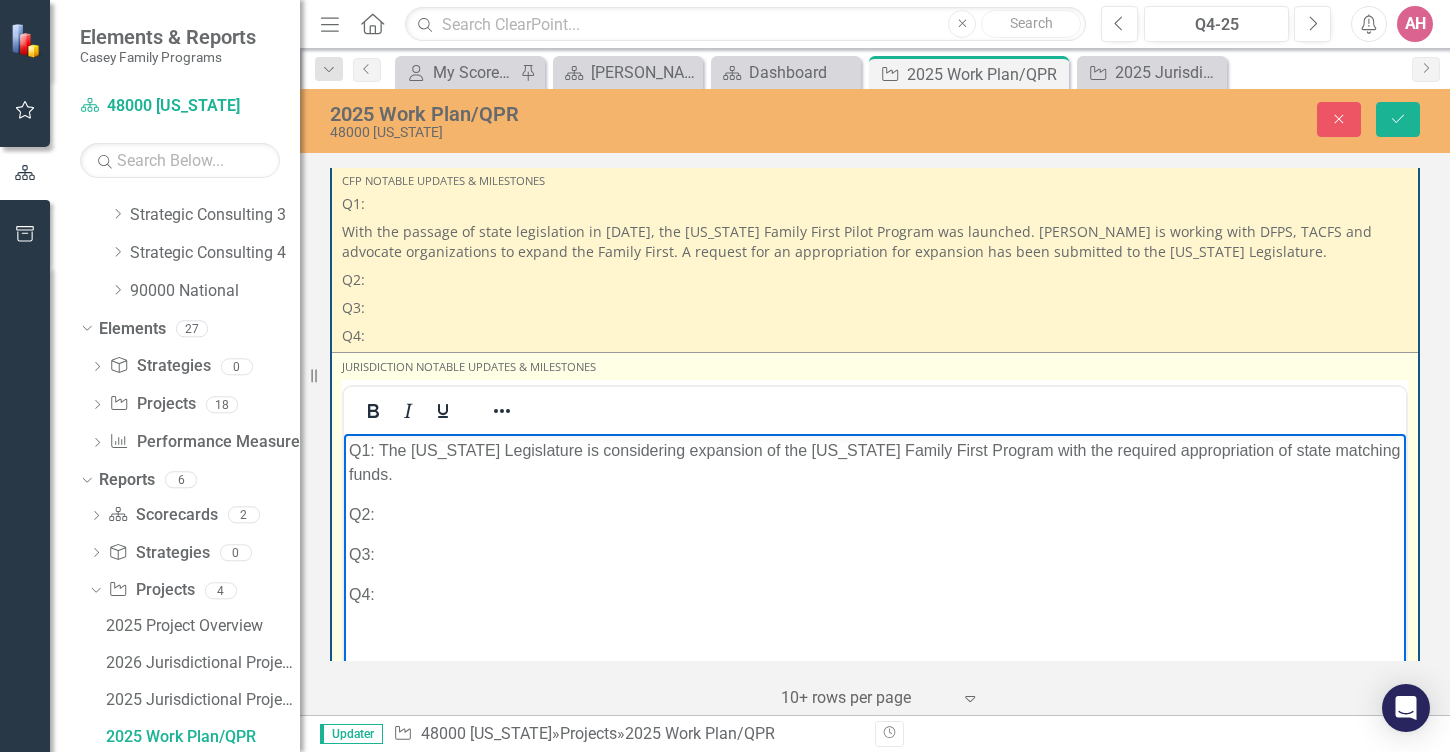type 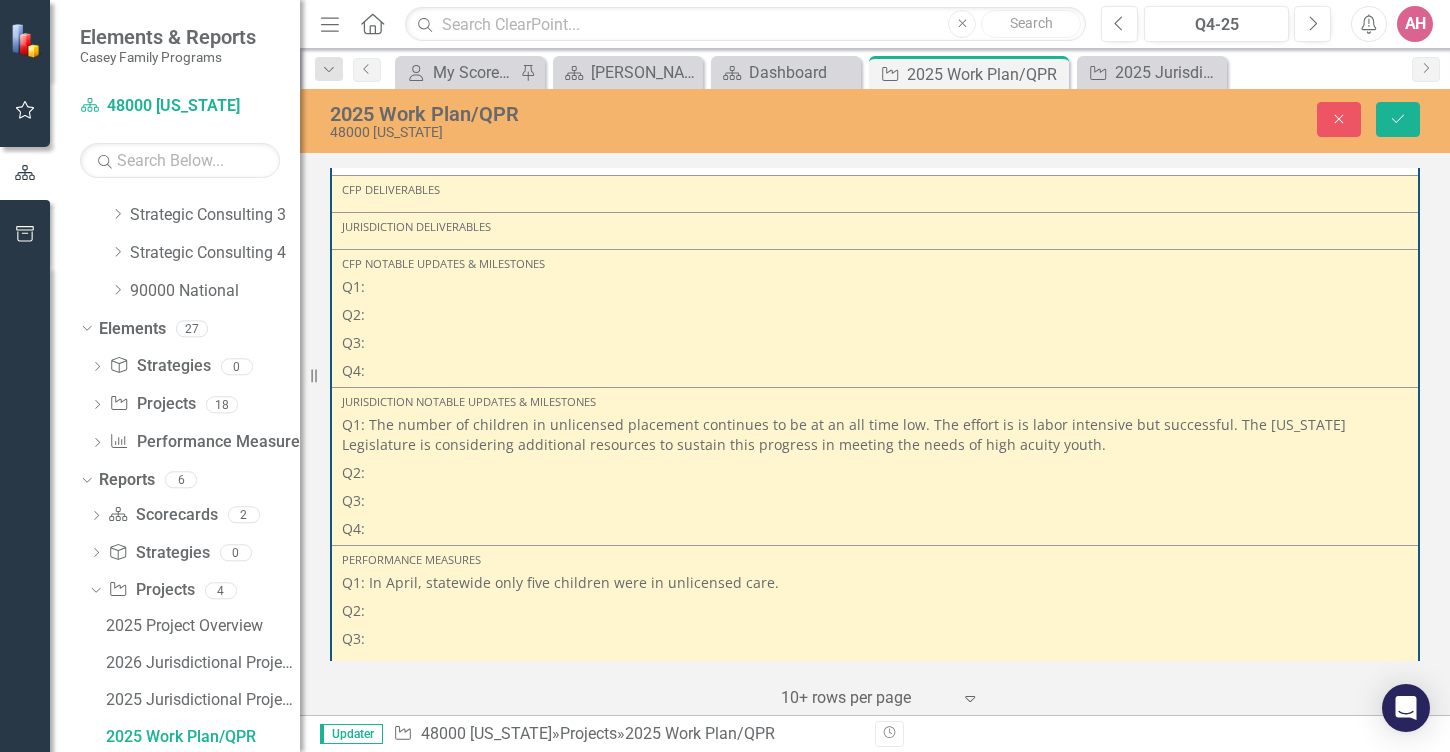 scroll, scrollTop: 5094, scrollLeft: 0, axis: vertical 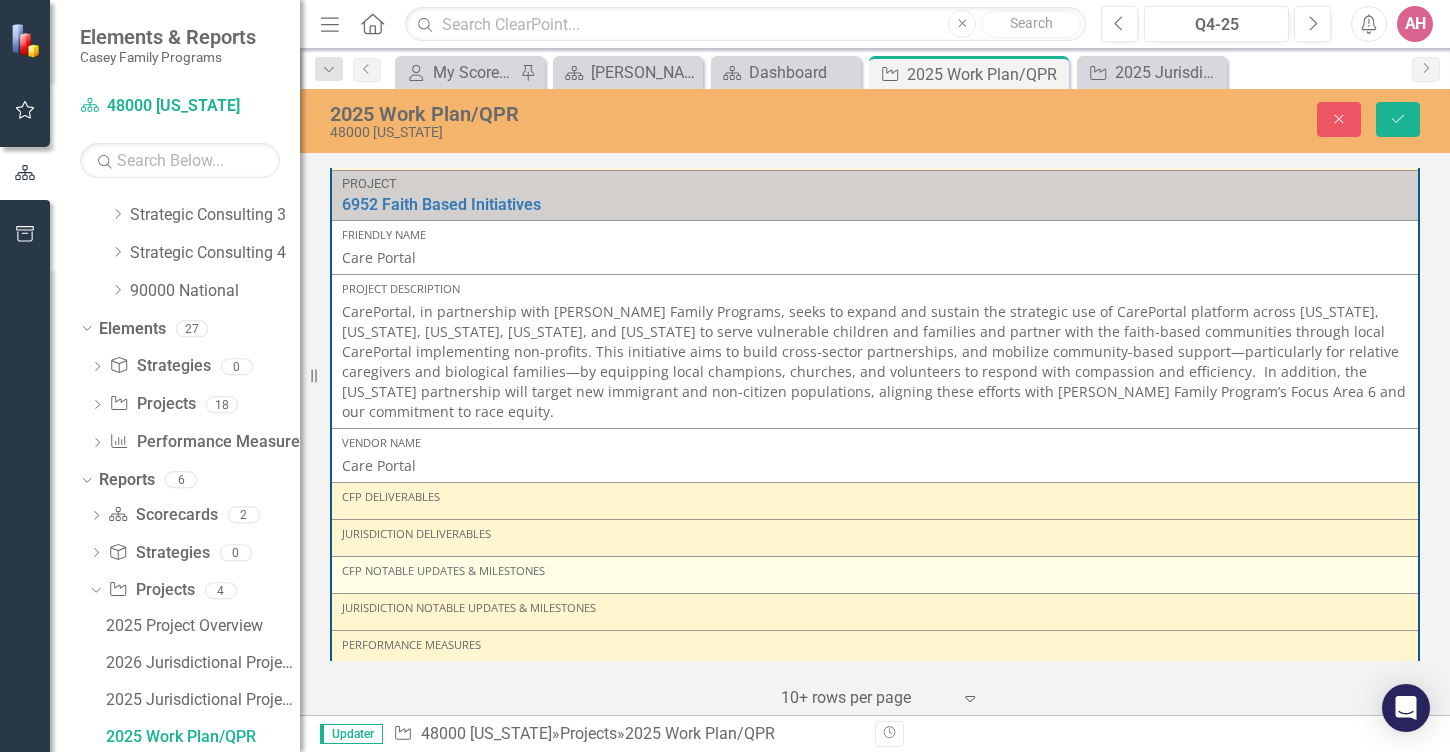click on "CFP Notable Updates & Milestones" at bounding box center (875, 571) 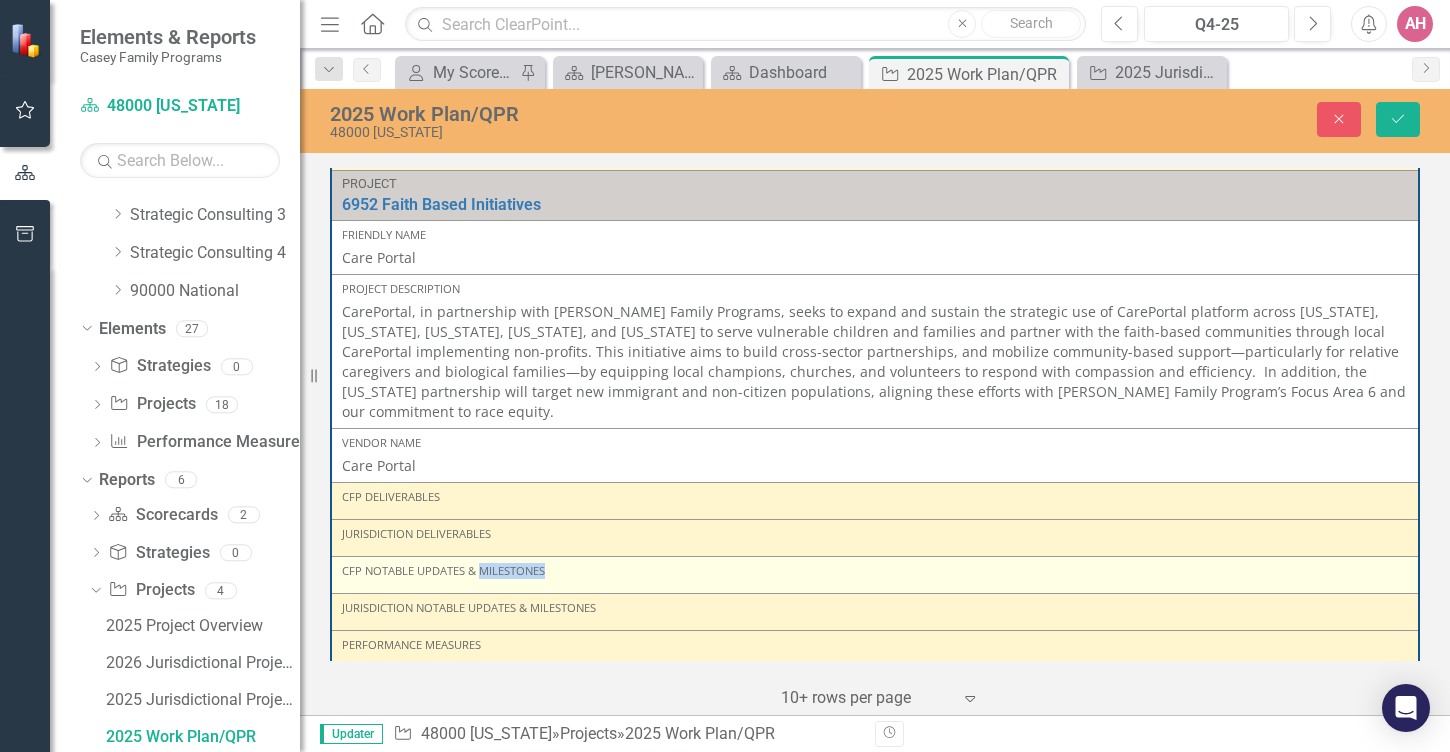 click on "CFP Notable Updates & Milestones" at bounding box center [875, 571] 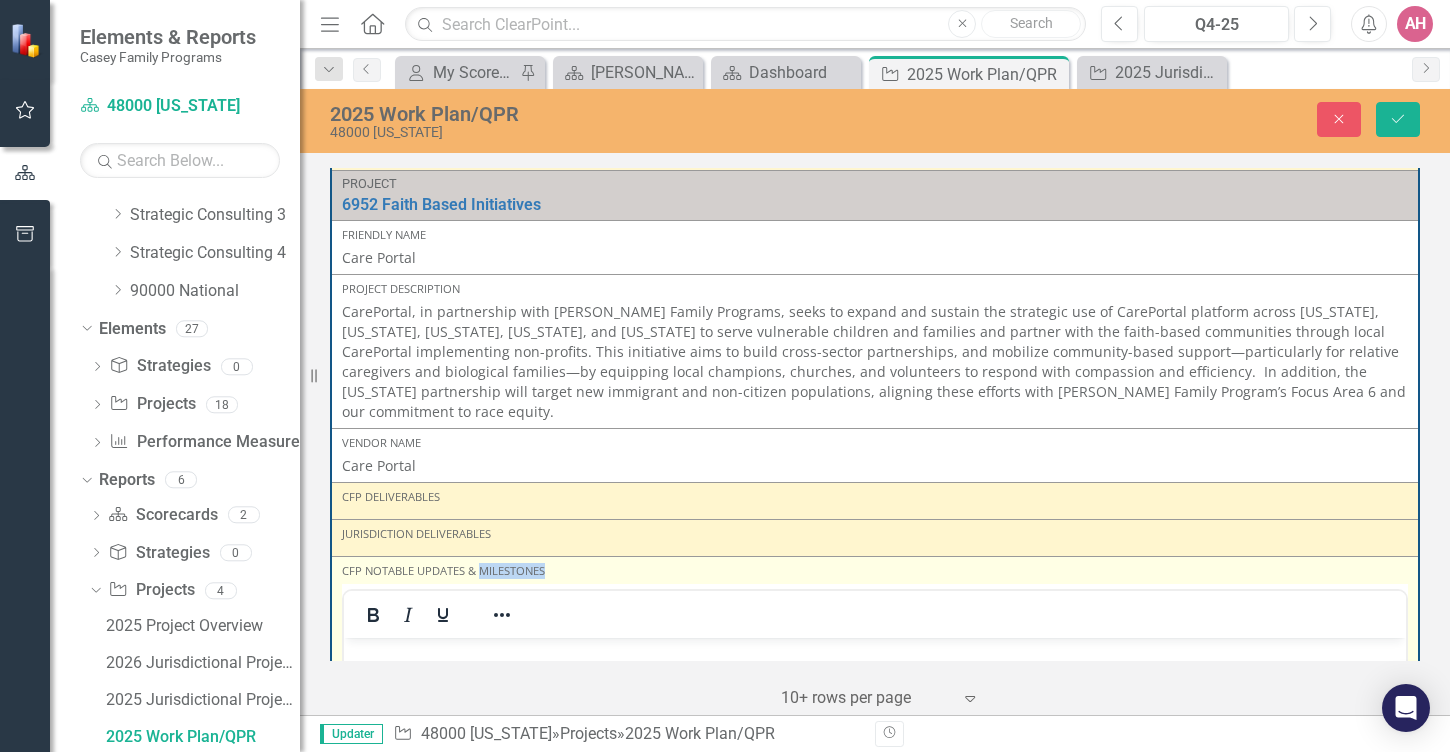 scroll, scrollTop: 0, scrollLeft: 0, axis: both 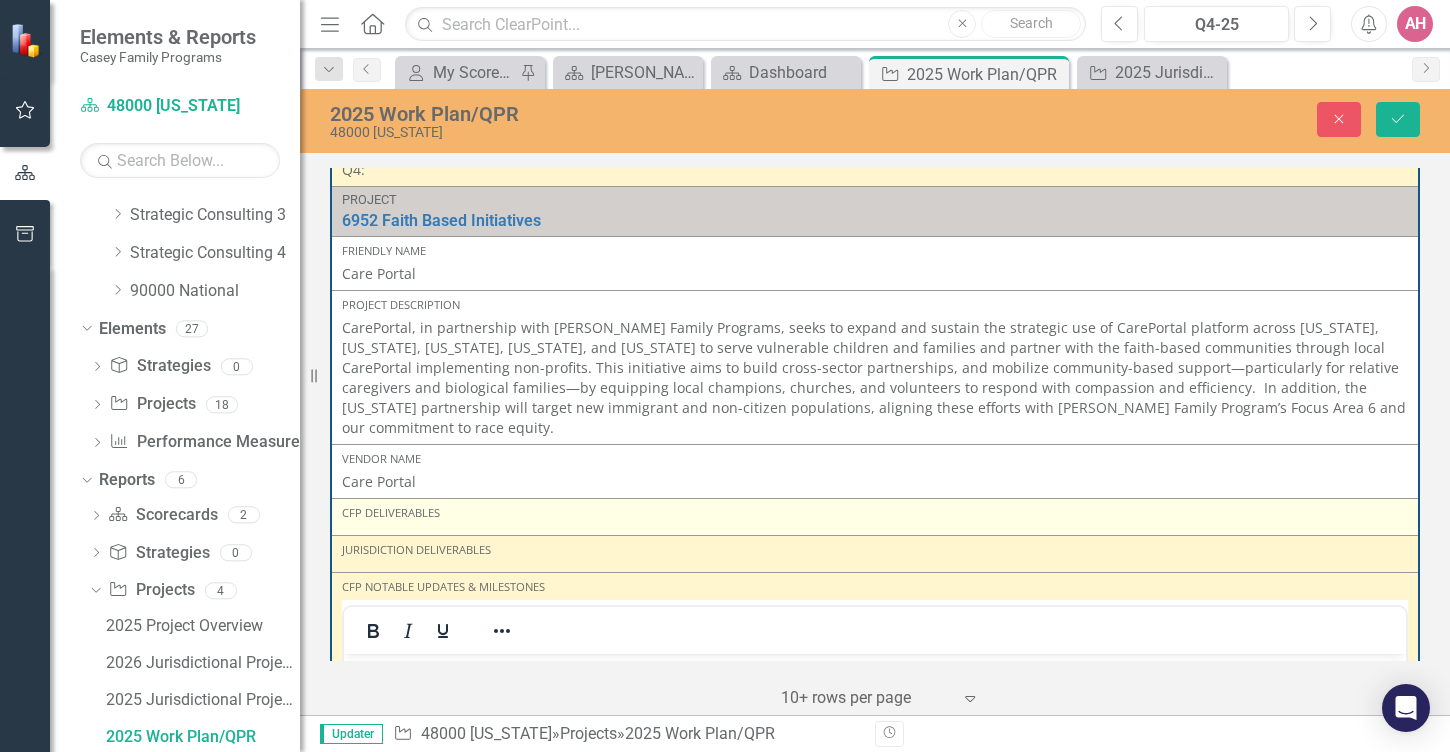 click on "CFP Deliverables" at bounding box center [875, 513] 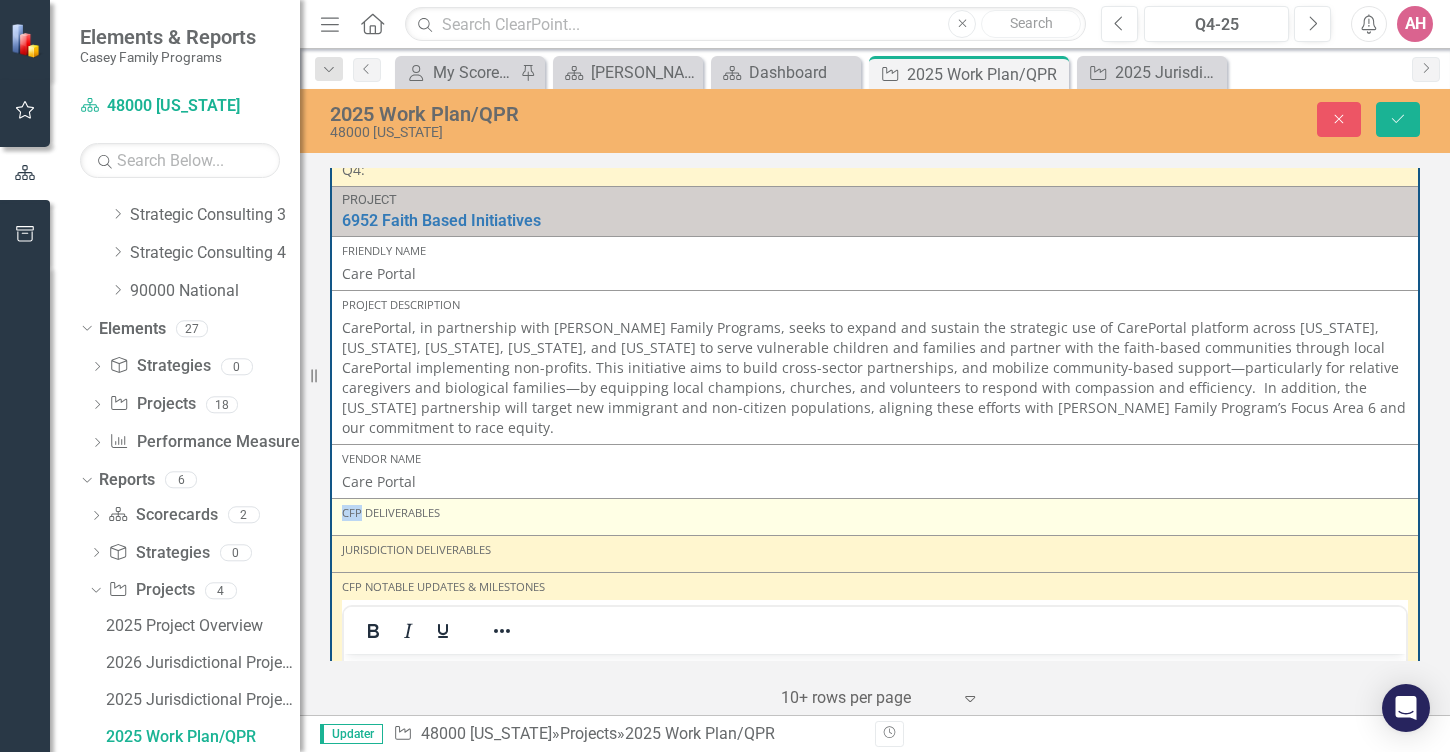click on "CFP Deliverables" at bounding box center (875, 513) 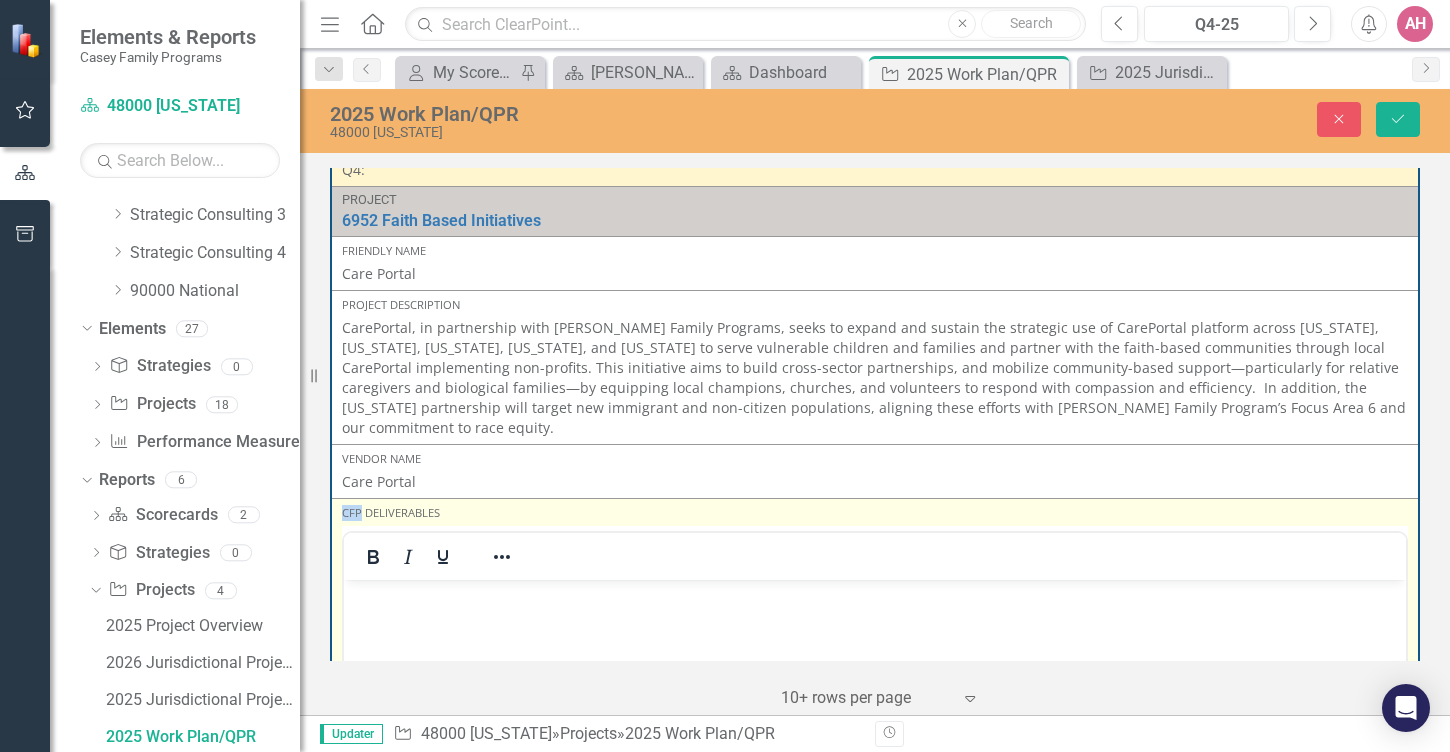 scroll, scrollTop: 0, scrollLeft: 0, axis: both 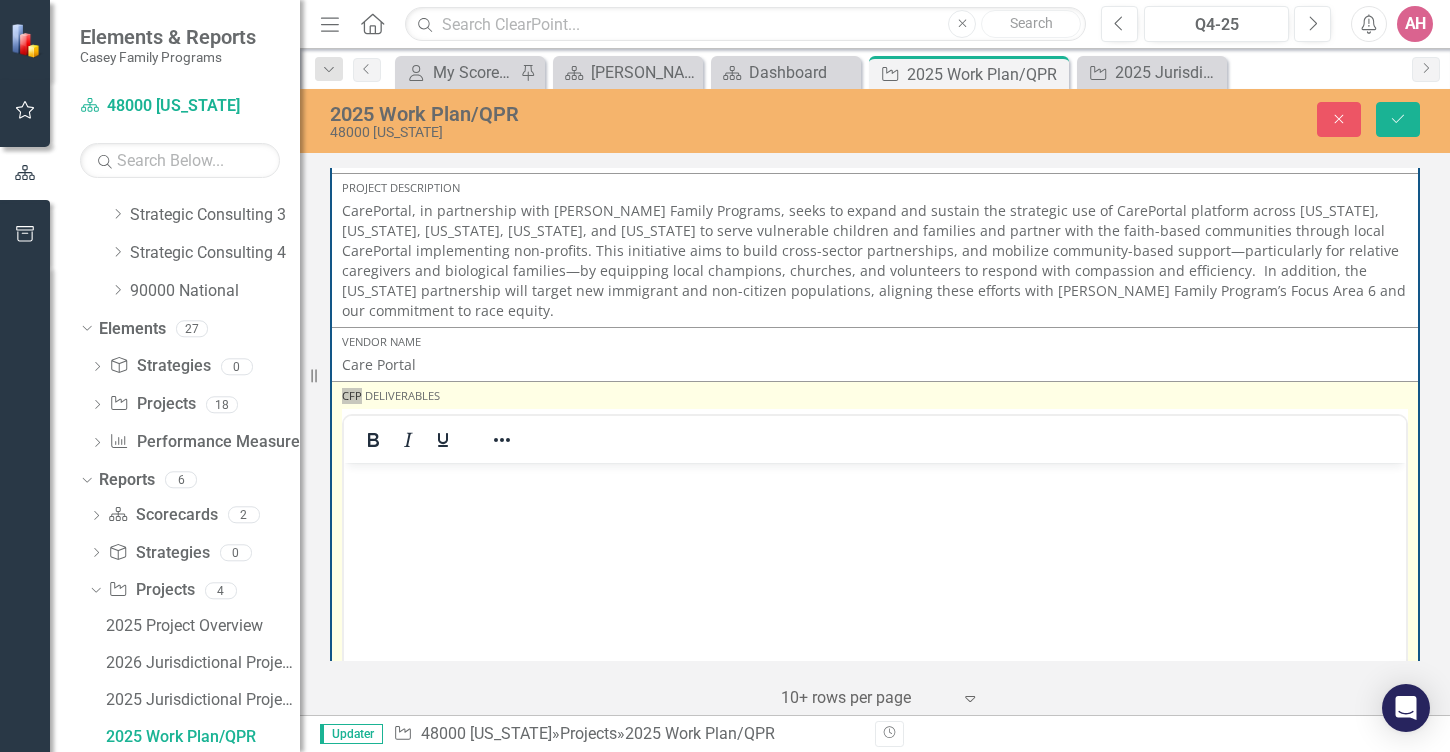 click at bounding box center [875, 479] 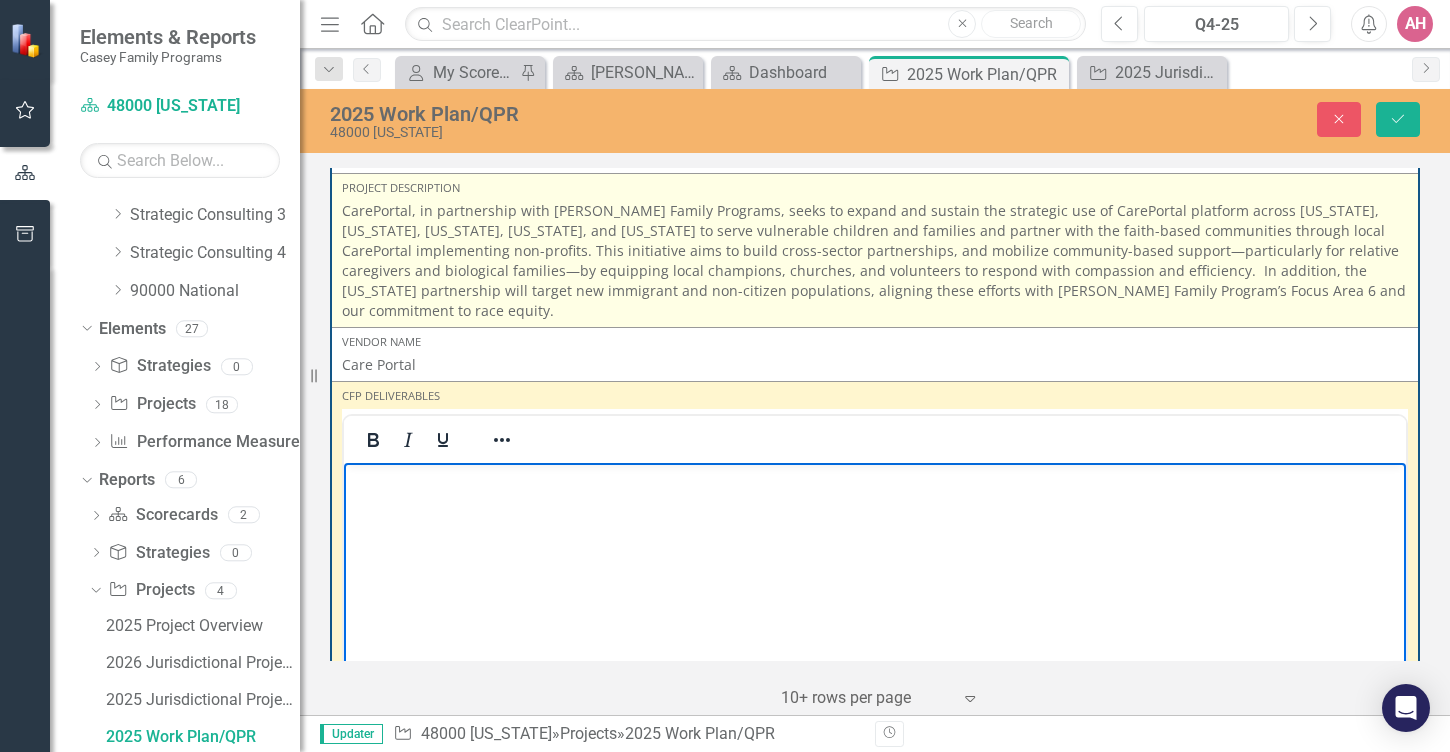 click on "CarePortal, in partnership with [PERSON_NAME] Family Programs, seeks to expand and sustain the strategic use of CarePortal platform across [US_STATE], [US_STATE], [US_STATE], [US_STATE], and [US_STATE] to serve vulnerable children and families and partner with the faith-based communities through local CarePortal implementing non-profits. This initiative aims to build cross-sector partnerships, and mobilize community-based support—particularly for relative caregivers and biological families—by equipping local champions, churches, and volunteers to respond with compassion and efficiency.  In addition, the [US_STATE] partnership will target new immigrant and non-citizen populations, aligning these efforts with [PERSON_NAME] Family Program’s Focus Area 6 and our commitment to race equity." at bounding box center (875, 261) 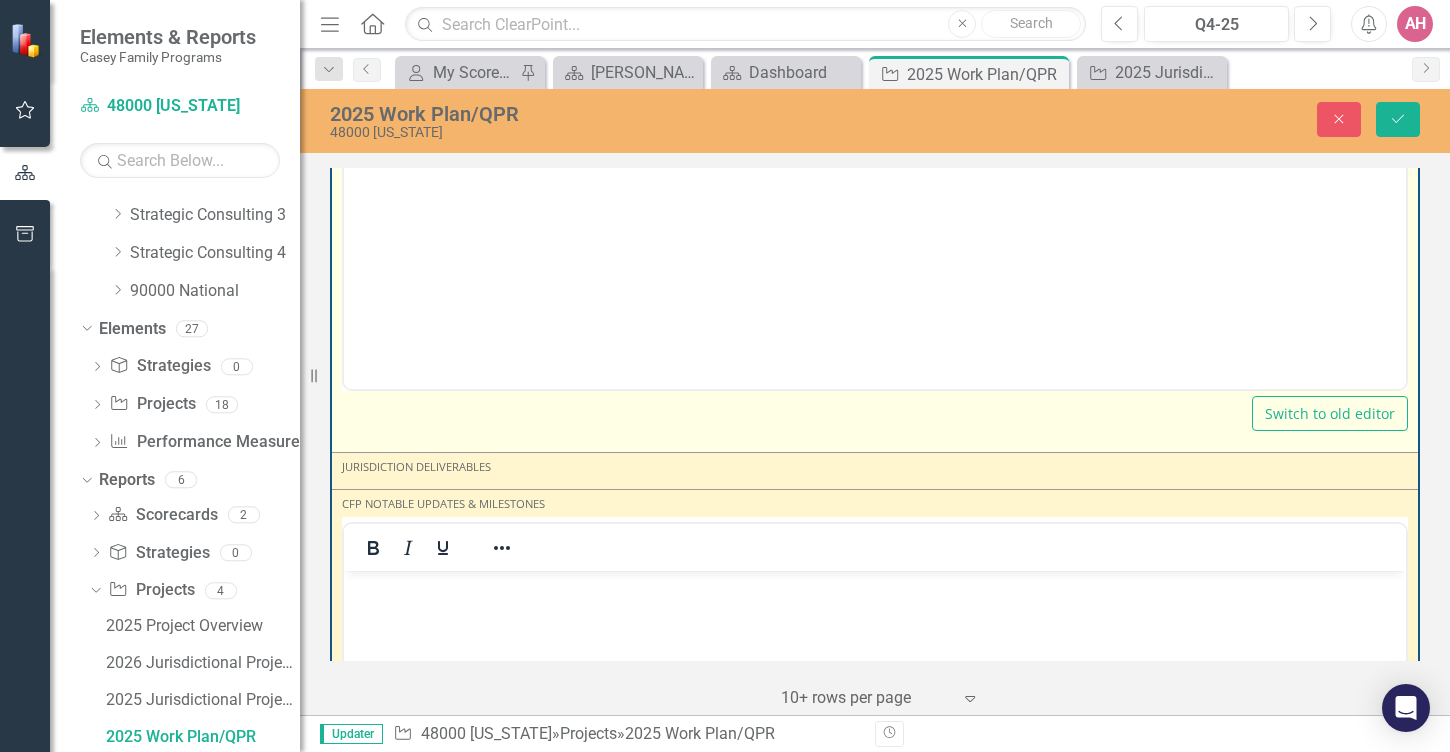 scroll, scrollTop: 5656, scrollLeft: 0, axis: vertical 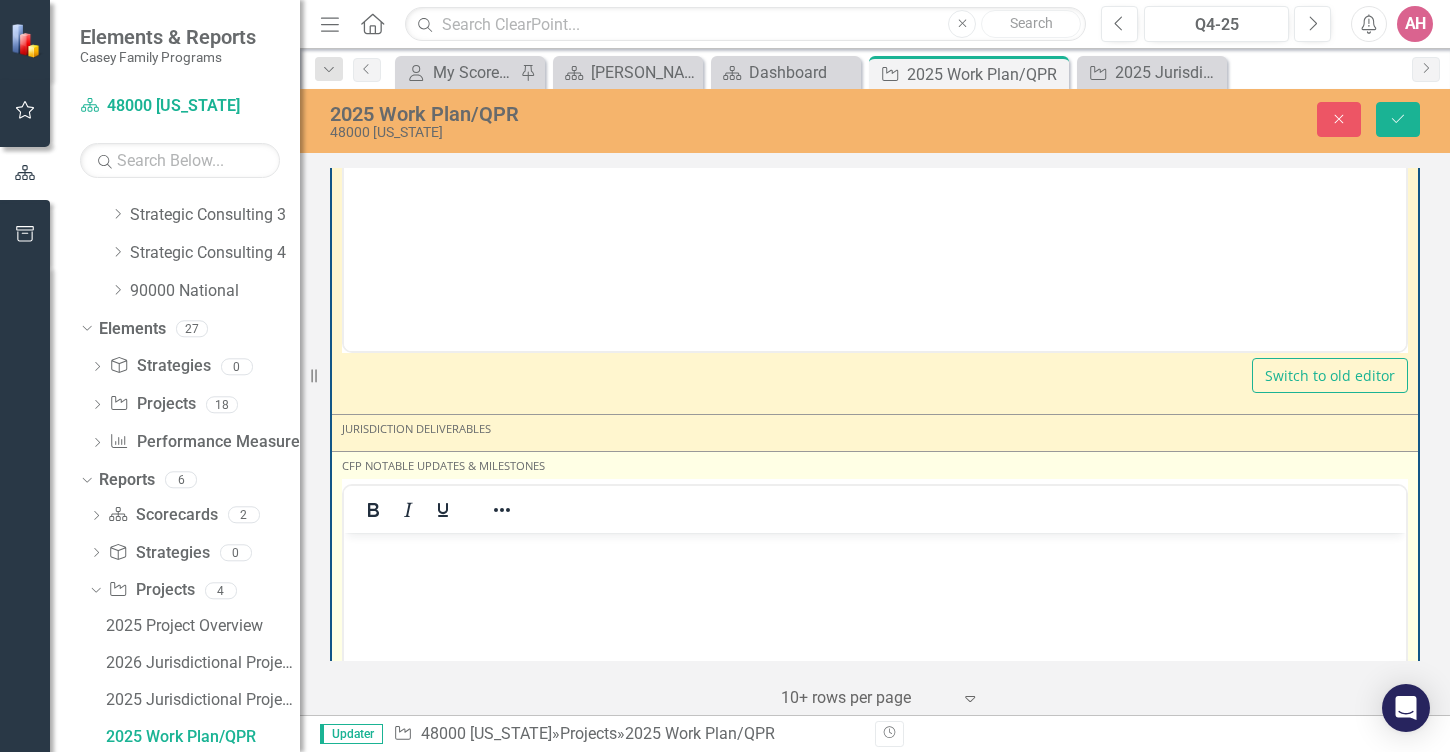 click at bounding box center (875, 549) 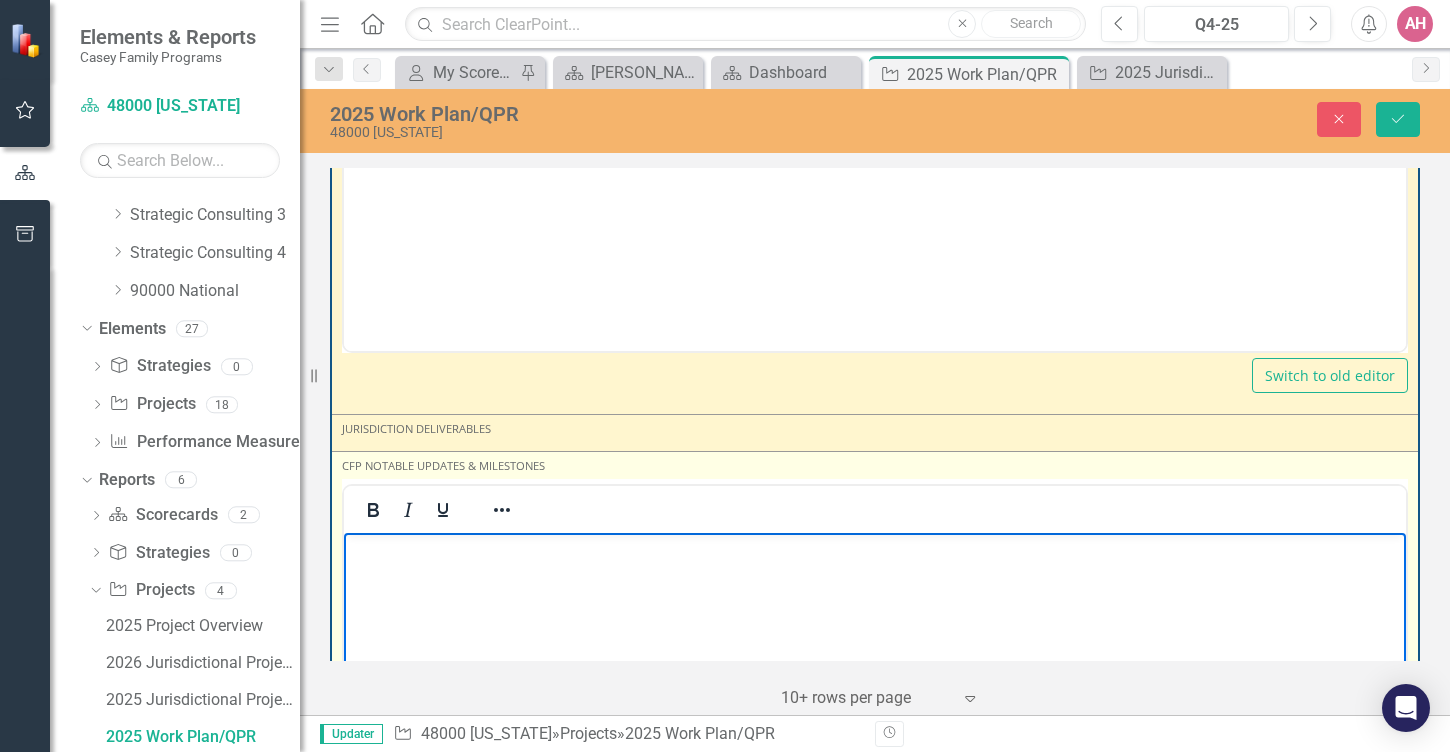 type 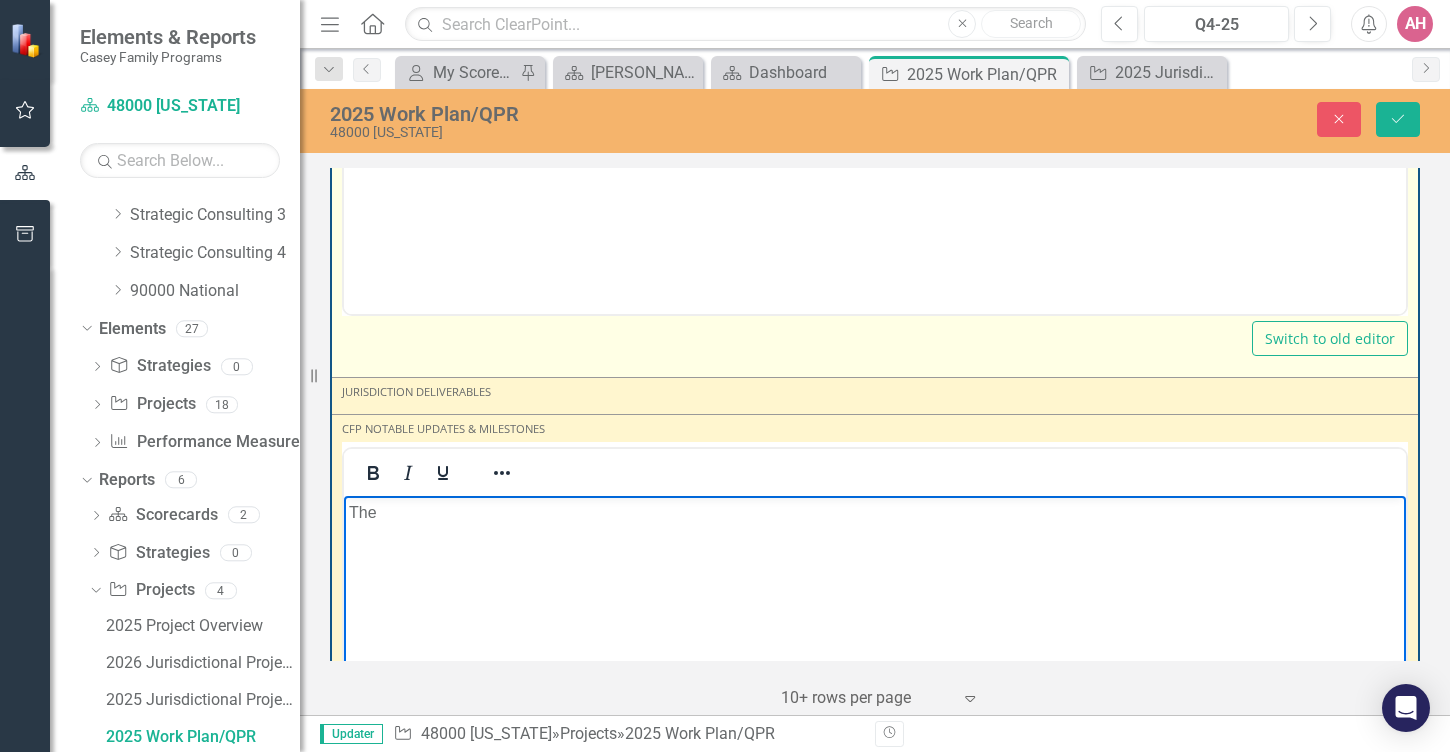 scroll, scrollTop: 5701, scrollLeft: 0, axis: vertical 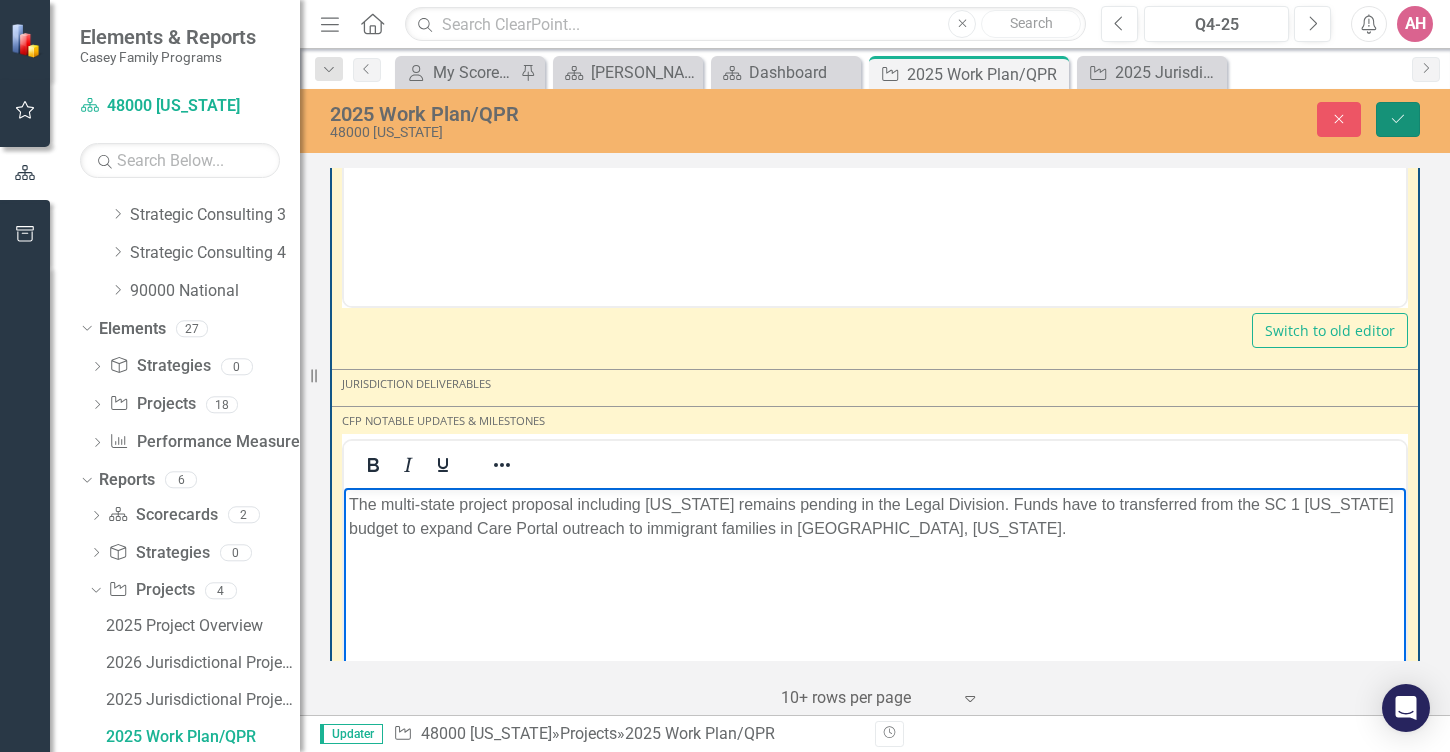 click on "Save" 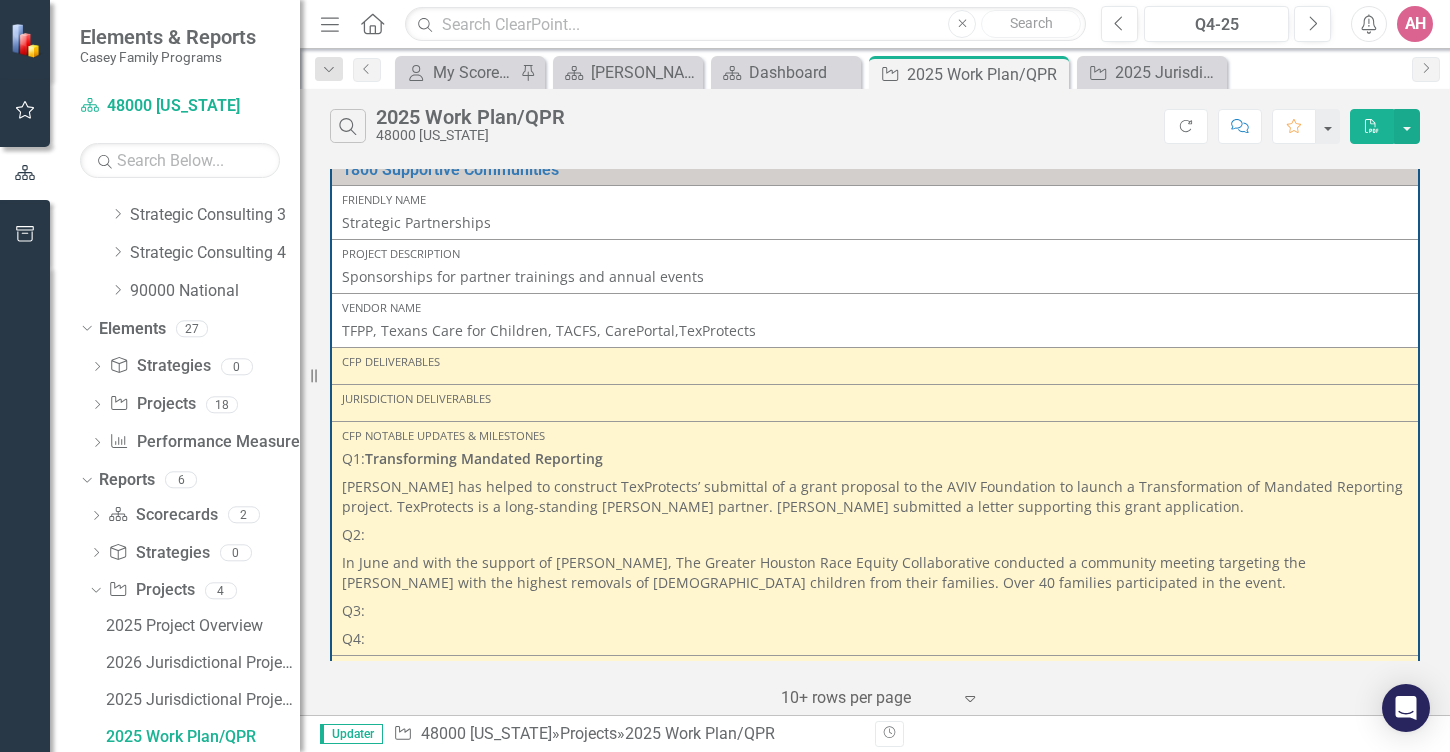 scroll, scrollTop: 2949, scrollLeft: 0, axis: vertical 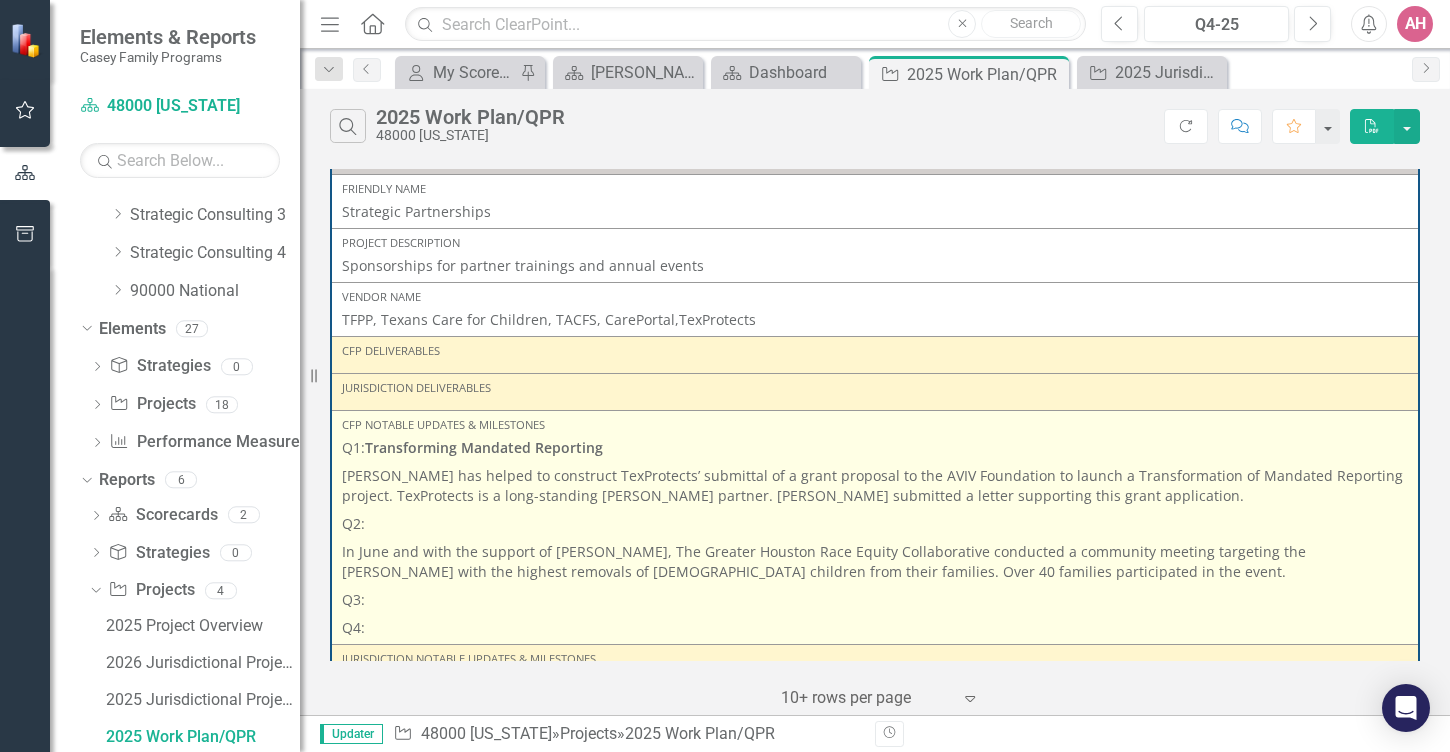 click on "[PERSON_NAME] has helped to construct TexProtects’ submittal of a grant proposal to the AVIV Foundation to launch a Transformation of Mandated Reporting project. TexProtects is a long-standing [PERSON_NAME] partner. [PERSON_NAME] submitted a letter supporting this grant application." at bounding box center (875, 486) 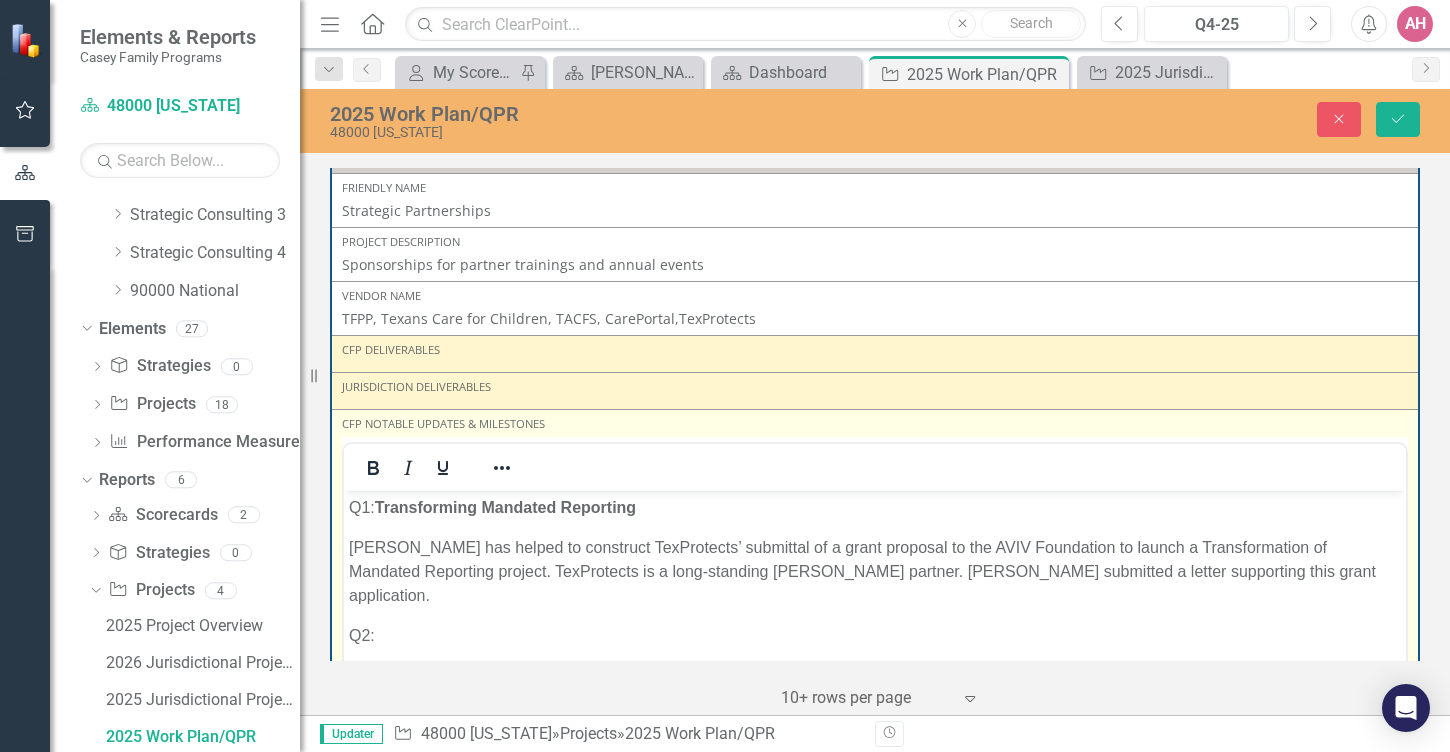 scroll, scrollTop: 0, scrollLeft: 0, axis: both 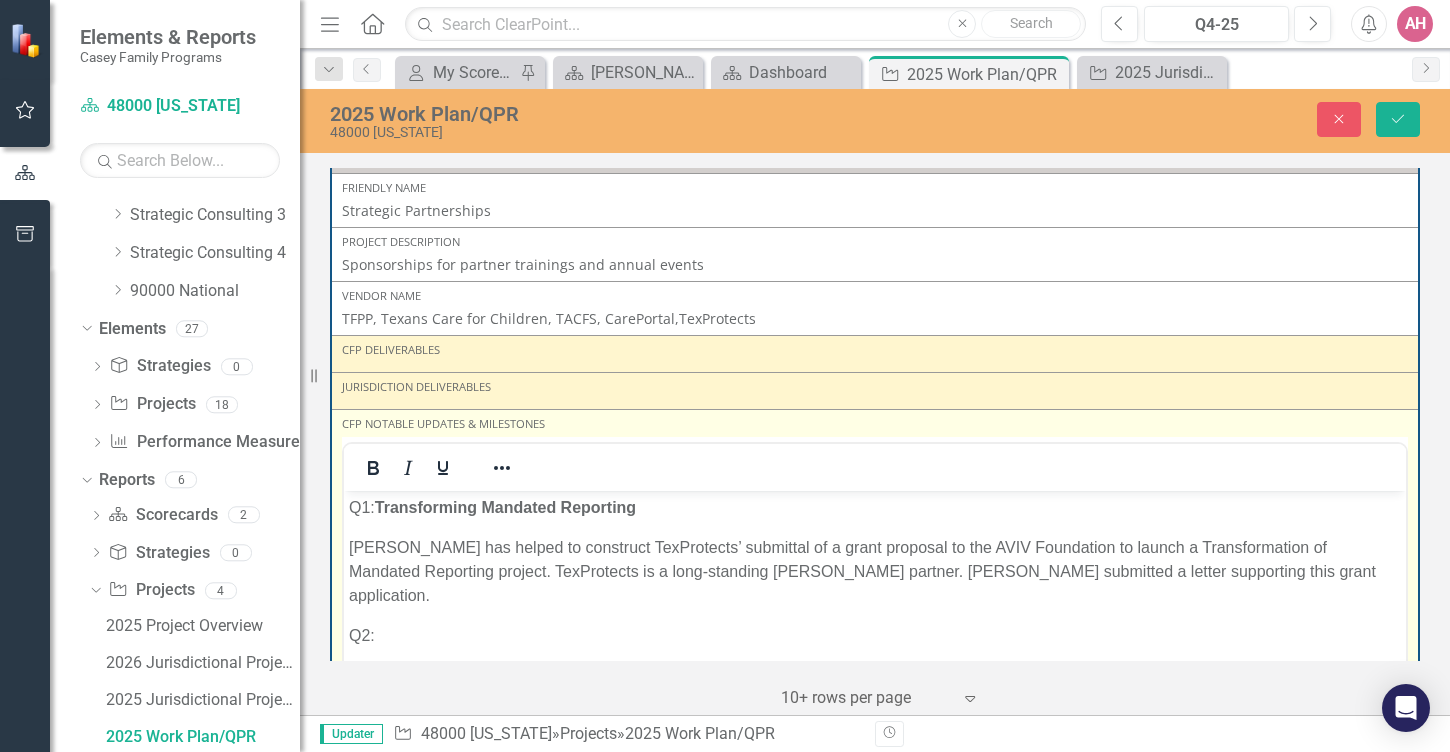 click on "[PERSON_NAME] has helped to construct TexProtects’ submittal of a grant proposal to the AVIV Foundation to launch a Transformation of Mandated Reporting project. TexProtects is a long-standing [PERSON_NAME] partner. [PERSON_NAME] submitted a letter supporting this grant application." at bounding box center (875, 572) 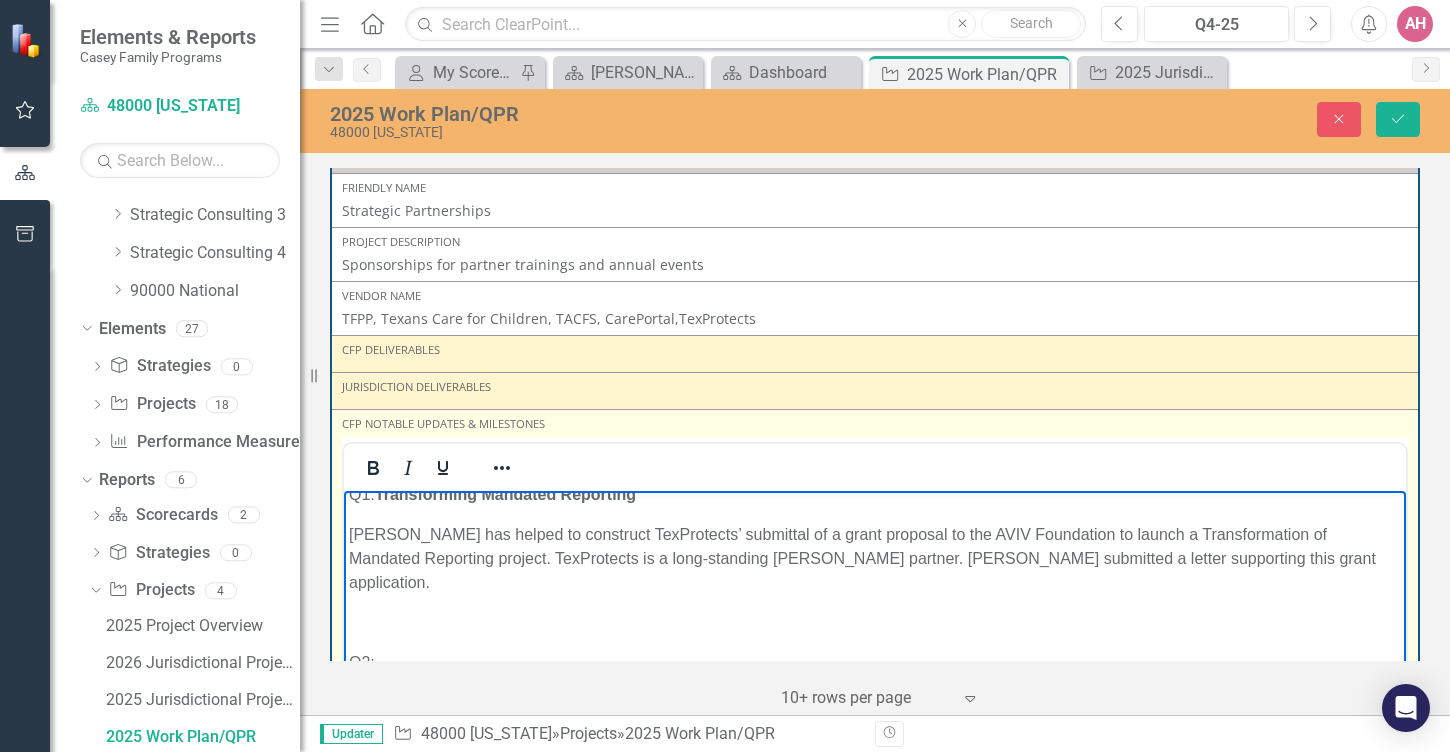 scroll, scrollTop: 122, scrollLeft: 0, axis: vertical 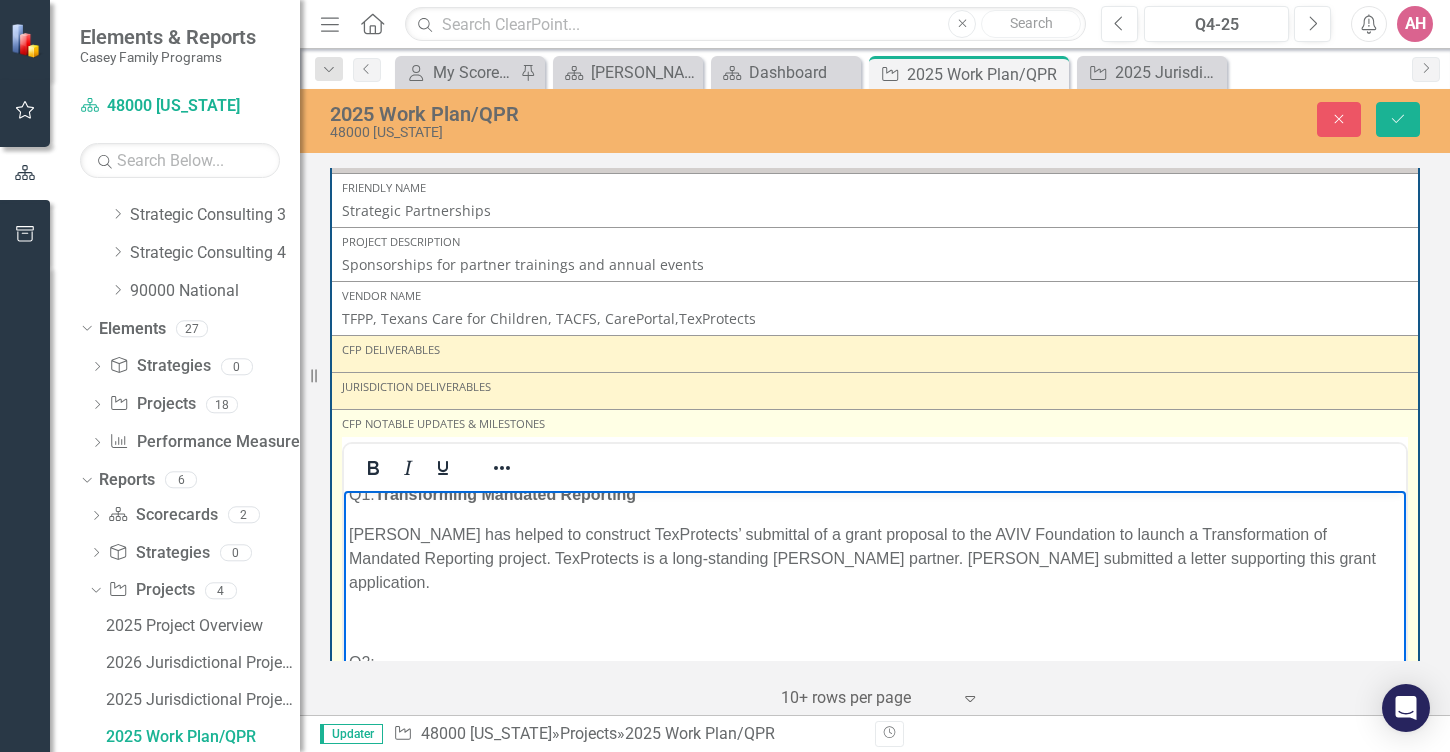 type 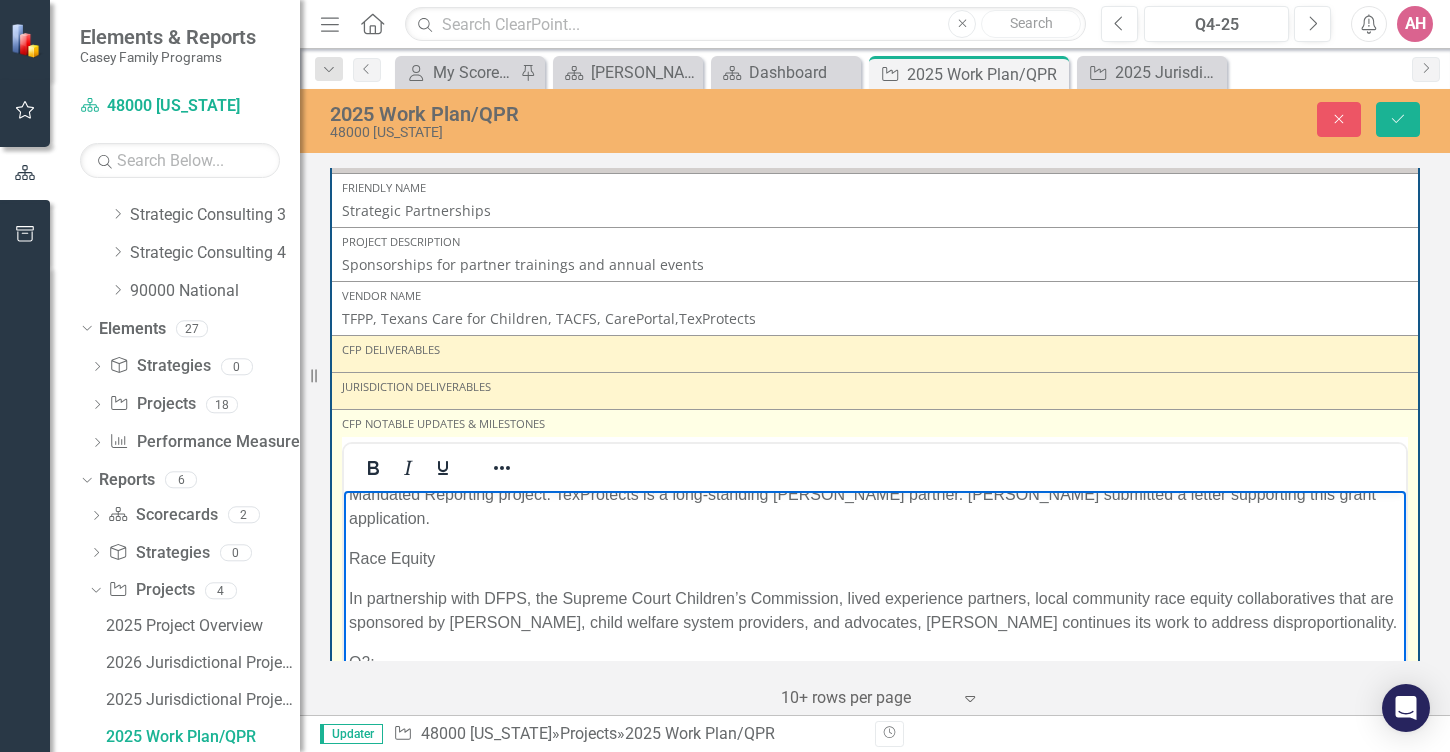 scroll, scrollTop: 241, scrollLeft: 0, axis: vertical 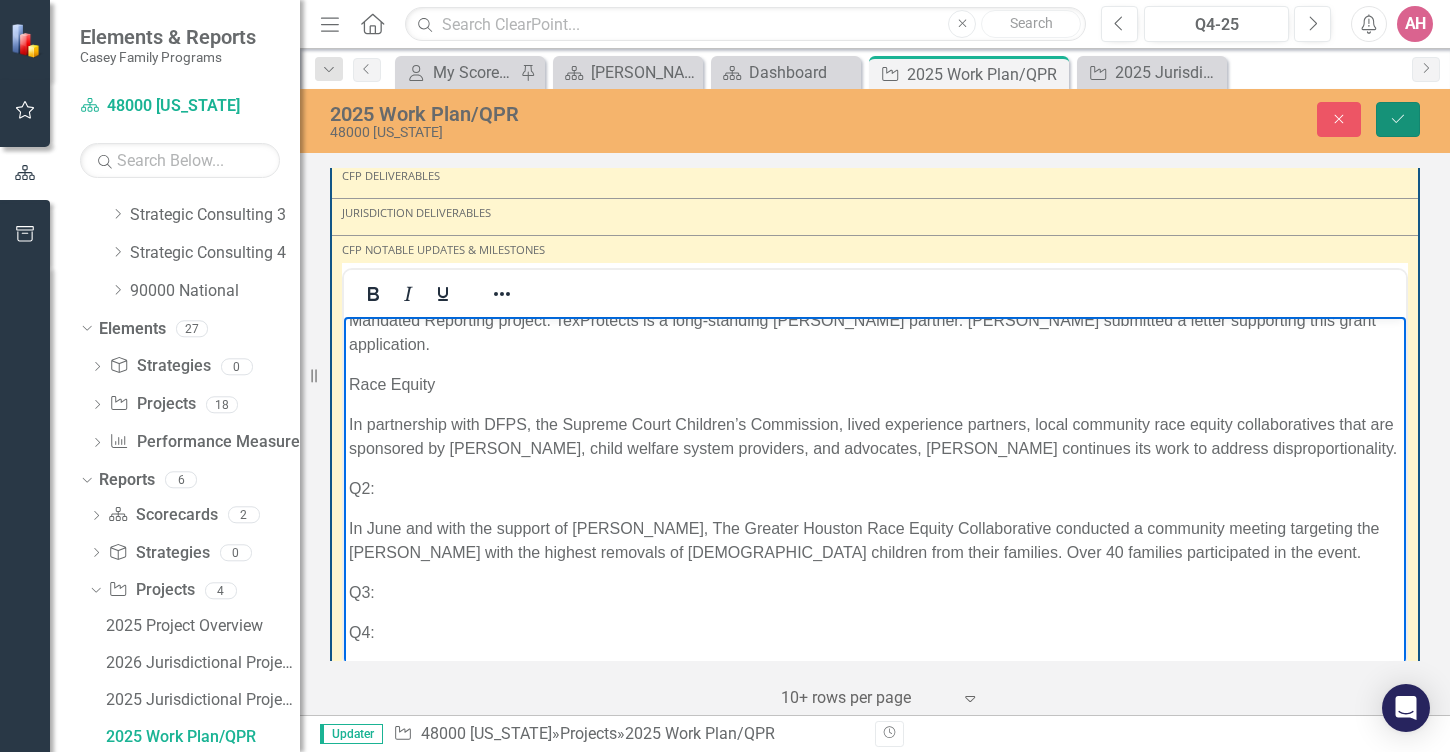 click on "Save" 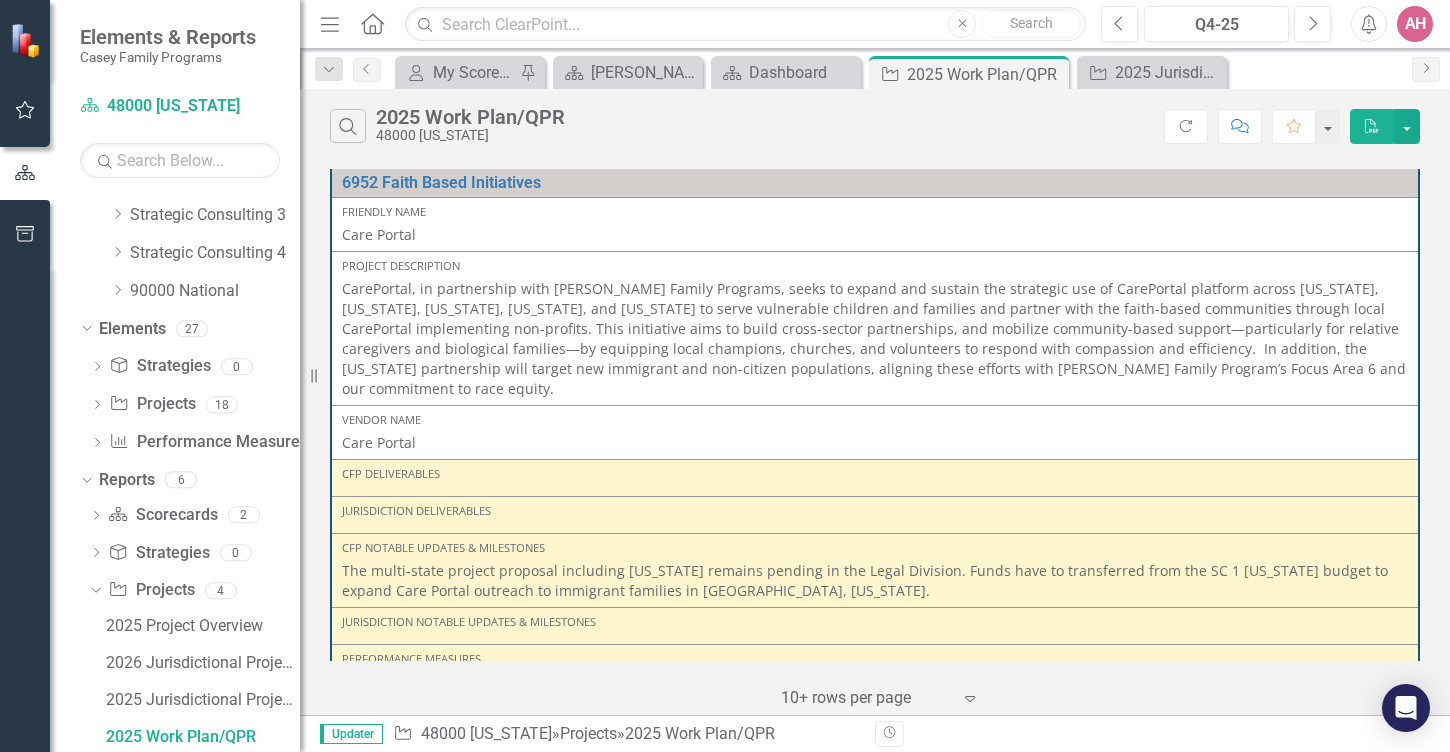 scroll, scrollTop: 4579, scrollLeft: 0, axis: vertical 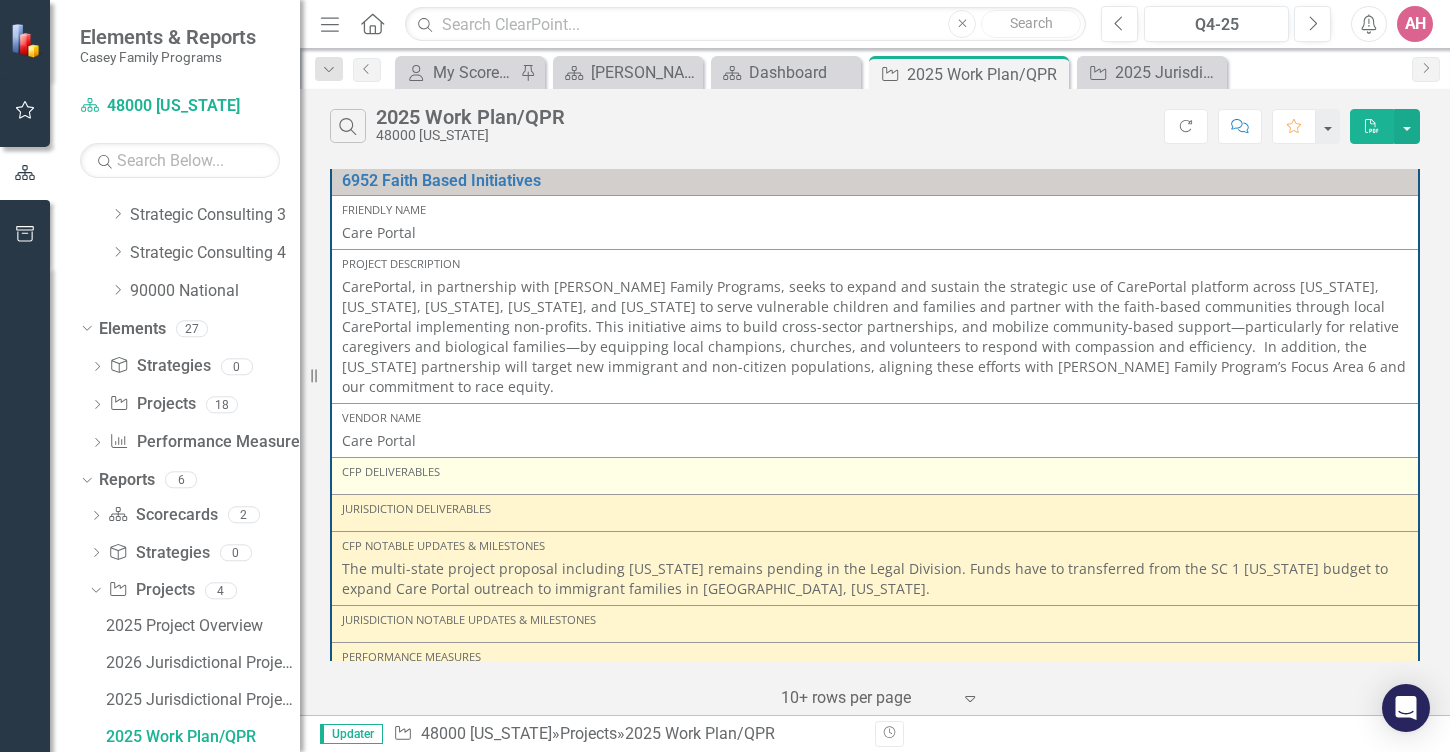 click on "CFP Deliverables" at bounding box center (875, 472) 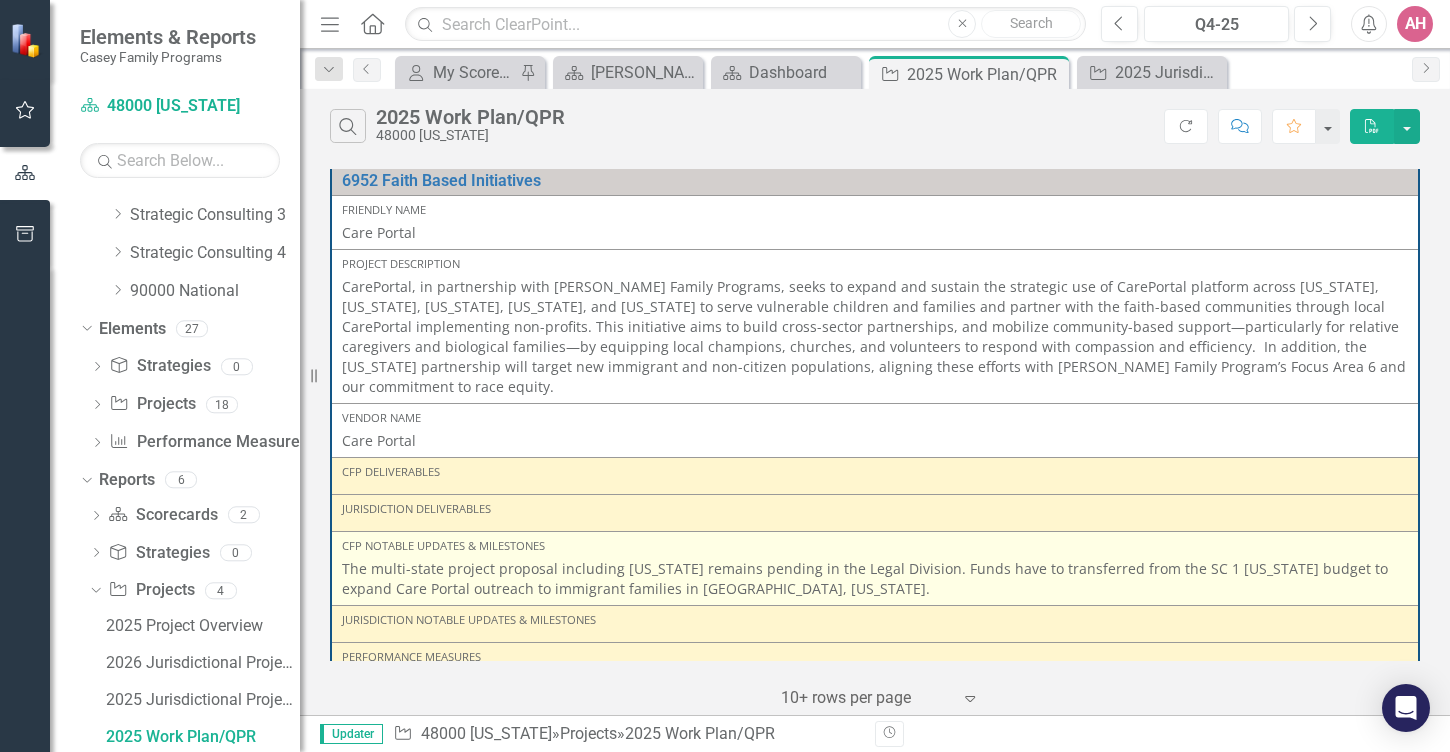 click on "The multi-state project proposal including [US_STATE] remains pending in the Legal Division. Funds have to transferred from the SC 1 [US_STATE] budget to expand Care Portal outreach to immigrant families in [GEOGRAPHIC_DATA], [US_STATE]." at bounding box center [875, 579] 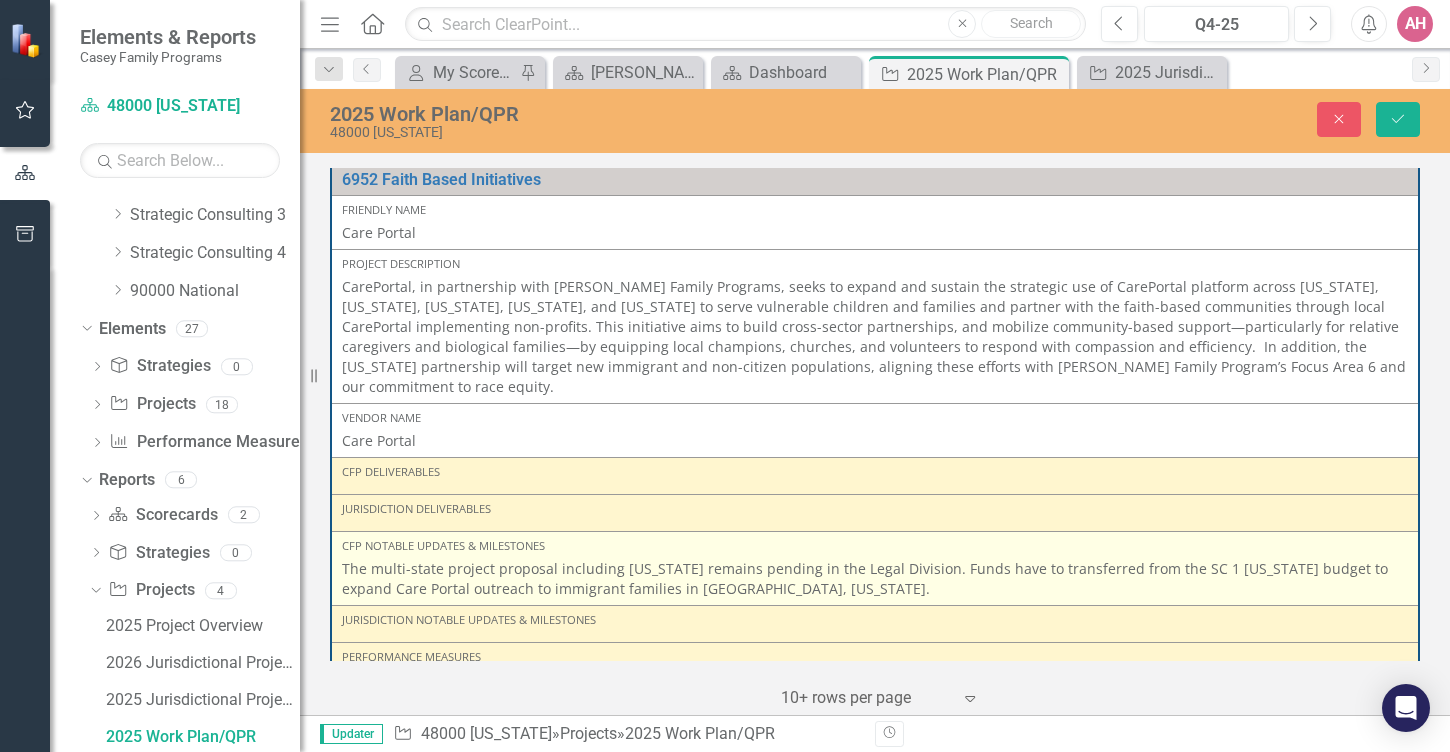 scroll, scrollTop: 4579, scrollLeft: 0, axis: vertical 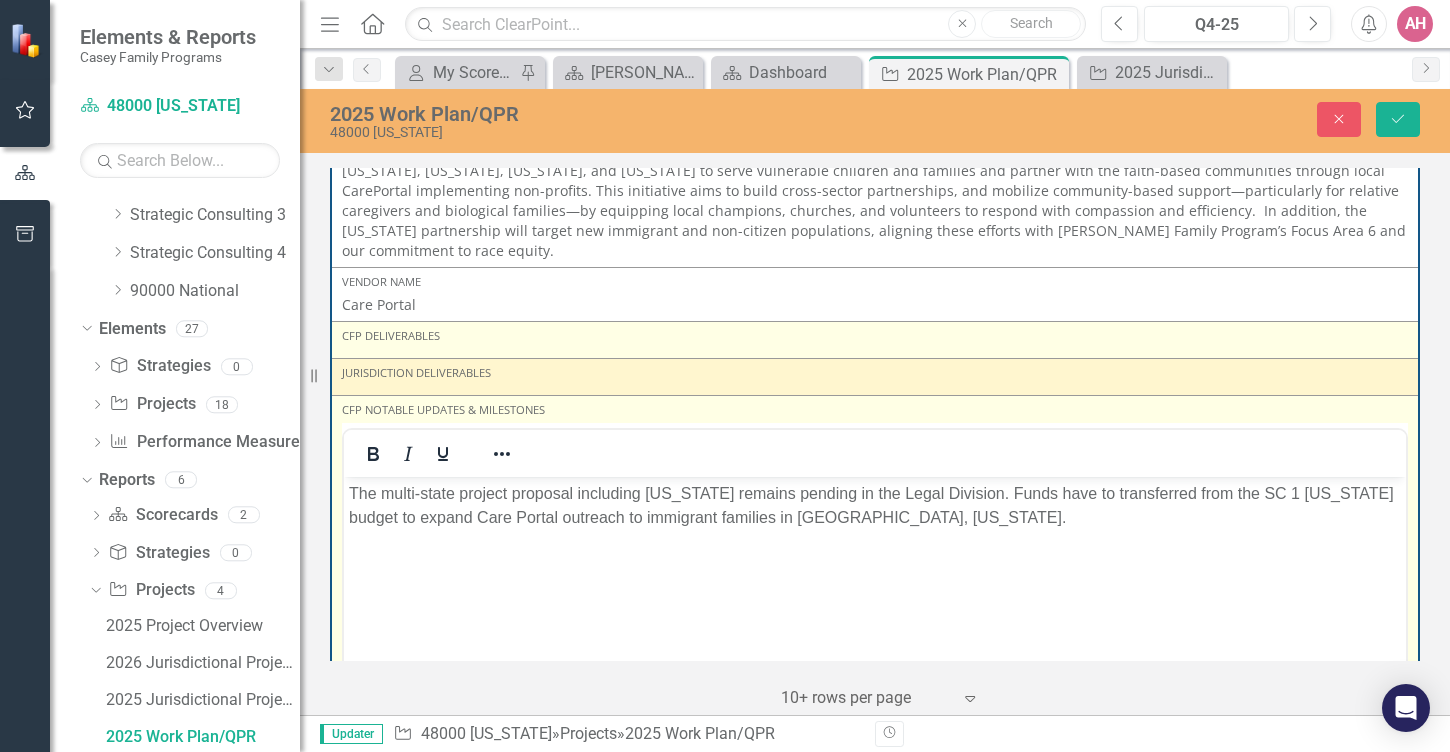 click on "CFP Deliverables" at bounding box center [875, 336] 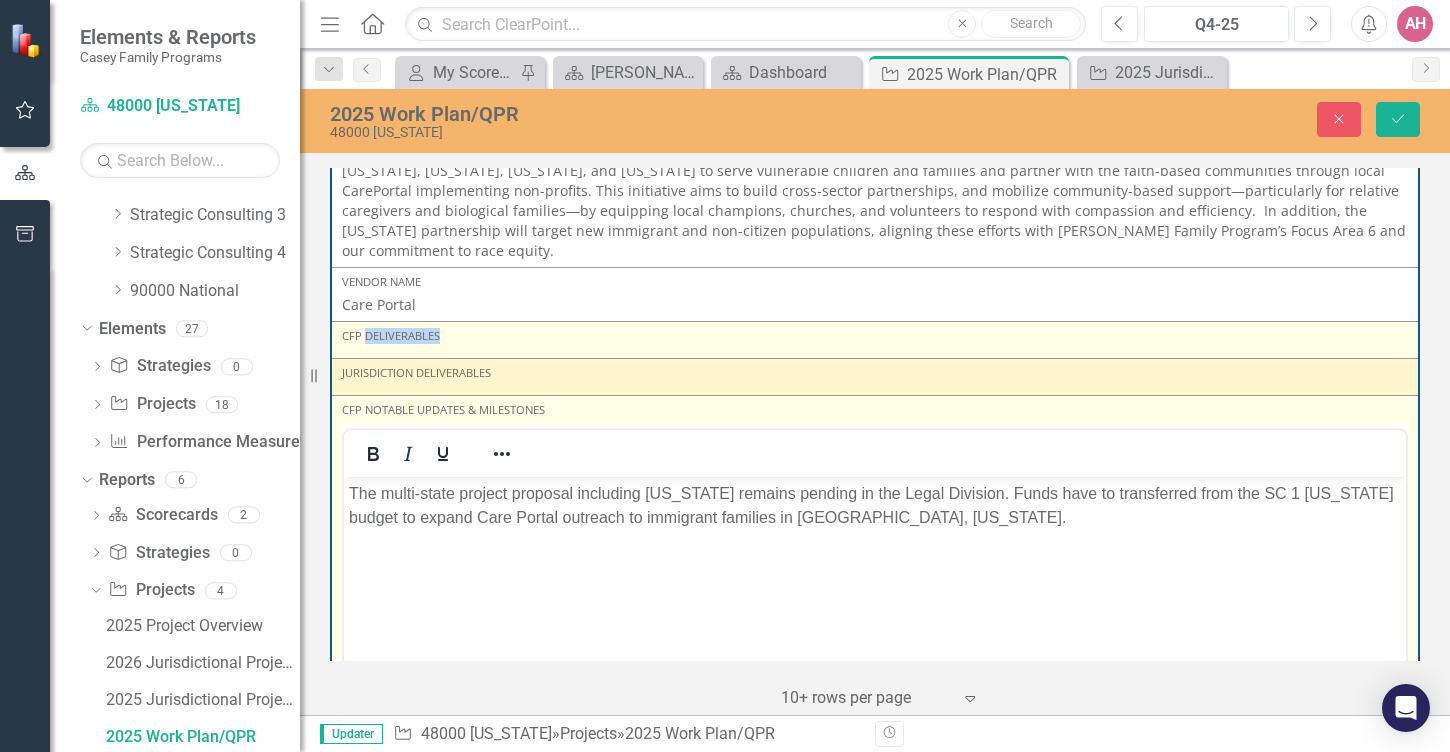 click on "CFP Deliverables" at bounding box center (875, 336) 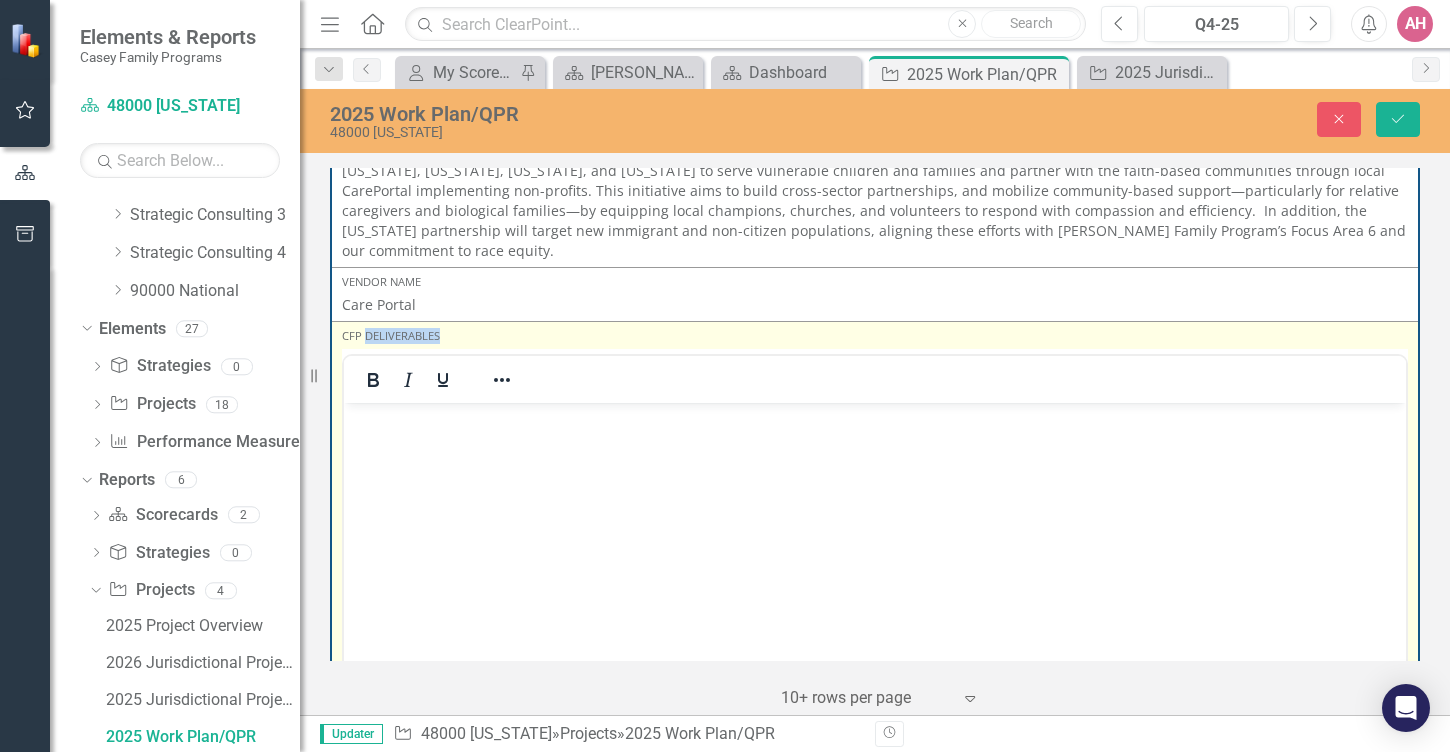 scroll, scrollTop: 0, scrollLeft: 0, axis: both 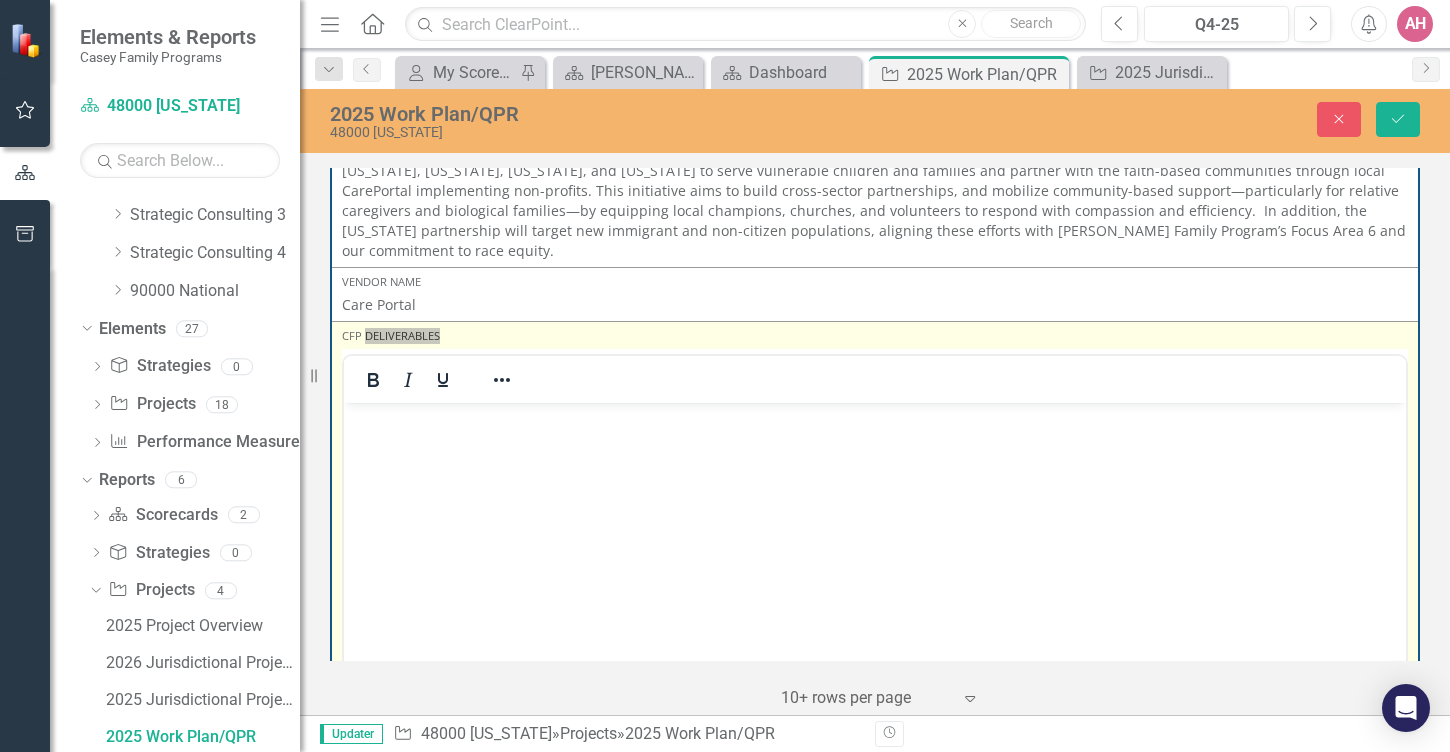 click at bounding box center (875, 419) 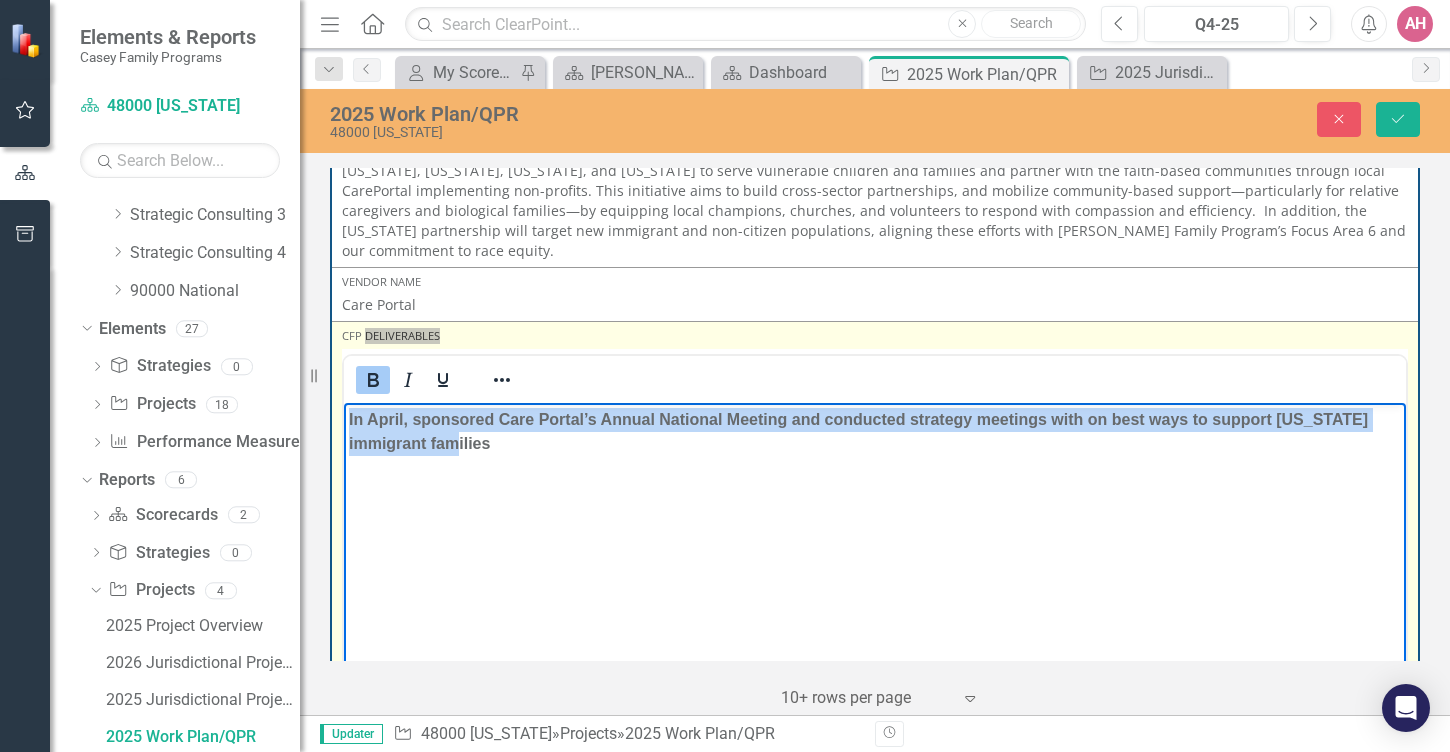 drag, startPoint x: 347, startPoint y: 420, endPoint x: 810, endPoint y: 458, distance: 464.5568 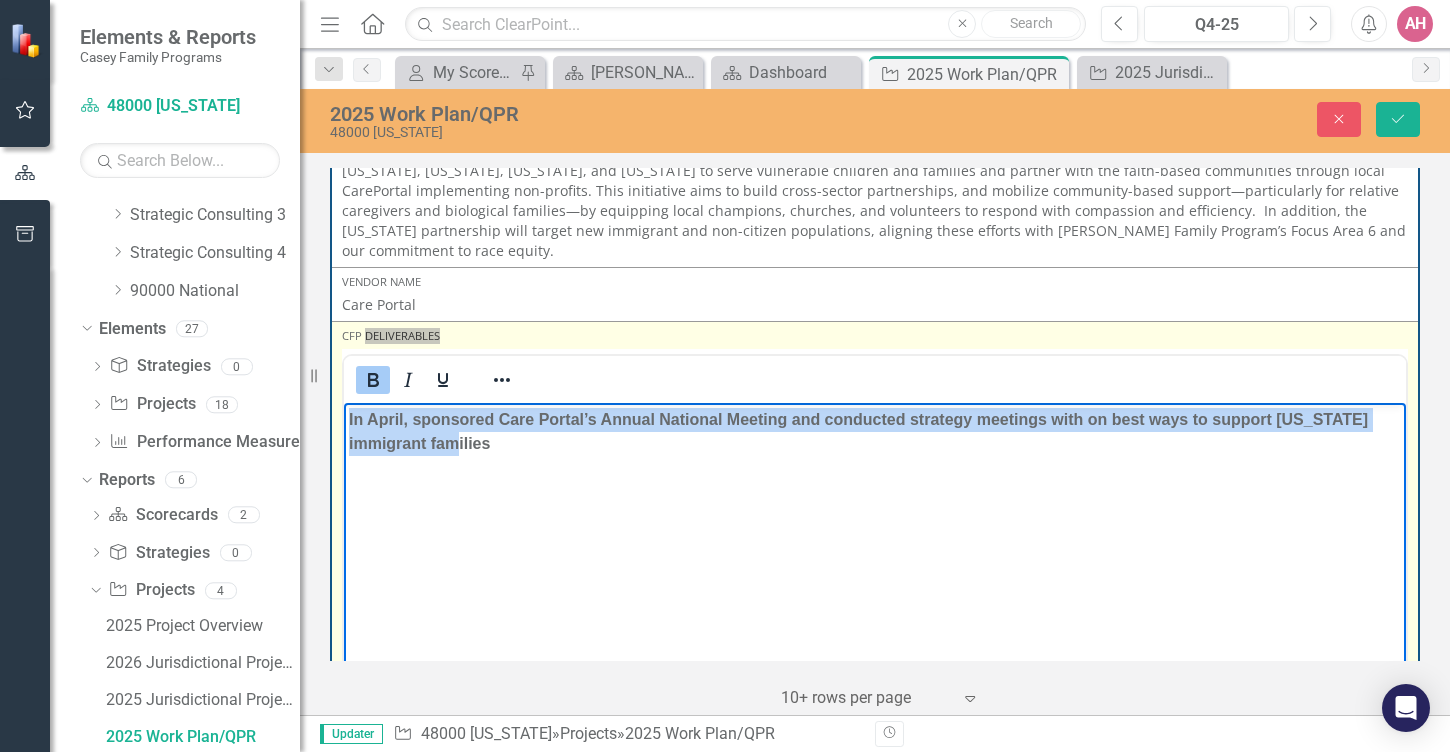 click on "In April, sponsored Care Portal’s Annual National Meeting and conducted strategy meetings with on best ways to support [US_STATE] immigrant families" at bounding box center [875, 552] 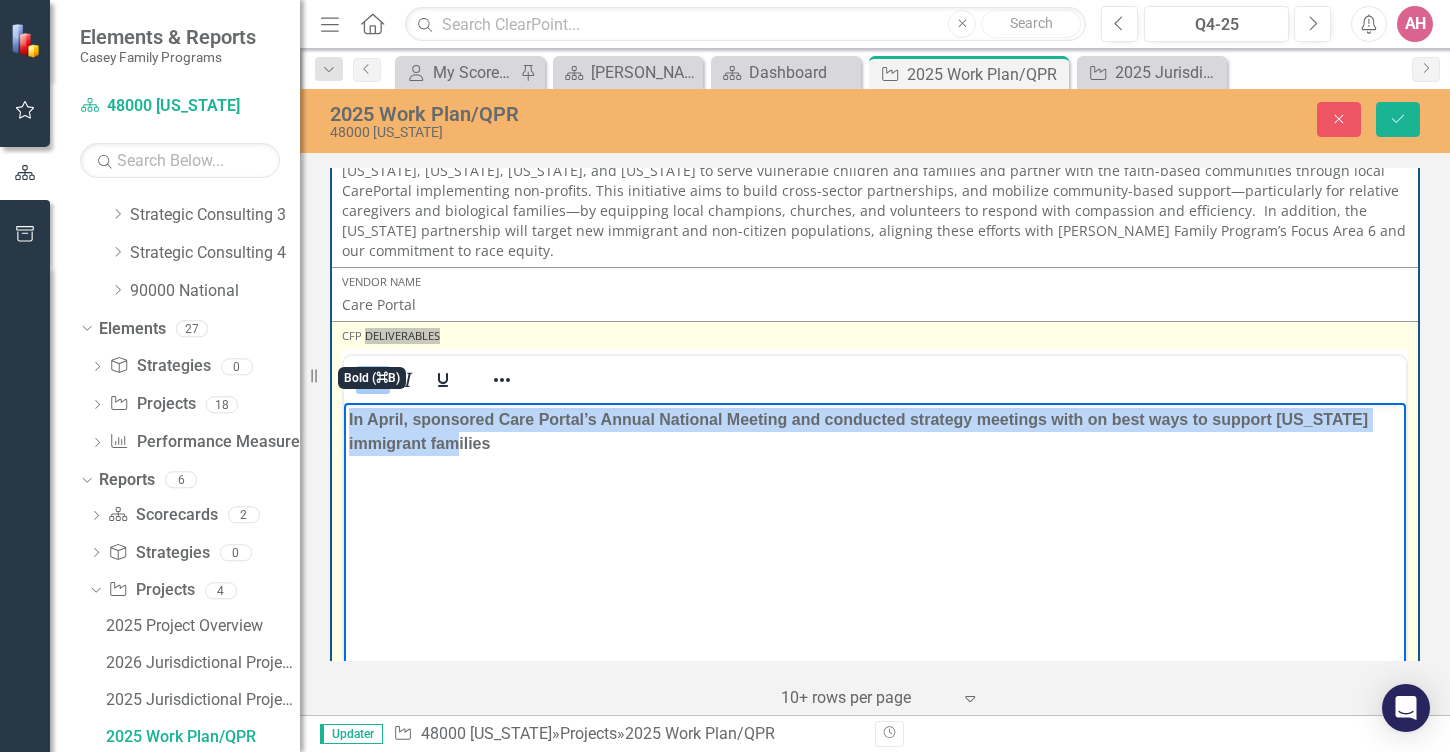 click 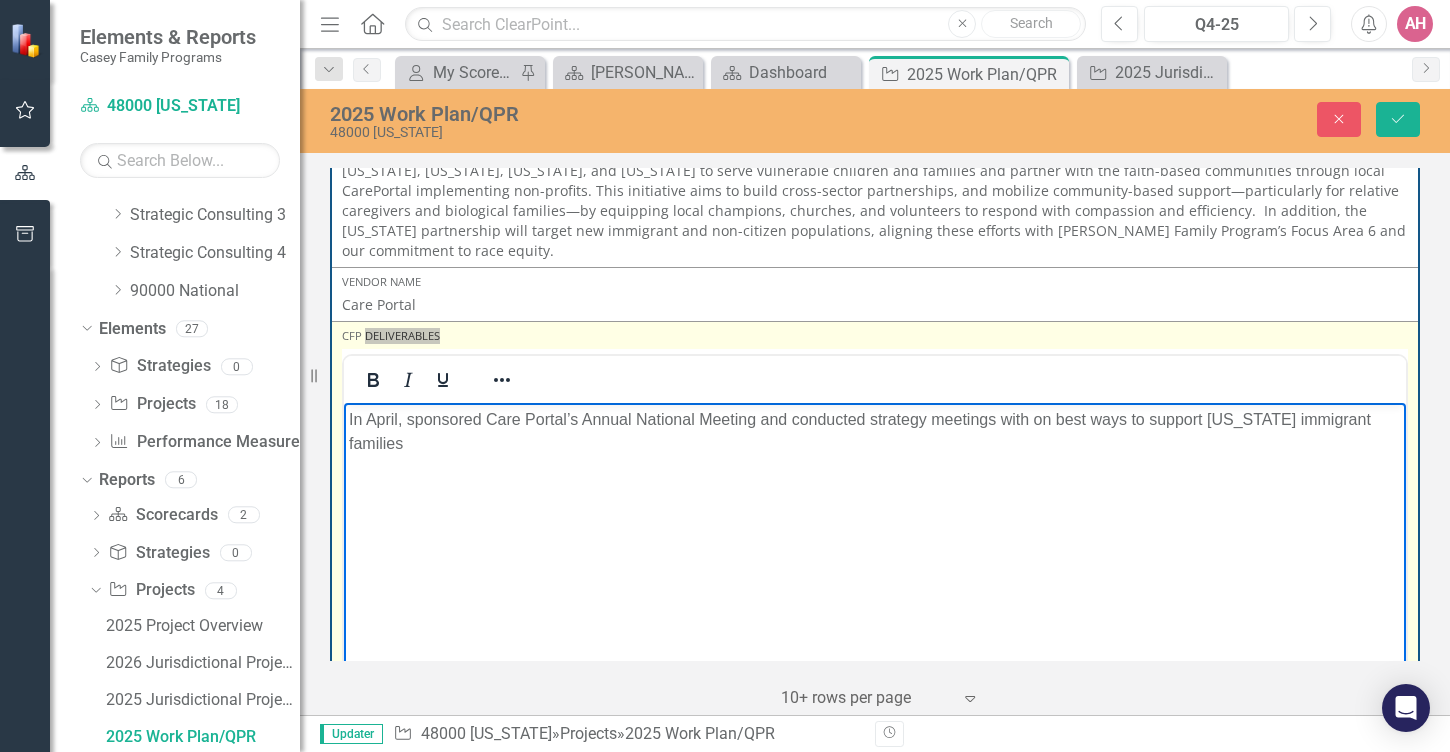 click on "In April, sponsored Care Portal’s Annual National Meeting and conducted strategy meetings with on best ways to support [US_STATE] immigrant families" at bounding box center [875, 552] 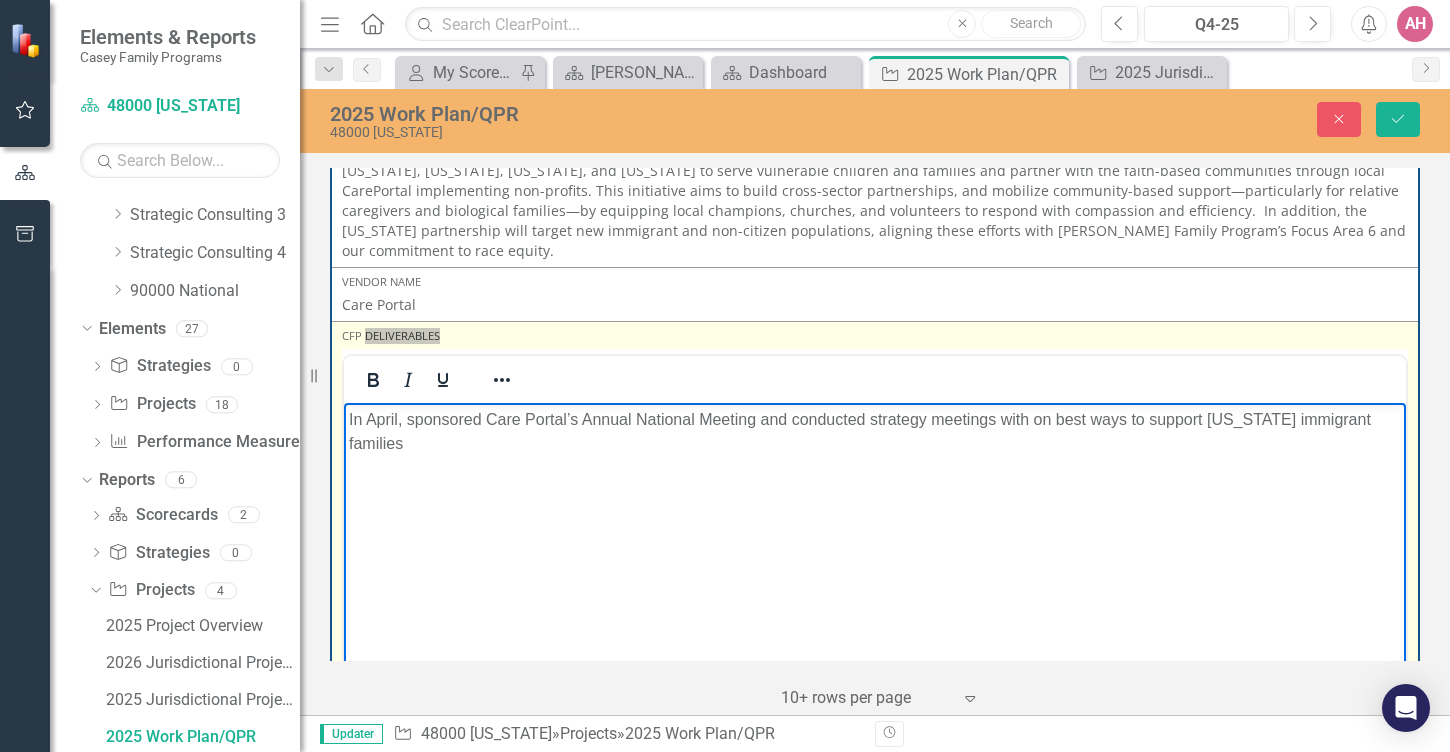 type 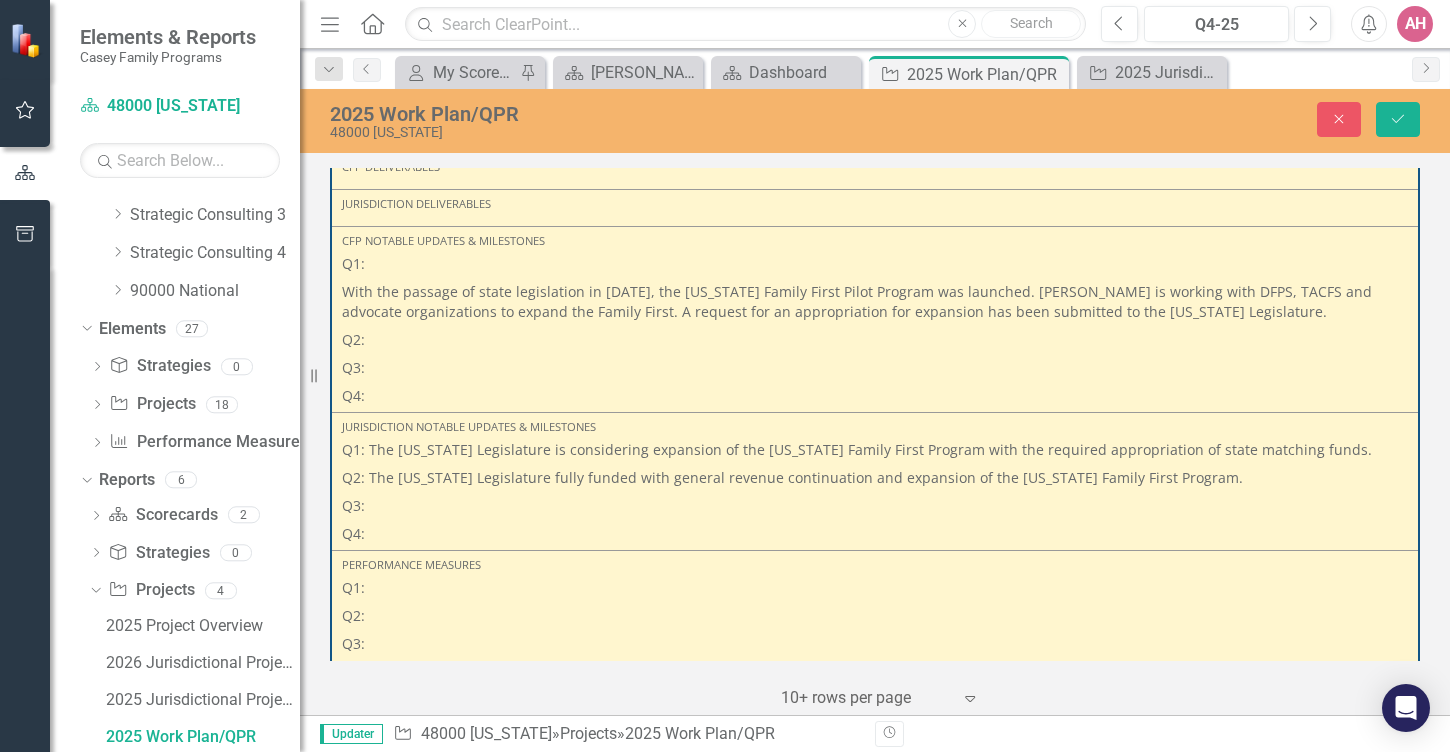 scroll, scrollTop: 2397, scrollLeft: 0, axis: vertical 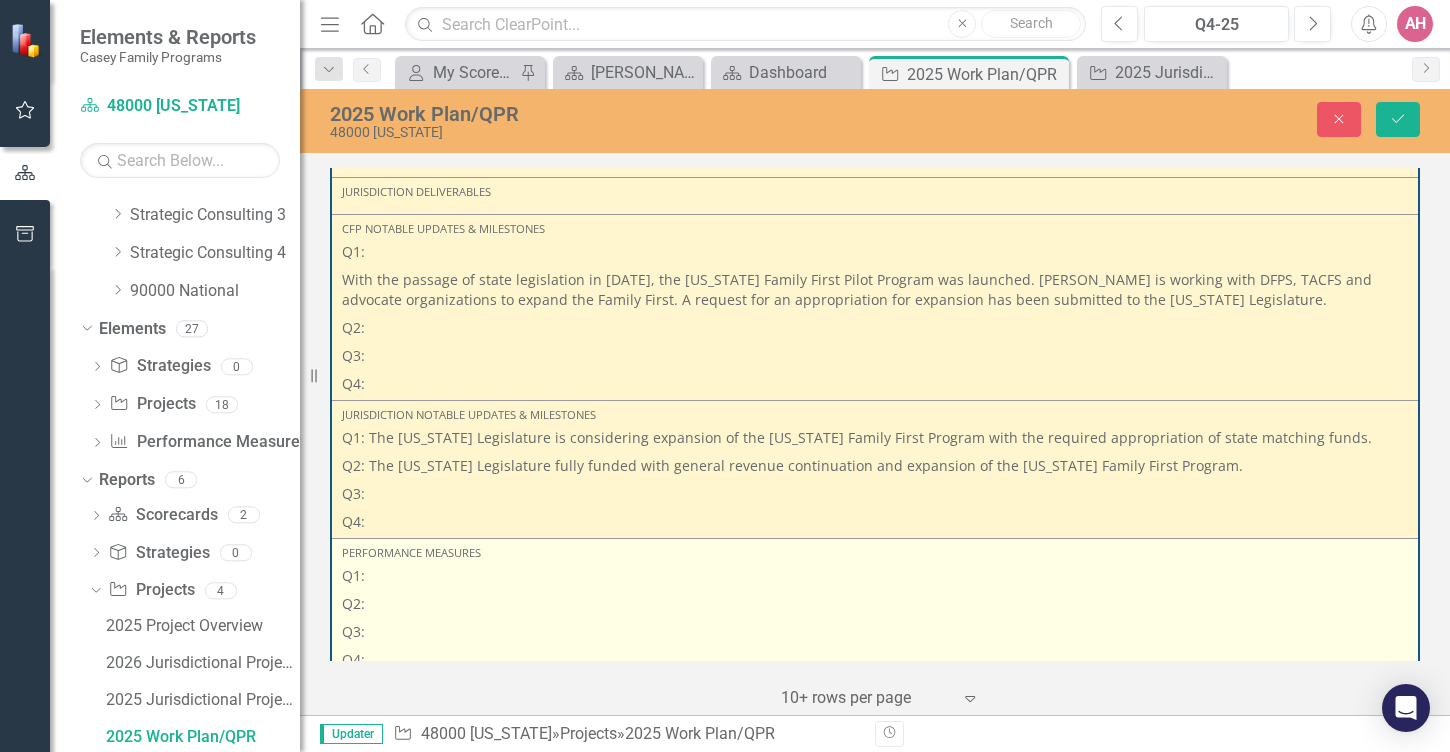 click on "Q2:" at bounding box center [875, 604] 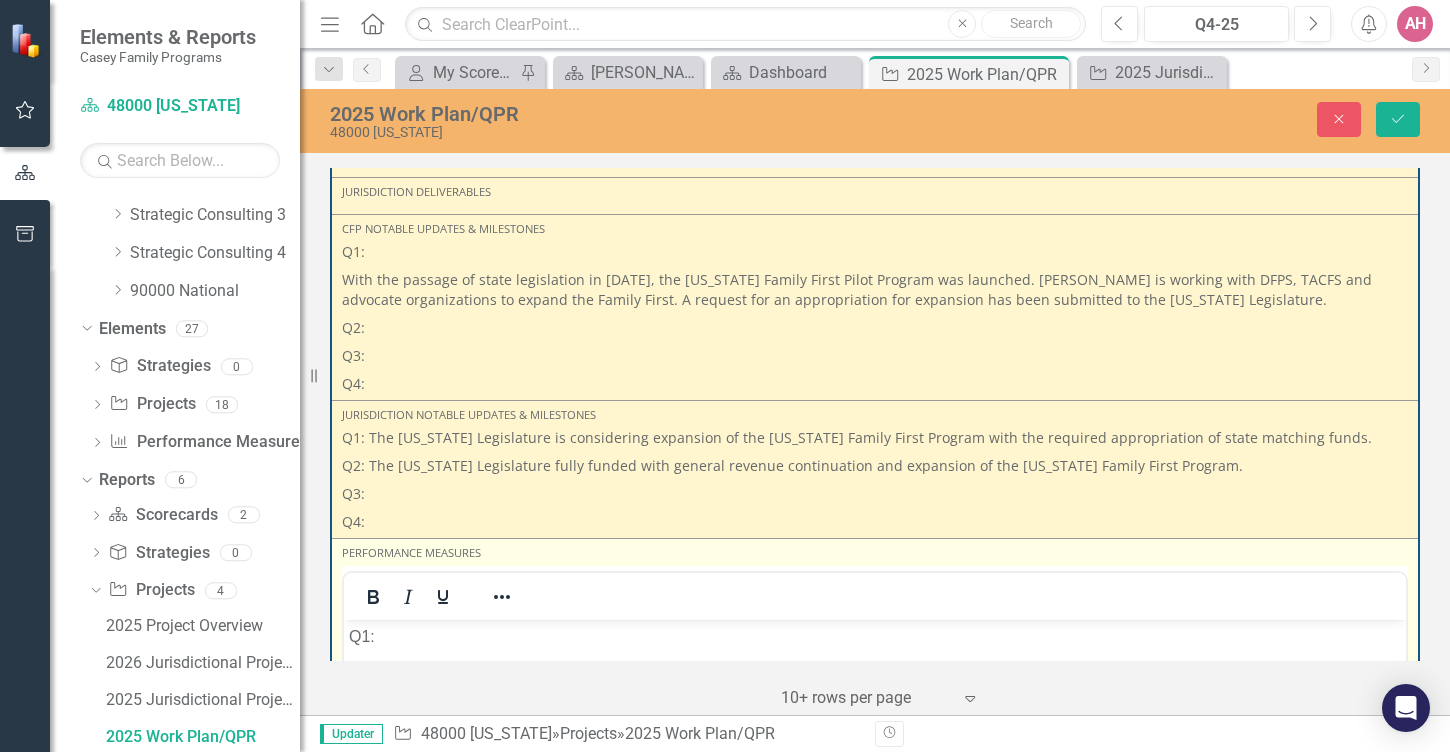 scroll, scrollTop: 0, scrollLeft: 0, axis: both 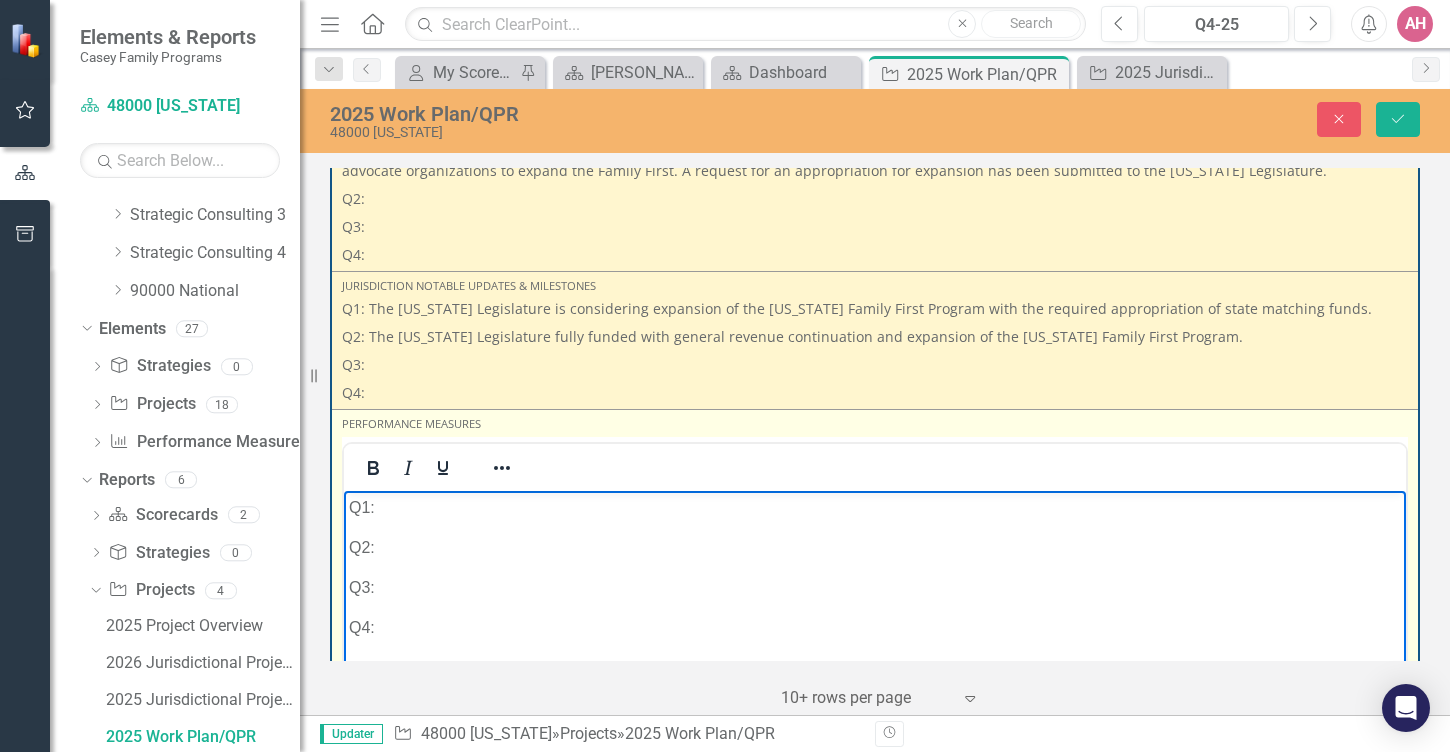 click on "Q2:" at bounding box center (875, 547) 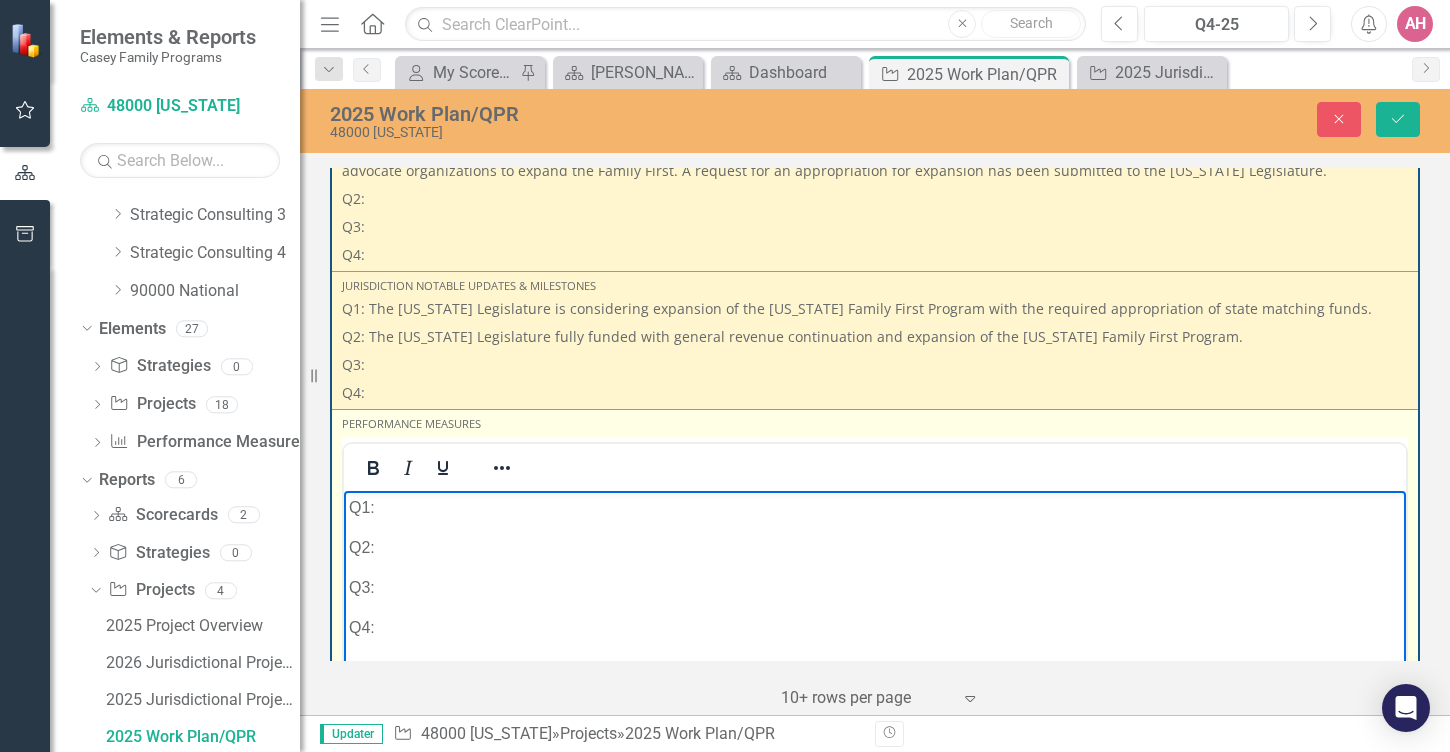 type 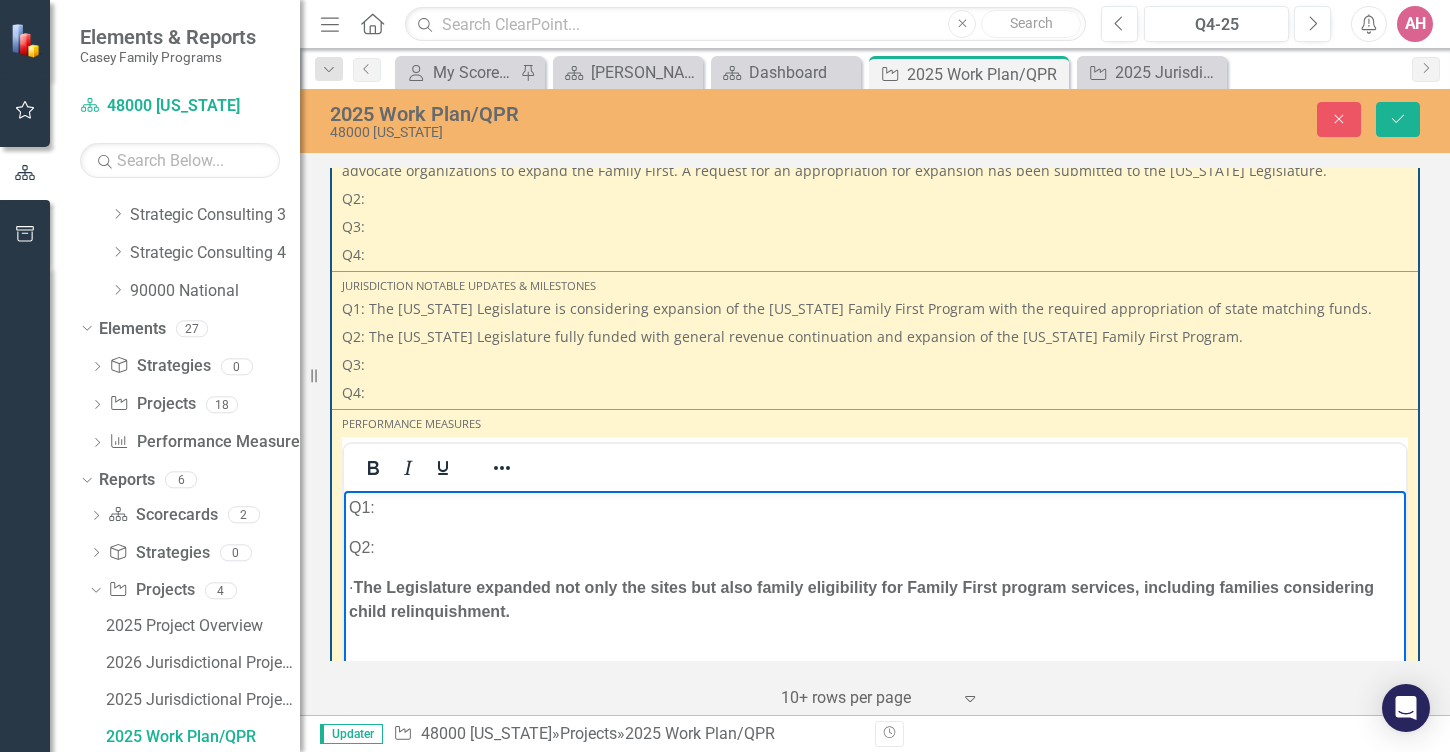 click on "The Legislature expanded not only the sites but also family eligibility for Family First program services, including families considering child relinquishment." at bounding box center [861, 598] 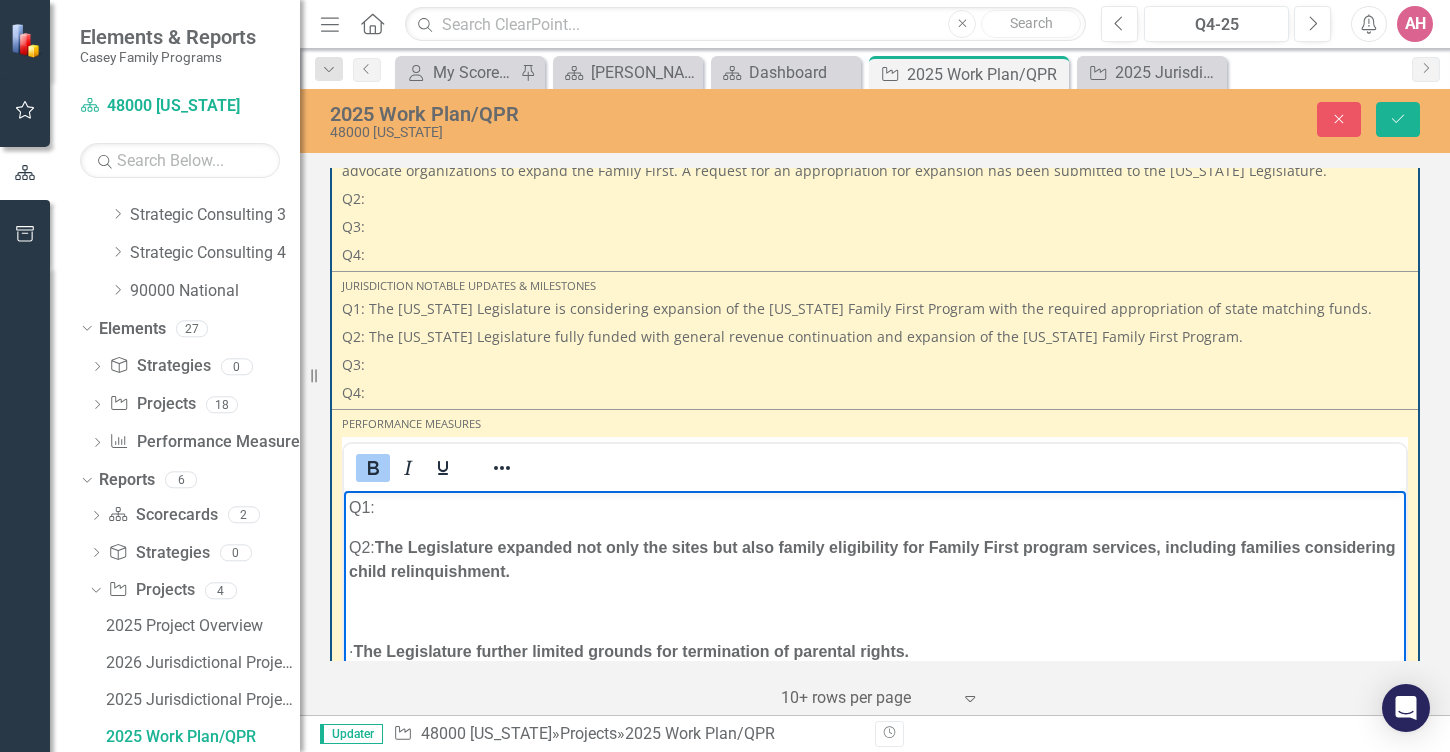 drag, startPoint x: 387, startPoint y: 560, endPoint x: 855, endPoint y: 597, distance: 469.46033 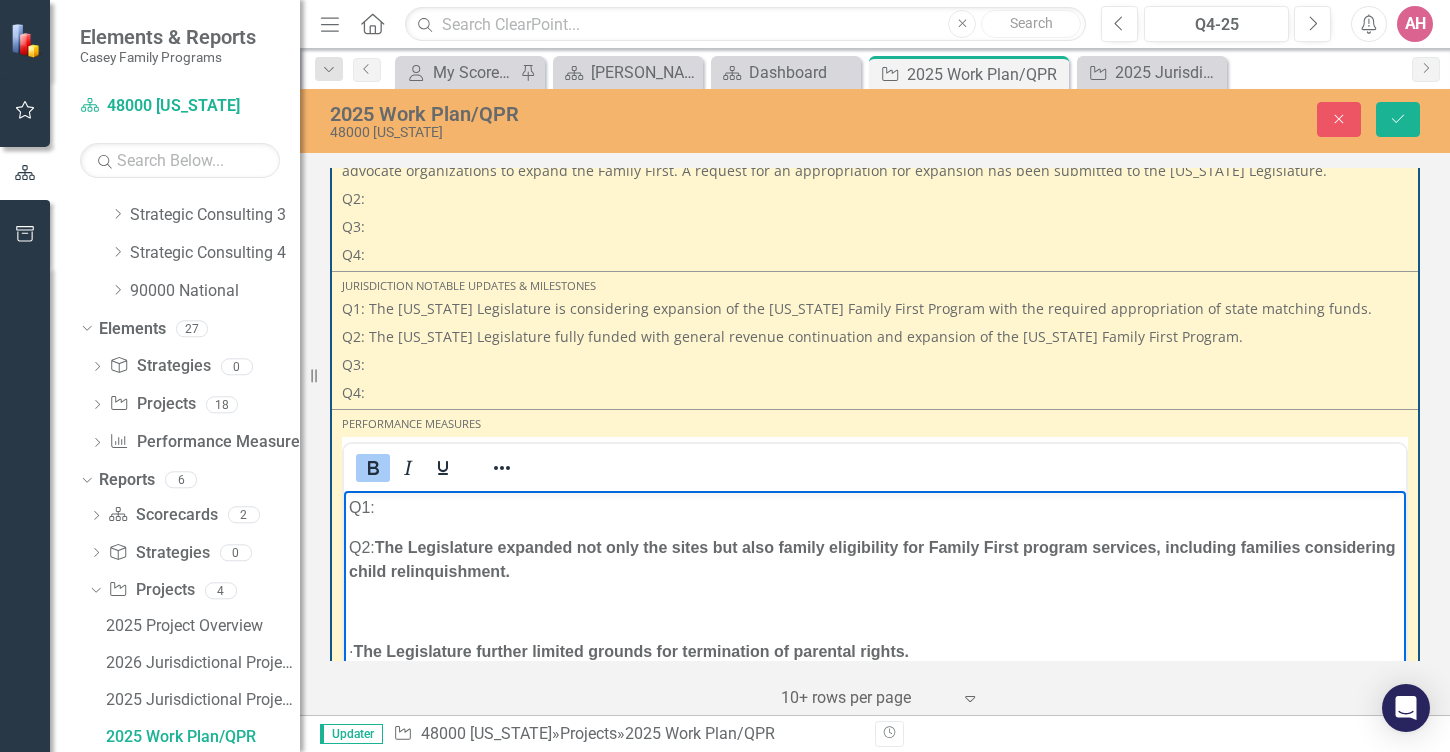 click on "Q2:  The Legislature expanded not only the sites but also family eligibility for Family First program services, including families considering child relinquishment." at bounding box center [875, 559] 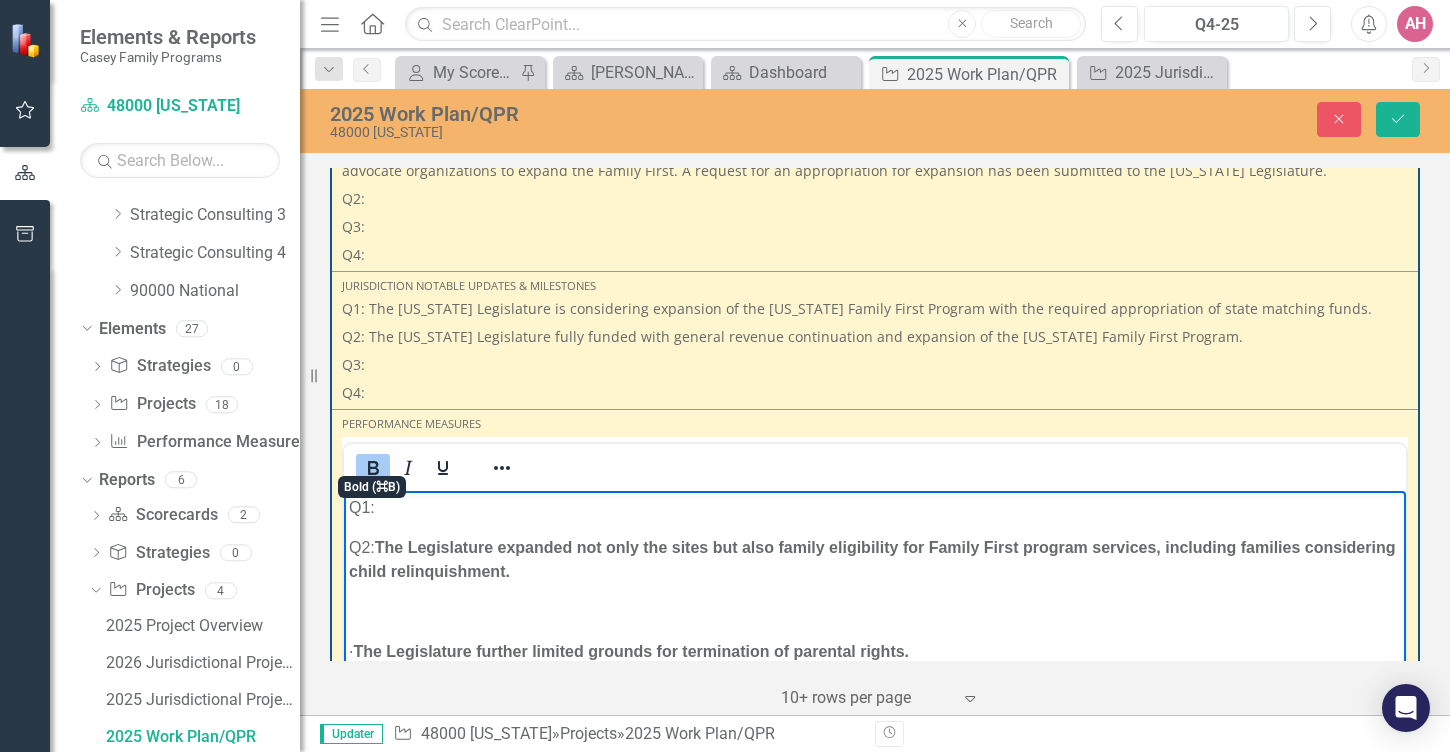 click 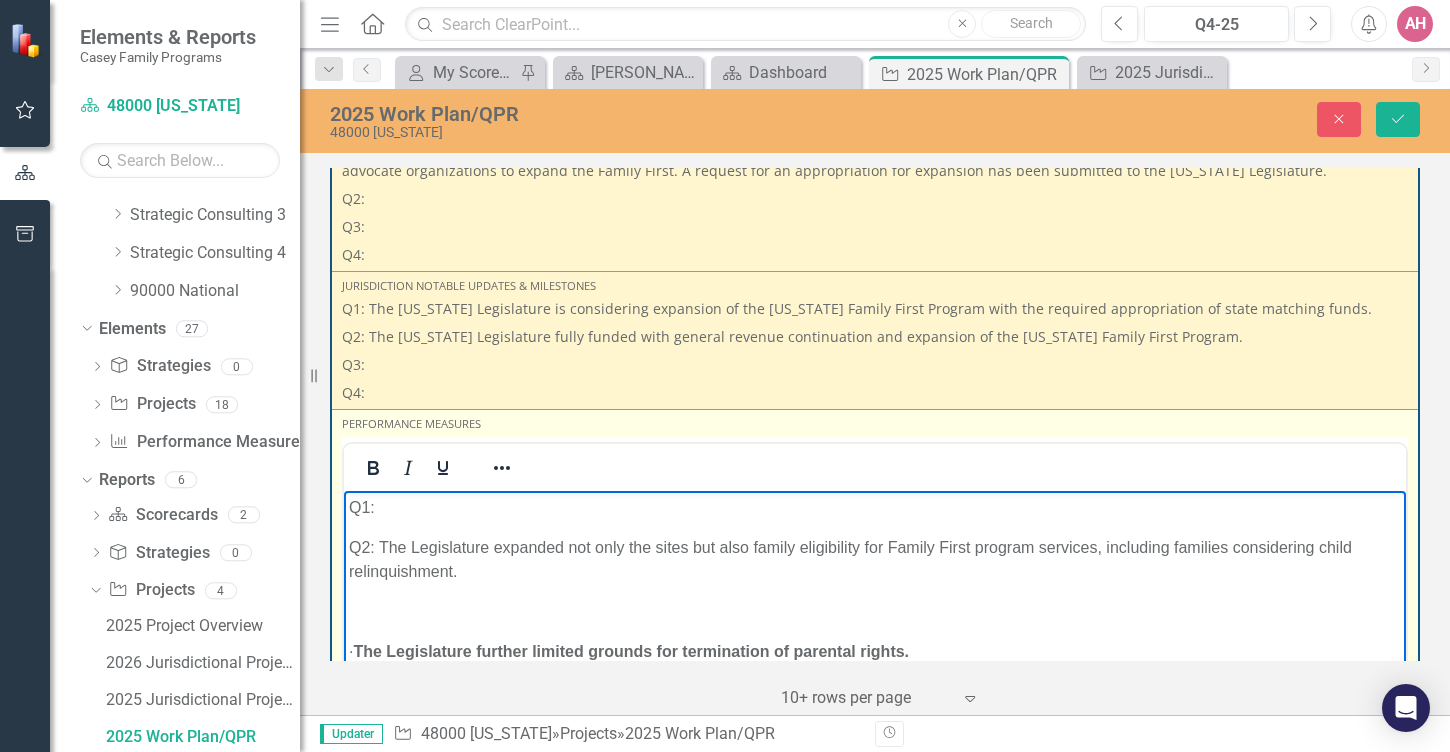 click on "Q2: The Legislature expanded not only the sites but also family eligibility for Family First program services, including families considering child relinquishment." at bounding box center [875, 559] 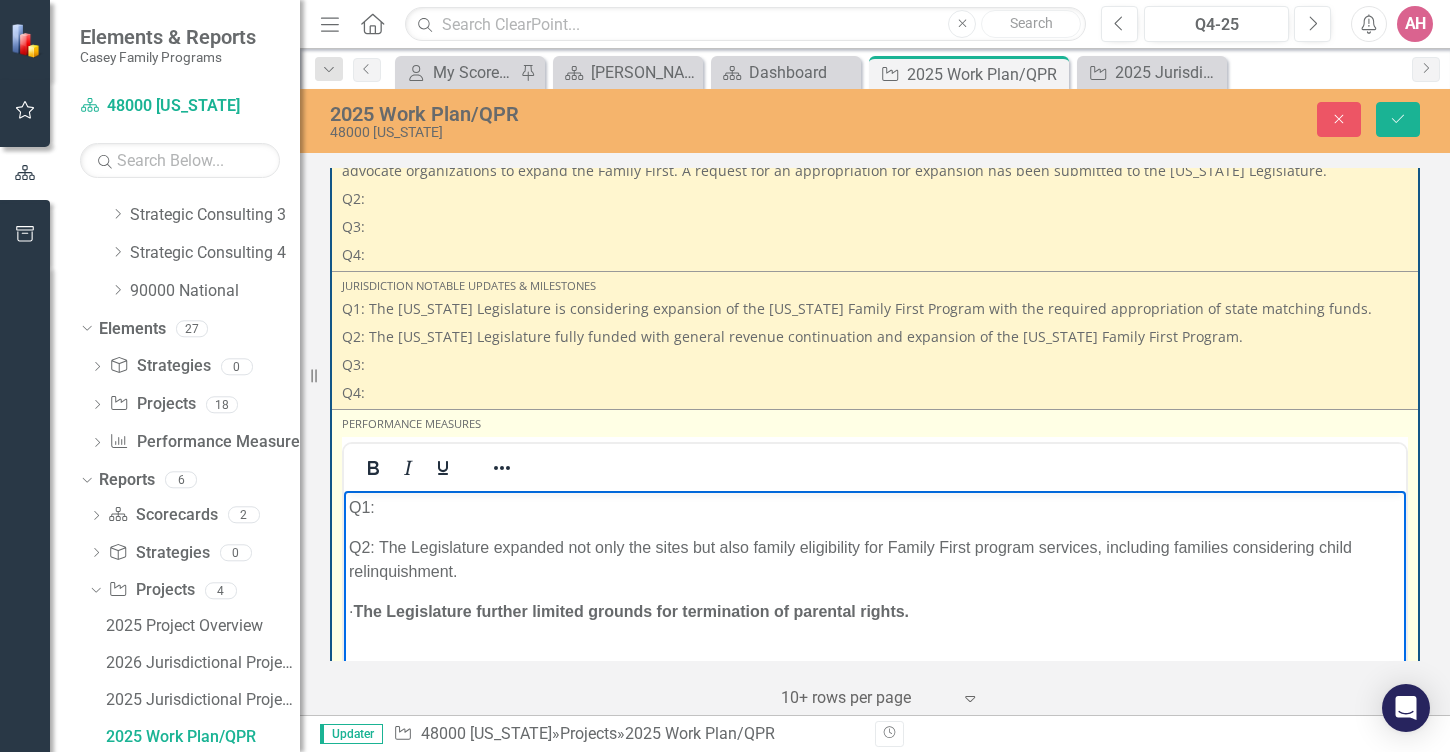 click on "The Legislature further limited grounds for termination of parental rights." at bounding box center (631, 610) 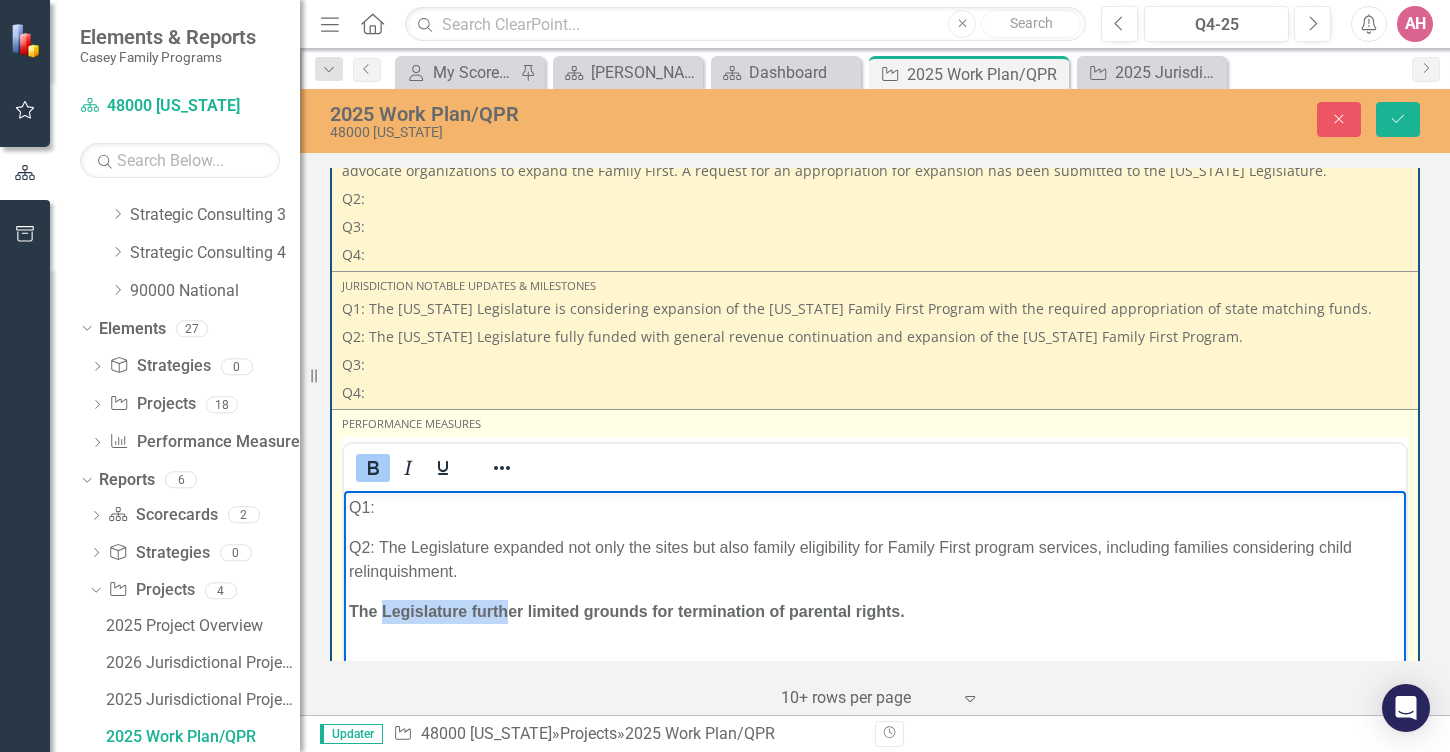 drag, startPoint x: 389, startPoint y: 640, endPoint x: 472, endPoint y: 644, distance: 83.09633 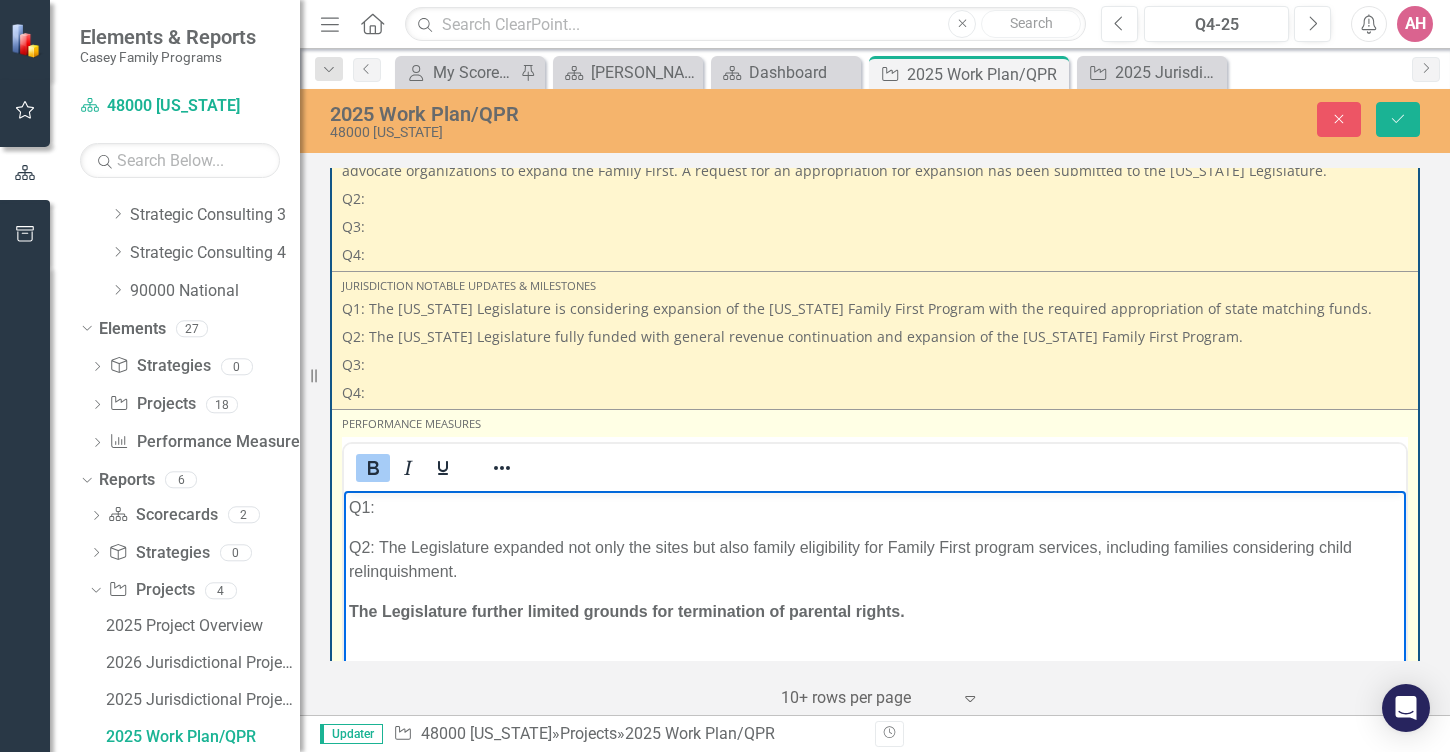 click on "The Legislature further limited grounds for termination of parental rights." at bounding box center (627, 610) 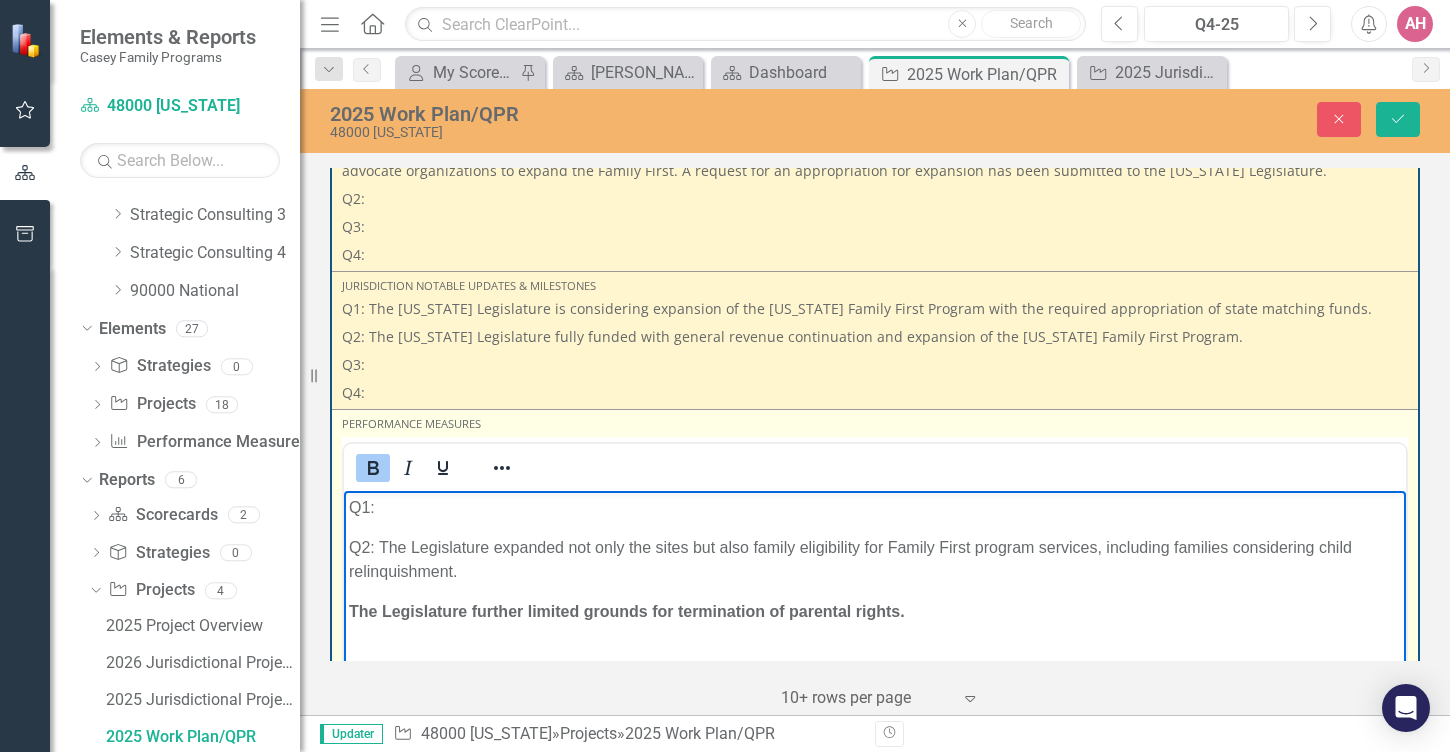 drag, startPoint x: 352, startPoint y: 634, endPoint x: 1075, endPoint y: 633, distance: 723.0007 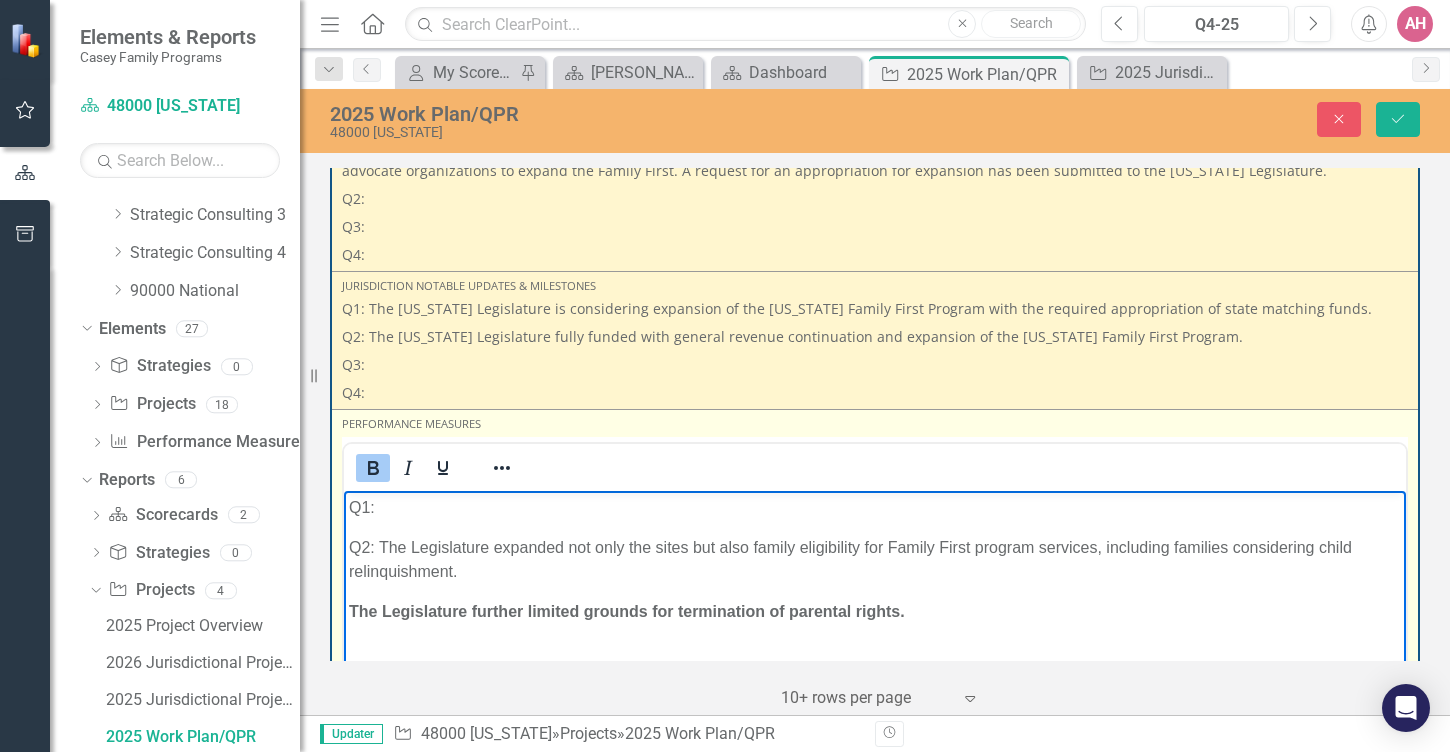 click on "The Legislature further limited grounds for termination of parental rights." at bounding box center [875, 611] 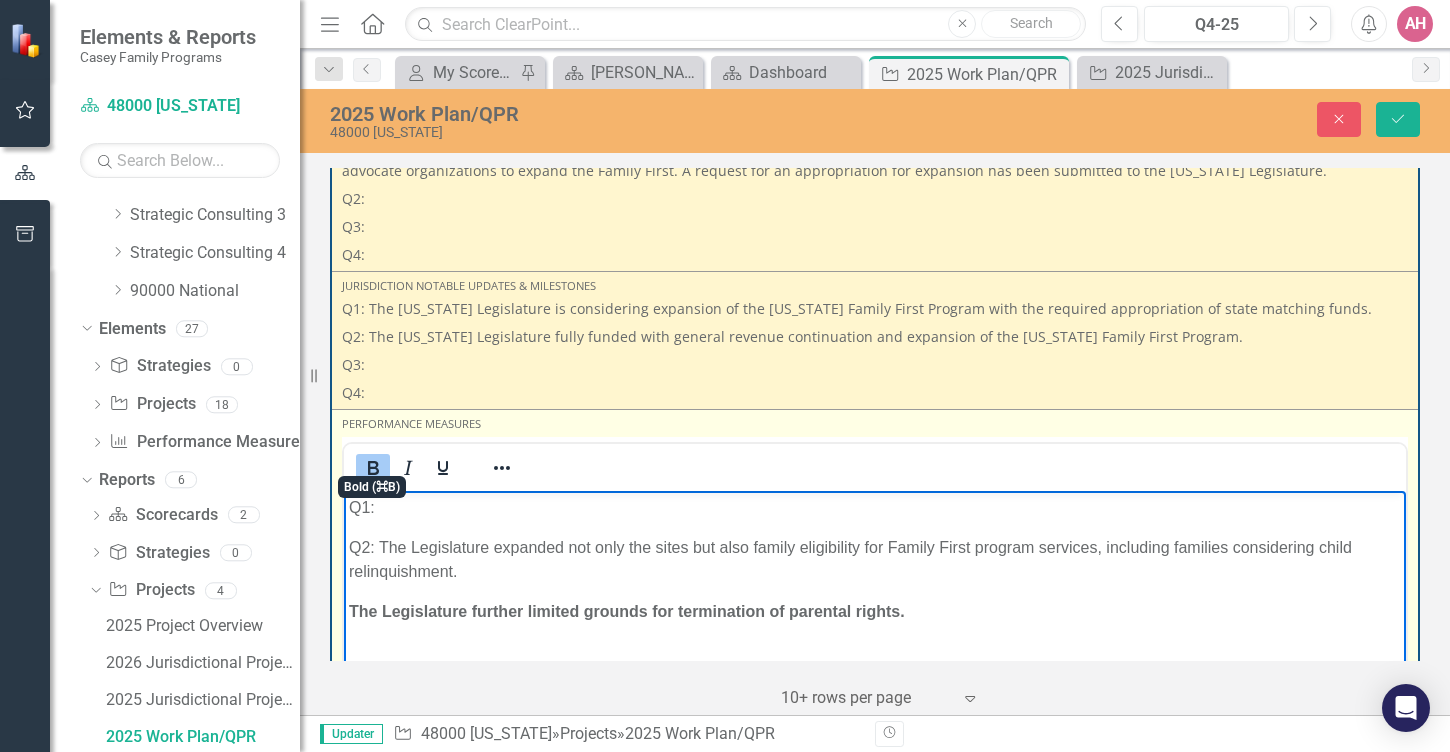 click 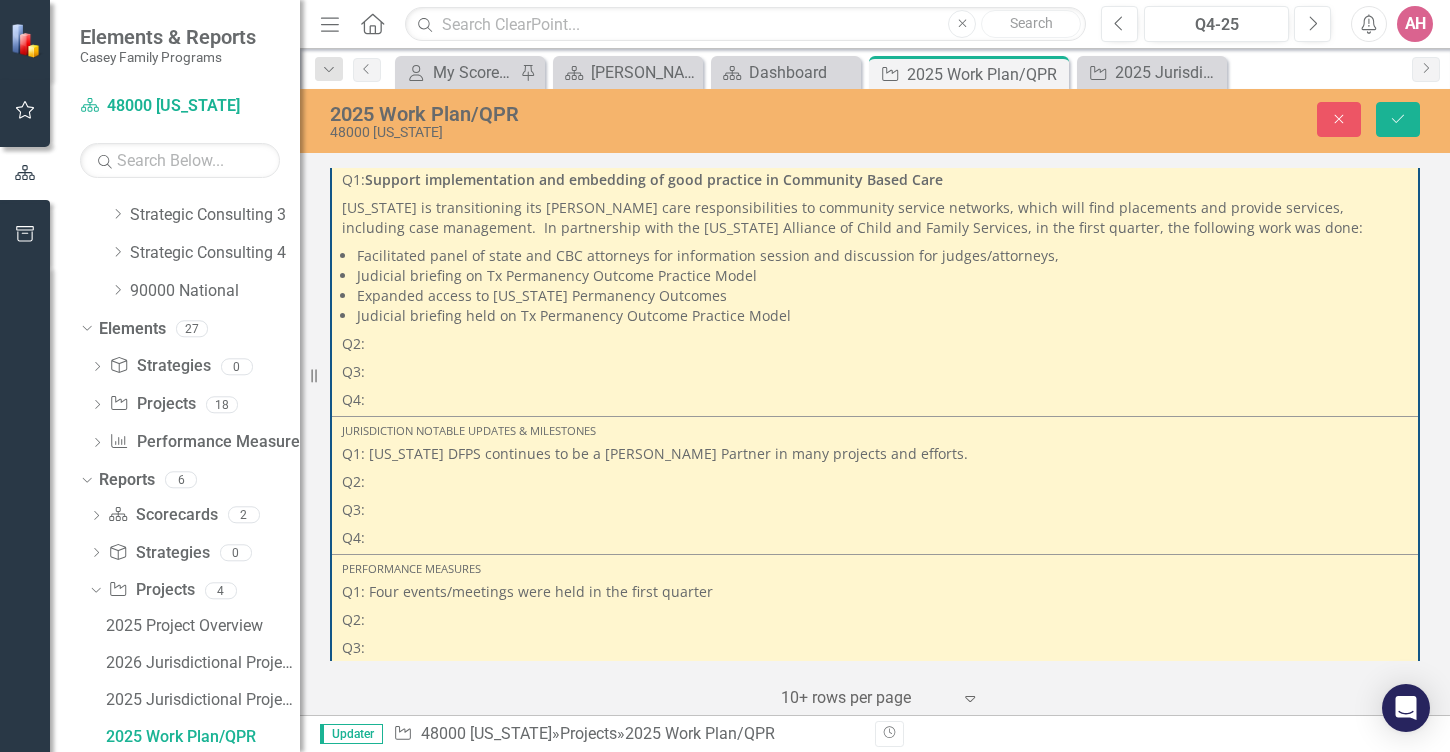 scroll, scrollTop: 564, scrollLeft: 0, axis: vertical 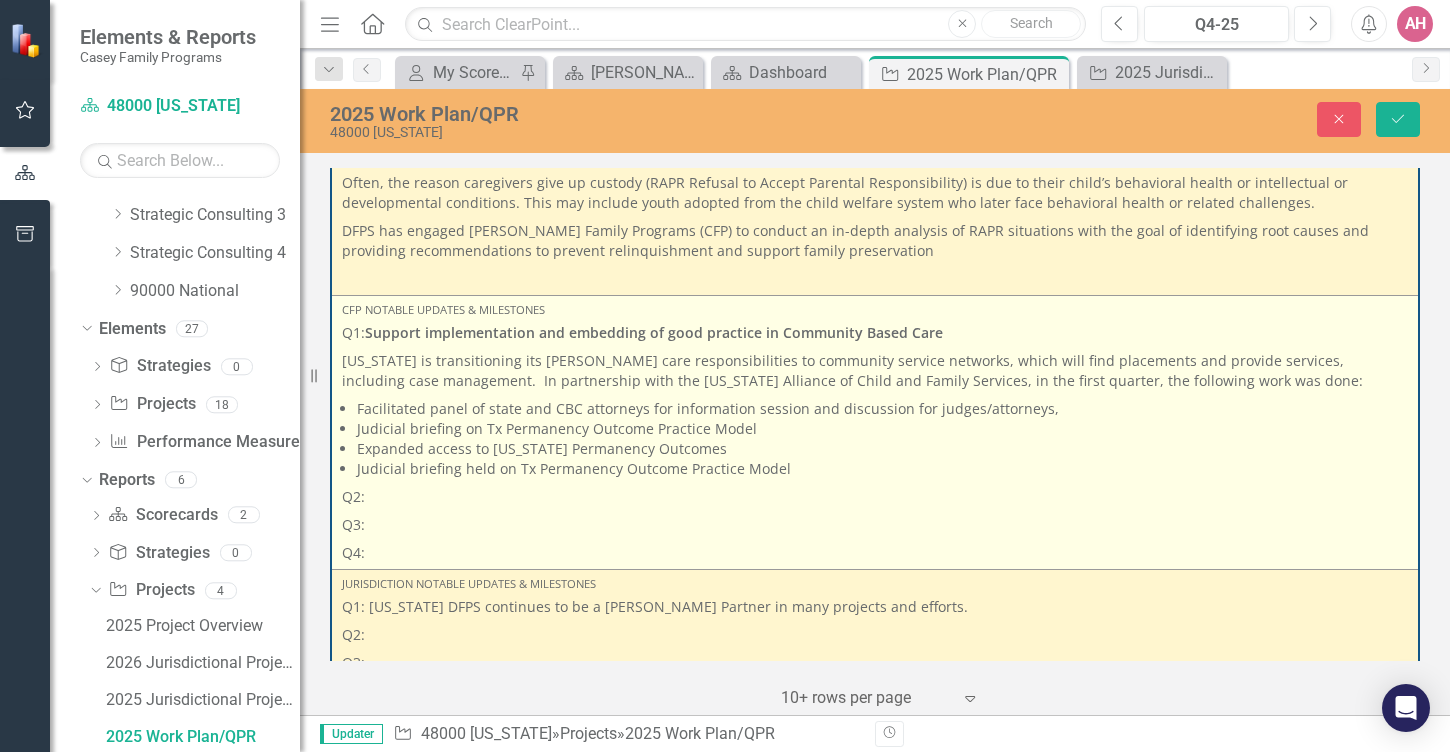 click on "Q2:" at bounding box center [875, 497] 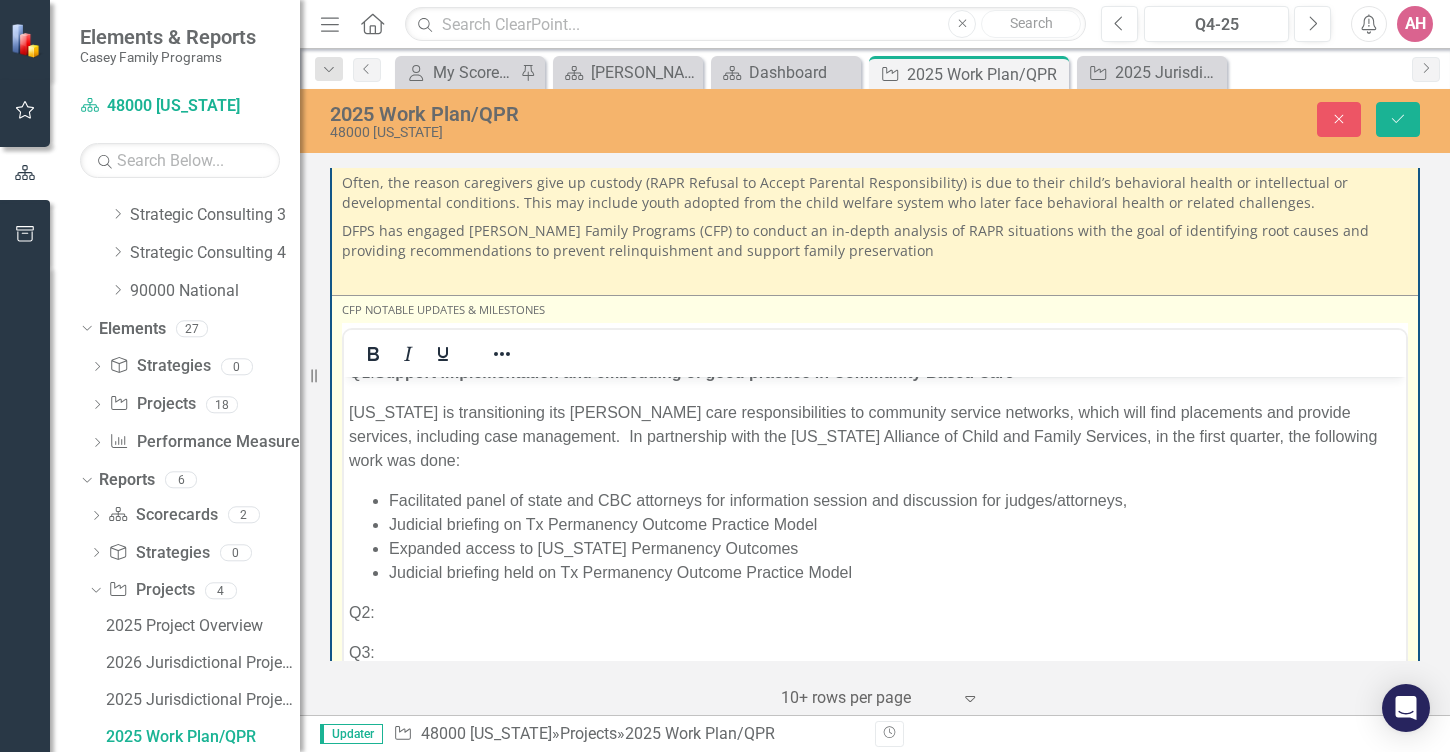scroll, scrollTop: 111, scrollLeft: 0, axis: vertical 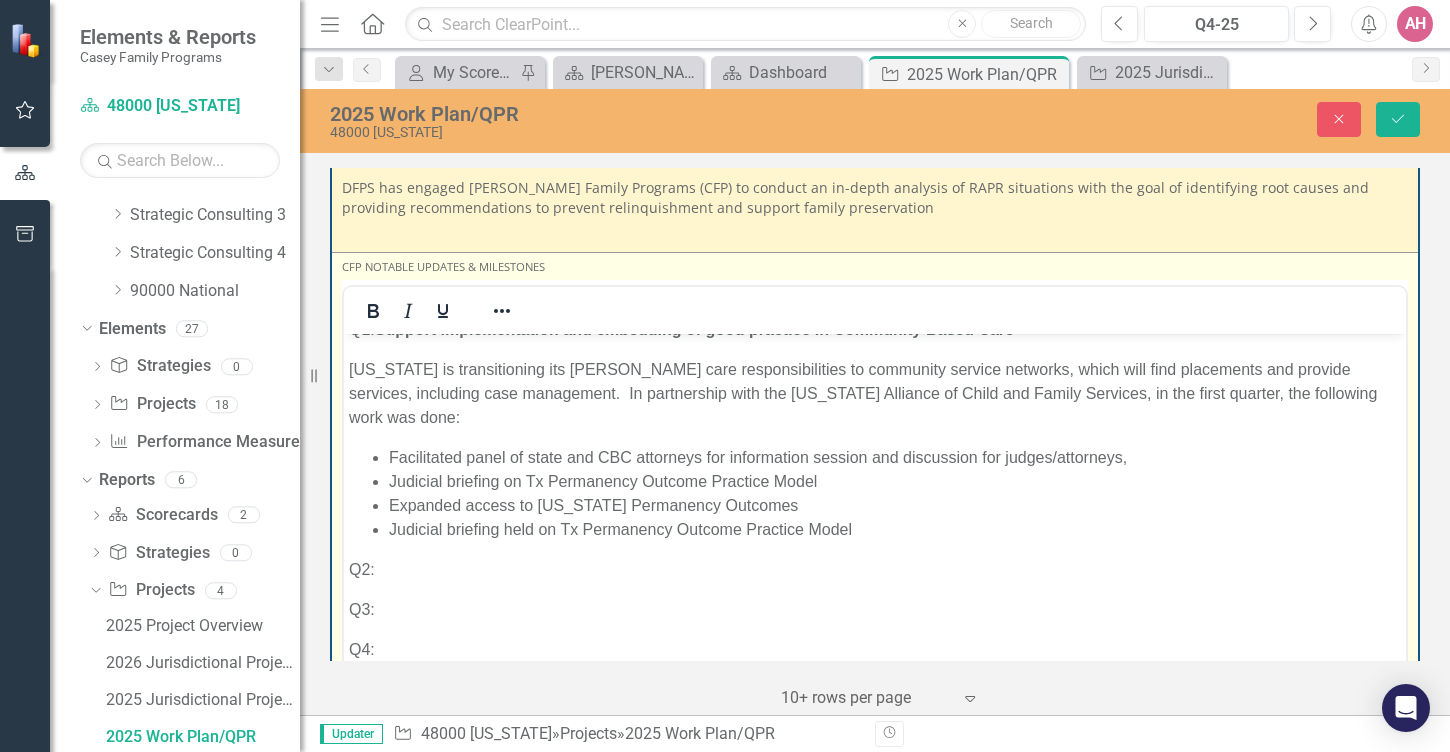 click on "Q2:" at bounding box center [875, 570] 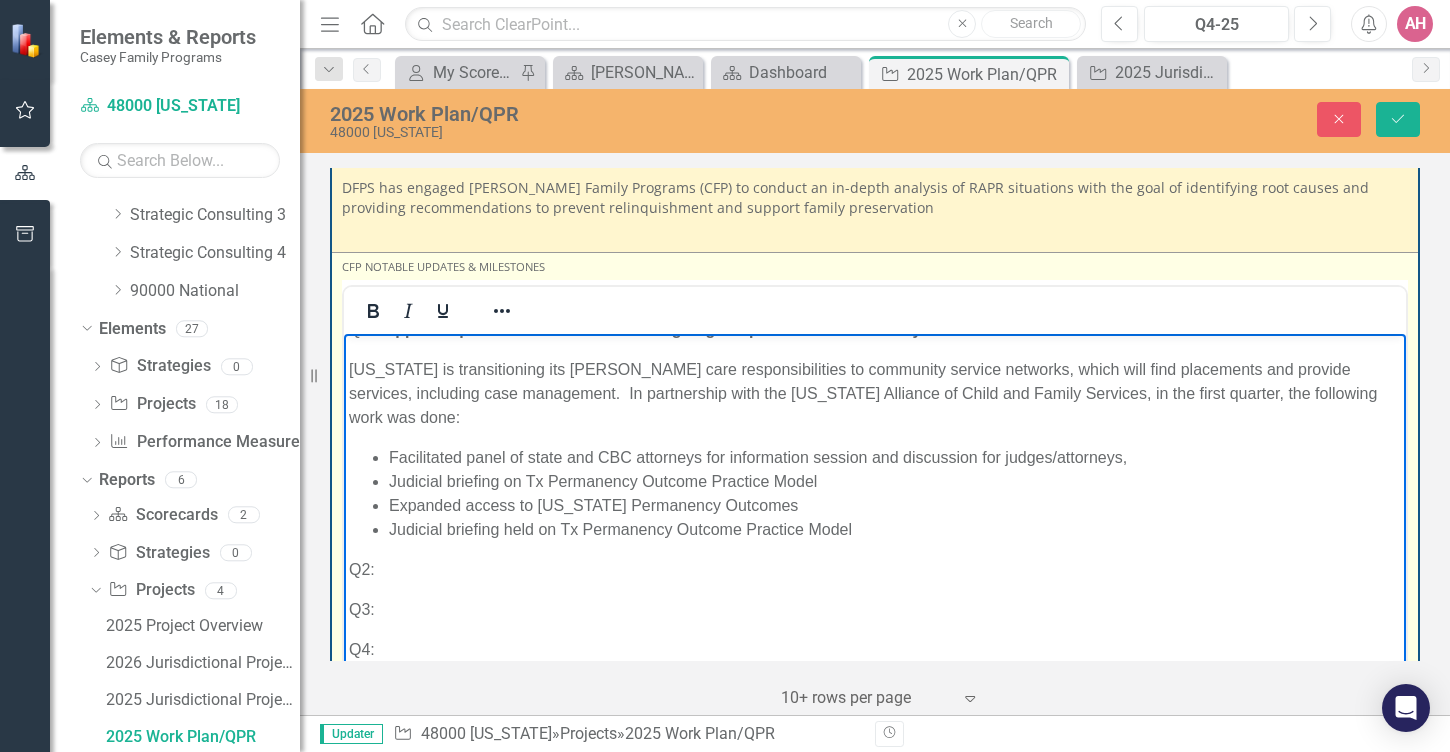 type 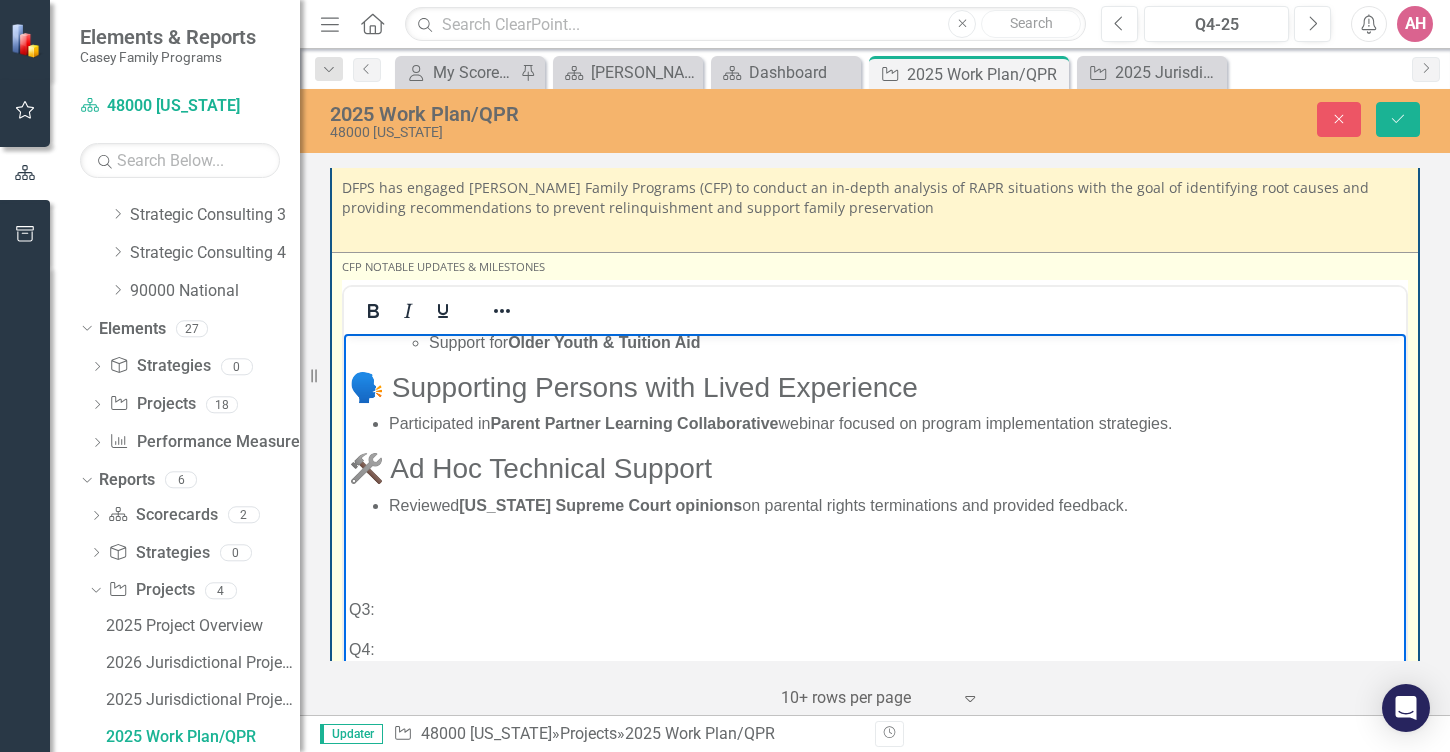 scroll, scrollTop: 1847, scrollLeft: 0, axis: vertical 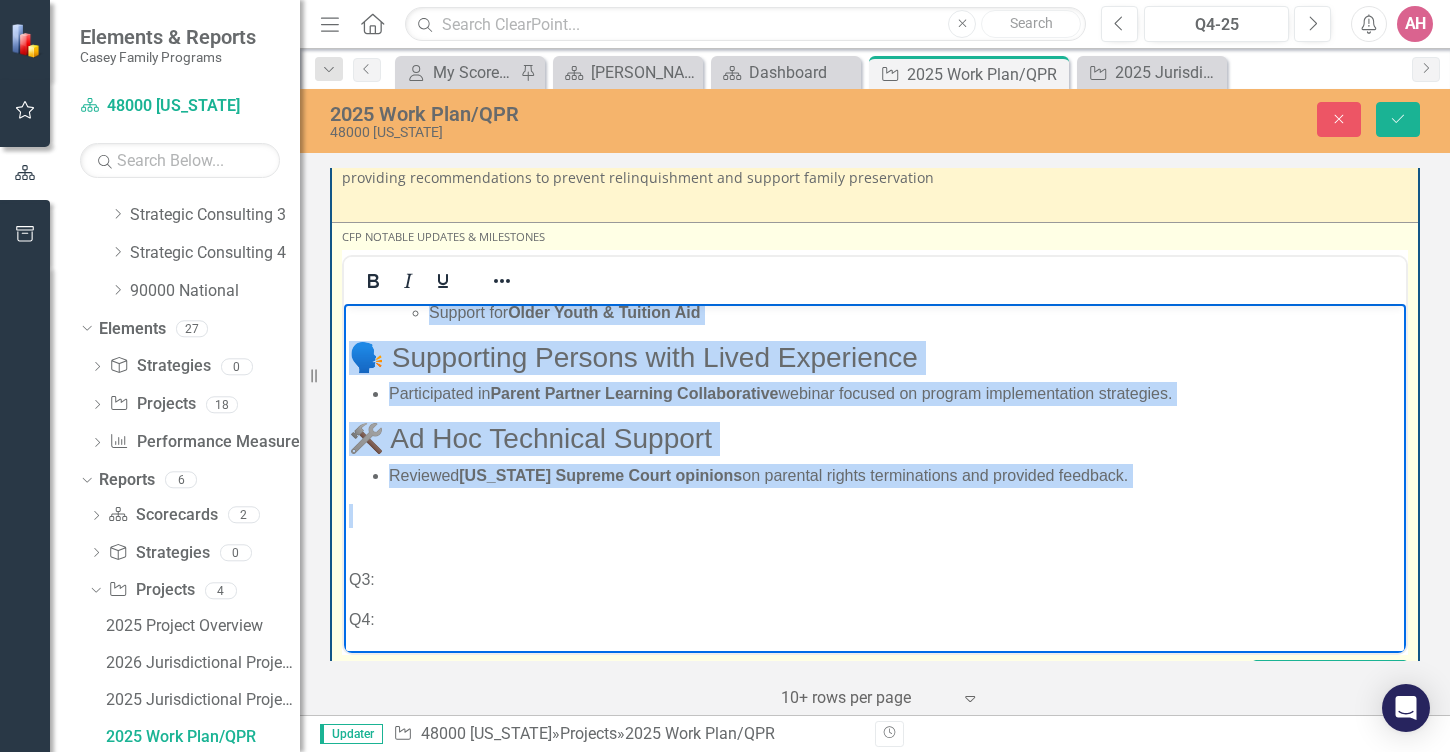 drag, startPoint x: 353, startPoint y: 465, endPoint x: 578, endPoint y: 536, distance: 235.93643 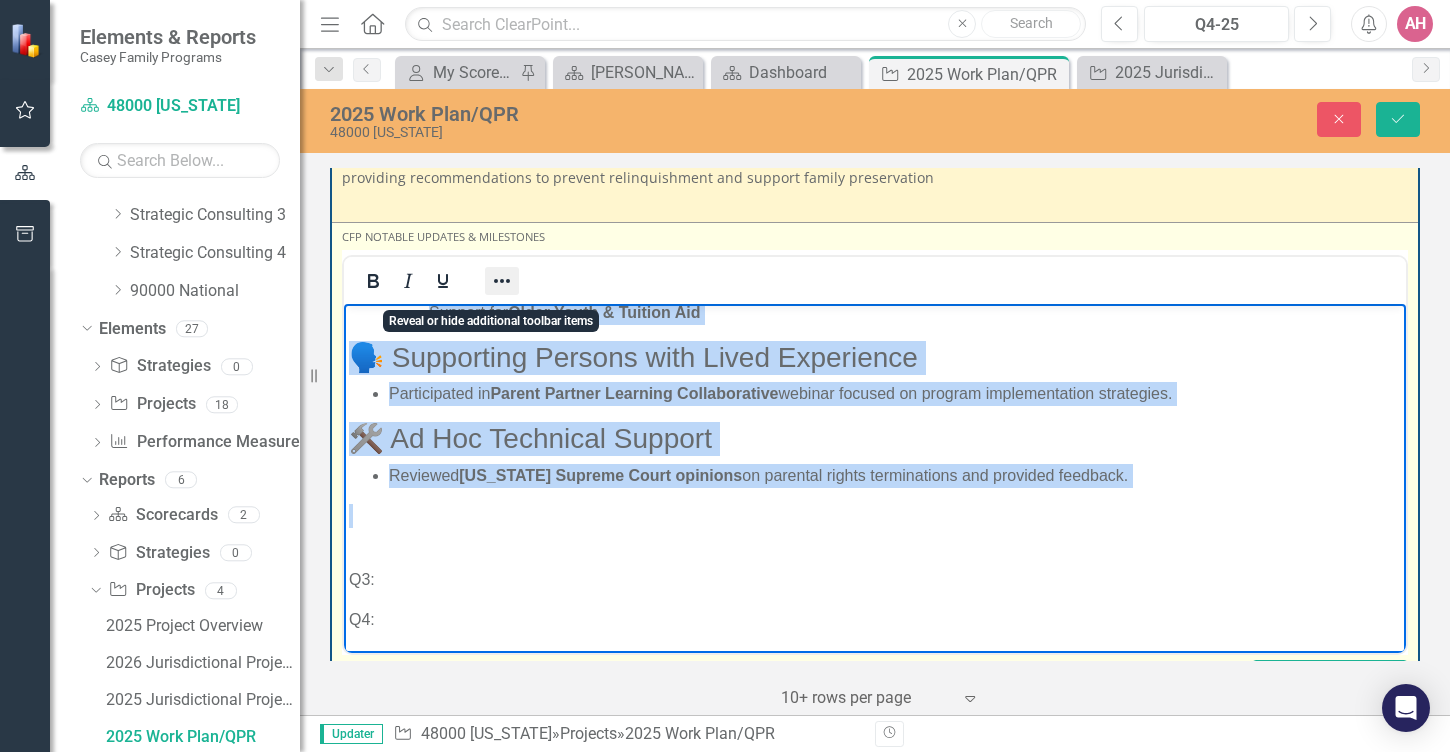 click 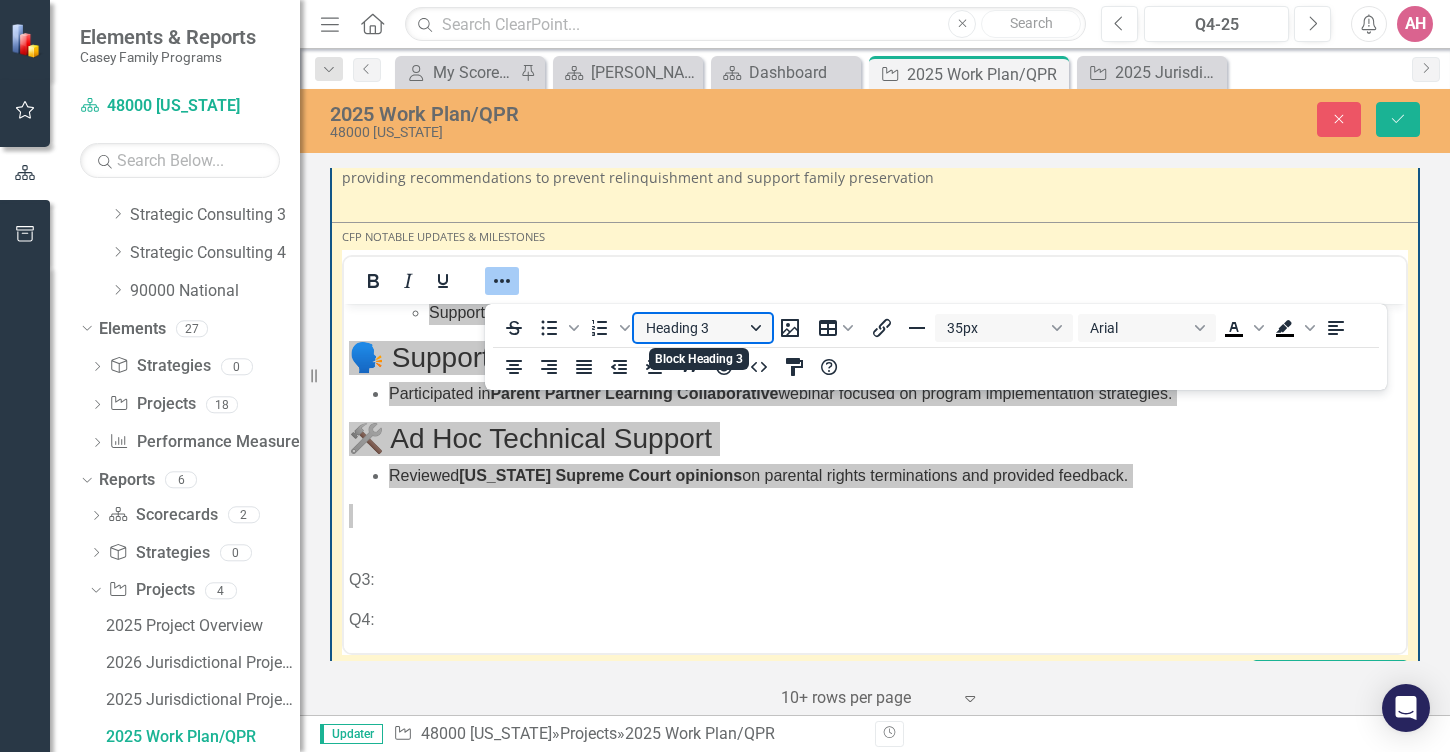 click on "Heading 3" at bounding box center (703, 328) 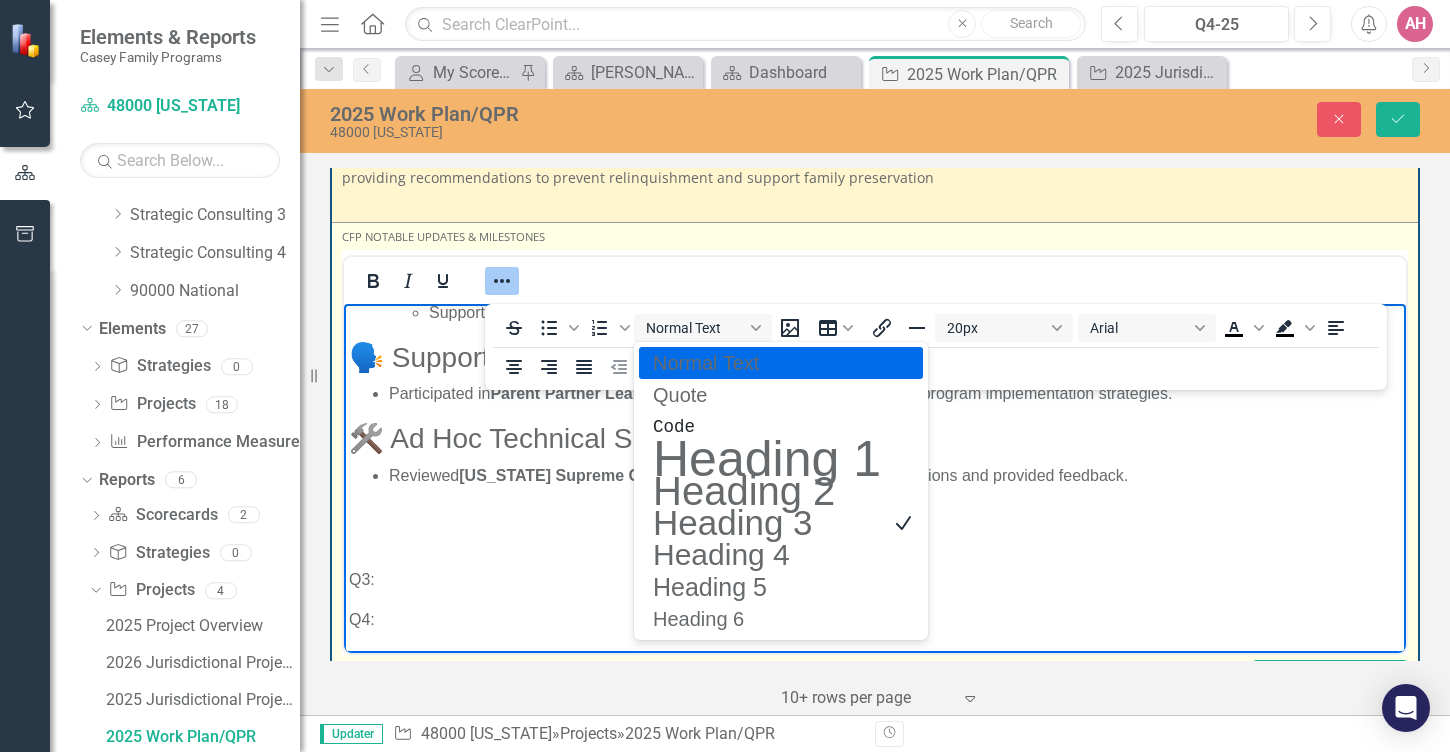 click on "Q1:  Support implementation and embedding of good practice in Community Based Care [US_STATE] is transitioning its [PERSON_NAME] care responsibilities to community service networks, which will find placements and provide services, including case management.  In partnership with the [US_STATE] Alliance of Child and Family Services, in the first quarter, the following work was done: Facilitated panel of state and CBC attorneys for information session and discussion for judges/attorneys, Judicial briefing on Tx Permanency Outcome Practice Model Expanded access to [US_STATE] Permanency Outcomes Judicial briefing held on Tx Permanency Outcome Practice Model Q2:  Kinship Care & ICPC Support Participated in  Kinship Advocates of [US_STATE] (KAT)  meetings on kin-specific rules. Shared  ICPC resources  and attended webinars focused on kinship caregiver legal models. Continued engagement with the  [US_STATE] Alliance of Child and Family Services  and stakeholders around kin care reforms. ⚖️ Focus Area 6: Unaccompanied Children & Policy .  and" at bounding box center [875, -203] 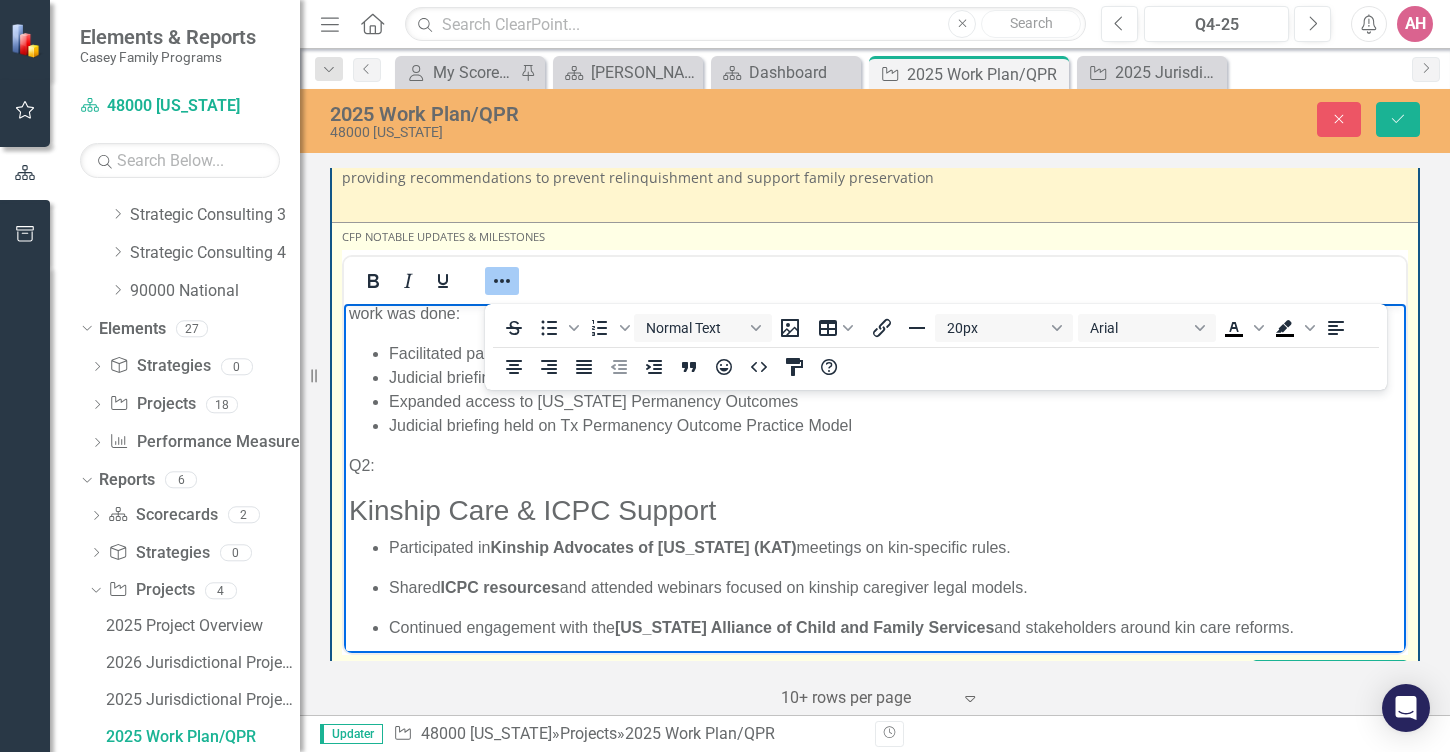 scroll, scrollTop: 189, scrollLeft: 0, axis: vertical 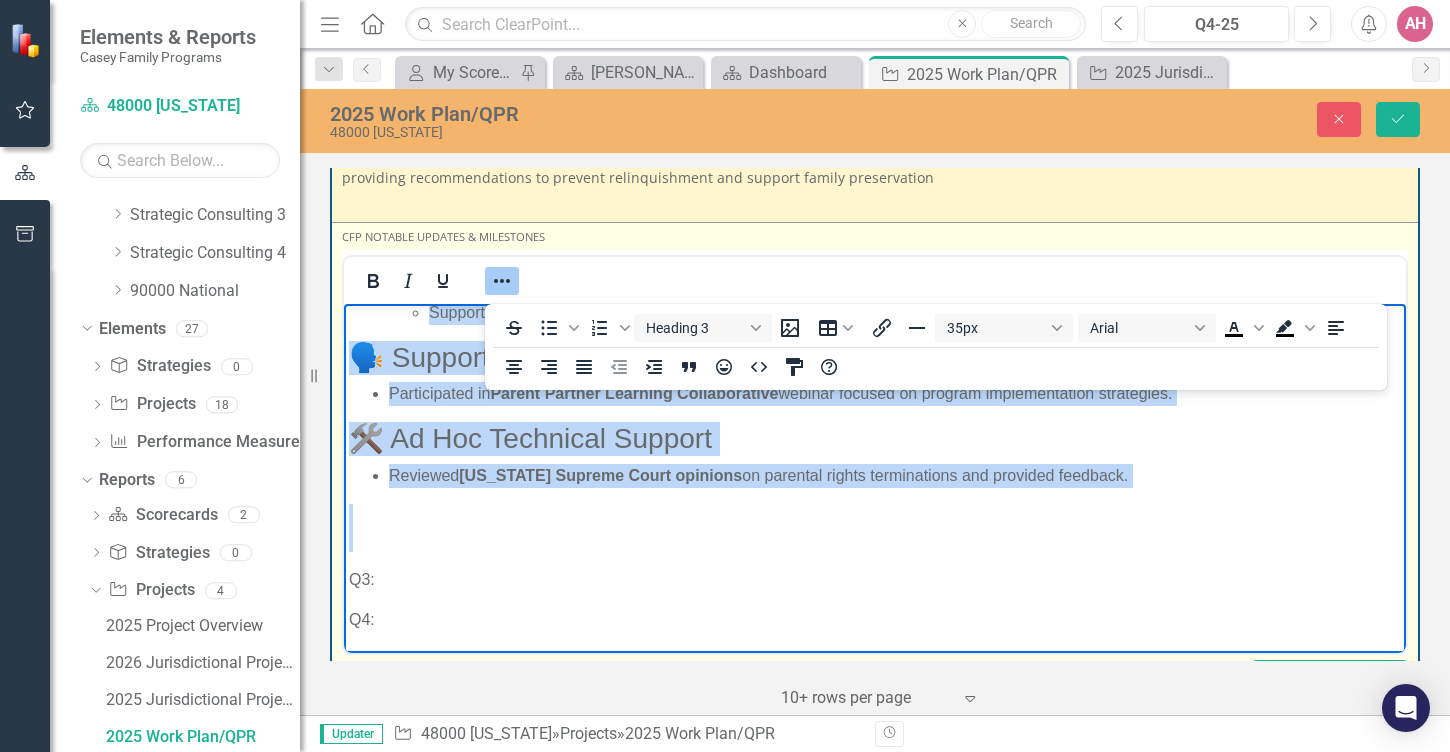 drag, startPoint x: 350, startPoint y: 486, endPoint x: 590, endPoint y: 585, distance: 259.61703 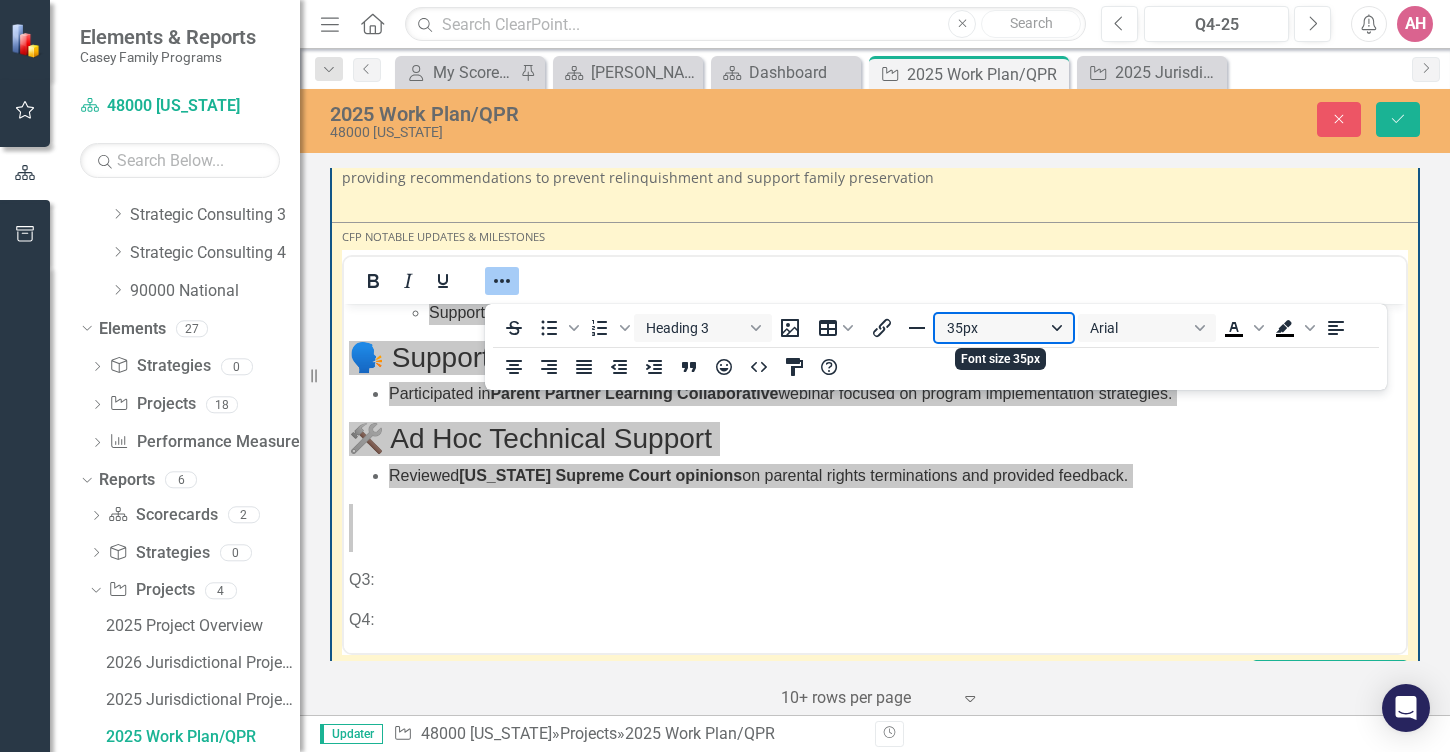 click on "35px" at bounding box center [1004, 328] 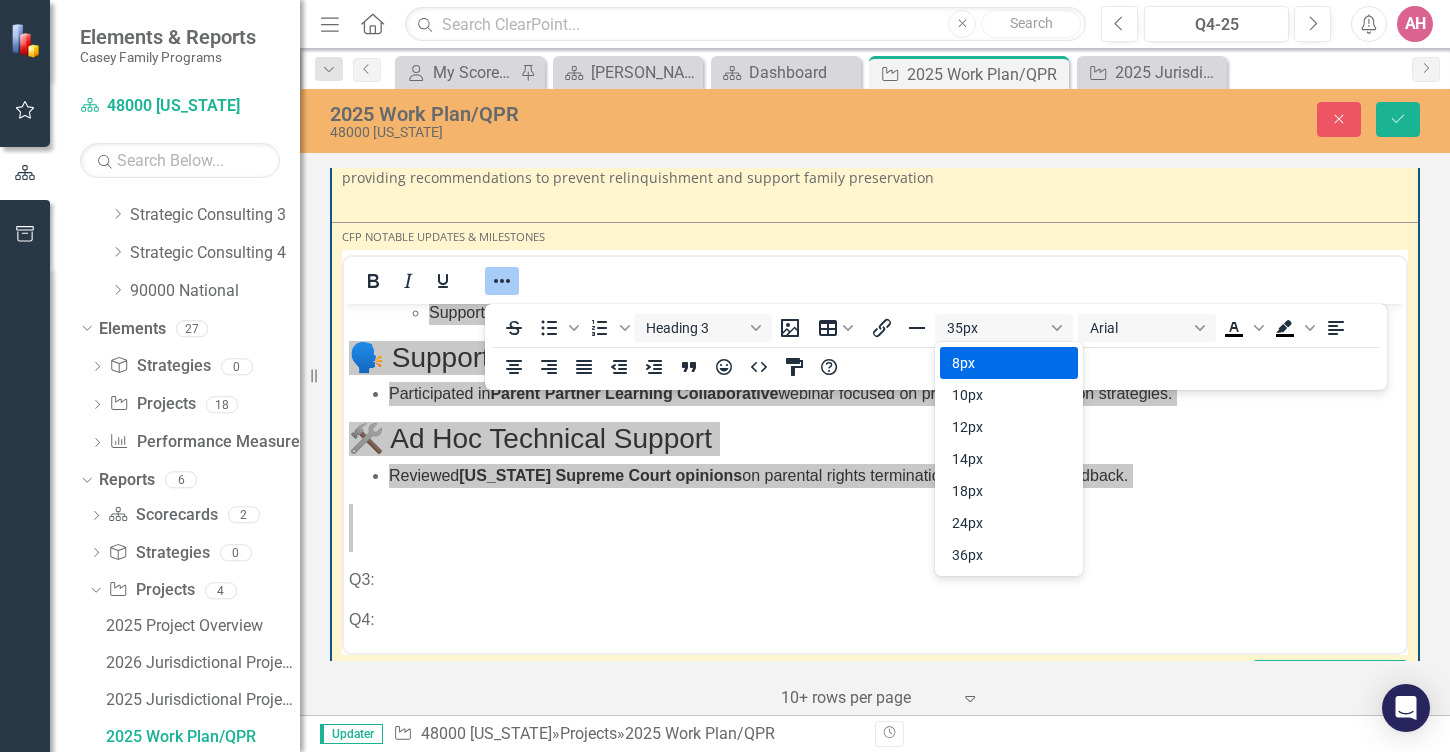 click on "8px" at bounding box center (995, 363) 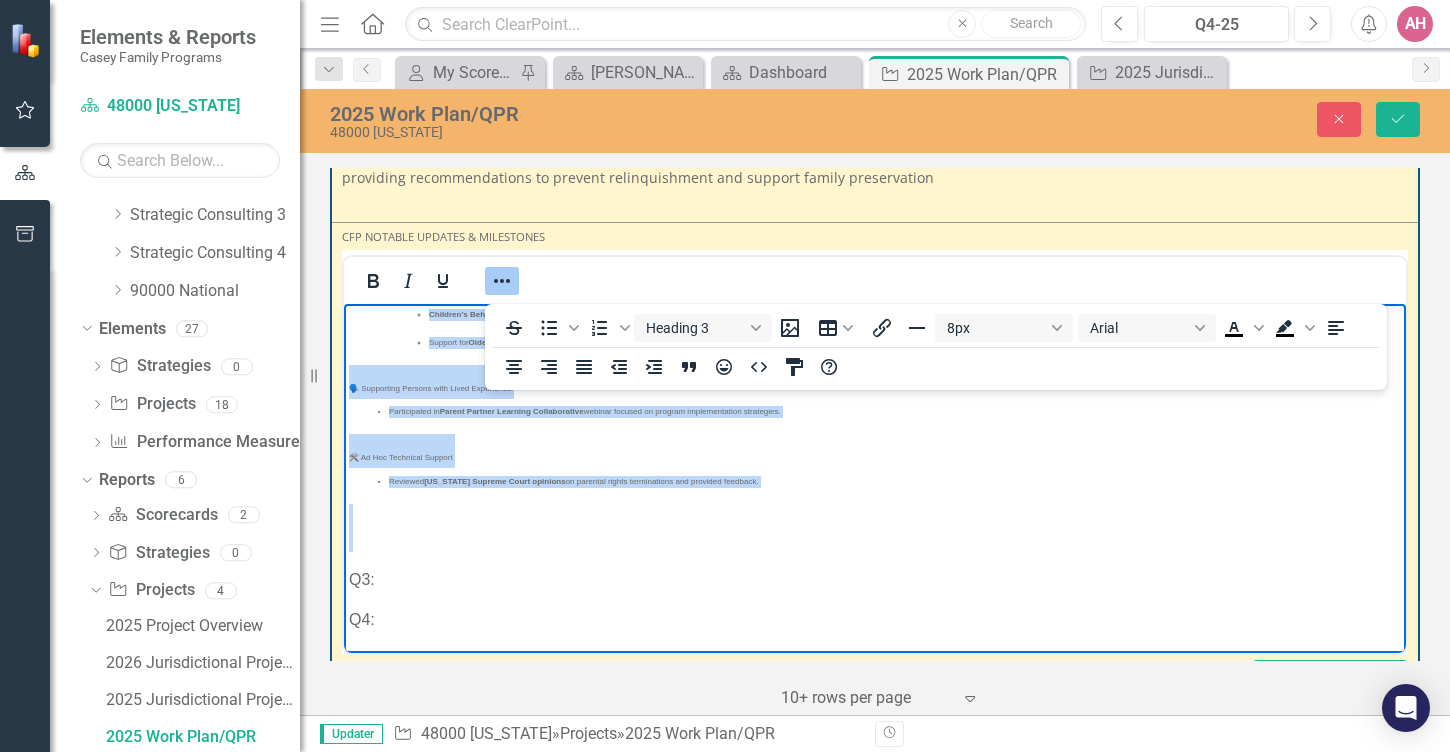 scroll, scrollTop: 1343, scrollLeft: 0, axis: vertical 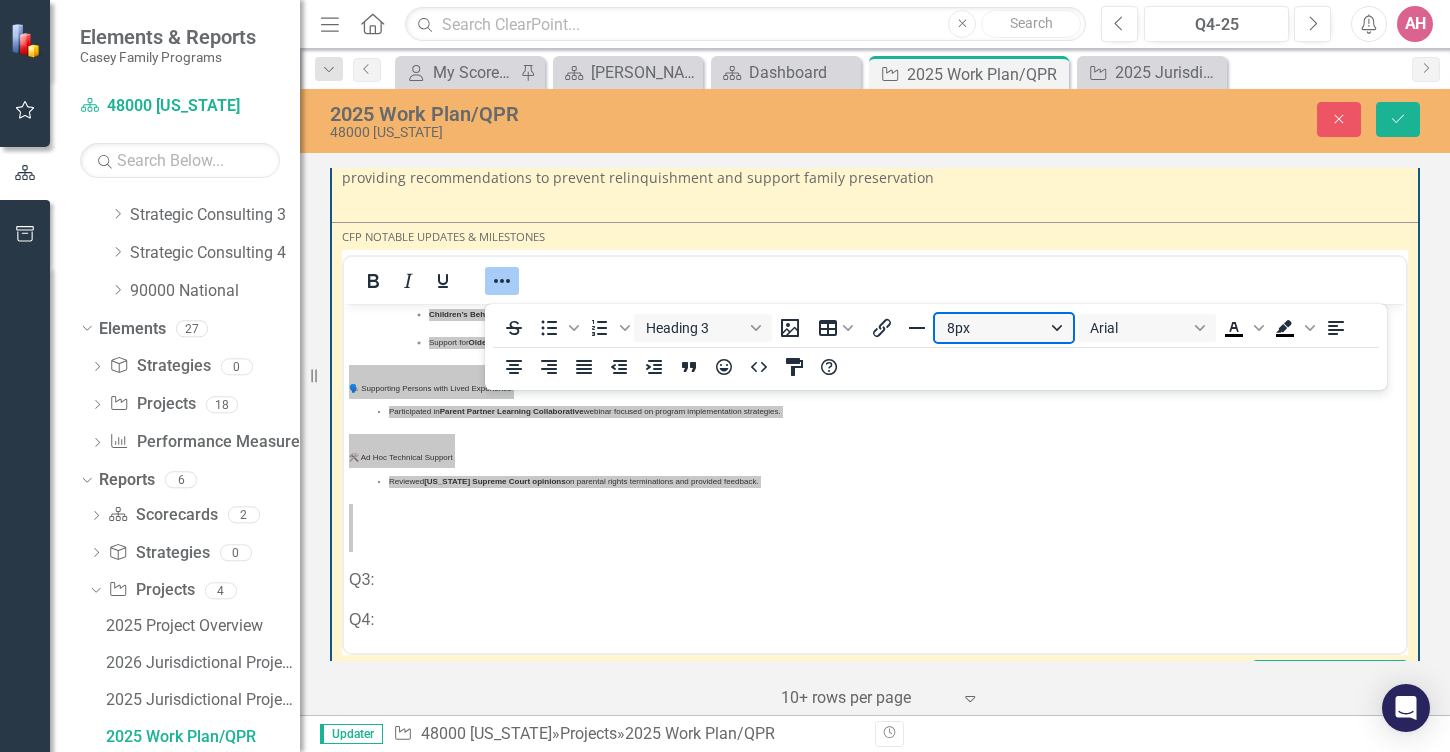 click on "8px" at bounding box center (1004, 328) 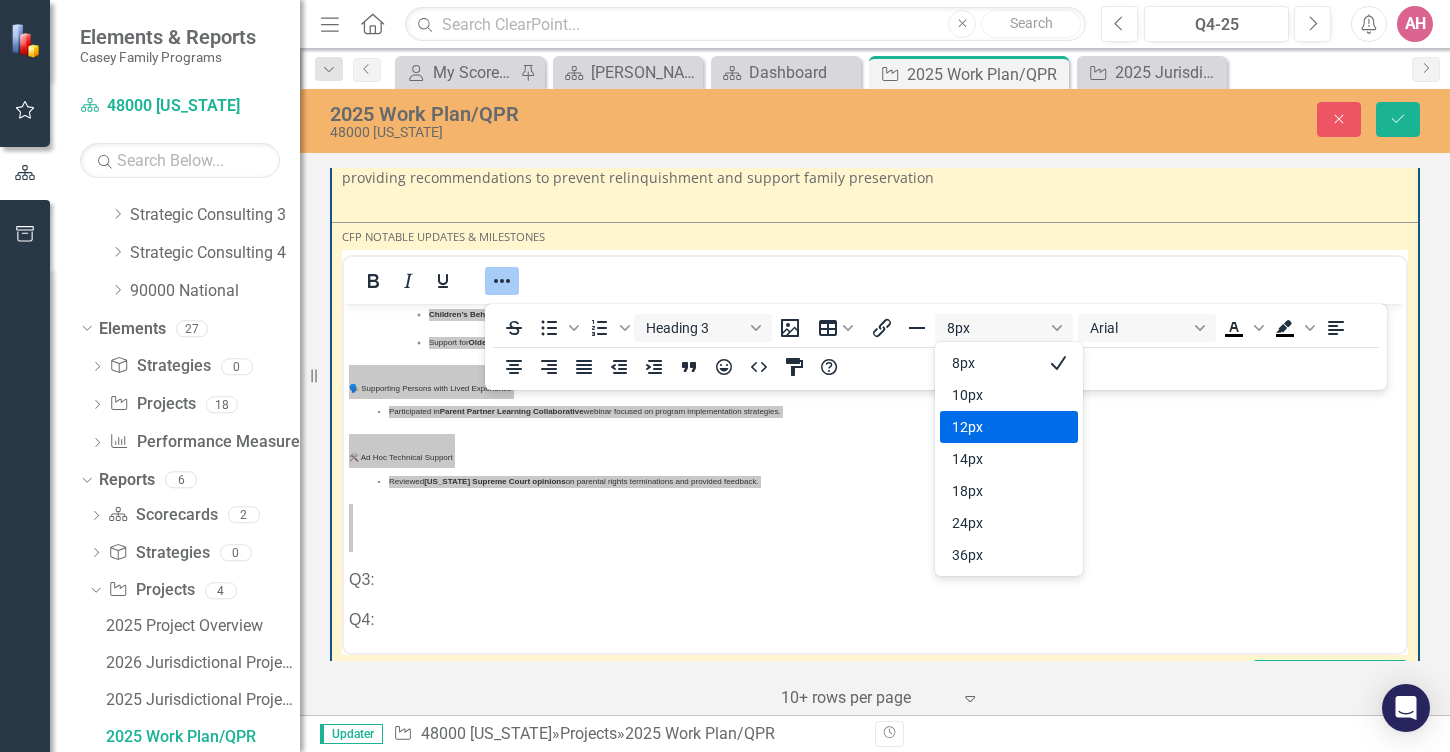 click on "12px" at bounding box center [995, 427] 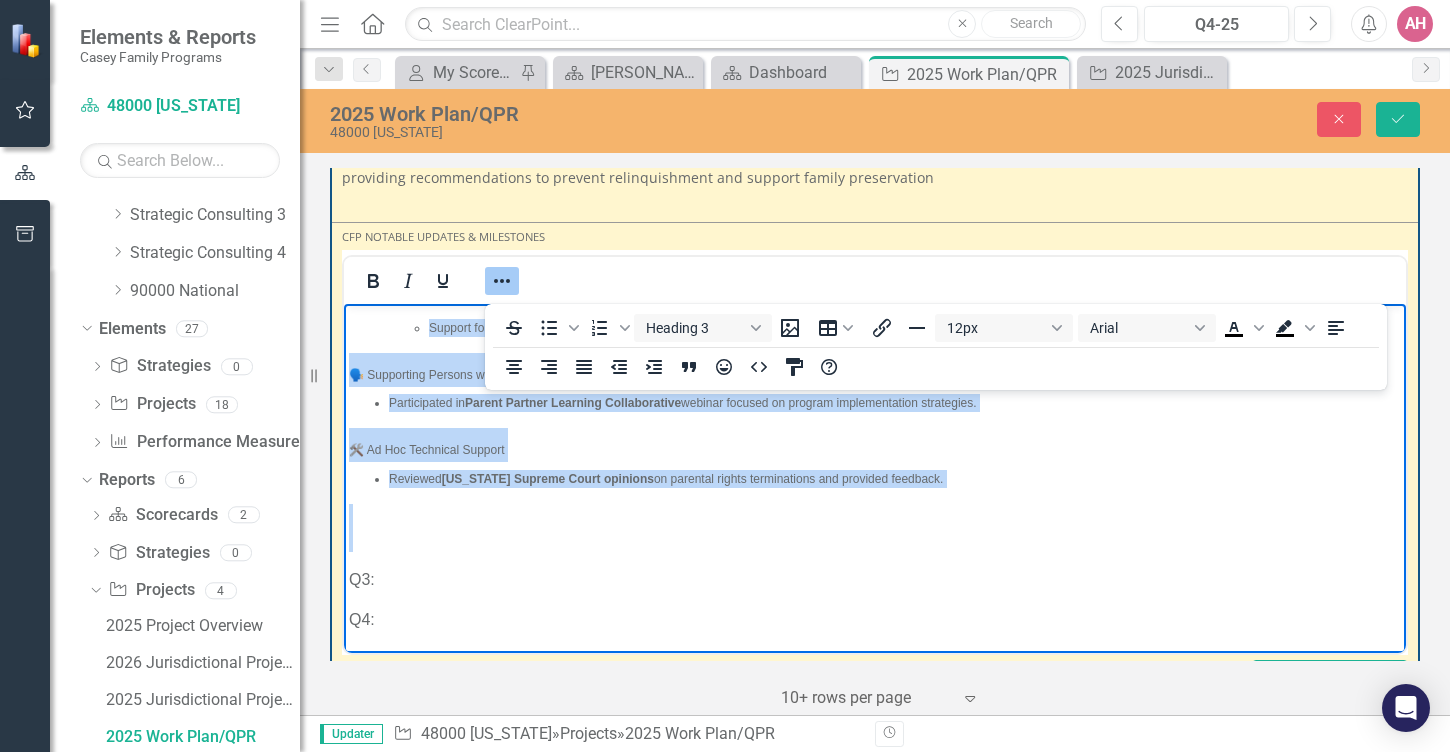 click on "Q1:  Support implementation and embedding of good practice in Community Based Care [US_STATE] is transitioning its [PERSON_NAME] care responsibilities to community service networks, which will find placements and provide services, including case management.  In partnership with the [US_STATE] Alliance of Child and Family Services, in the first quarter, the following work was done: Facilitated panel of state and CBC attorneys for information session and discussion for judges/attorneys, Judicial briefing on Tx Permanency Outcome Practice Model Expanded access to [US_STATE] Permanency Outcomes Judicial briefing held on Tx Permanency Outcome Practice Model Q2:  Kinship Care & ICPC Support Participated in  Kinship Advocates of [US_STATE] (KAT)  meetings on kin-specific rules. Shared  ICPC resources  and attended webinars focused on kinship caregiver legal models. Continued engagement with the  [US_STATE] Alliance of Child and Family Services  and stakeholders around kin care reforms. ⚖️ Focus Area 6: Unaccompanied Children & Policy .  and" at bounding box center [875, -122] 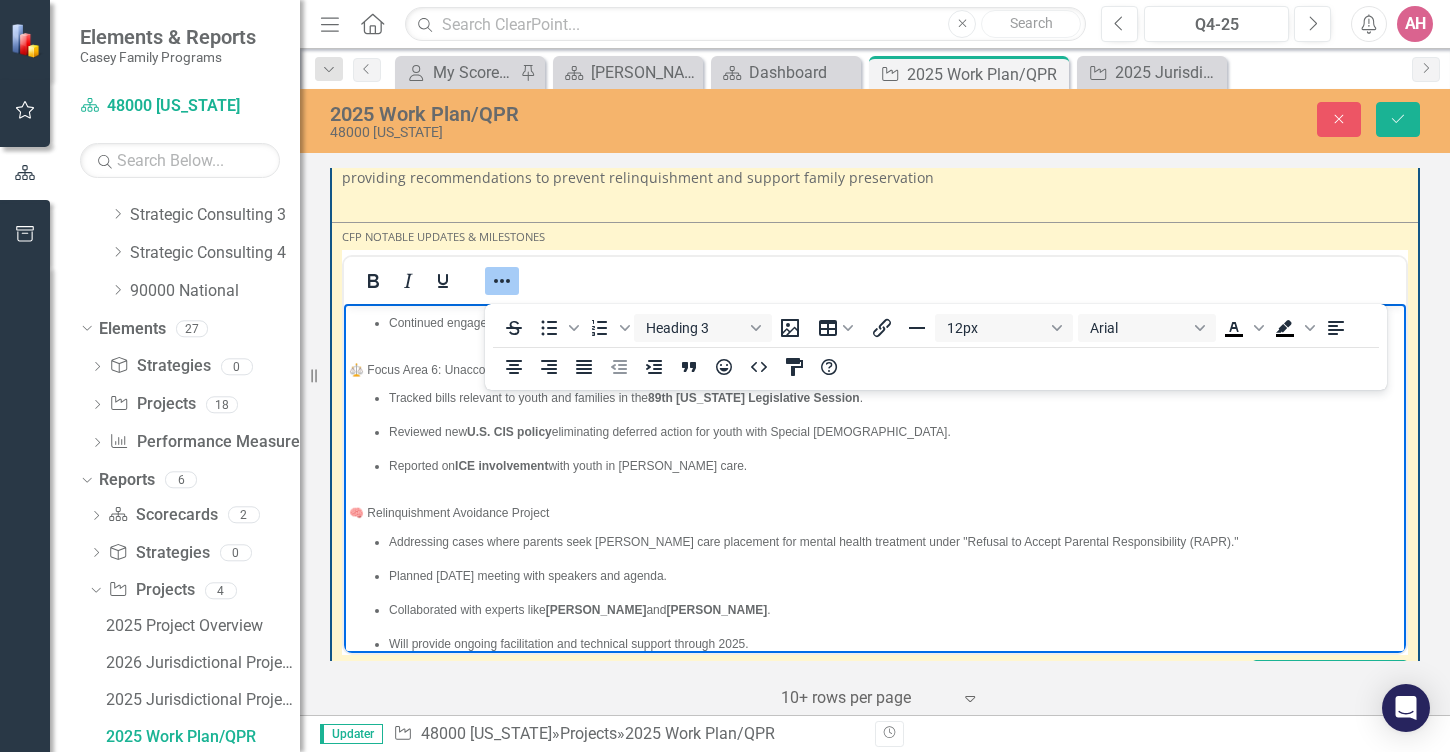 scroll, scrollTop: 0, scrollLeft: 0, axis: both 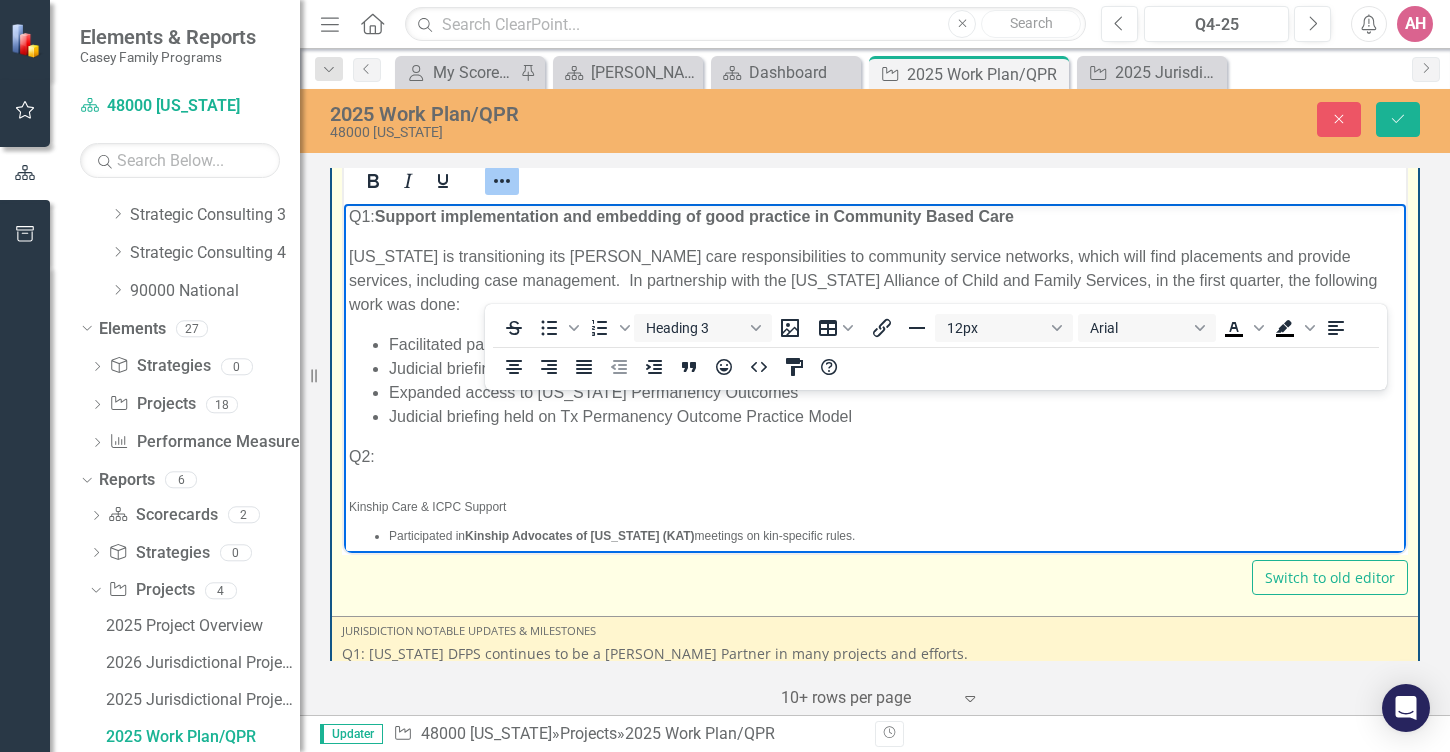 click on "Judicial briefing on Tx Permanency Outcome Practice Model" at bounding box center (895, 369) 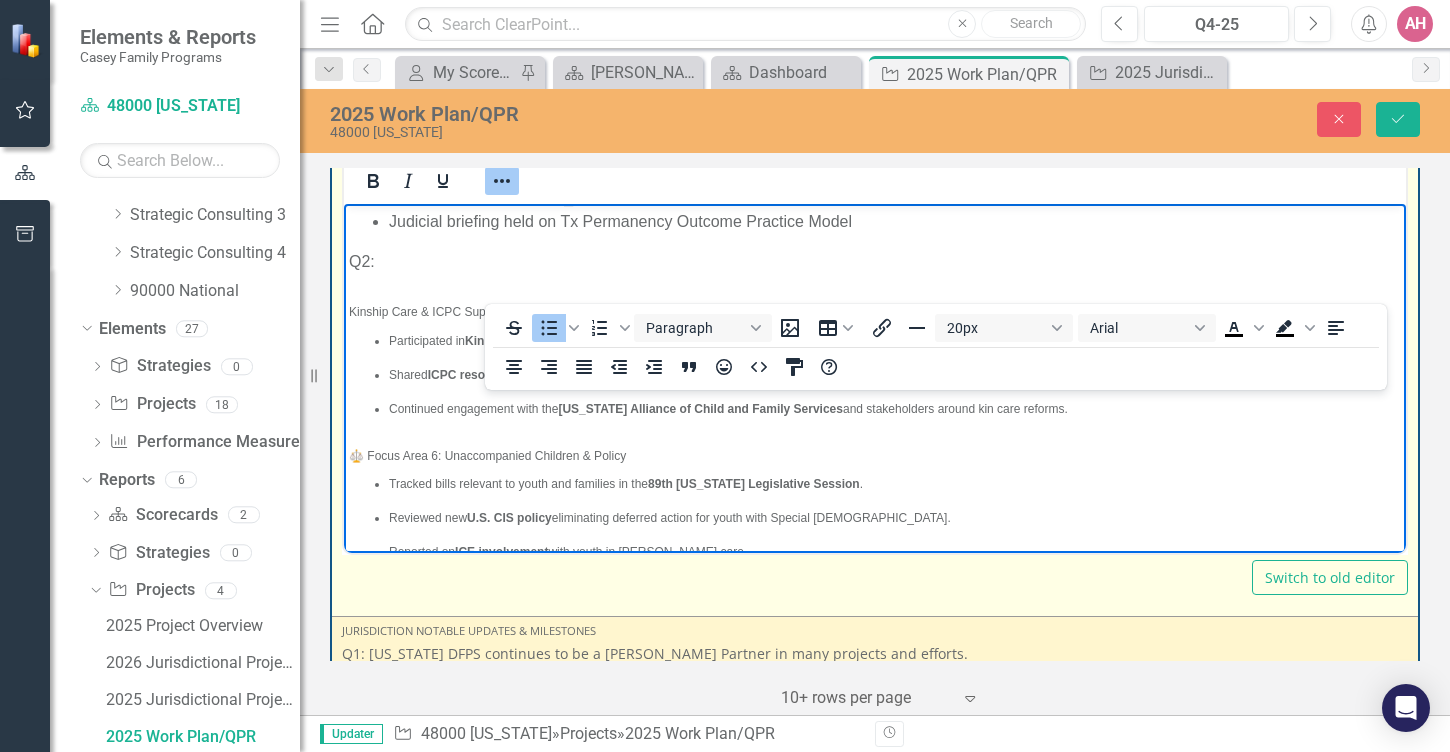 scroll, scrollTop: 195, scrollLeft: 0, axis: vertical 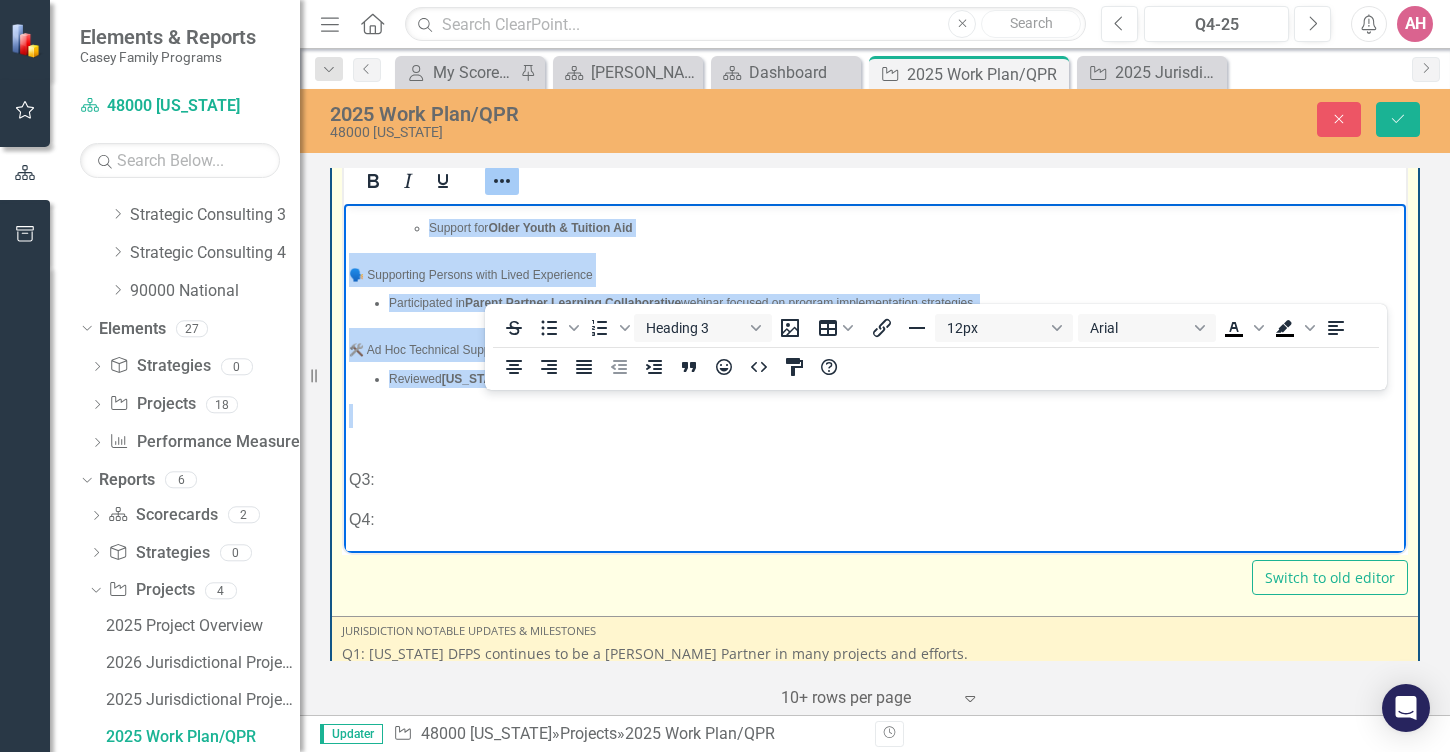 drag, startPoint x: 348, startPoint y: 389, endPoint x: 434, endPoint y: 436, distance: 98.005104 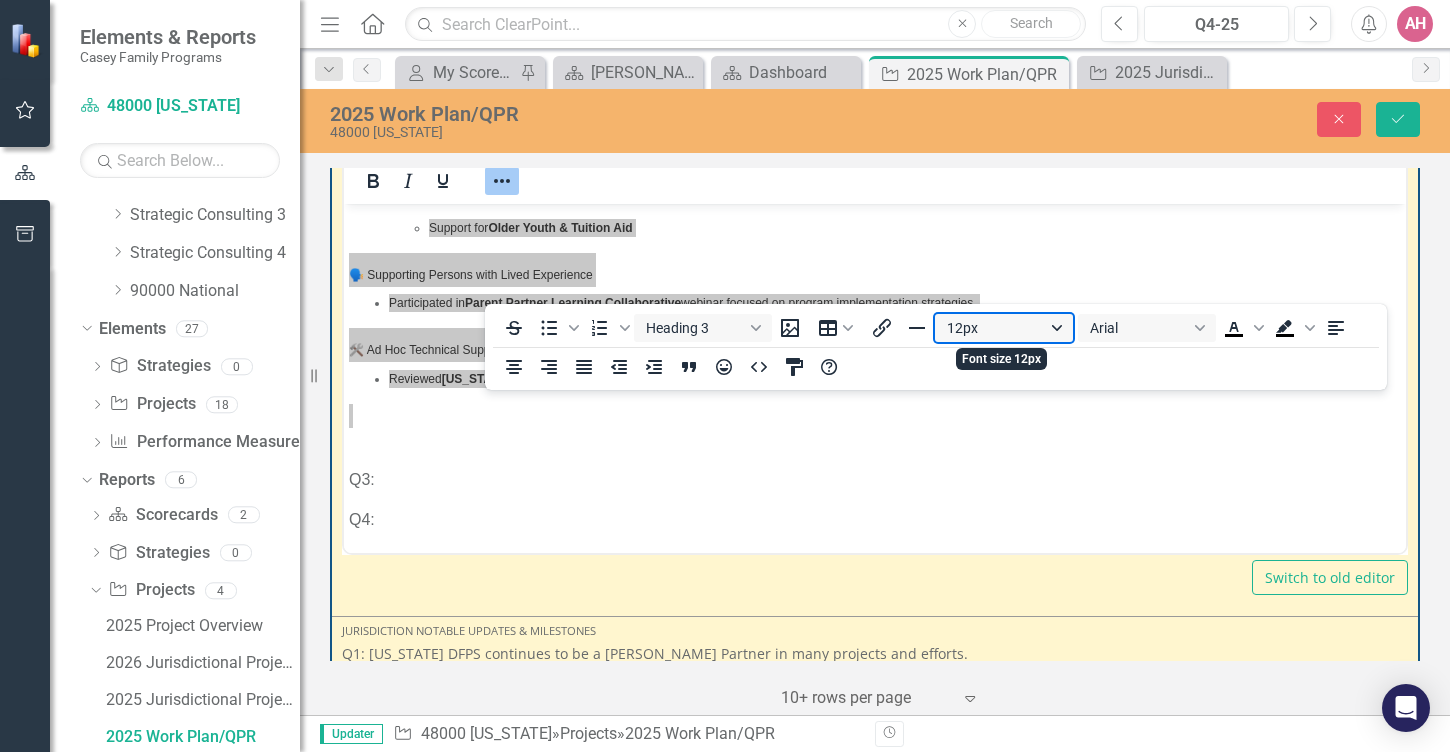 click on "12px" at bounding box center [1004, 328] 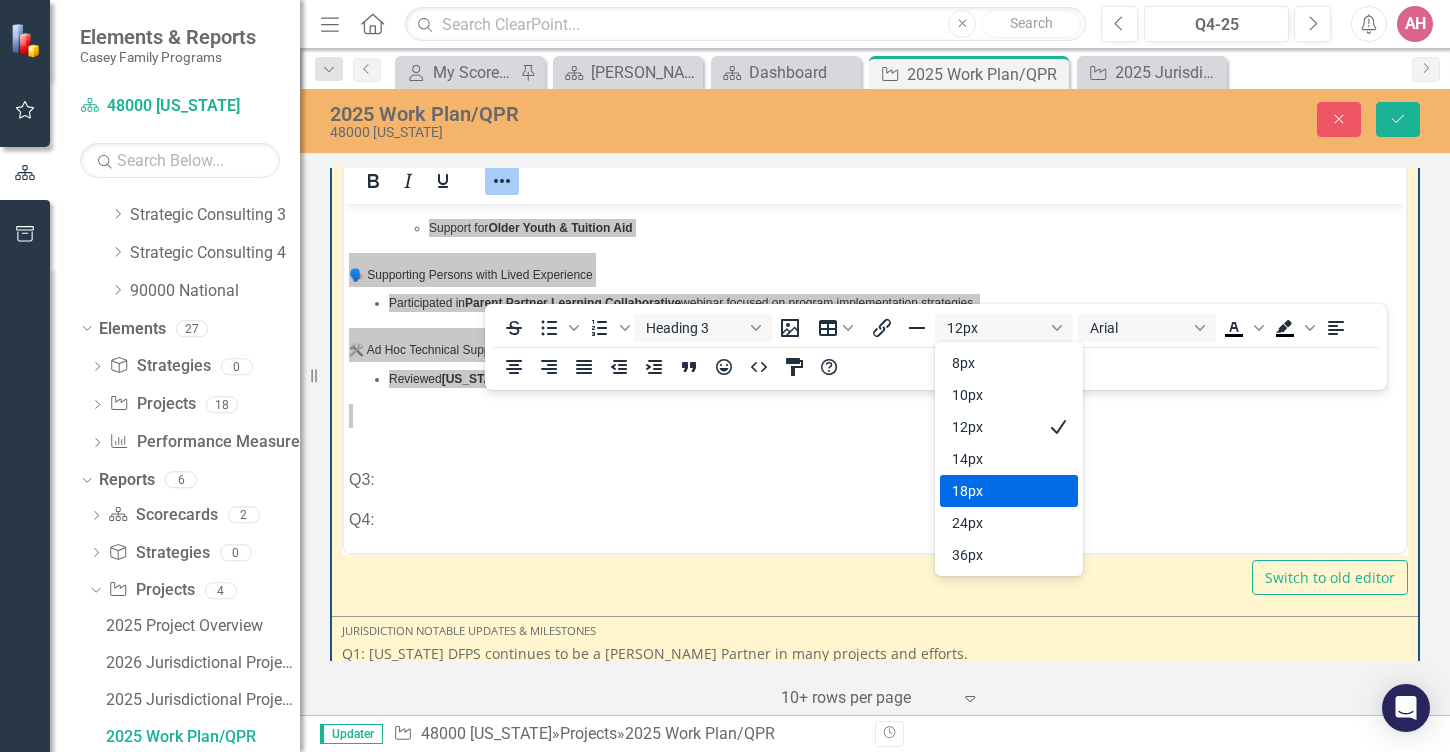 click on "18px" at bounding box center [995, 491] 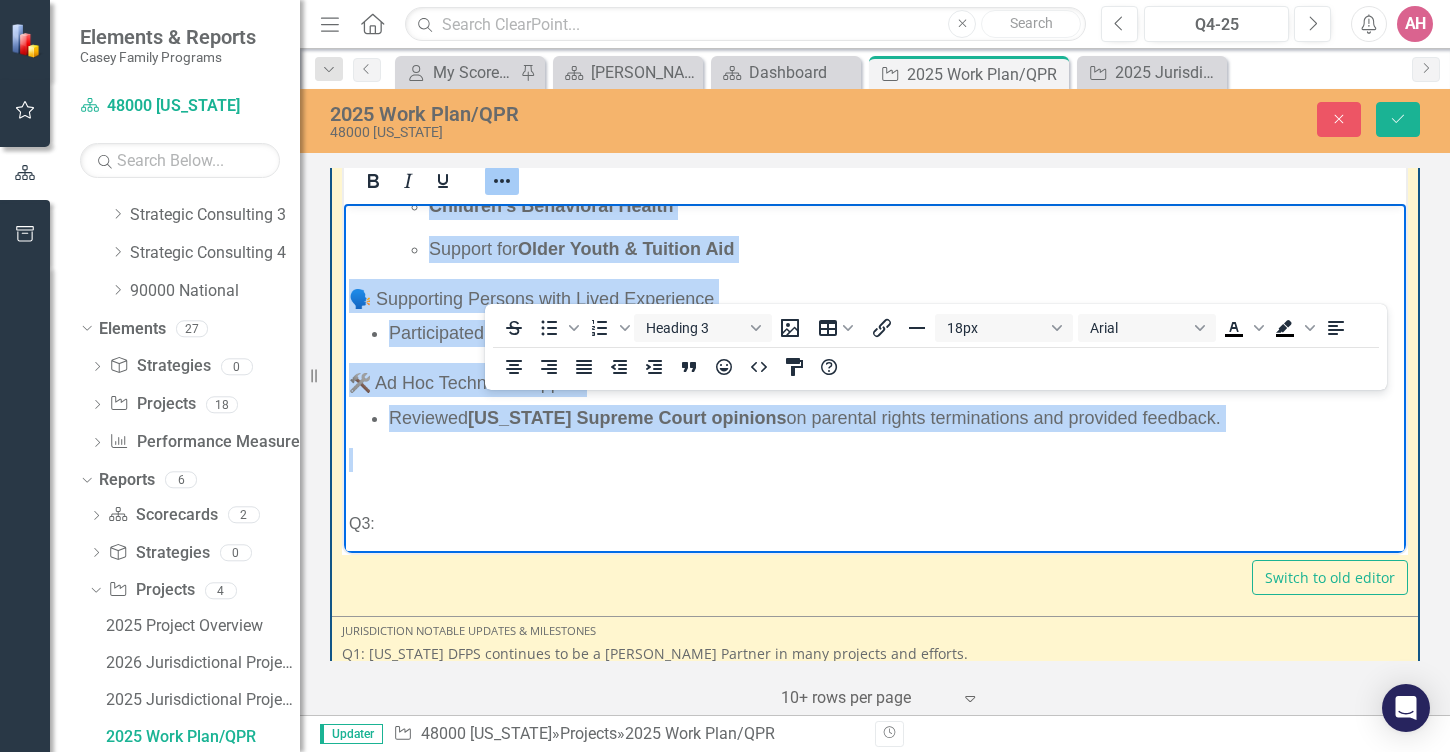 click on "🗣️ Supporting Persons with Lived Experience" at bounding box center [875, 296] 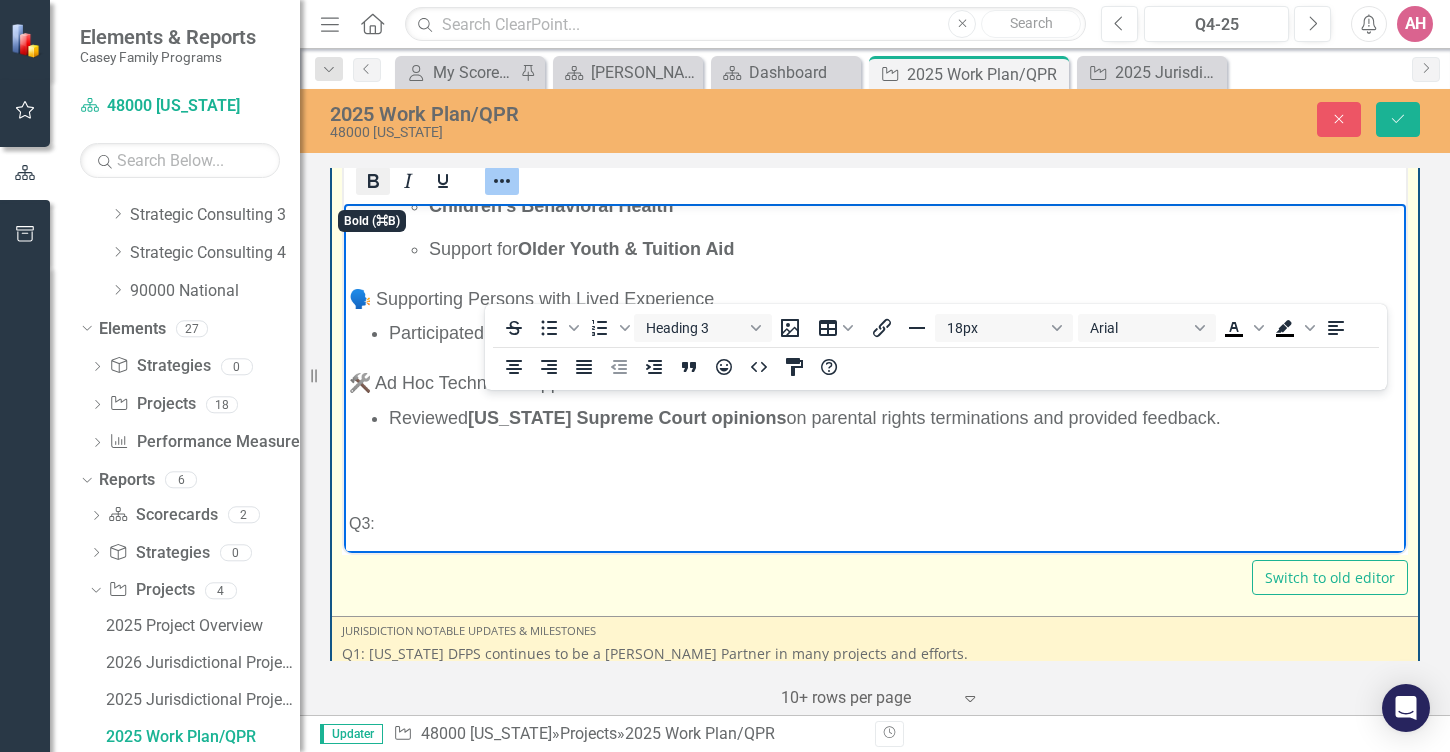 click 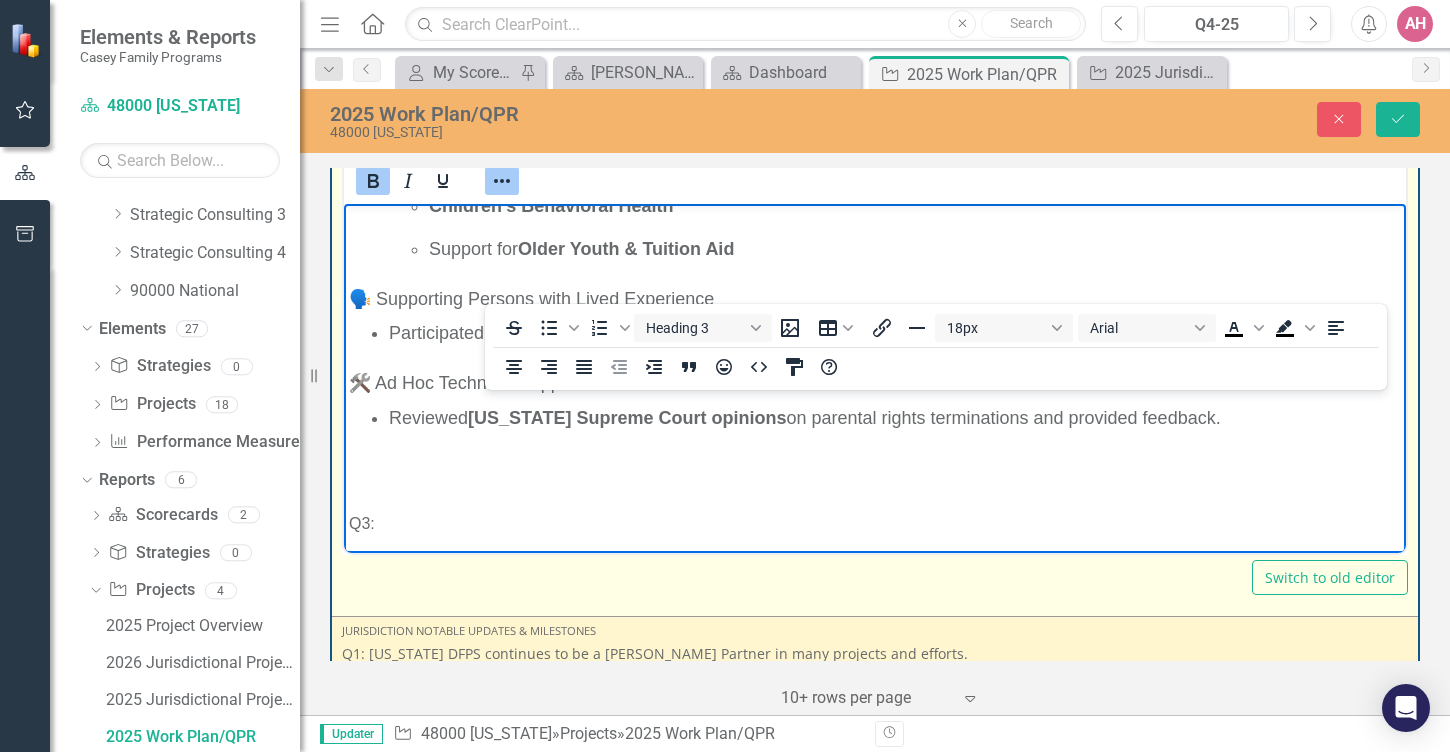 click on "Mandated Reporting" at bounding box center [915, 77] 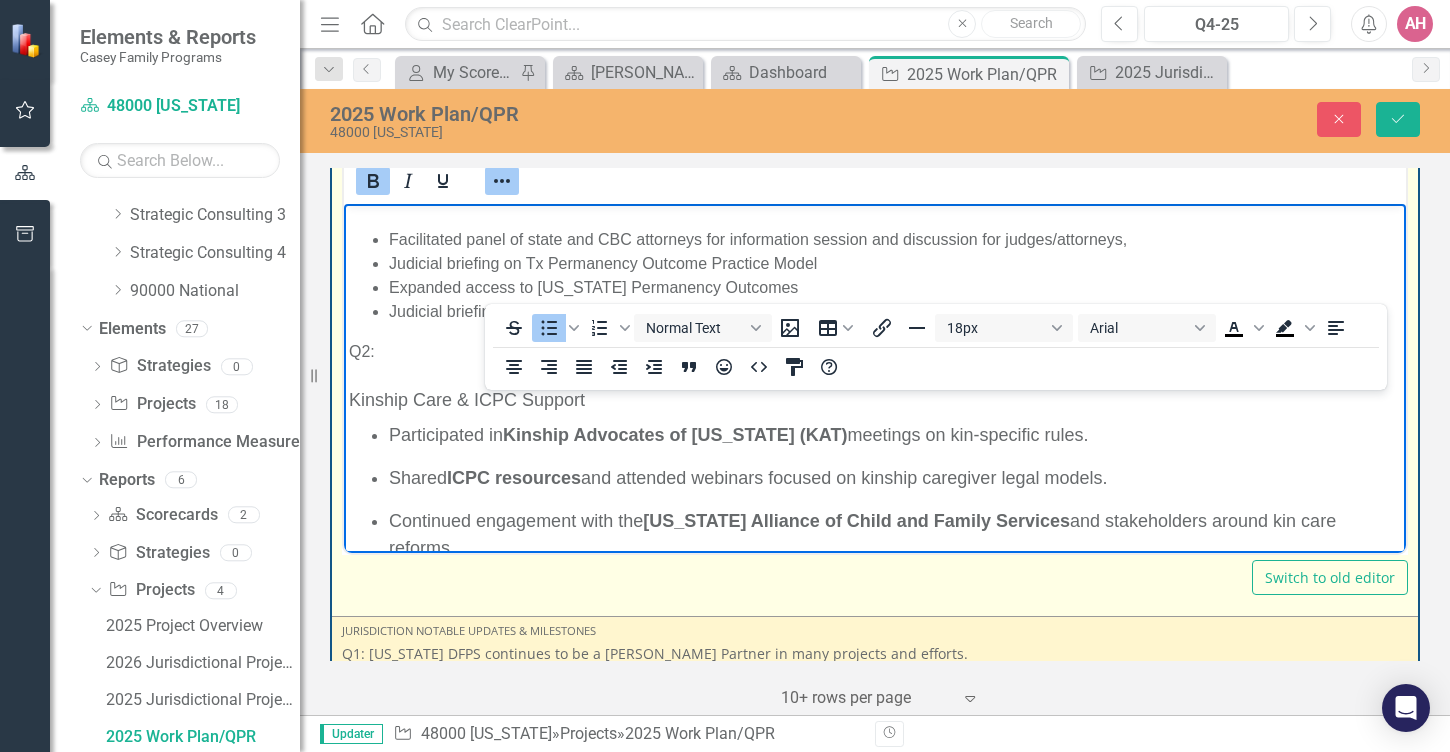 scroll, scrollTop: 0, scrollLeft: 0, axis: both 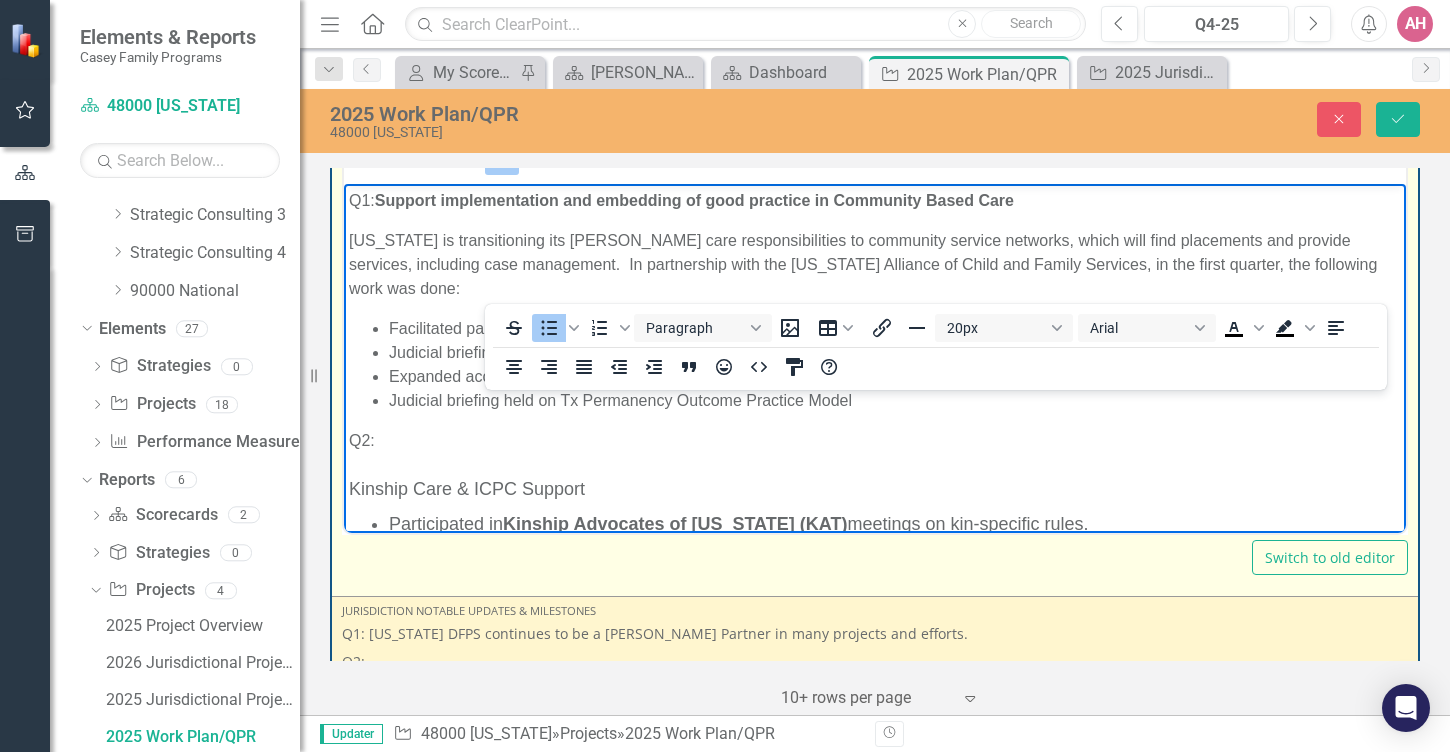 click on "Judicial briefing held on Tx Permanency Outcome Practice Model" at bounding box center [895, 401] 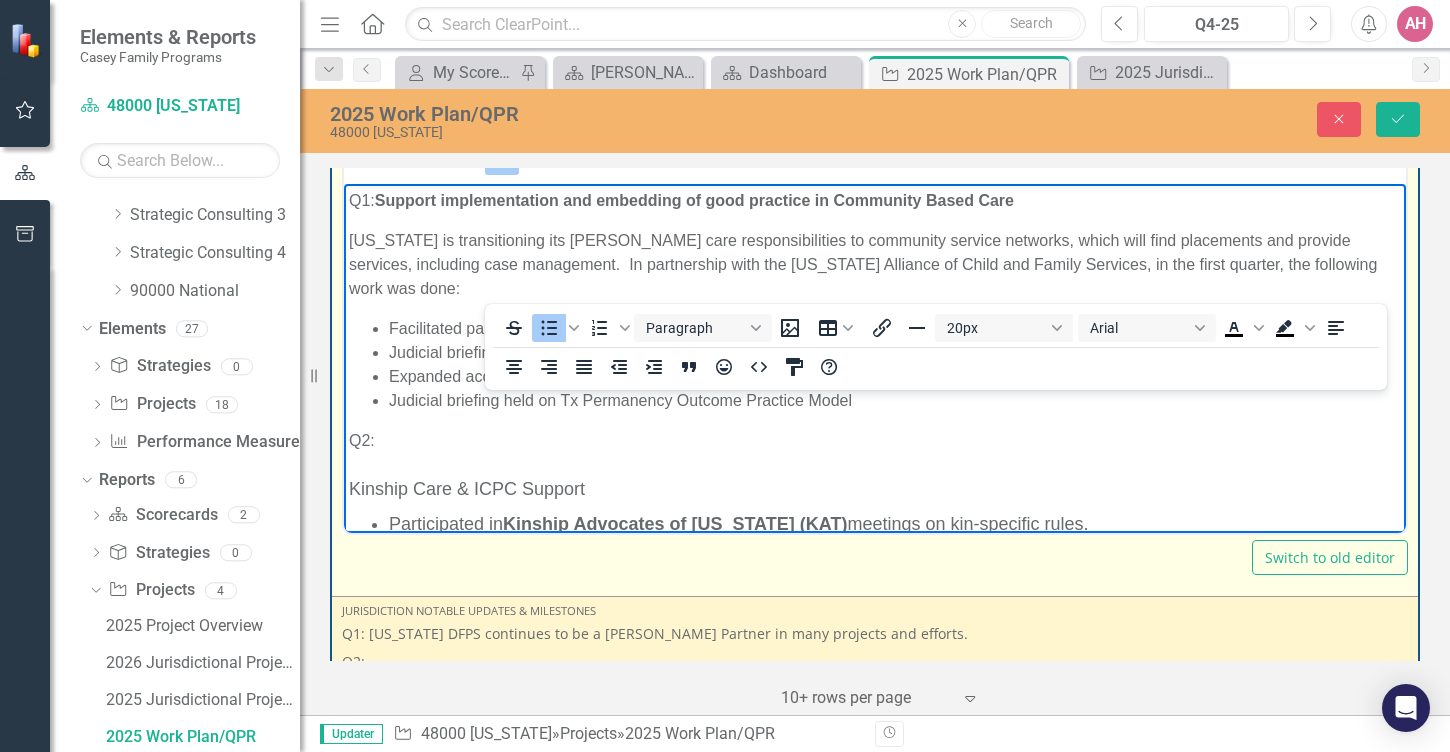 click on "Judicial briefing held on Tx Permanency Outcome Practice Model" at bounding box center [895, 401] 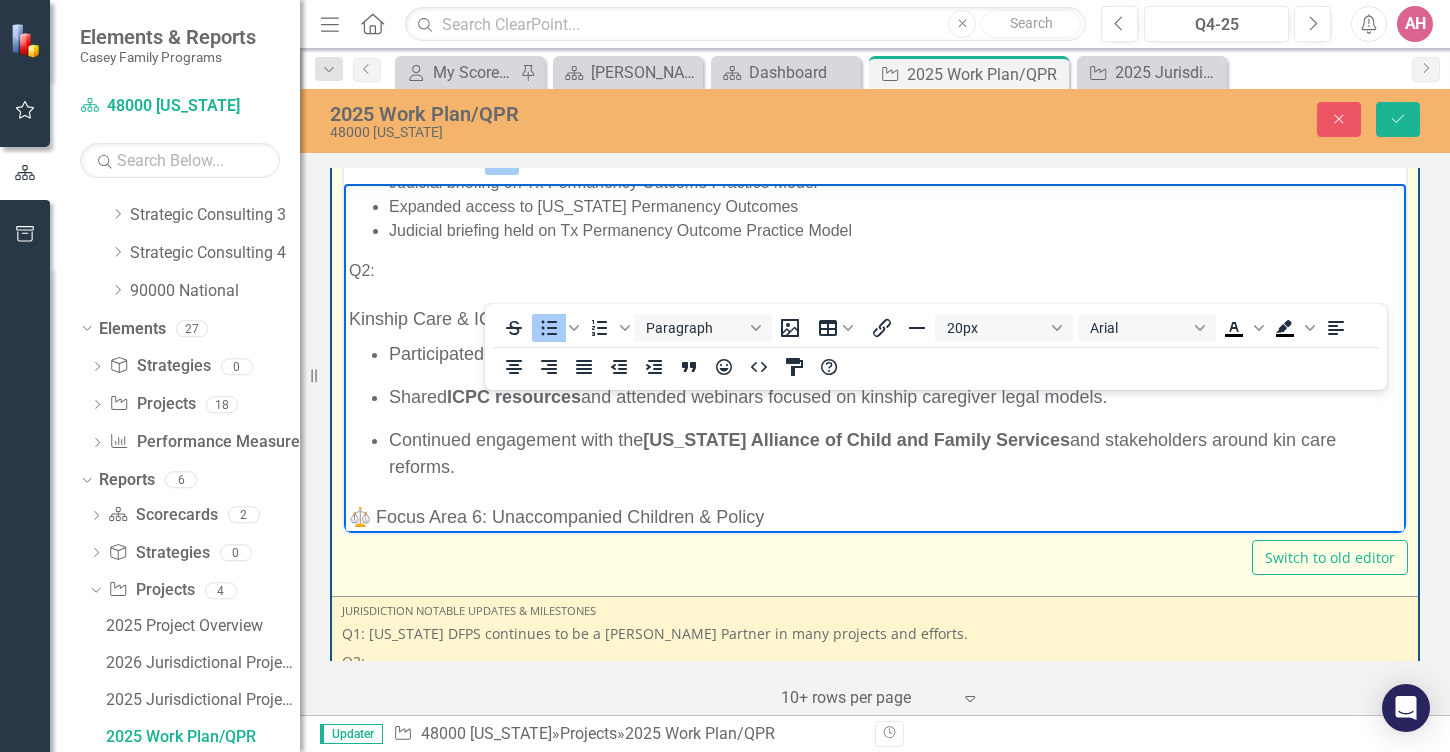 scroll, scrollTop: 166, scrollLeft: 0, axis: vertical 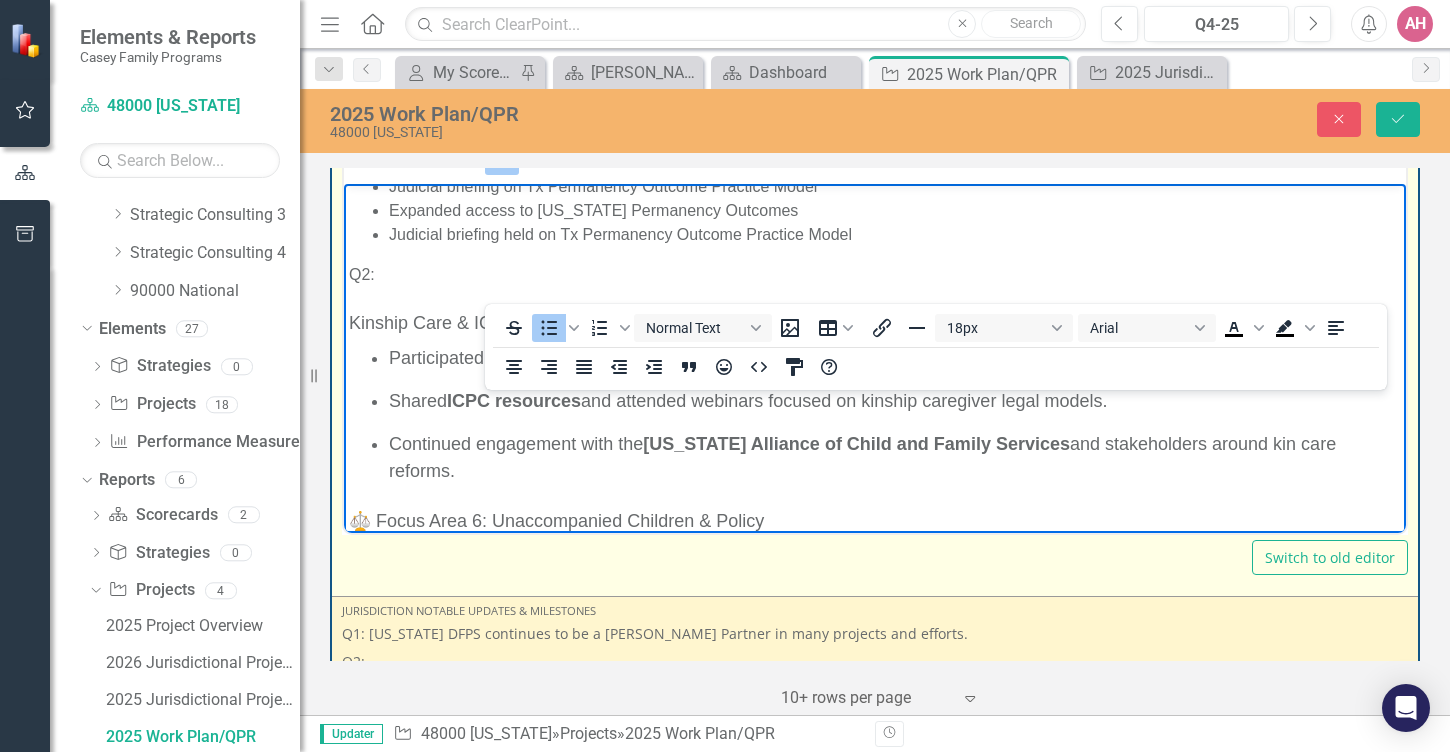 click on "Participated in  Kinship Advocates of [US_STATE] (KAT)  meetings on kin-specific rules." at bounding box center (895, 358) 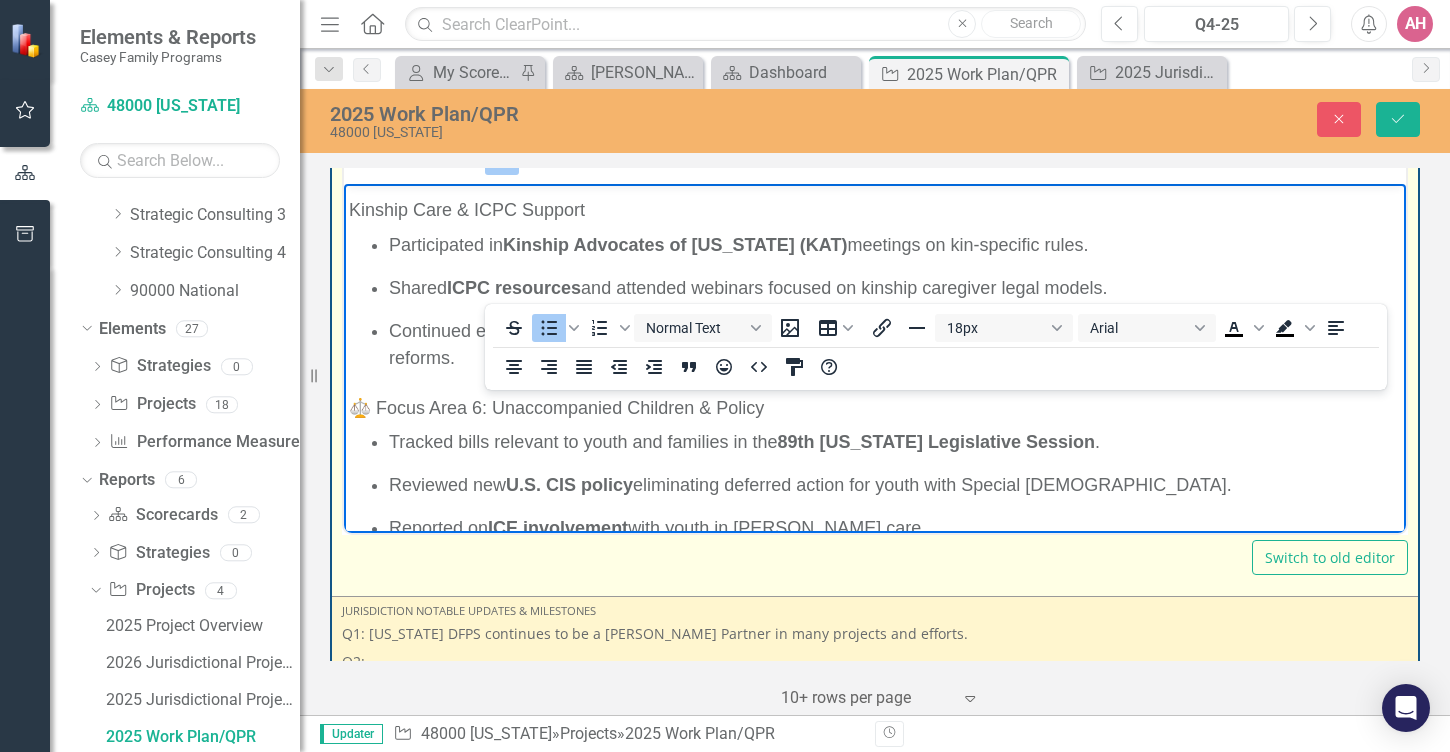 scroll, scrollTop: 316, scrollLeft: 0, axis: vertical 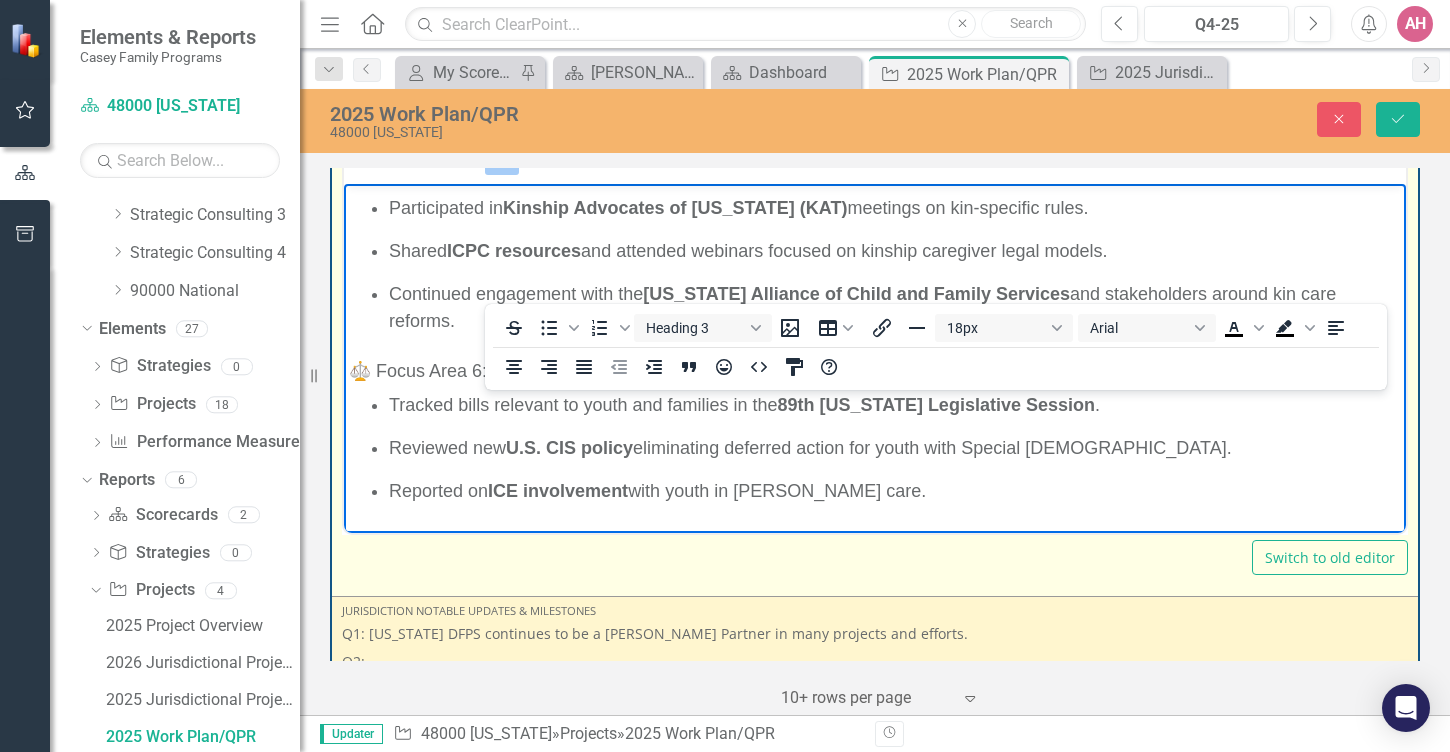 click on "⚖️ Focus Area 6: Unaccompanied Children & Policy" at bounding box center [556, 371] 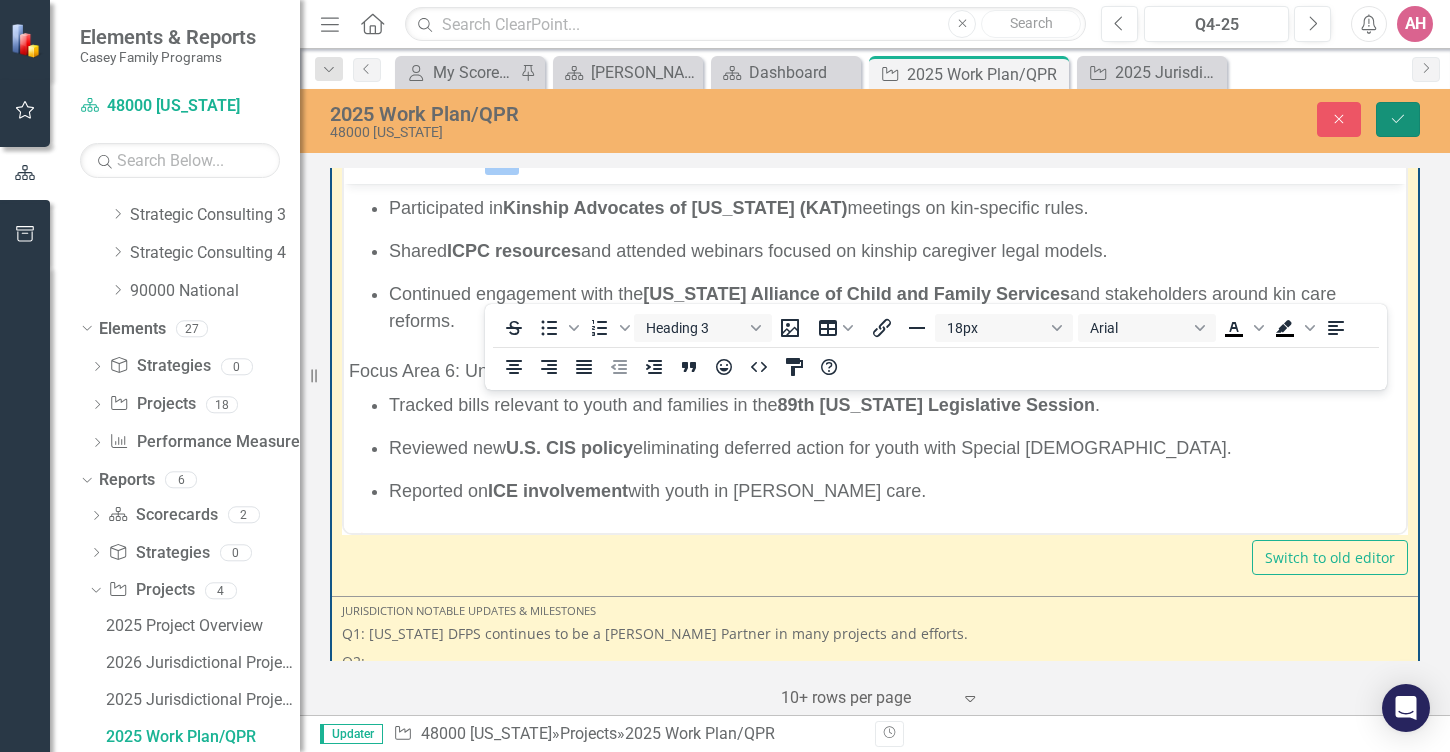 click on "Save" 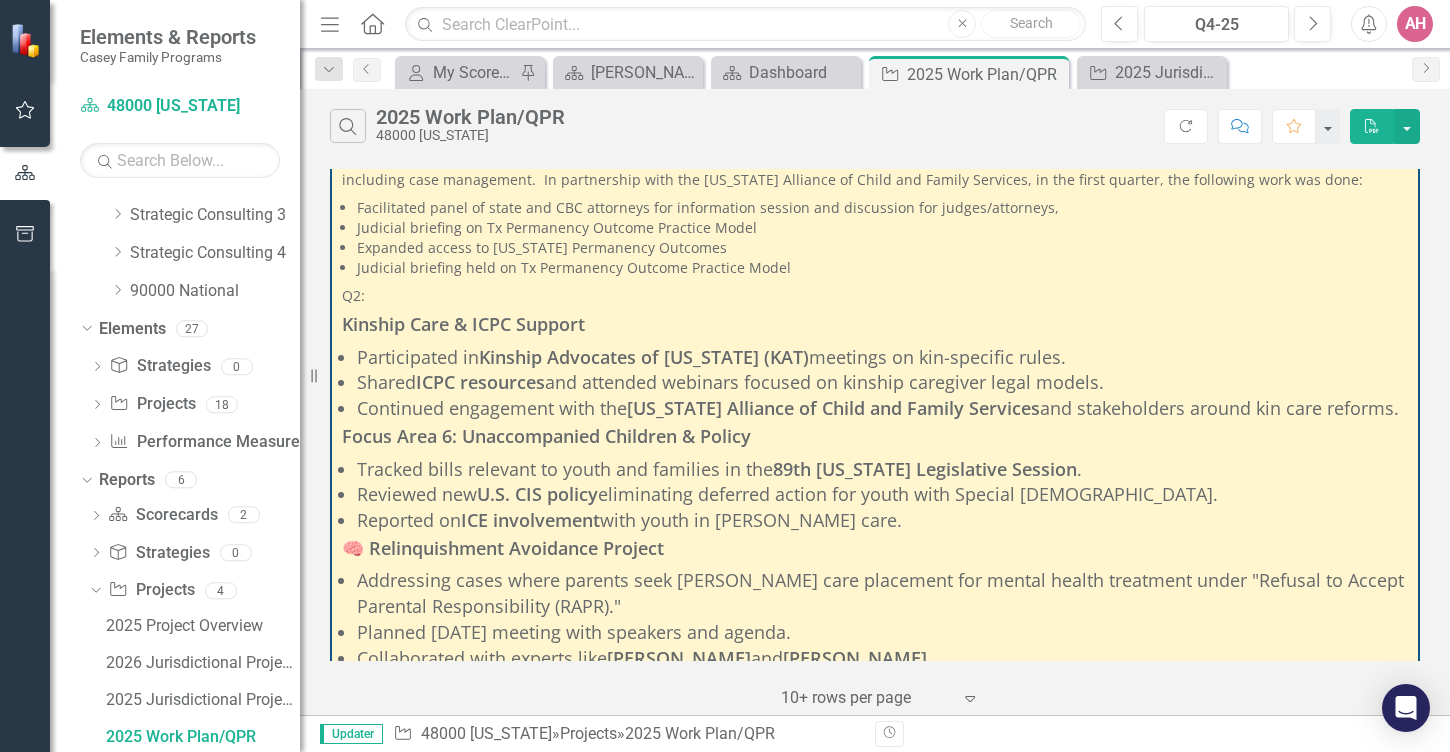 scroll, scrollTop: 622, scrollLeft: 0, axis: vertical 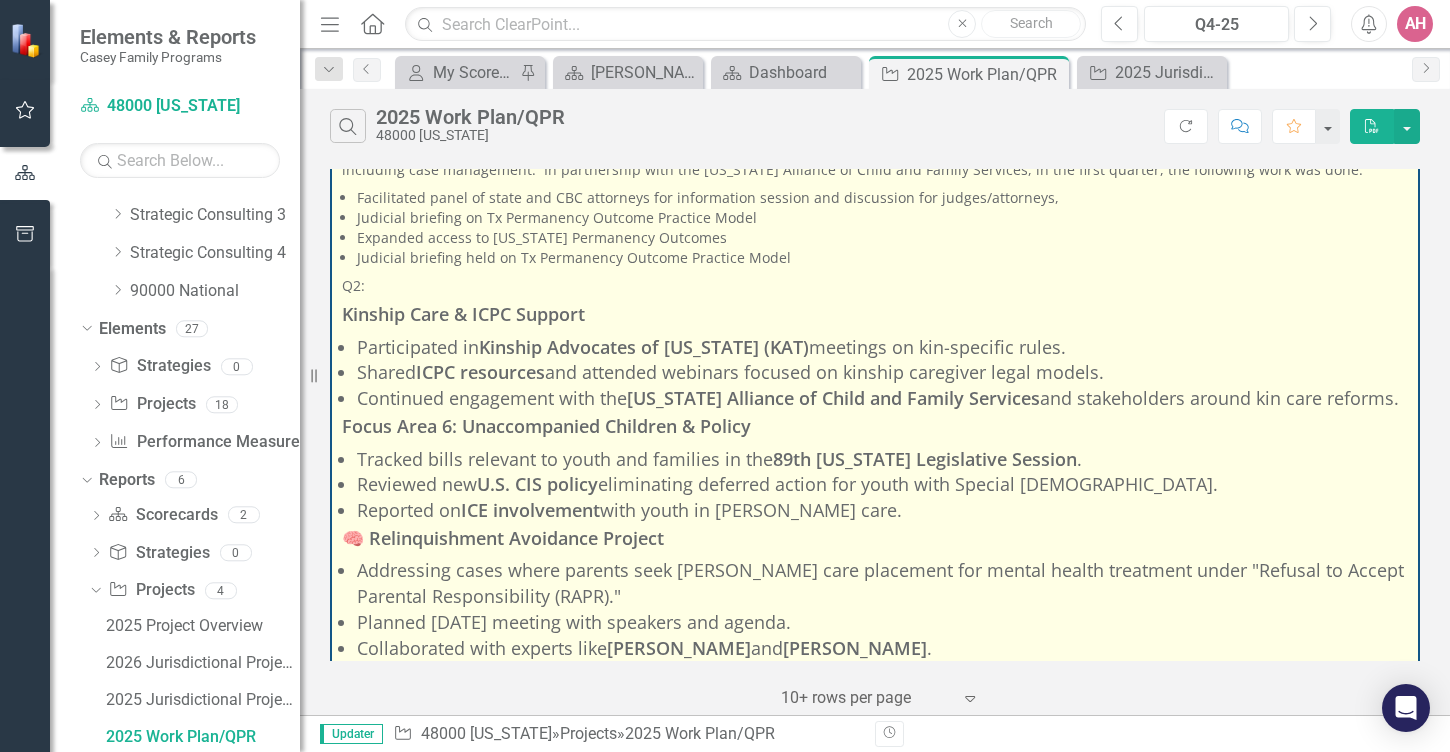 click on "🧠 Relinquishment Avoidance Project" at bounding box center [503, 538] 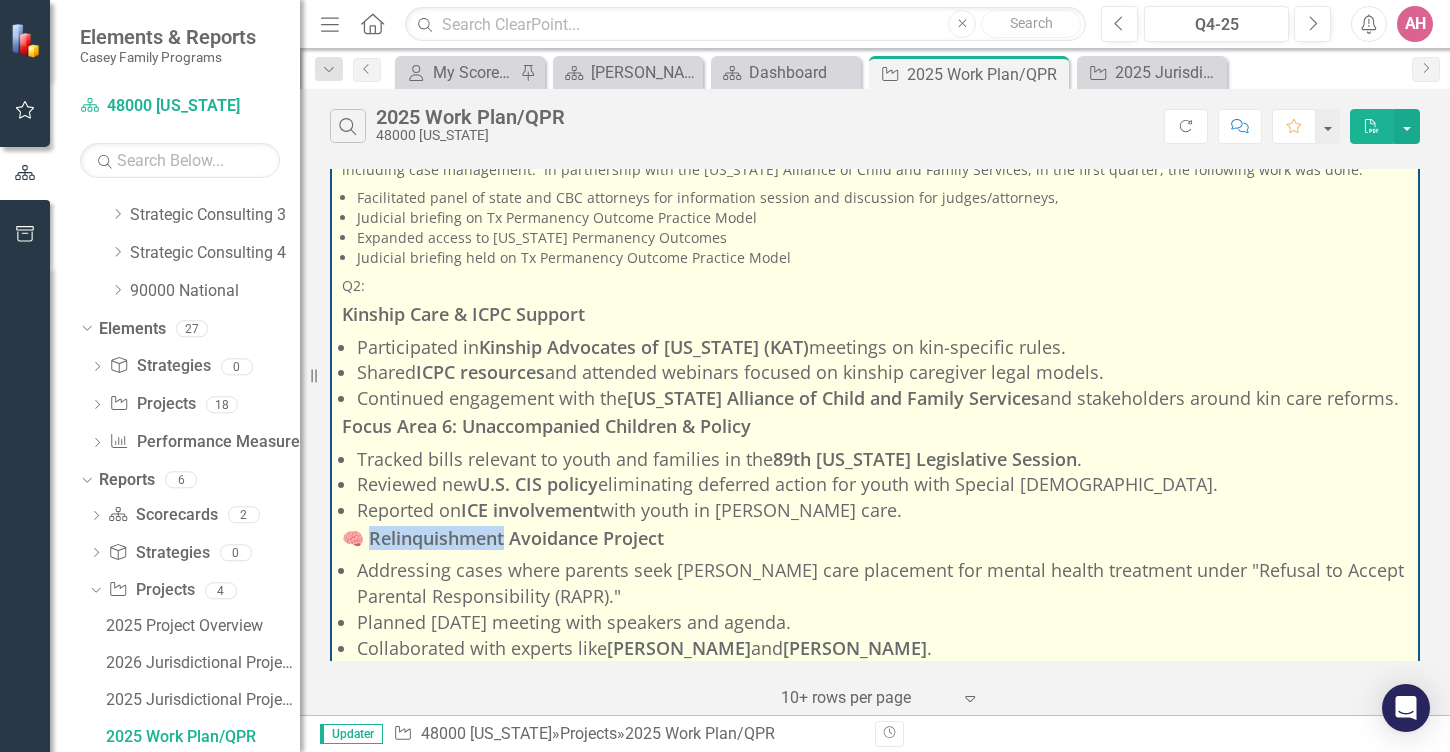 click on "🧠 Relinquishment Avoidance Project" at bounding box center (503, 538) 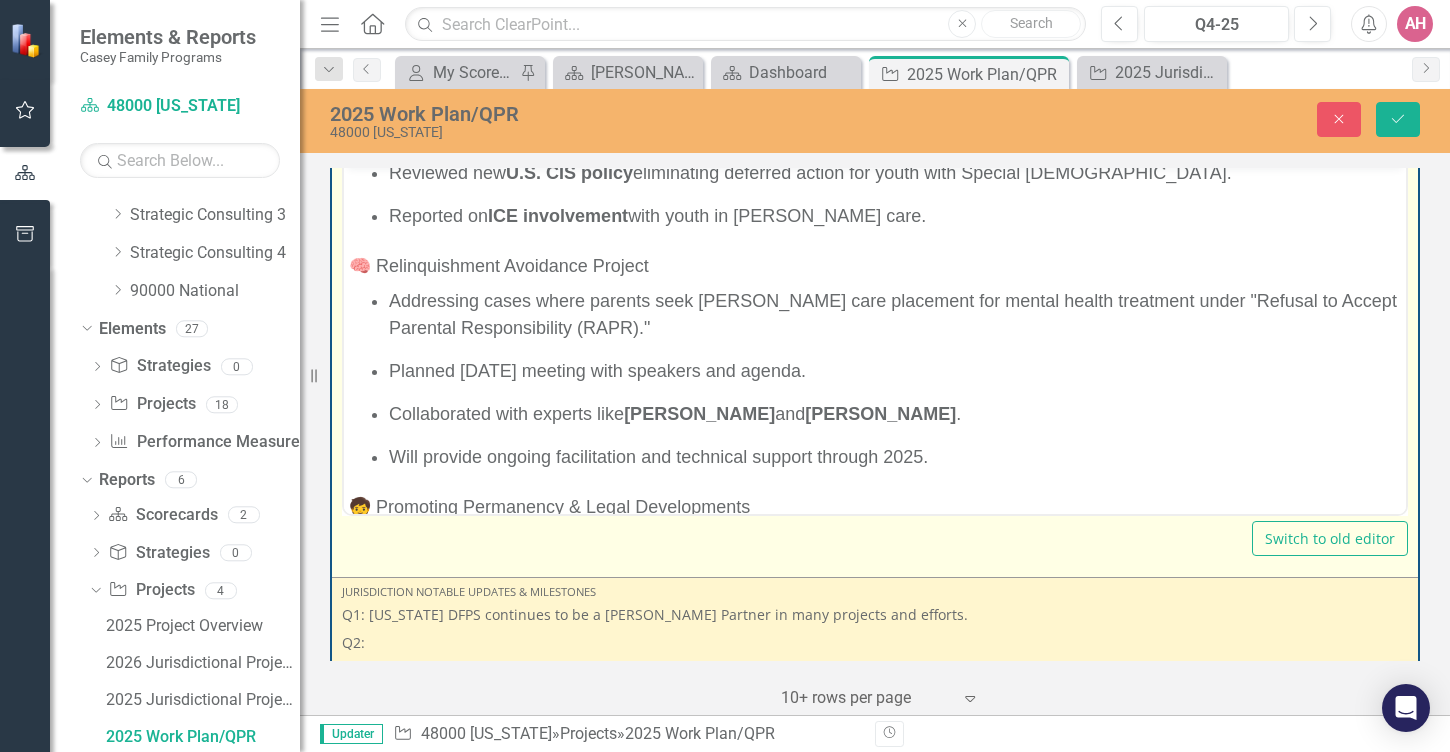 scroll, scrollTop: 588, scrollLeft: 0, axis: vertical 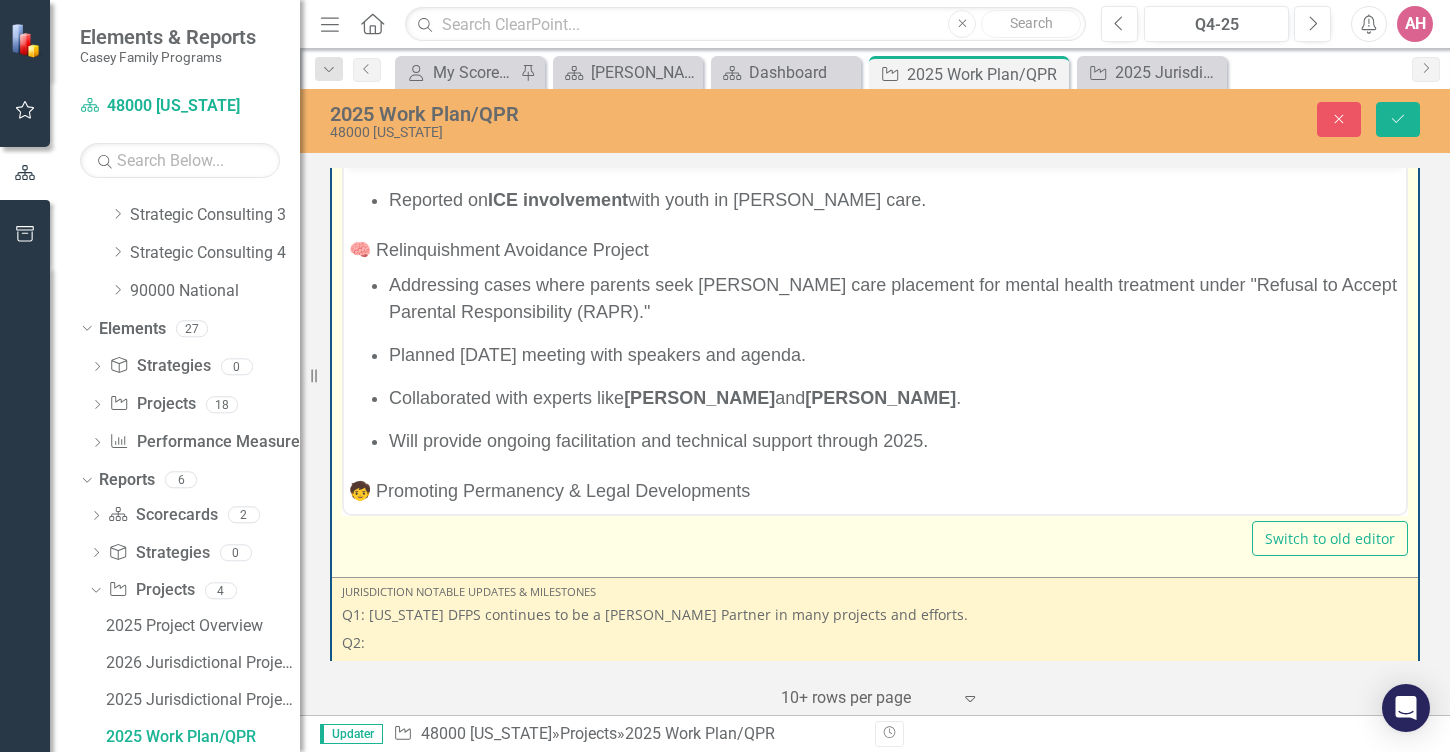 click on "🧠 Relinquishment Avoidance Project" at bounding box center (499, 250) 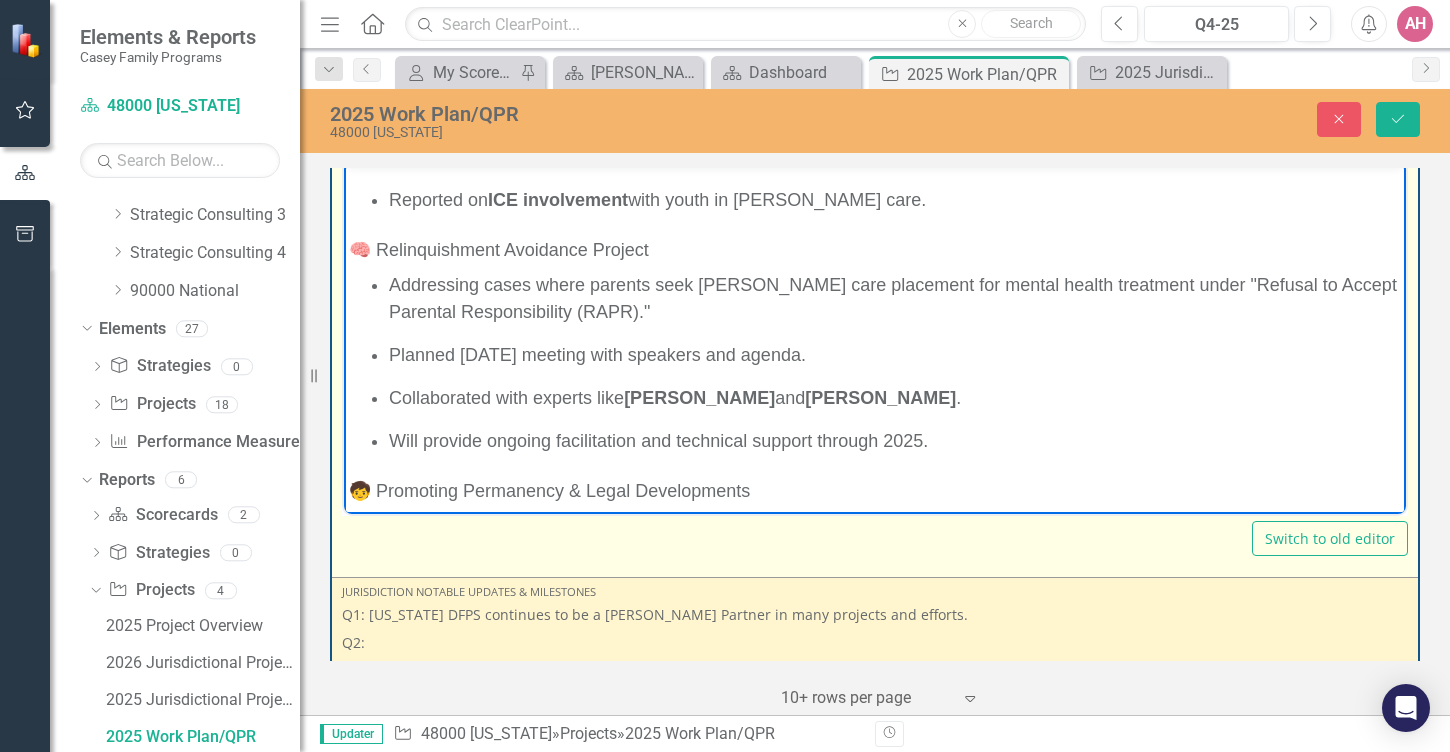 type 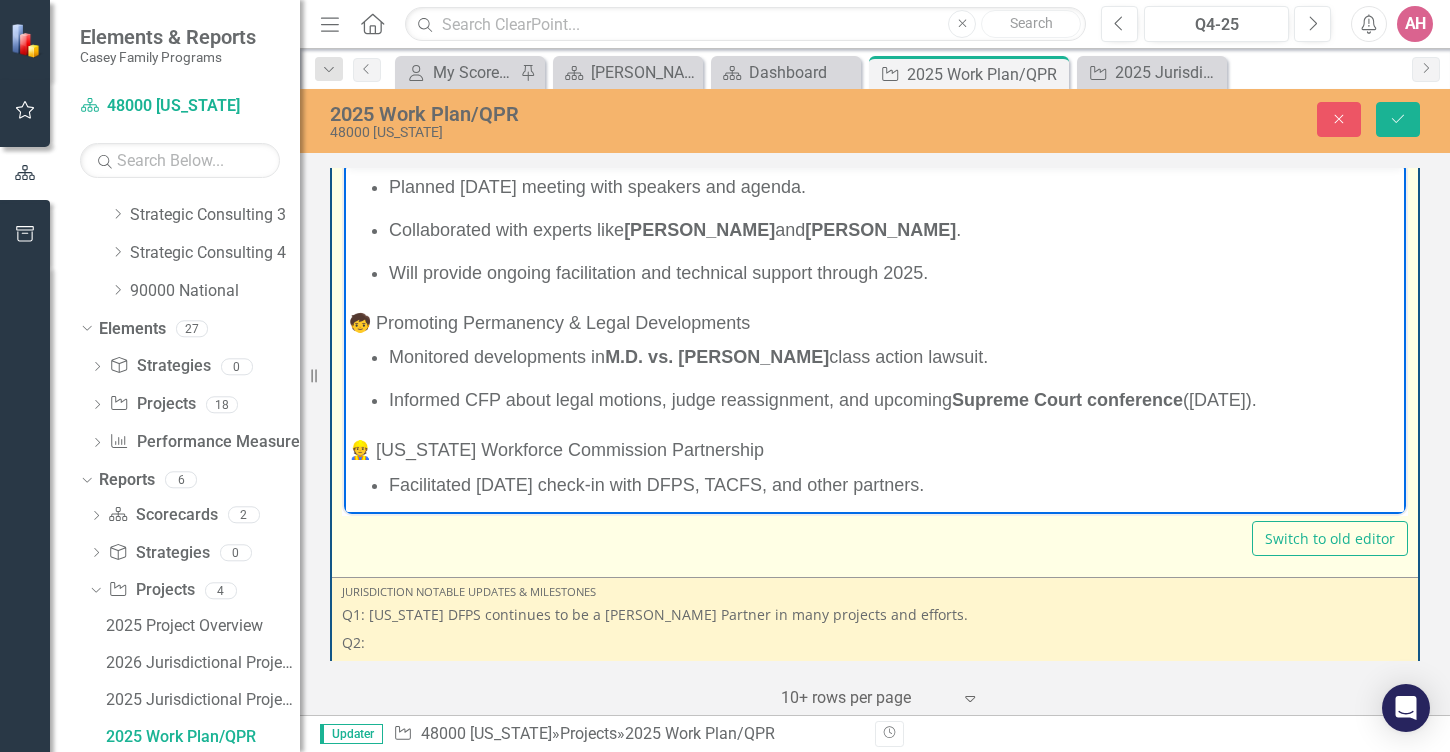 scroll, scrollTop: 786, scrollLeft: 0, axis: vertical 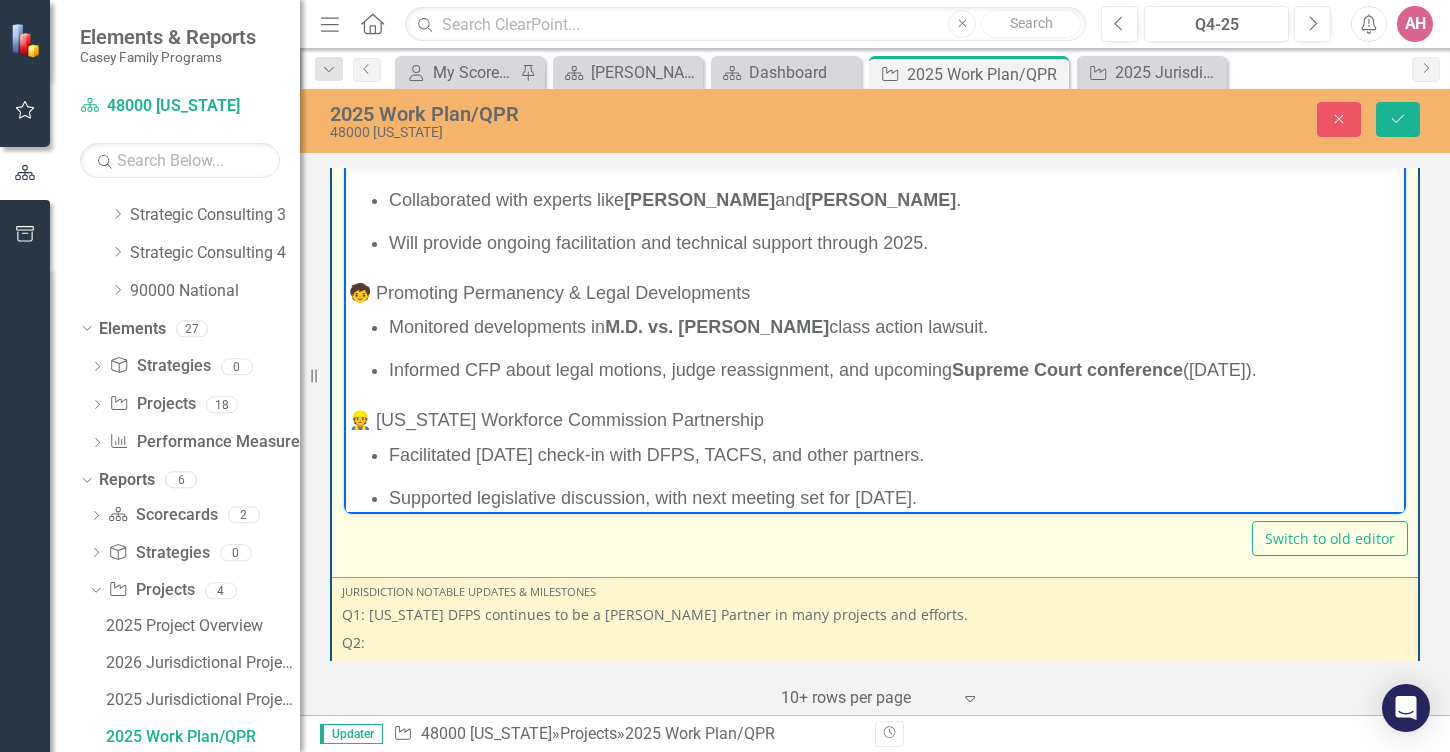 click on "🧒 Promoting Permanency & Legal Developments" at bounding box center (549, 293) 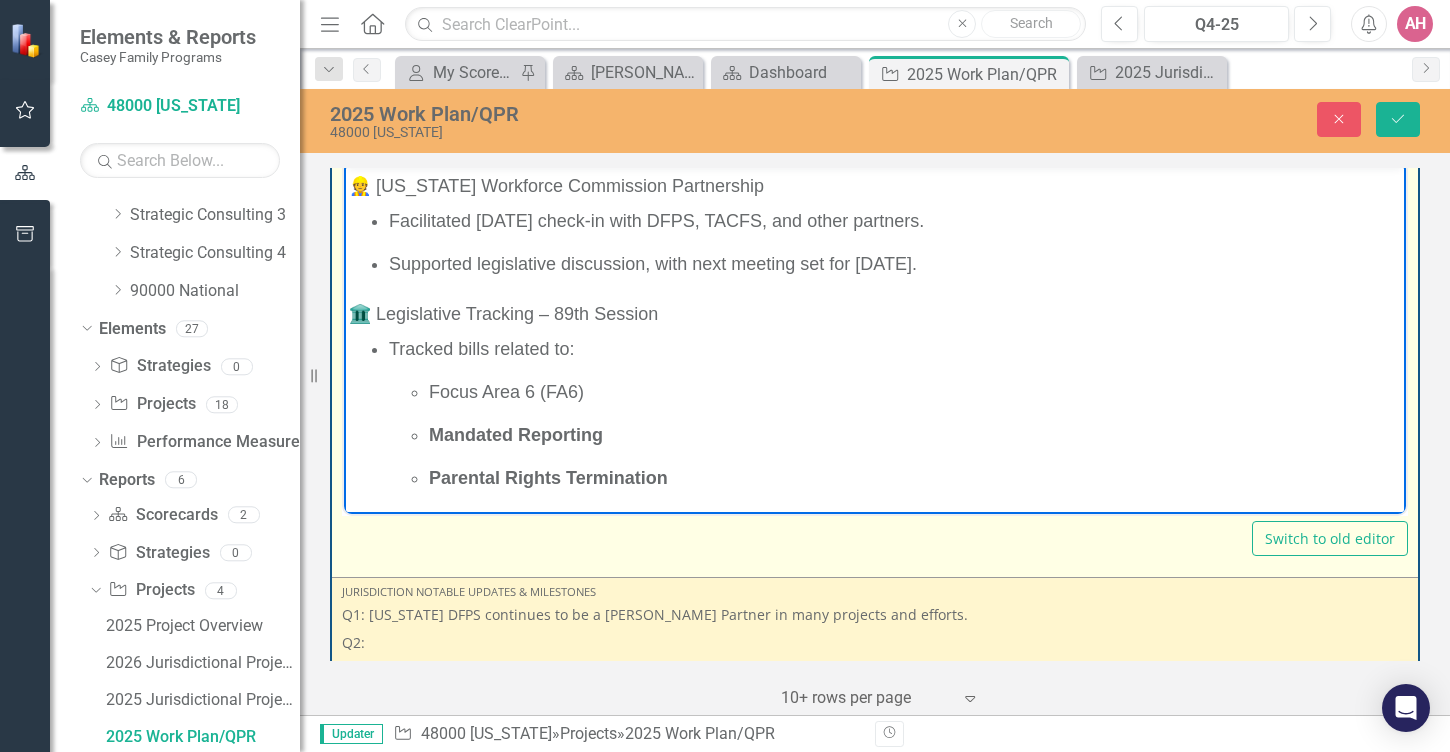 scroll, scrollTop: 1024, scrollLeft: 0, axis: vertical 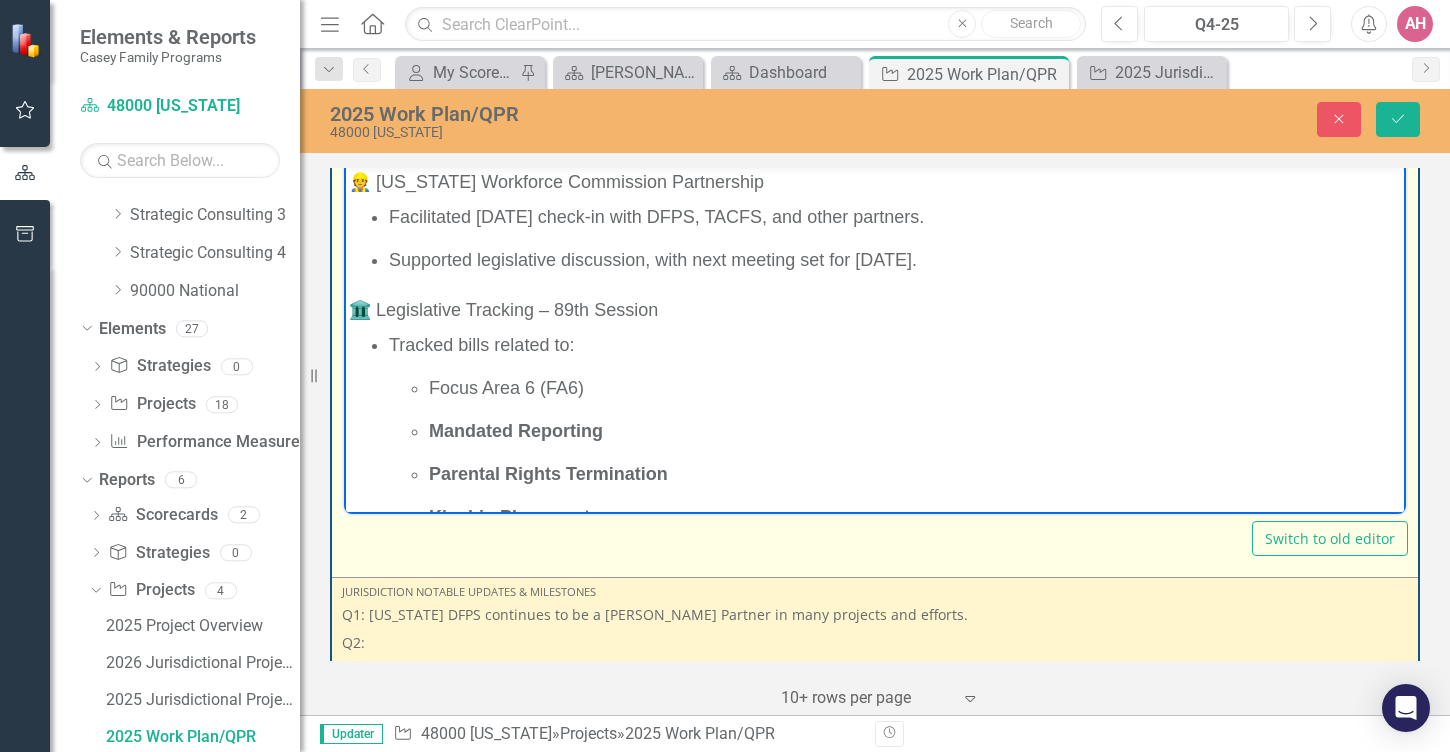 click on "👷 [US_STATE] Workforce Commission Partnership" at bounding box center (556, 182) 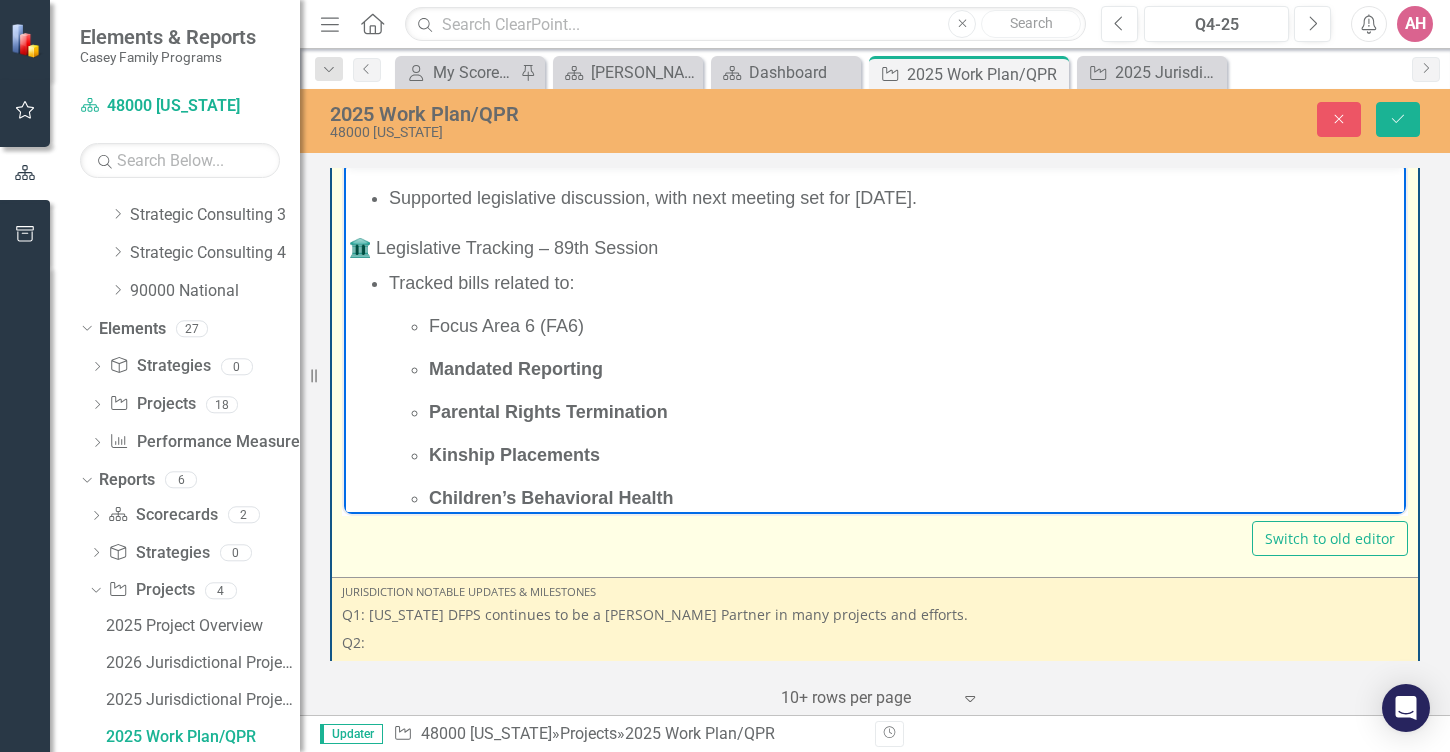 scroll, scrollTop: 1087, scrollLeft: 0, axis: vertical 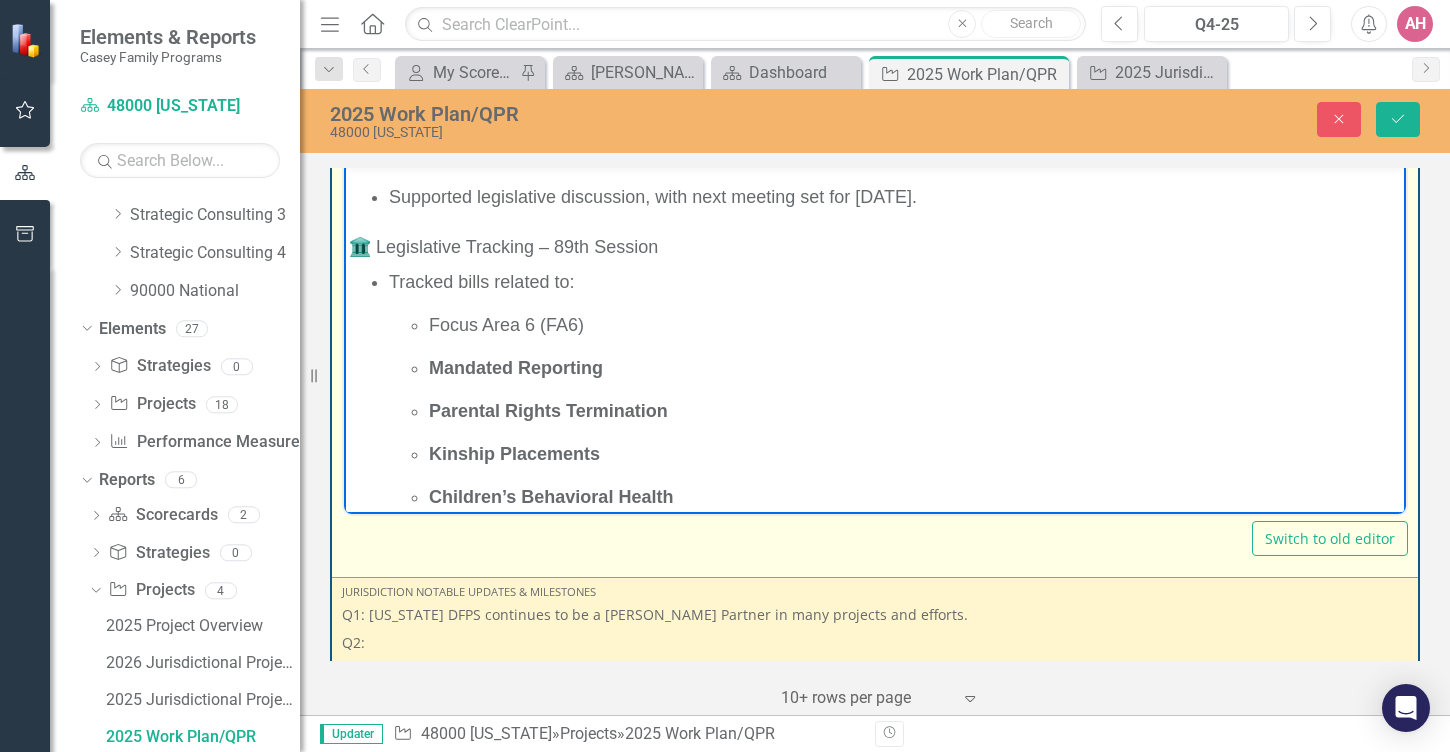 click on "🏛️ Legislative Tracking – 89th Session" at bounding box center [503, 247] 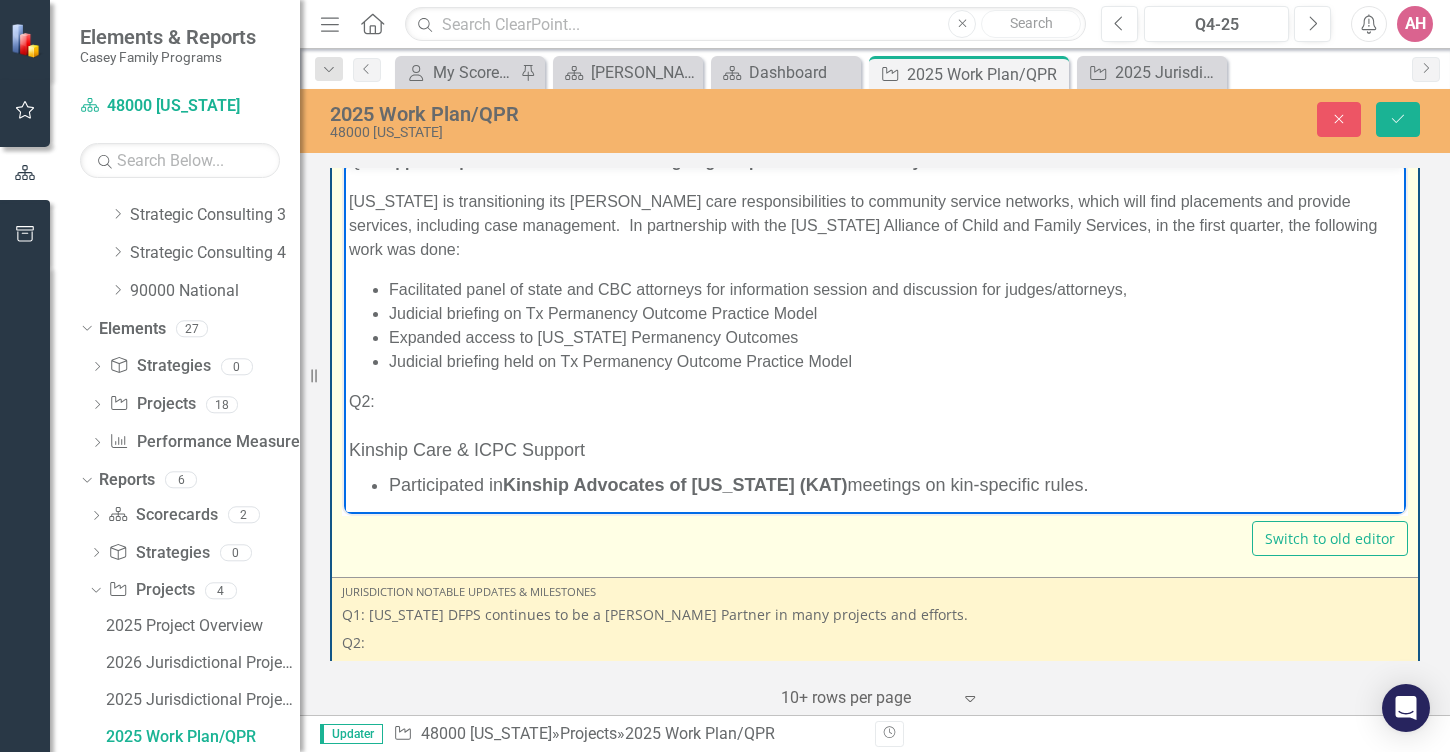 scroll, scrollTop: 0, scrollLeft: 0, axis: both 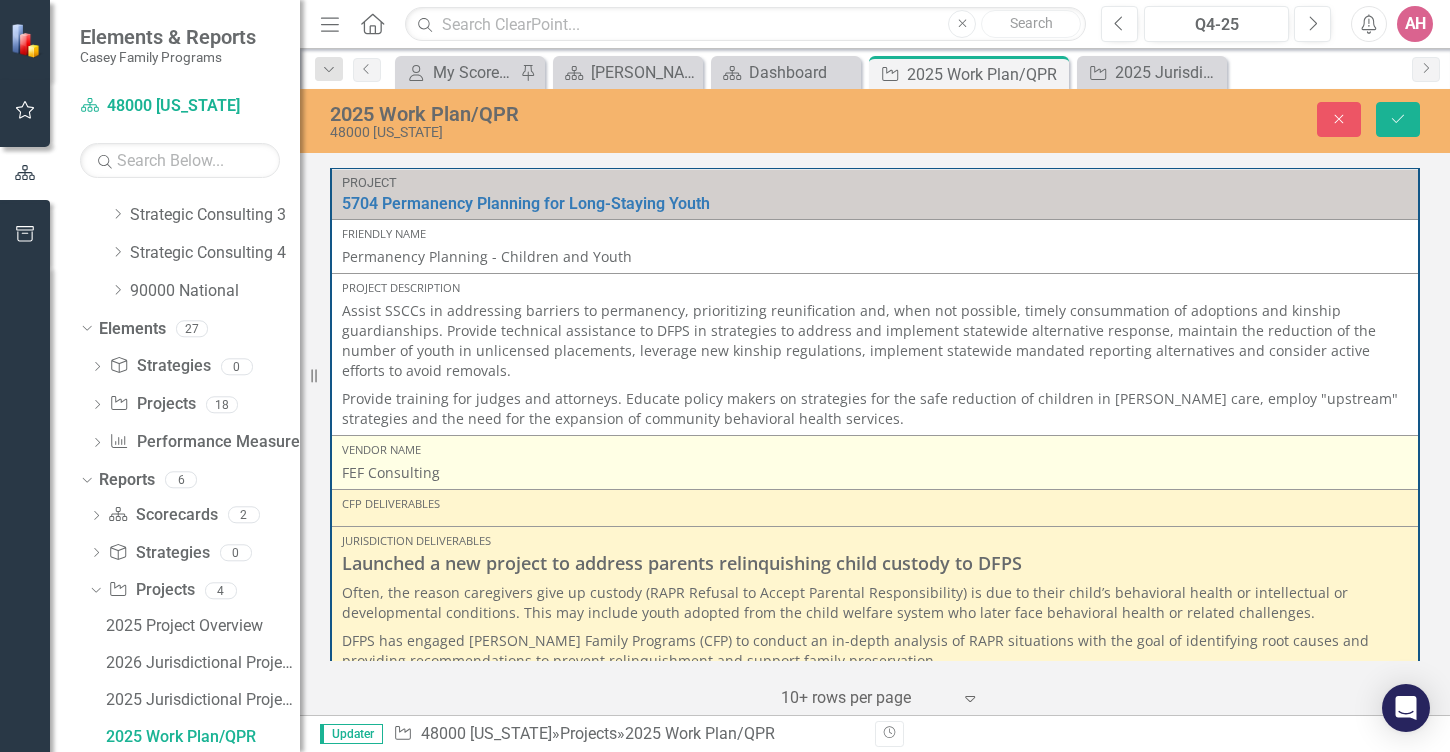 click on "FEF Consulting" at bounding box center [875, 473] 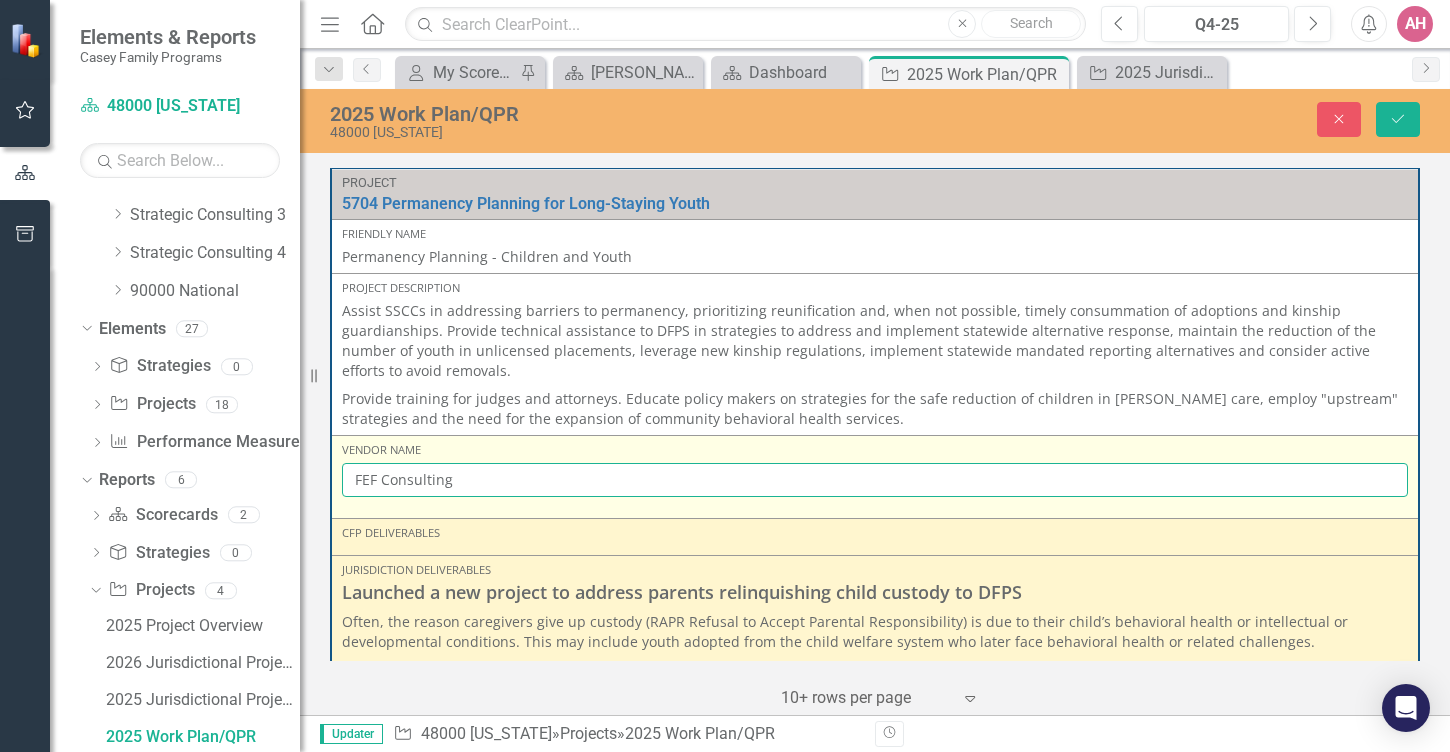 click on "FEF Consulting" at bounding box center [875, 480] 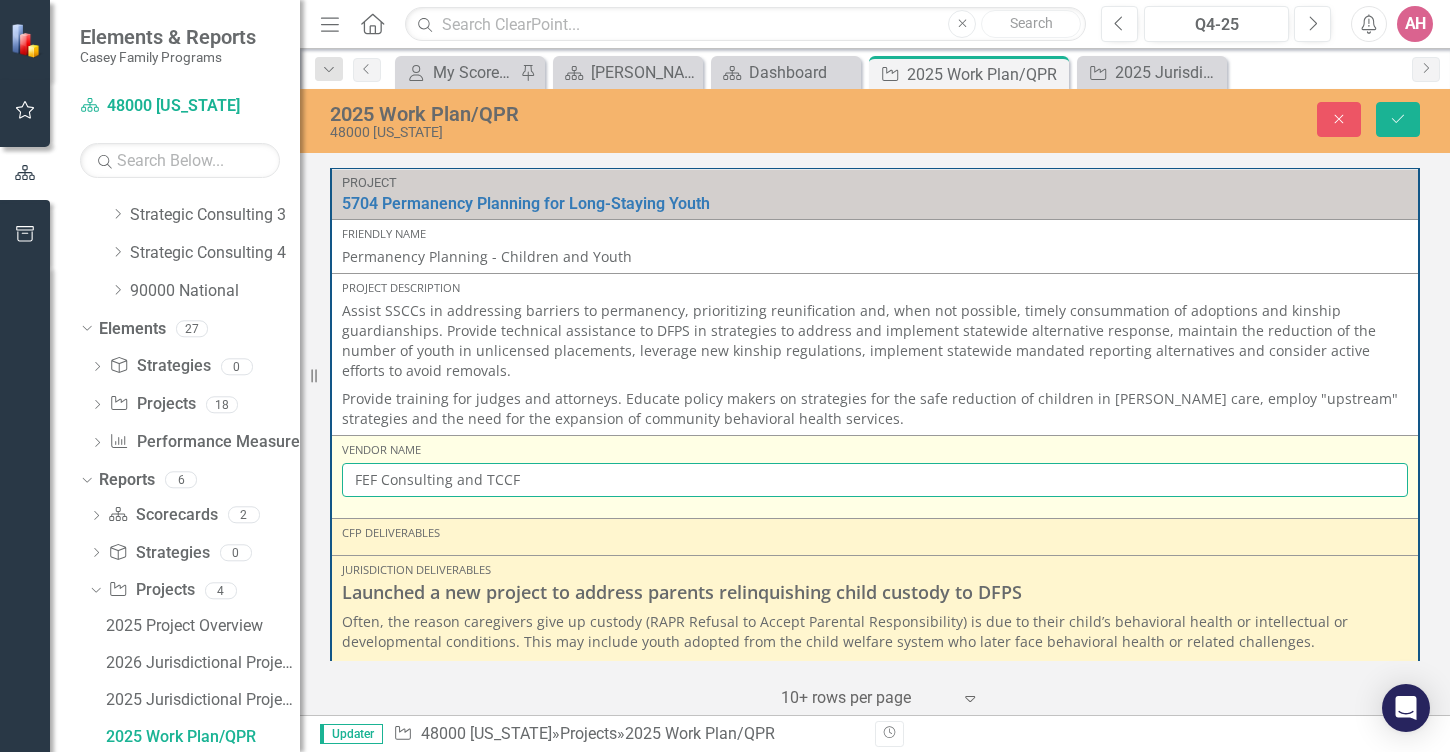 type on "FEF Consulting and TCCFS" 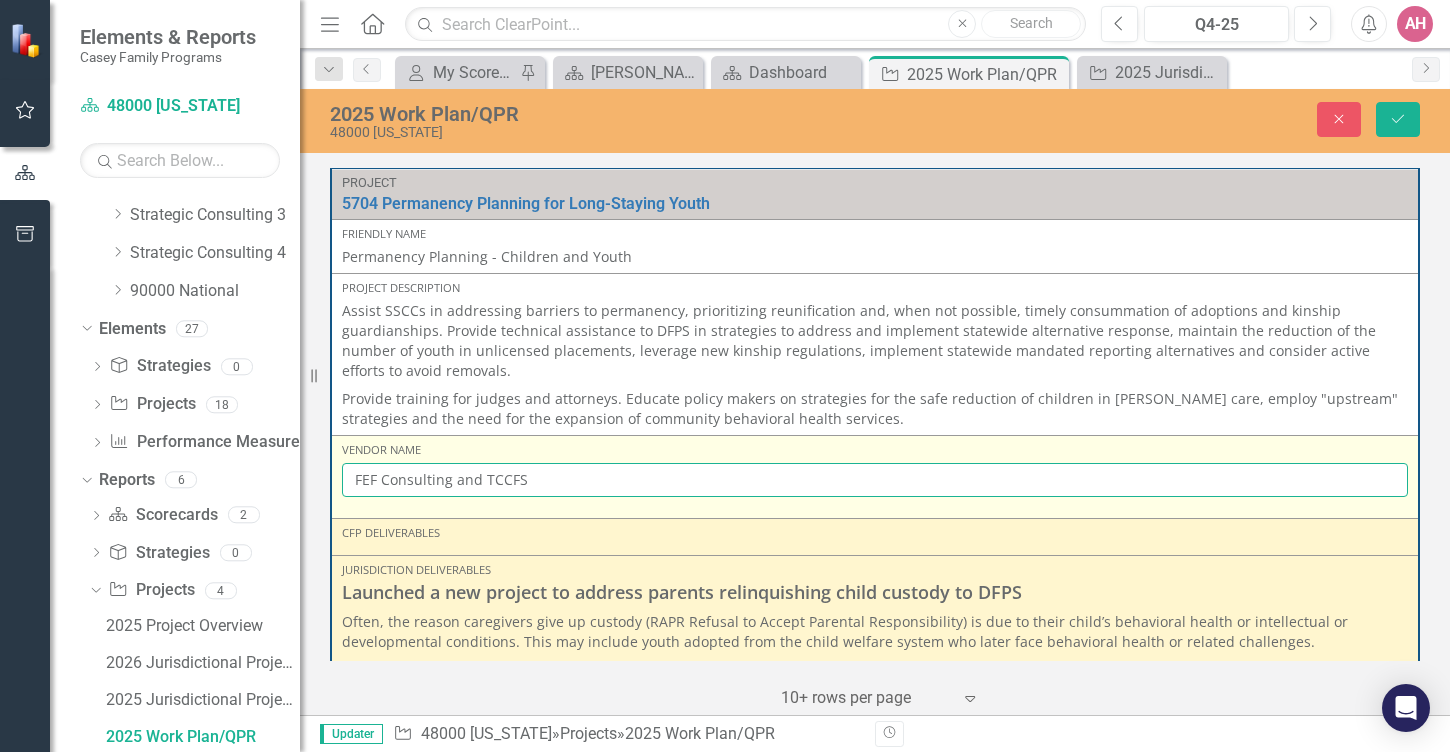 click on "Save" at bounding box center (1398, 119) 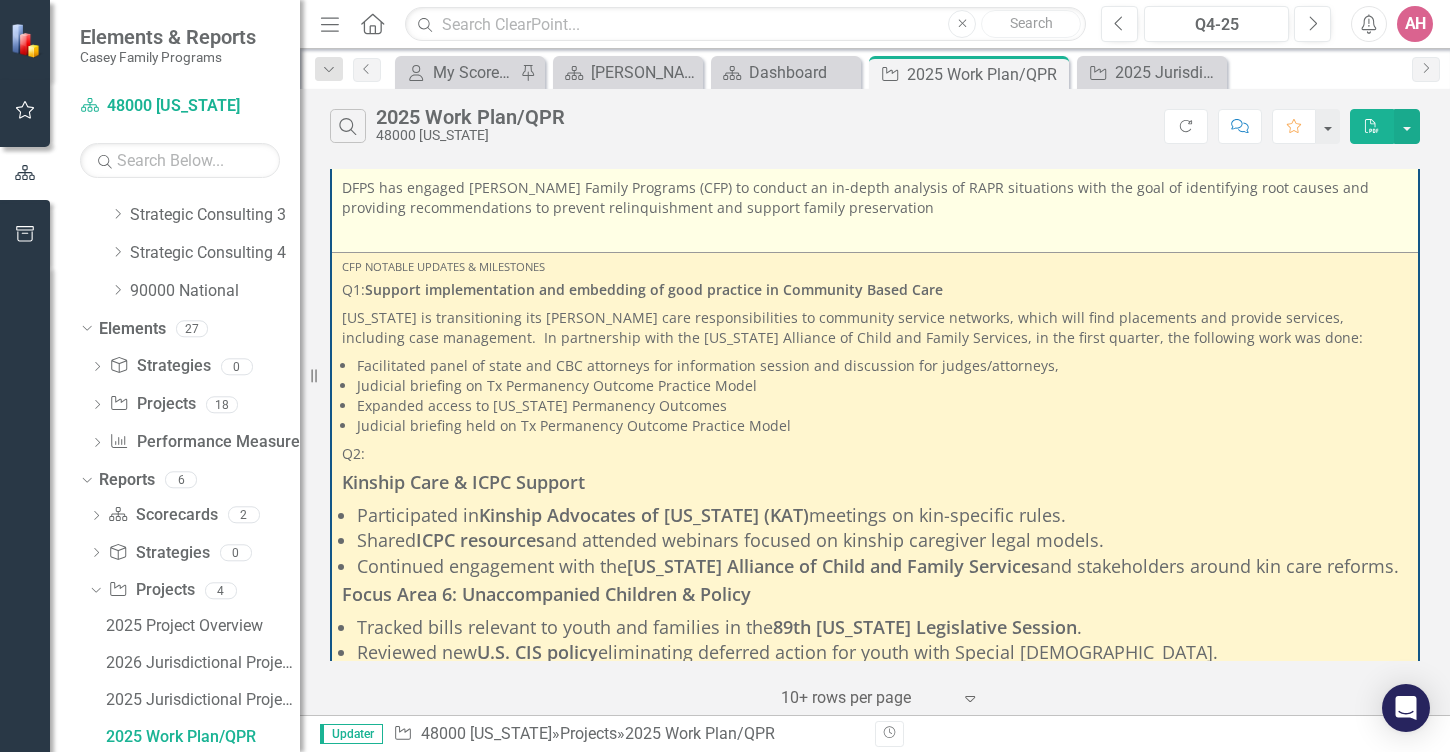 scroll, scrollTop: 525, scrollLeft: 0, axis: vertical 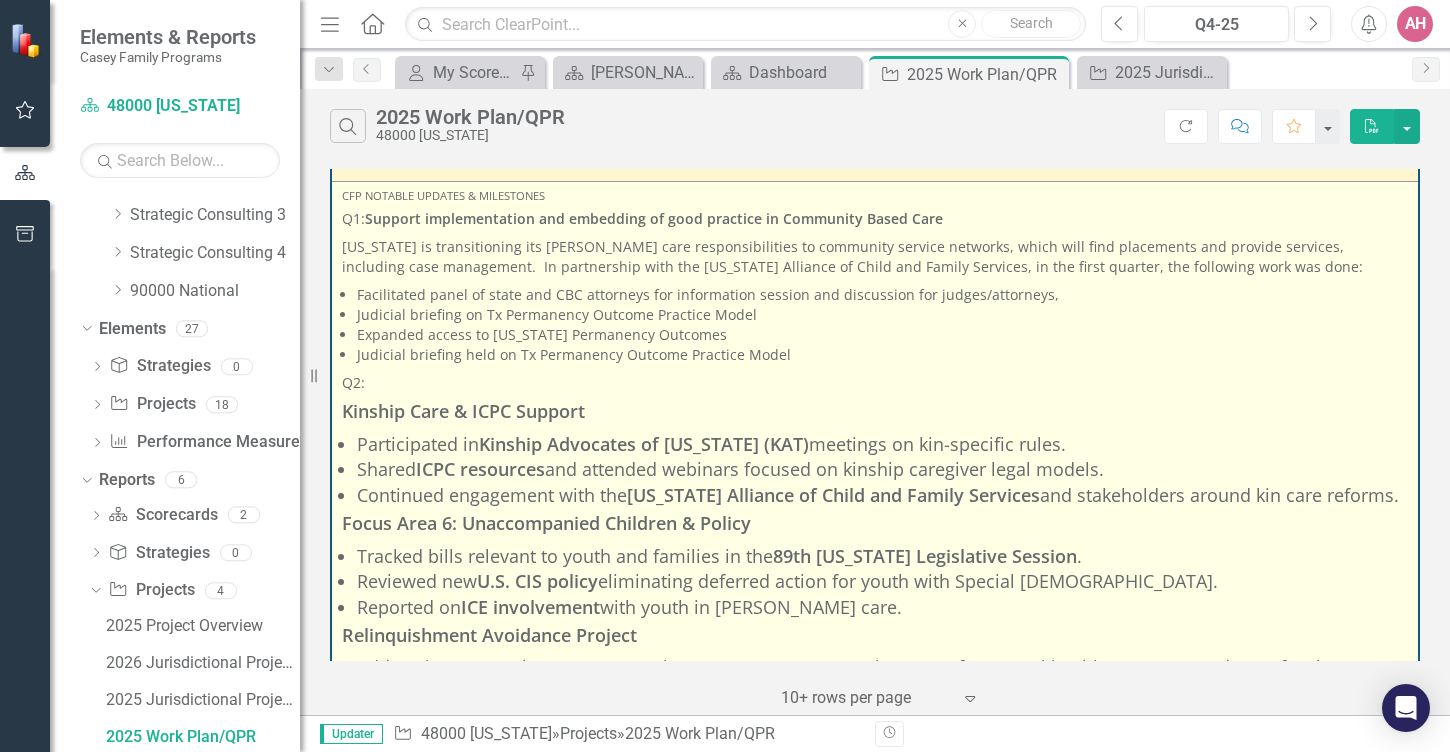 click on "Judicial briefing held on Tx Permanency Outcome Practice Model" at bounding box center (882, 355) 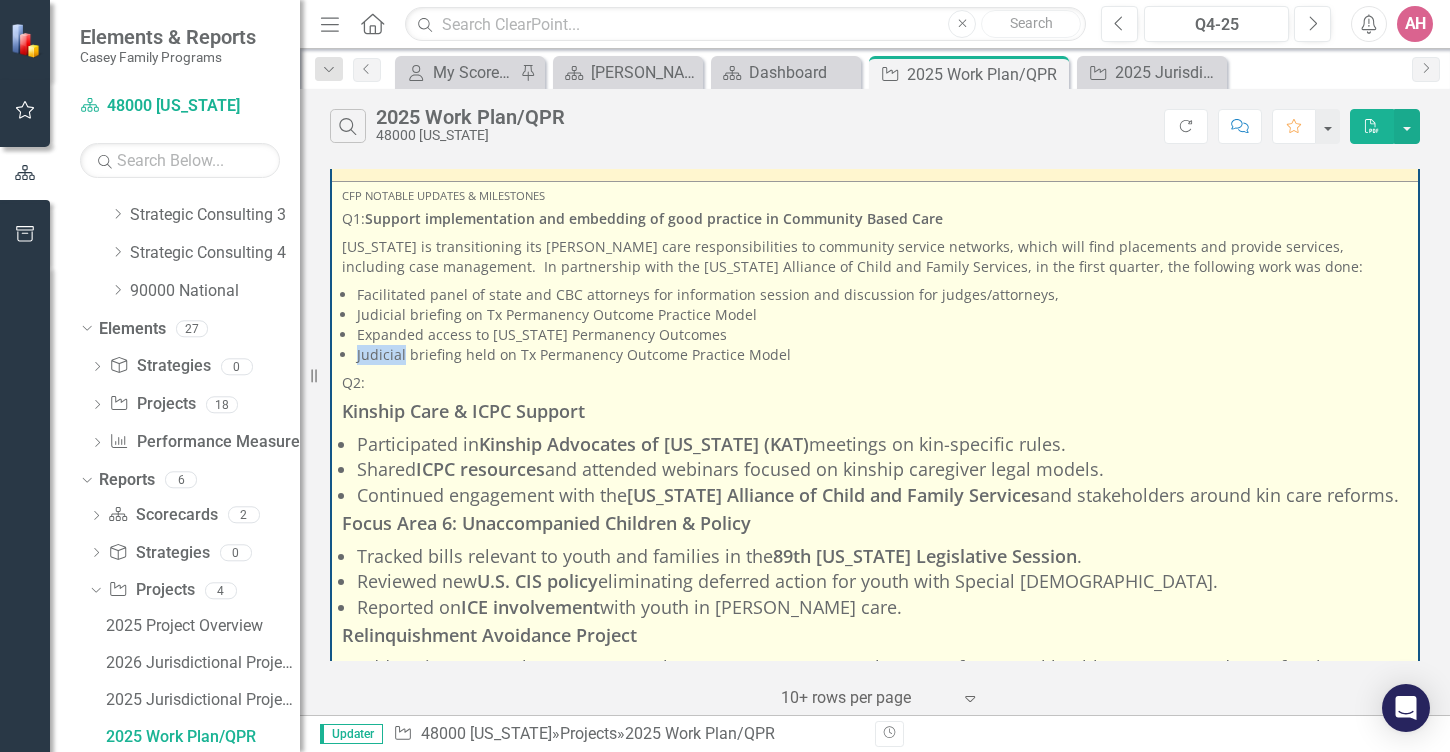 click on "Judicial briefing held on Tx Permanency Outcome Practice Model" at bounding box center (882, 355) 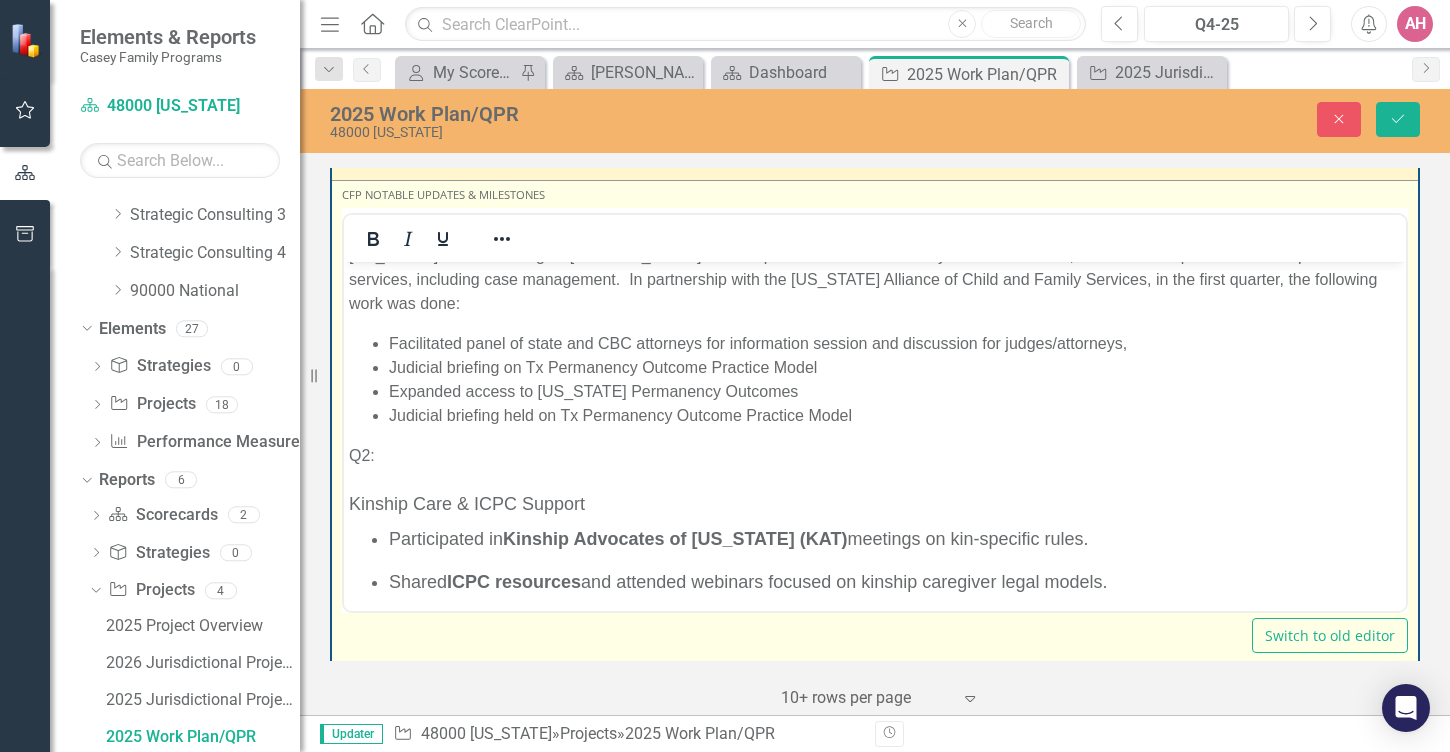 scroll, scrollTop: 0, scrollLeft: 0, axis: both 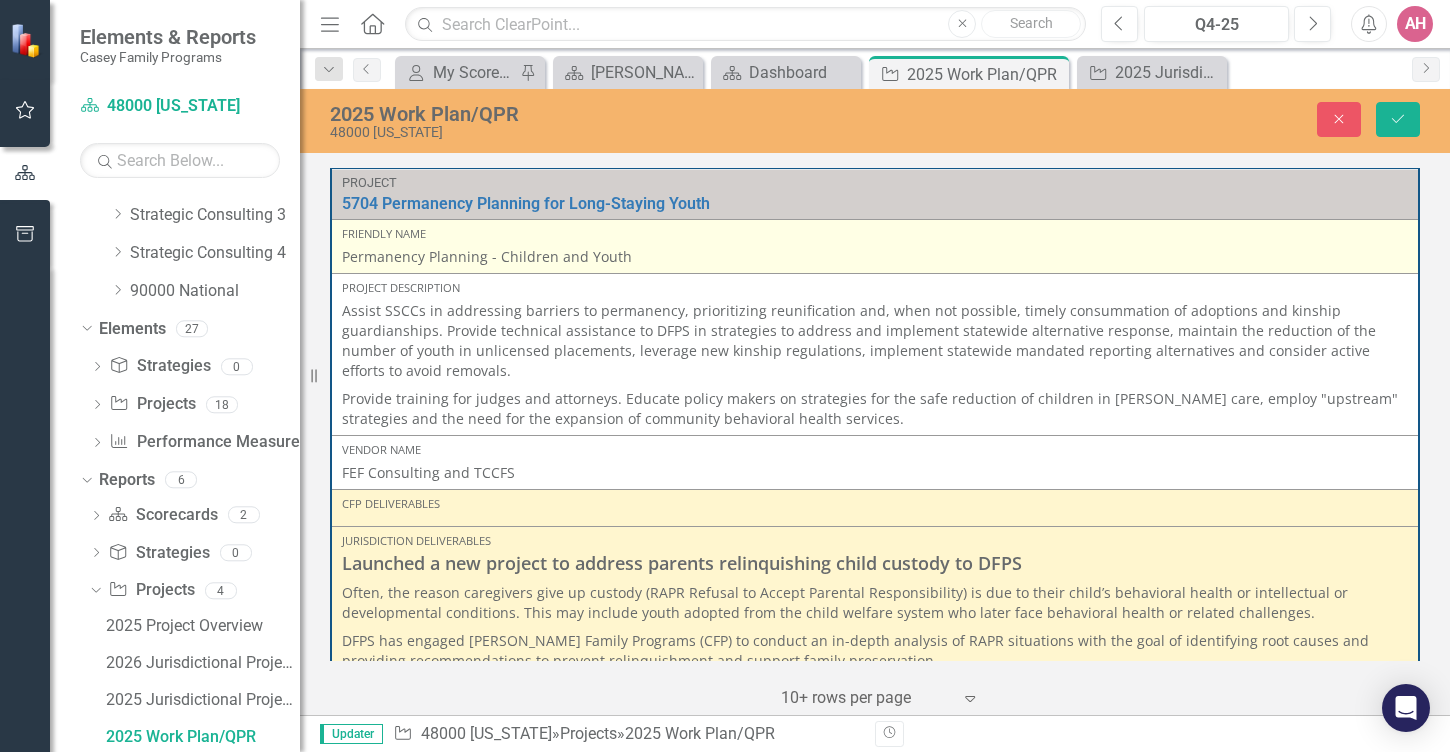 click on "Friendly Name" at bounding box center [875, 234] 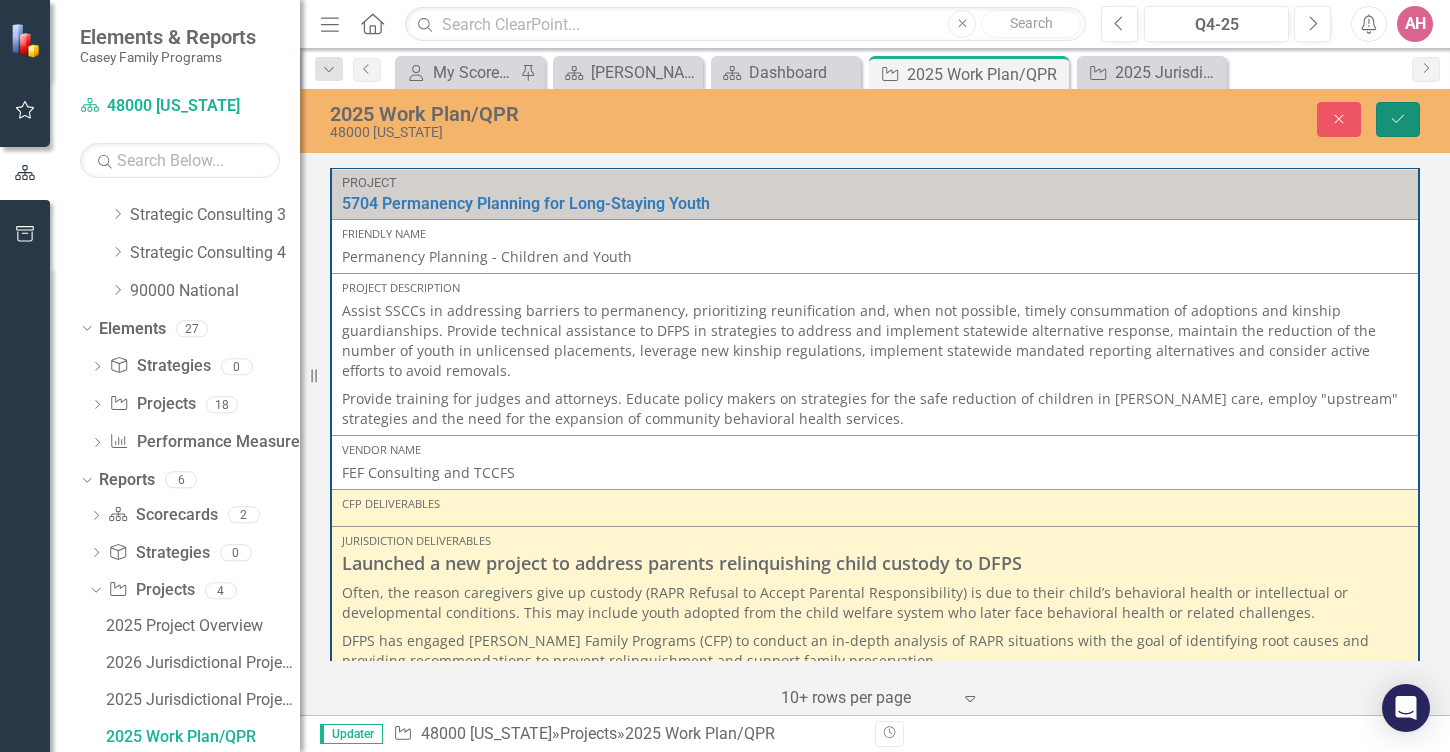click on "Save" 